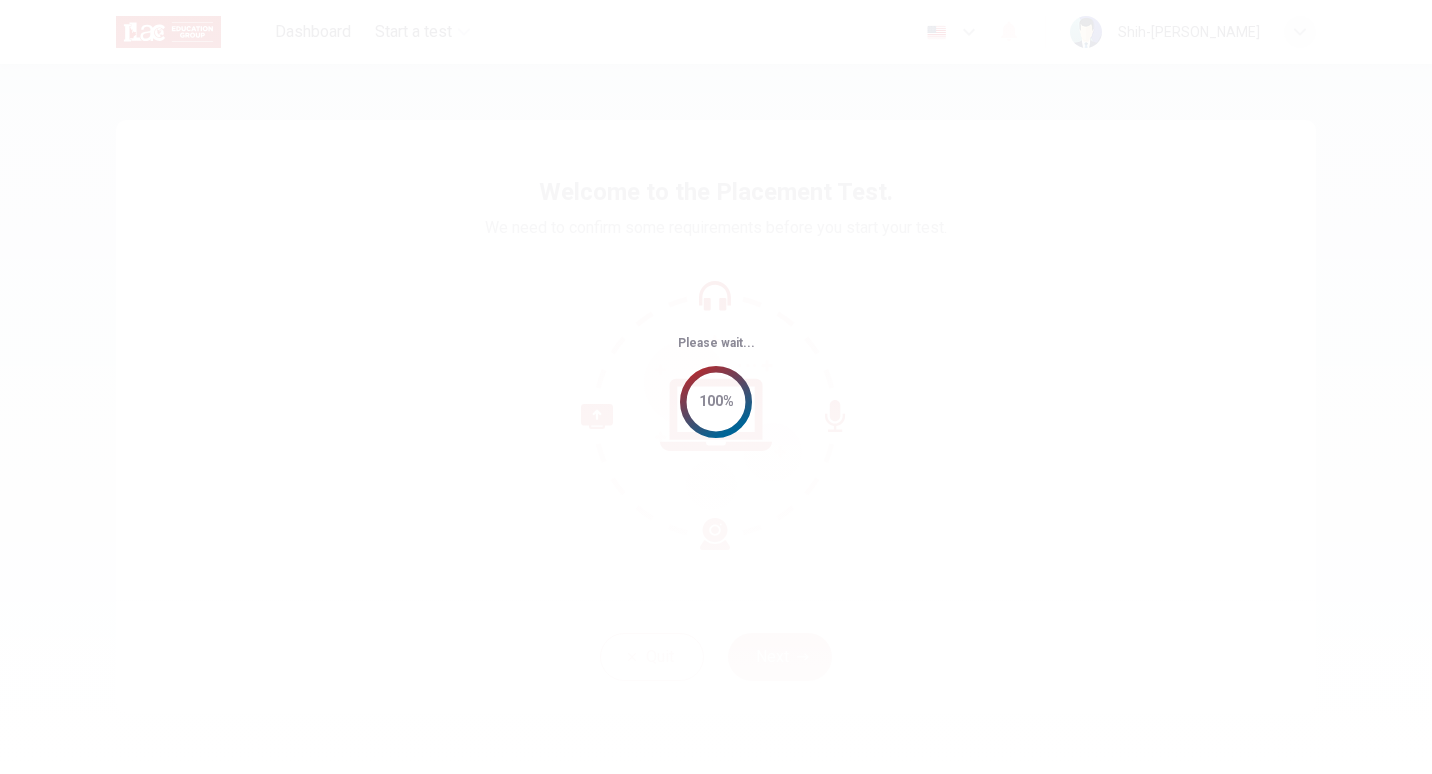 scroll, scrollTop: 0, scrollLeft: 0, axis: both 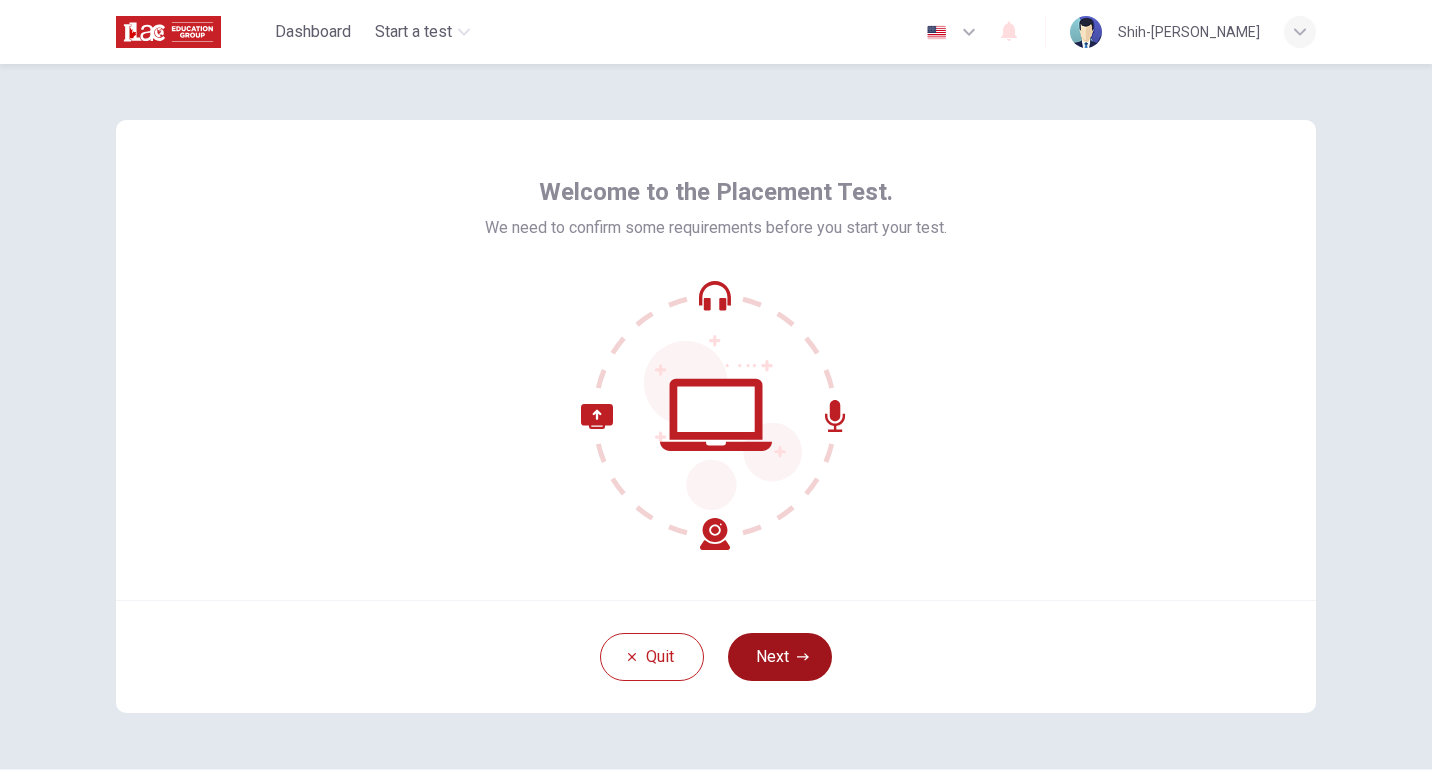 click on "Next" at bounding box center [780, 657] 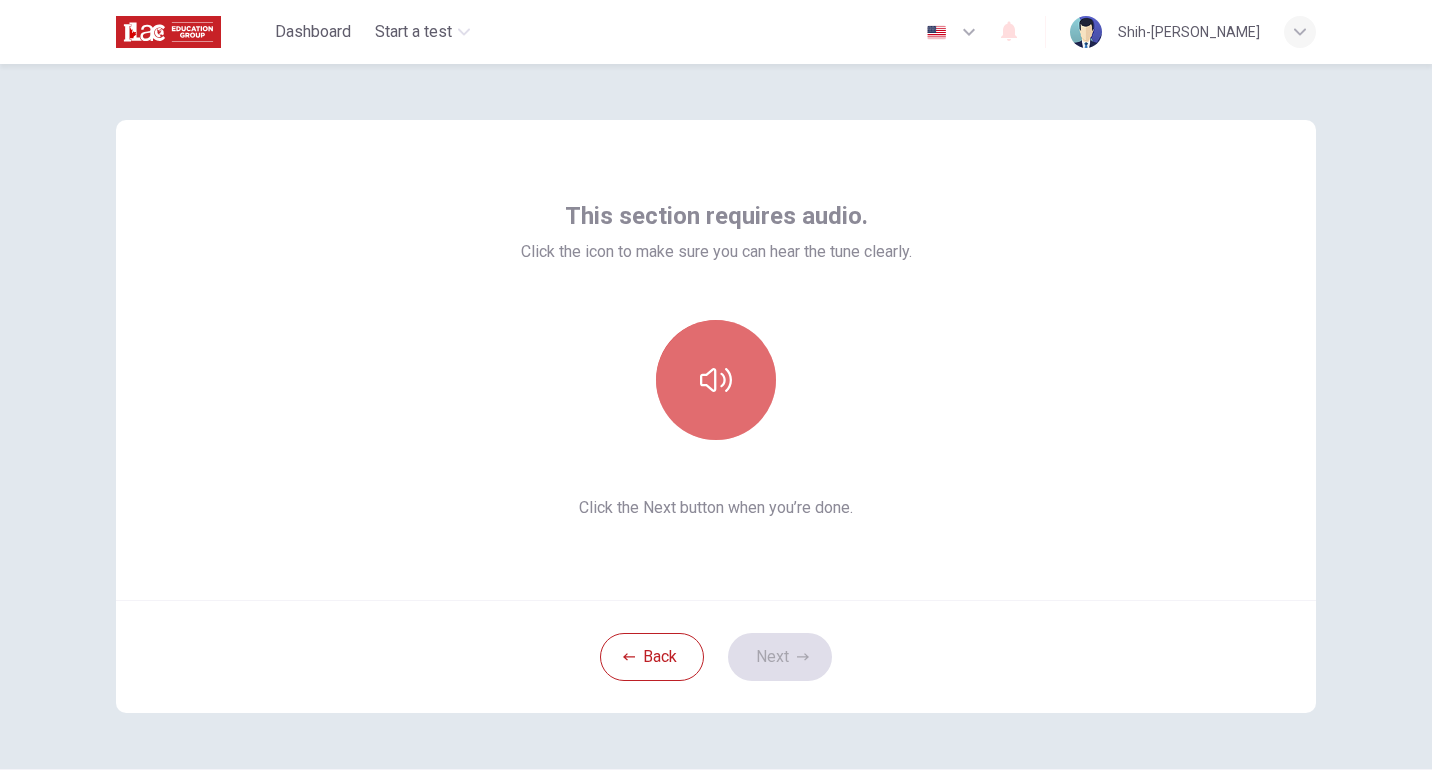 click 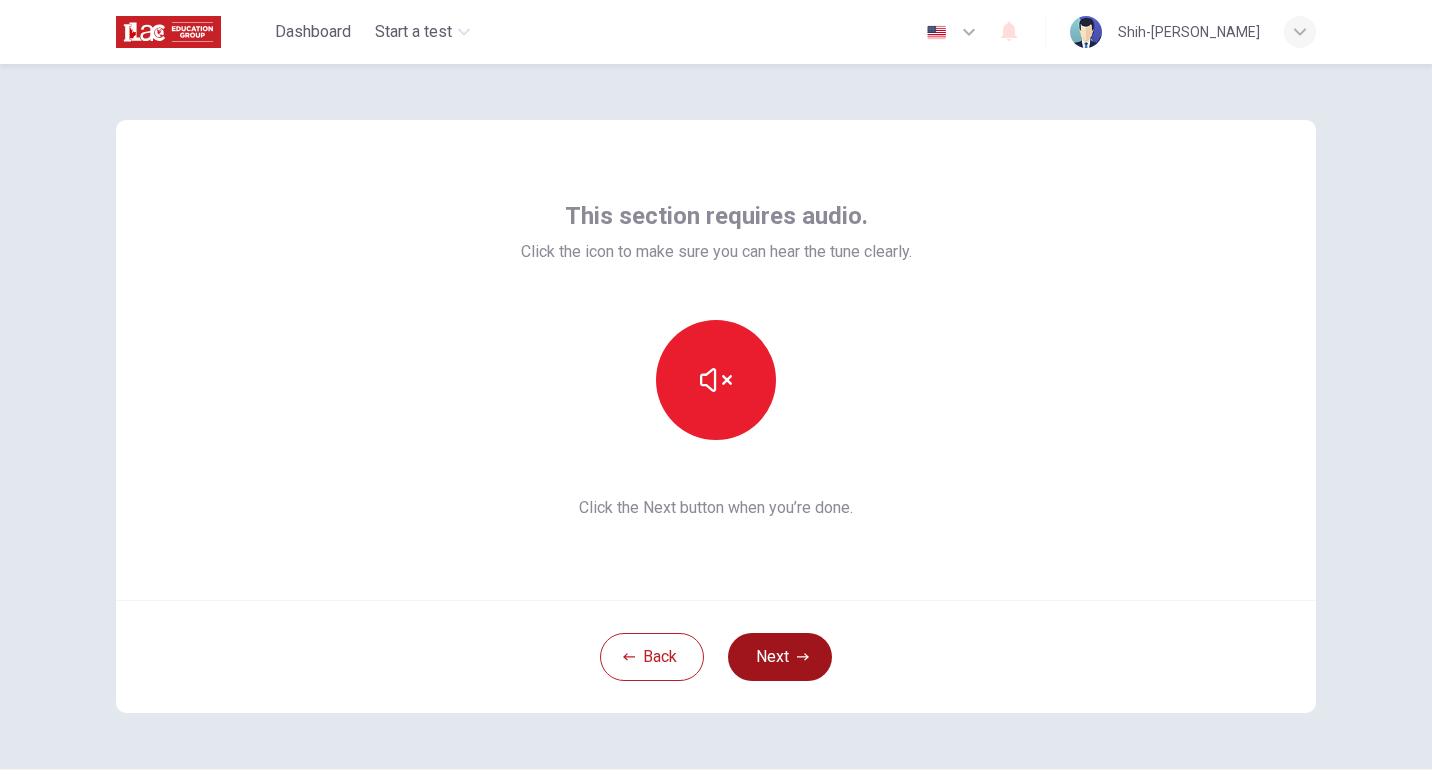 click 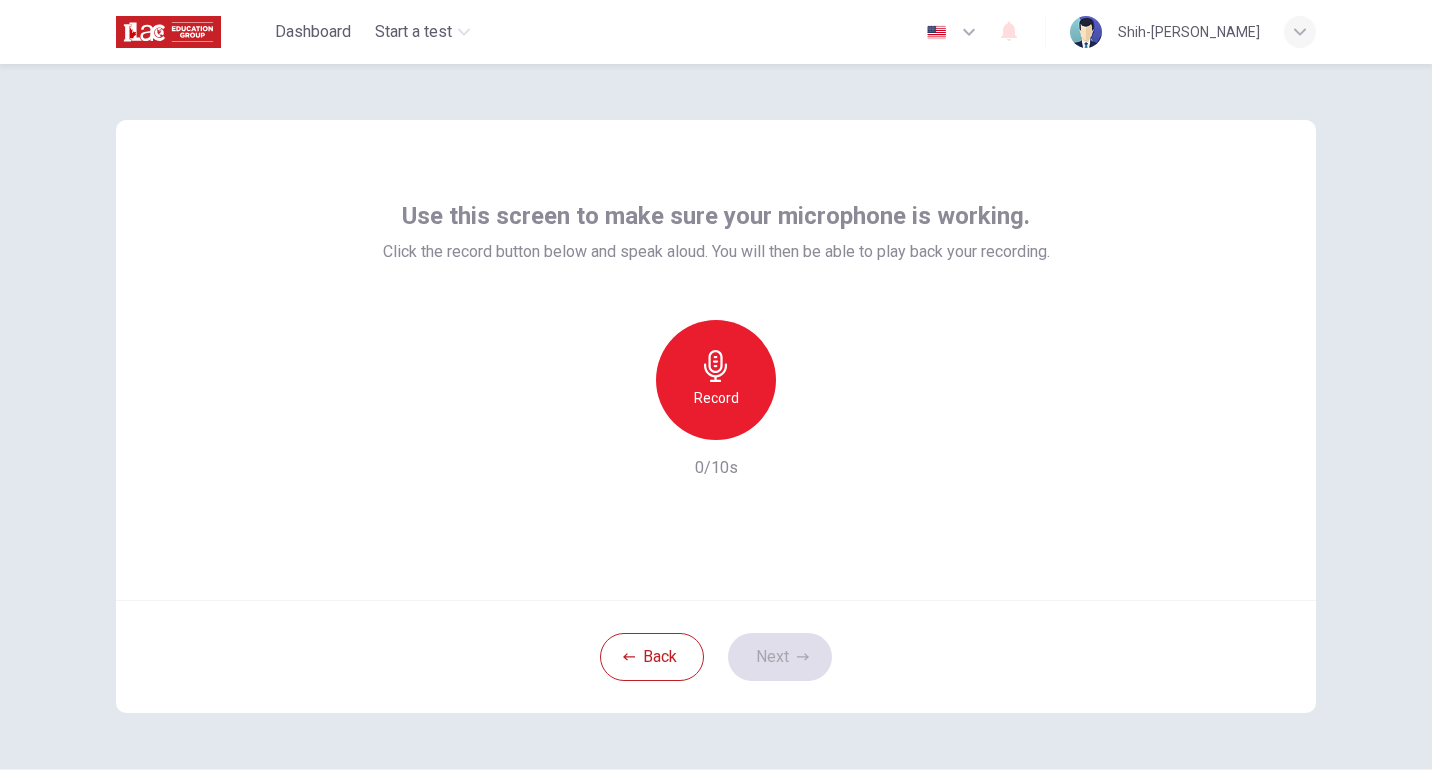 click 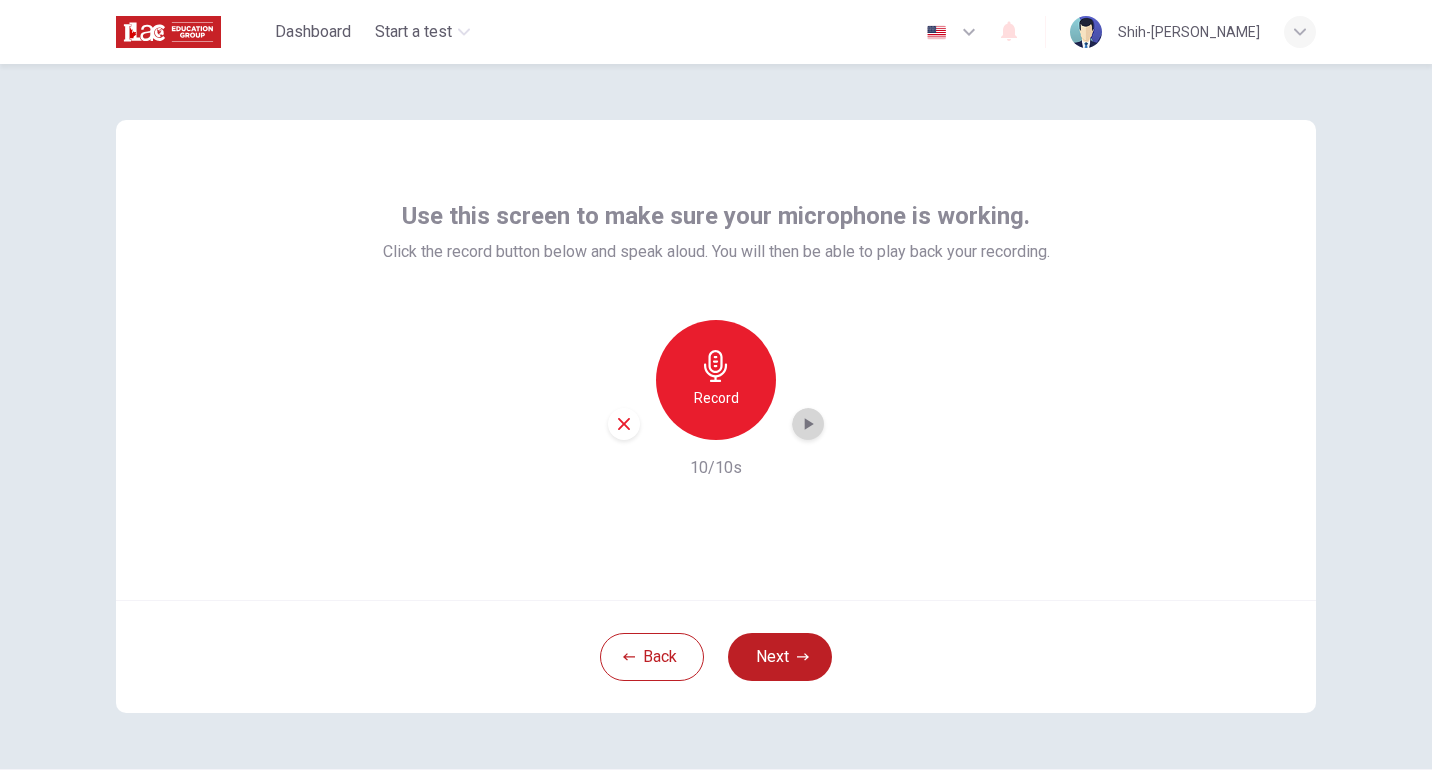 click at bounding box center [808, 424] 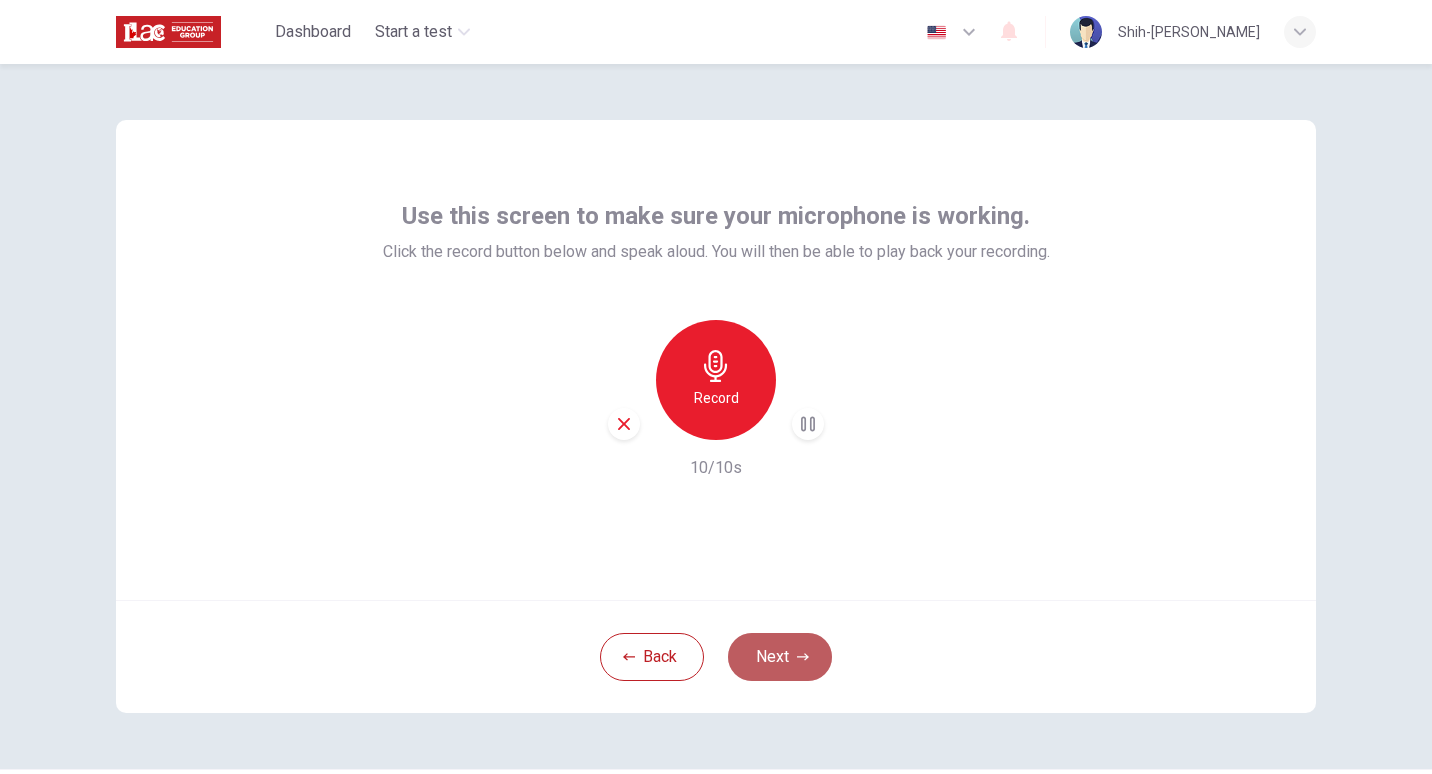 click on "Next" at bounding box center [780, 657] 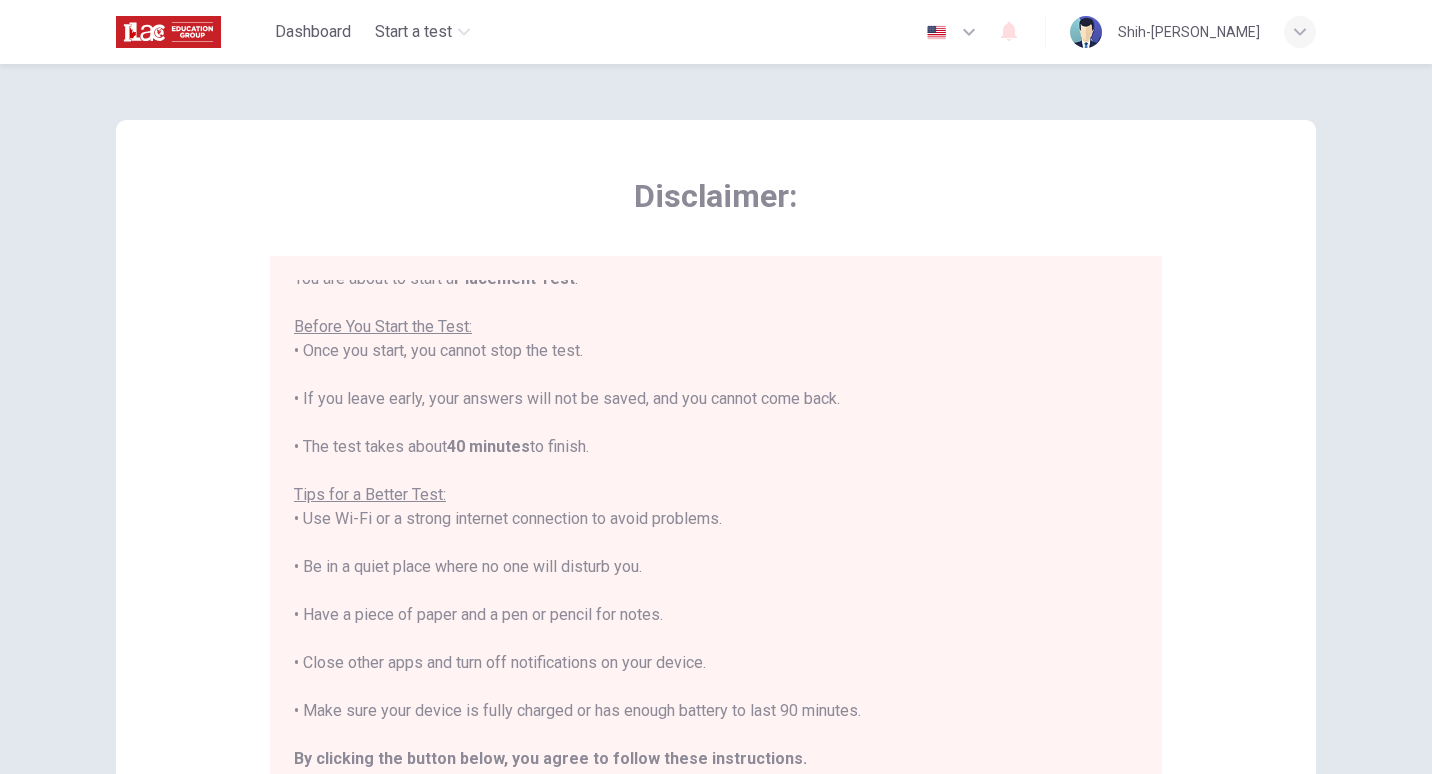 scroll, scrollTop: 23, scrollLeft: 0, axis: vertical 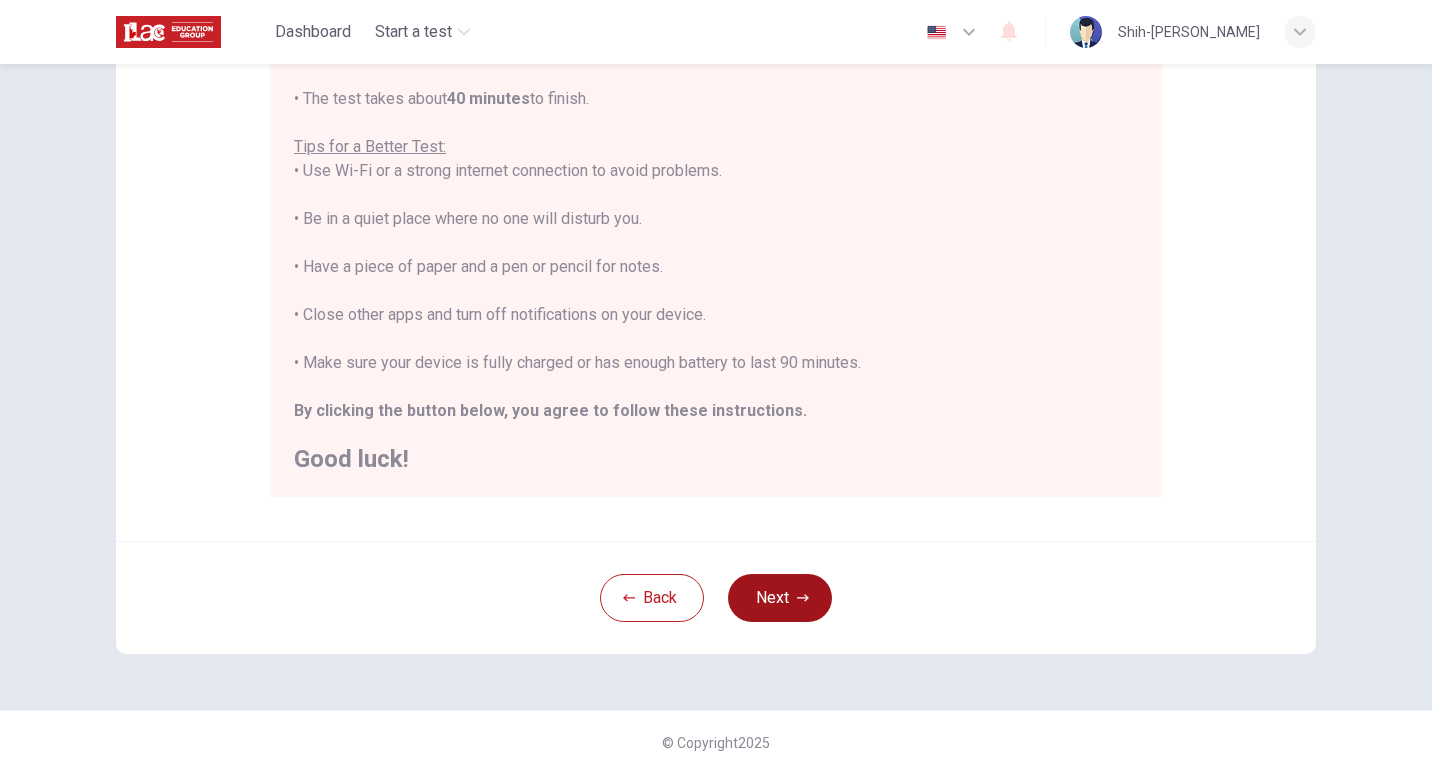 click on "Next" at bounding box center [780, 598] 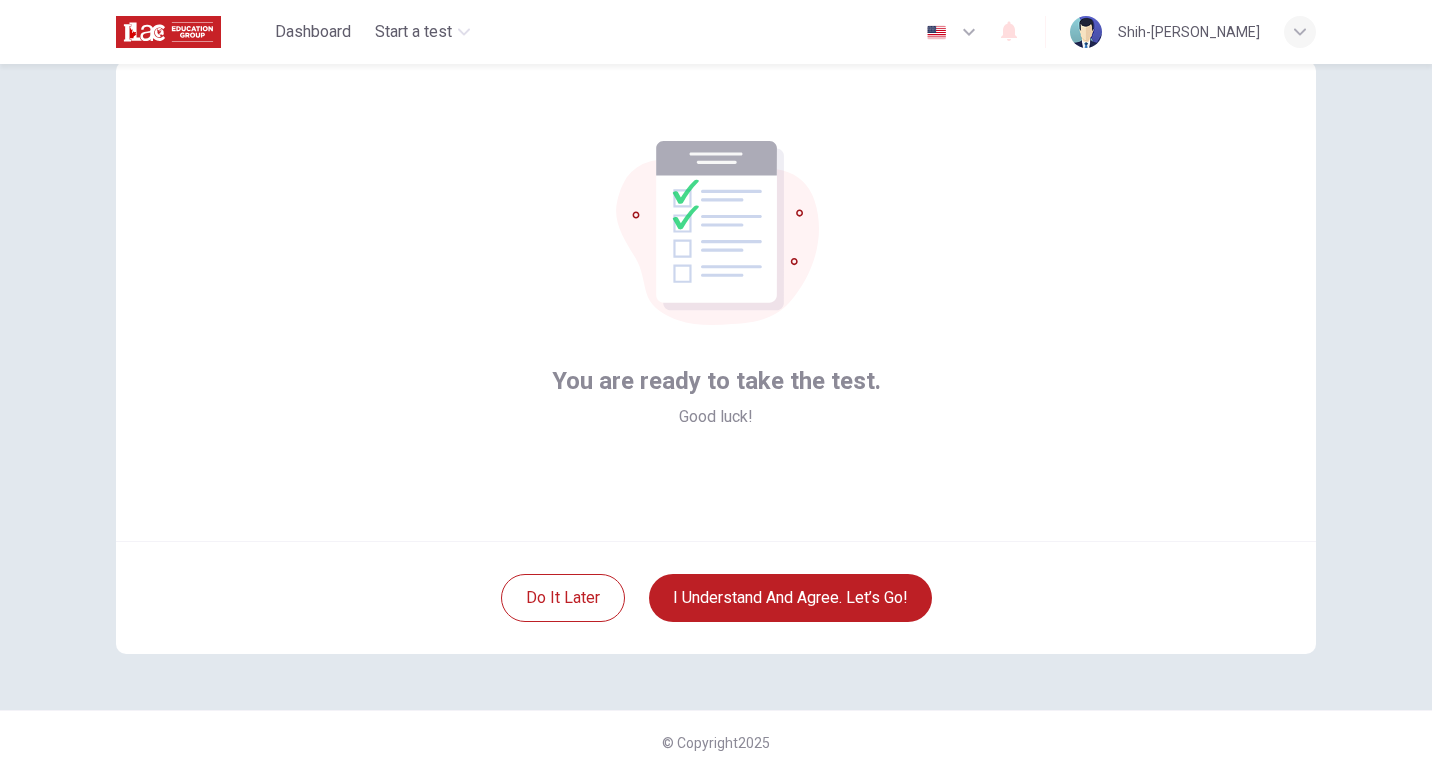scroll, scrollTop: 0, scrollLeft: 0, axis: both 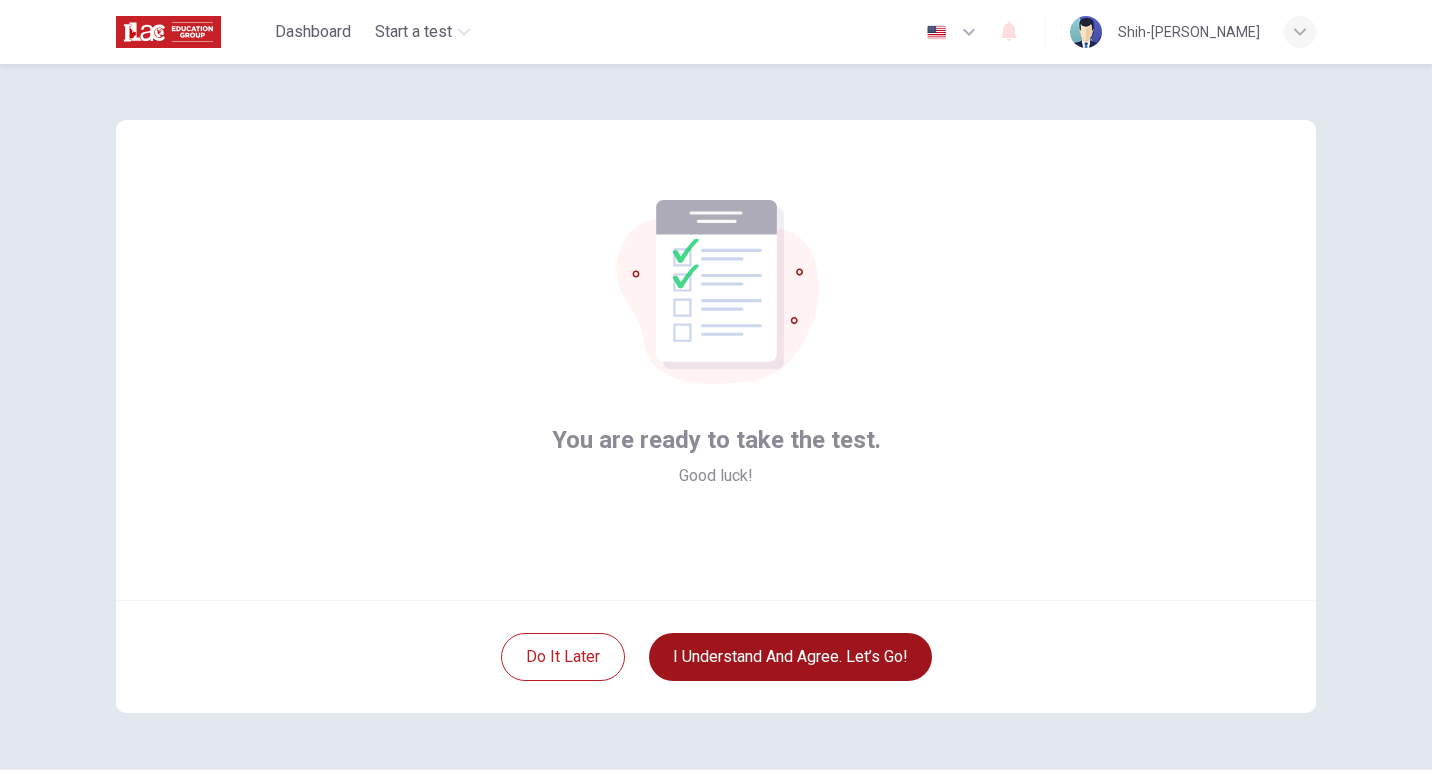 click on "I understand and agree. Let’s go!" at bounding box center (790, 657) 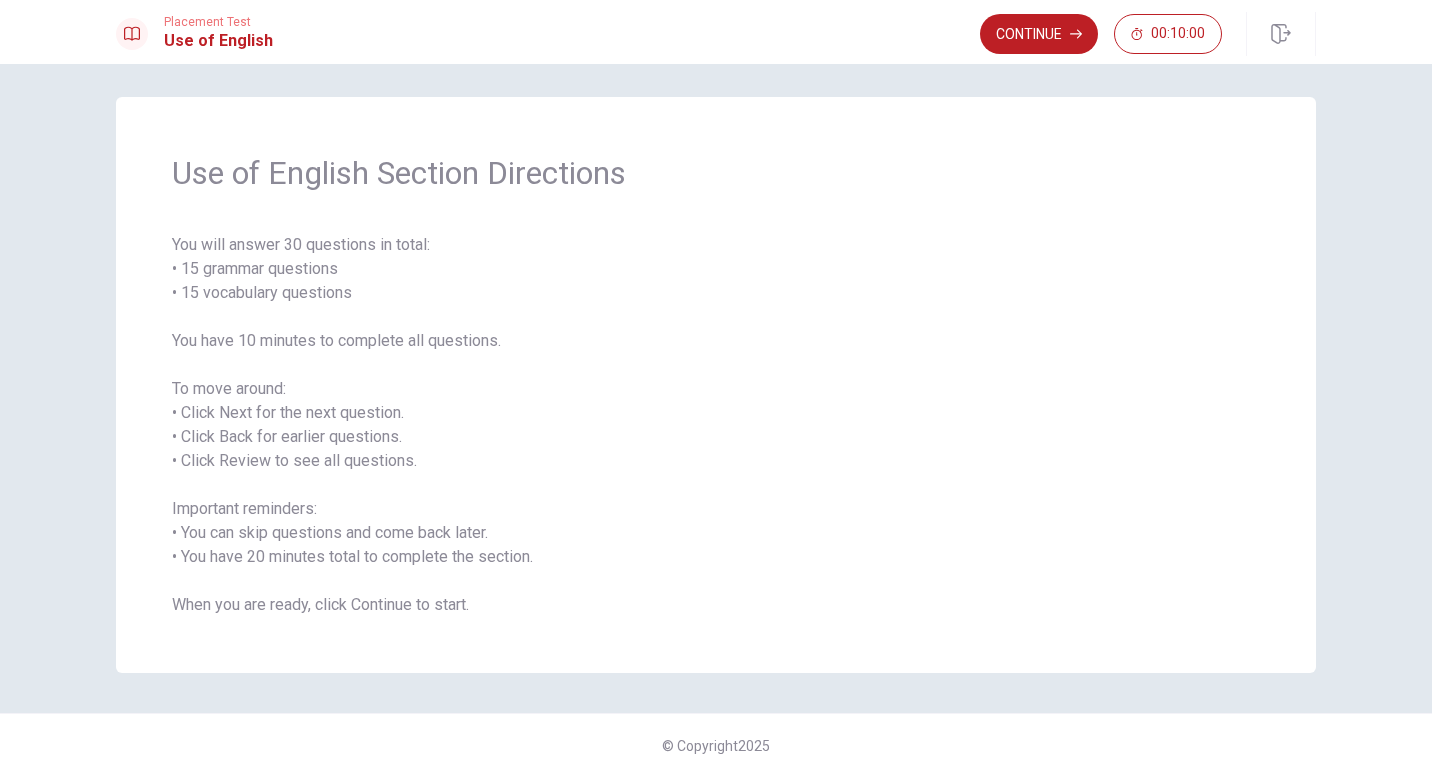 scroll, scrollTop: 10, scrollLeft: 0, axis: vertical 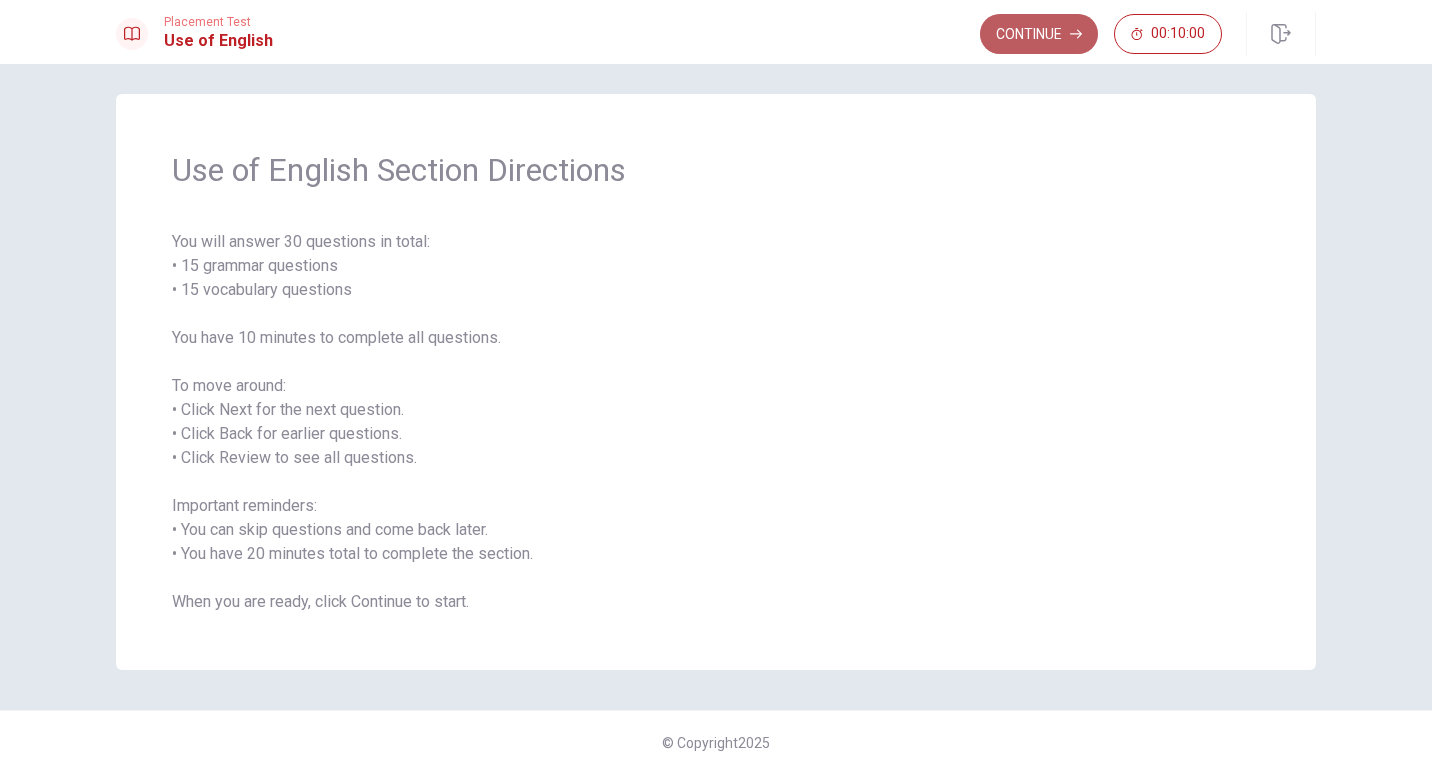 click on "Continue" at bounding box center [1039, 34] 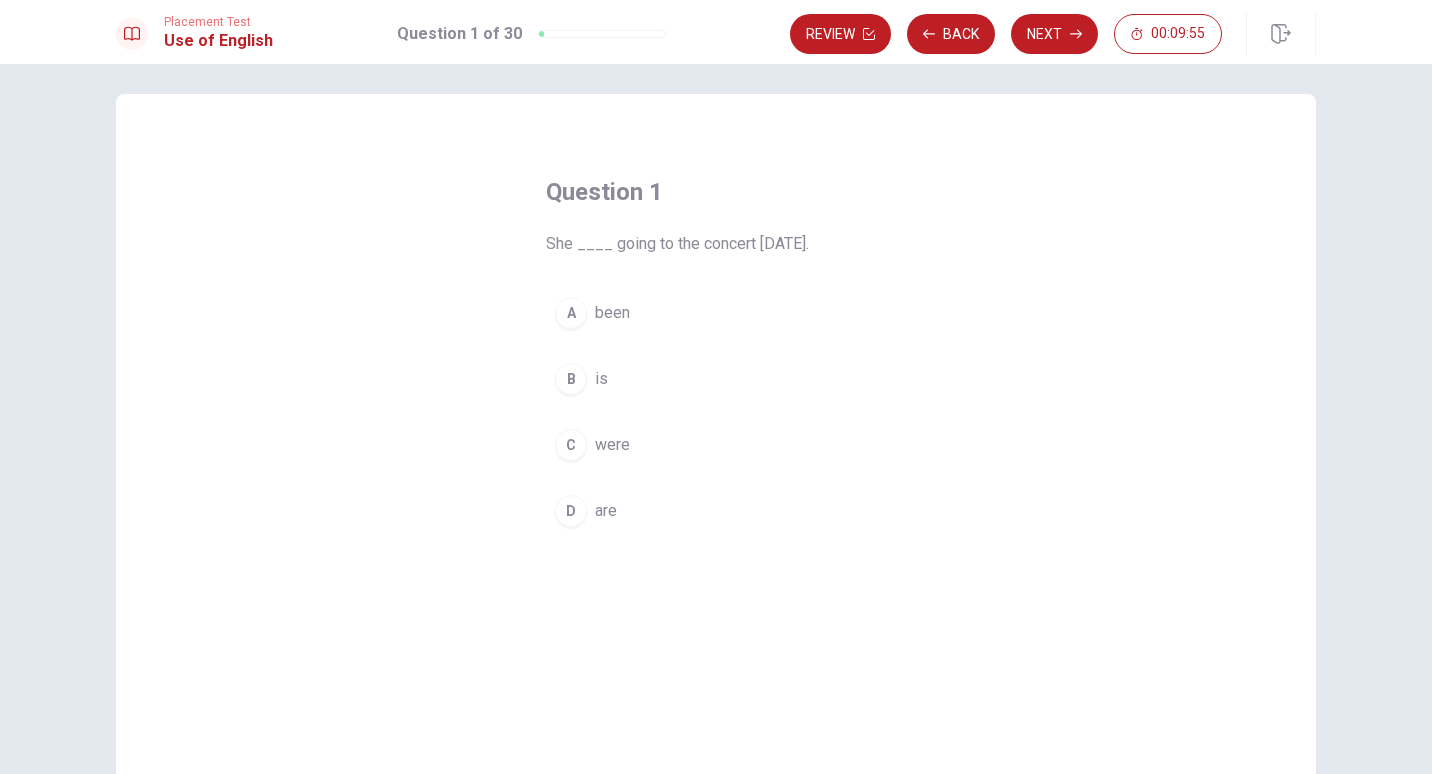 click on "B" at bounding box center (571, 379) 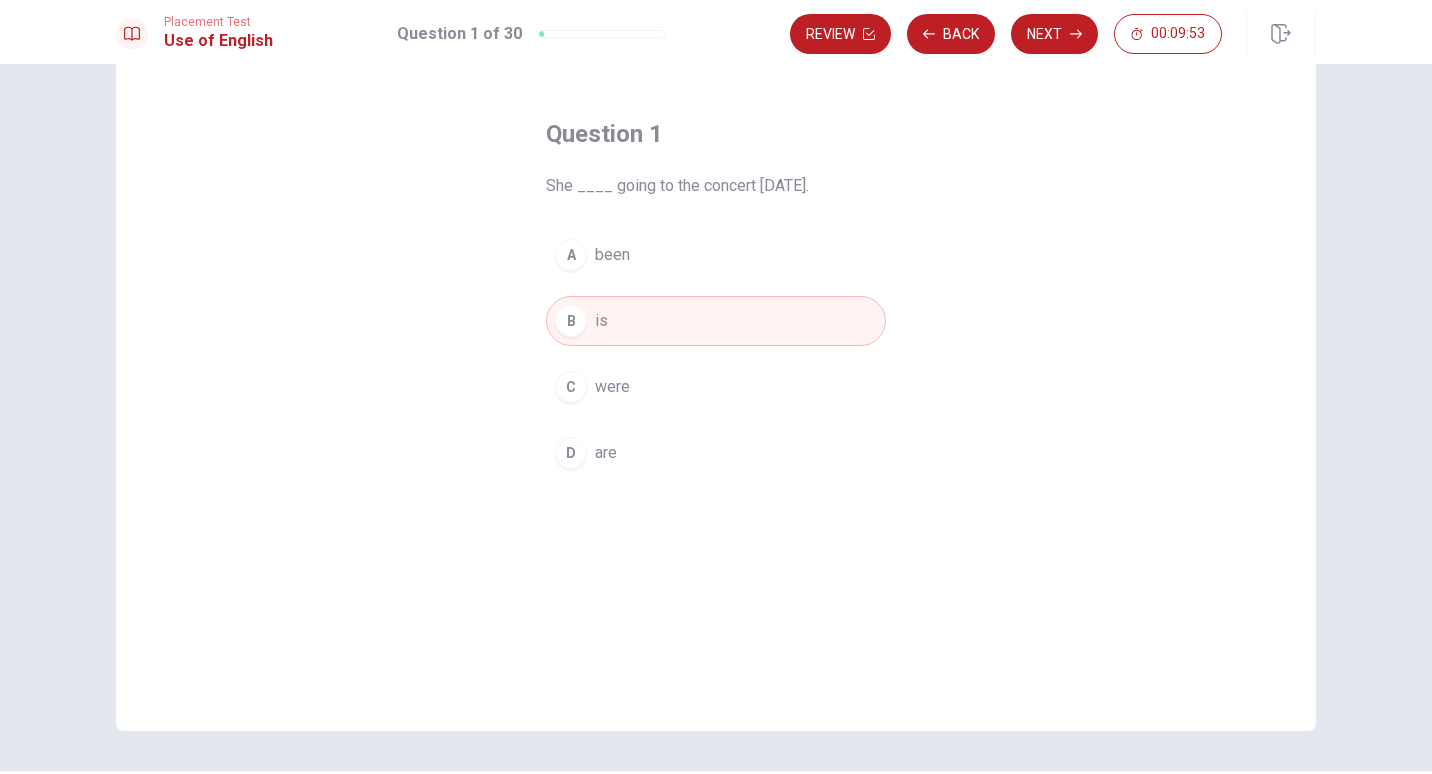 scroll, scrollTop: 29, scrollLeft: 0, axis: vertical 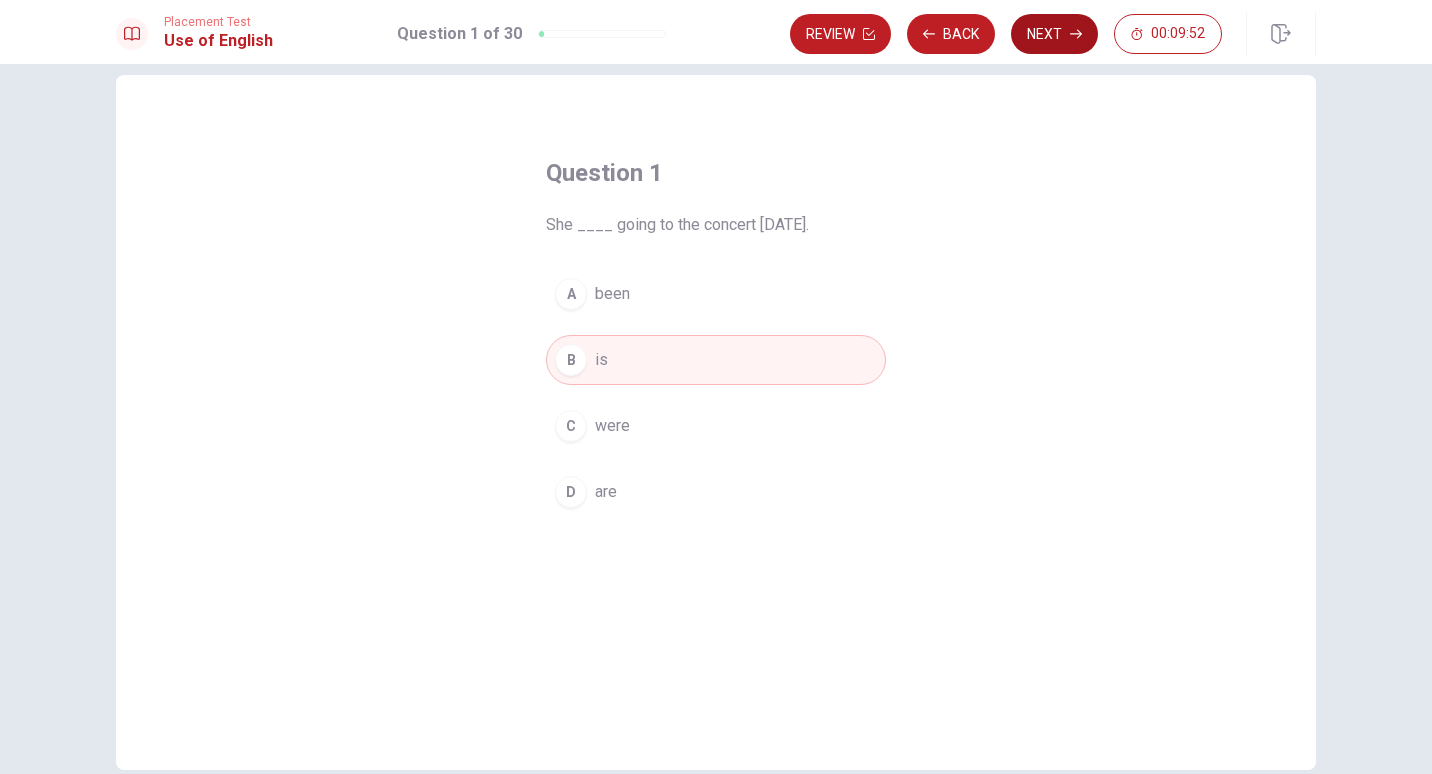 click on "Next" at bounding box center (1054, 34) 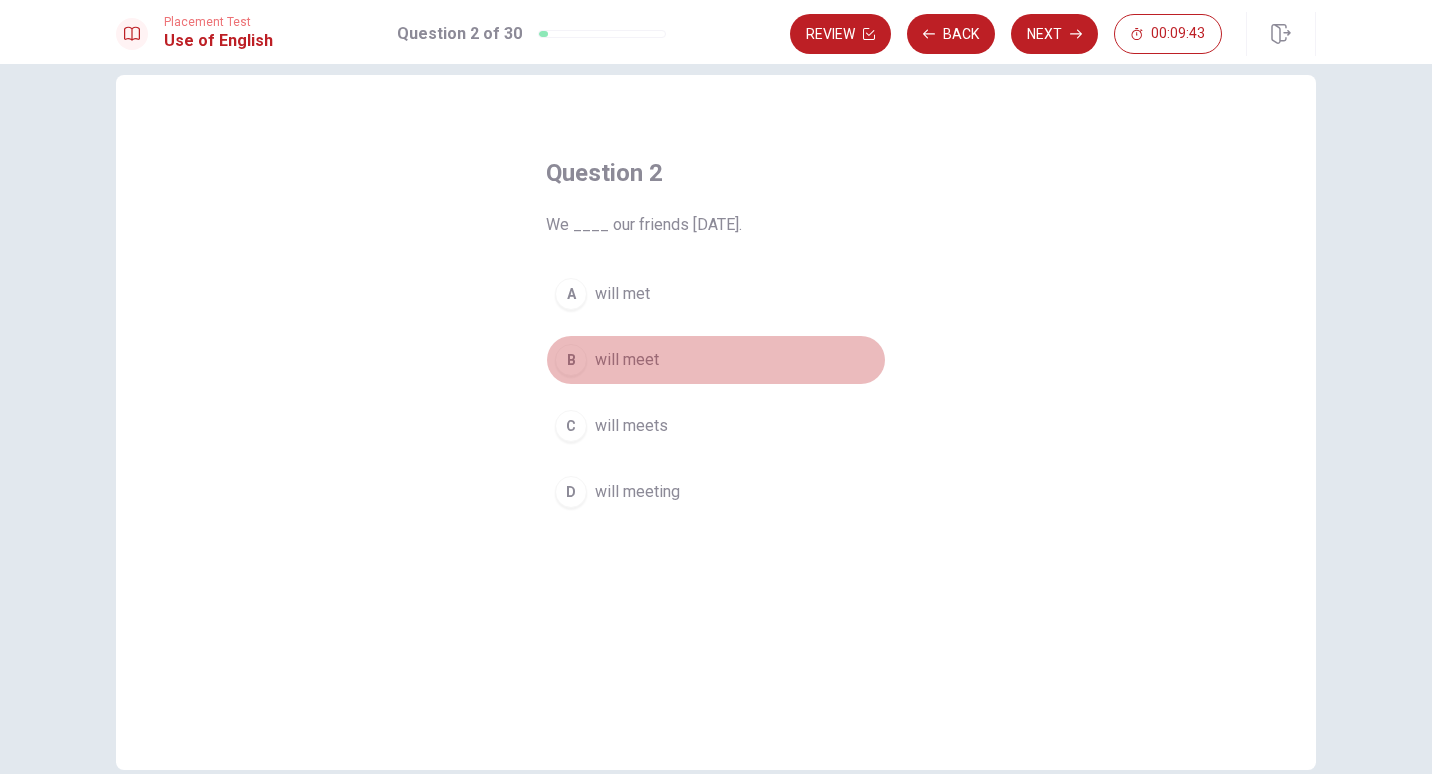 click on "B" at bounding box center (571, 360) 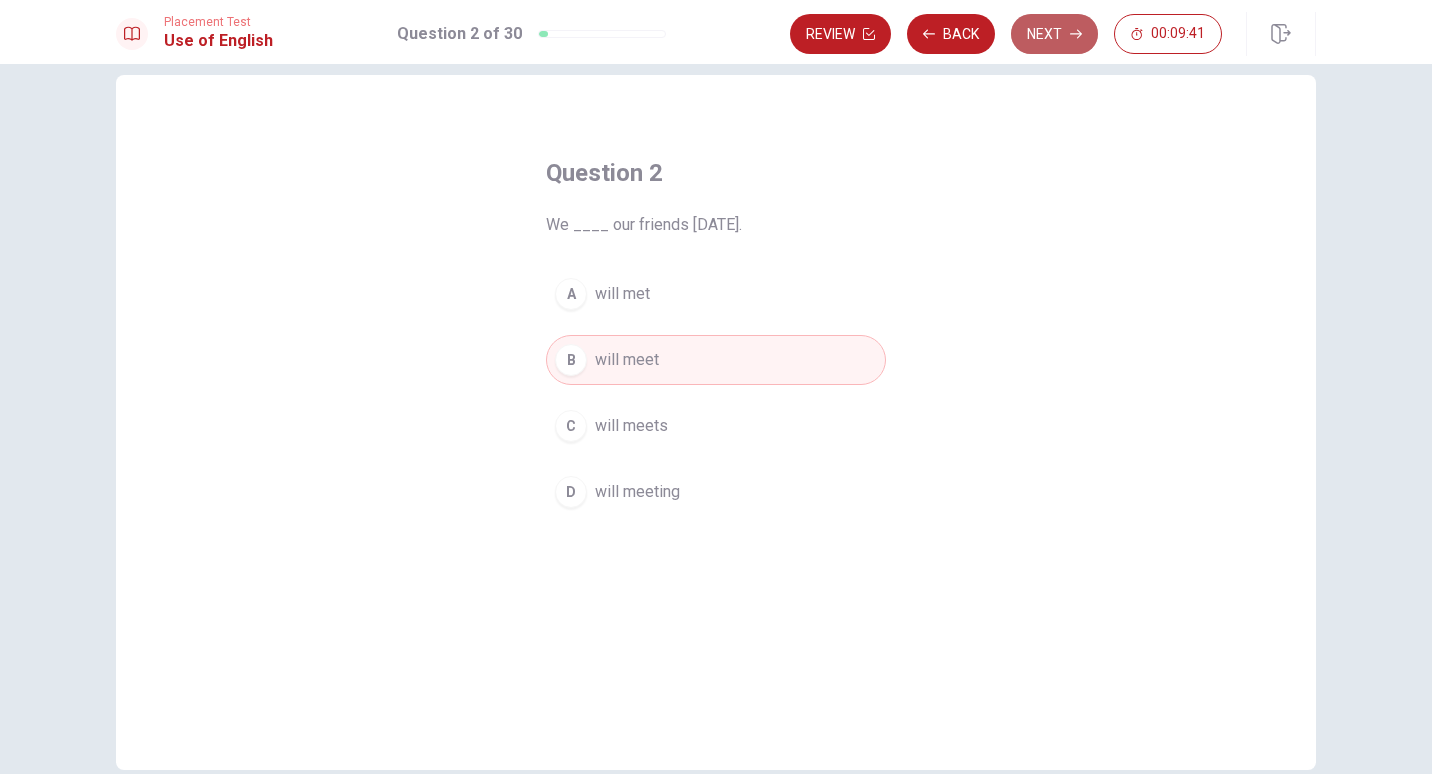 click on "Next" at bounding box center [1054, 34] 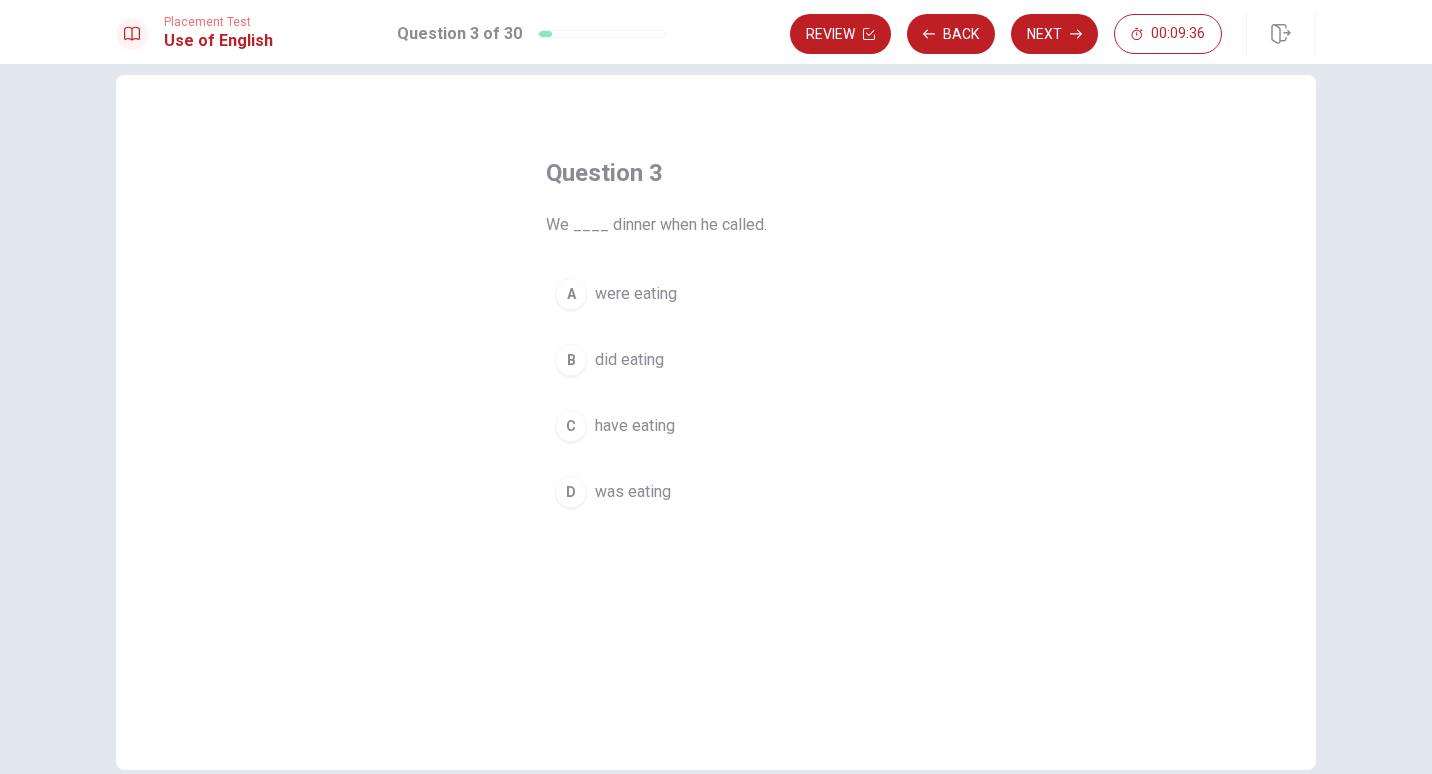 click on "C" at bounding box center (571, 426) 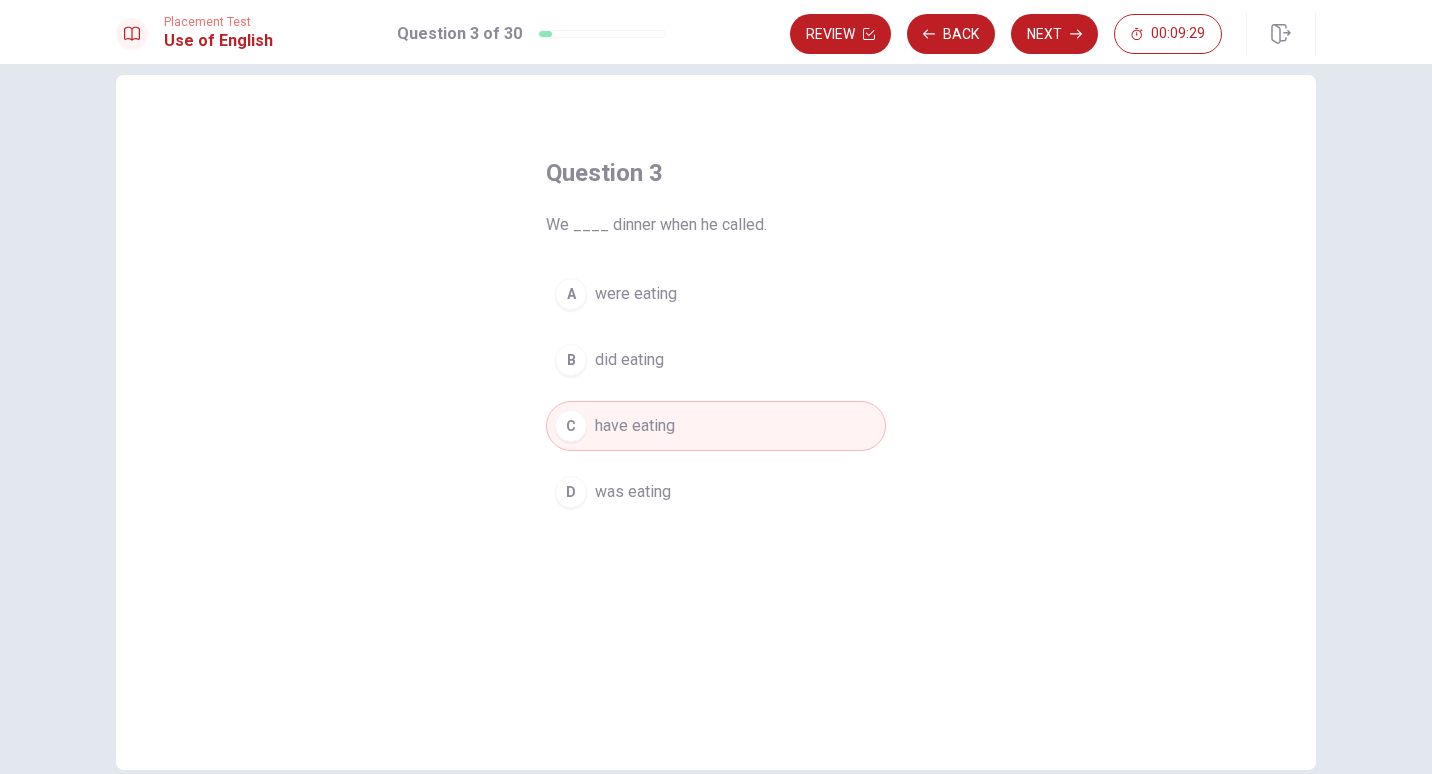 click on "D" at bounding box center (571, 492) 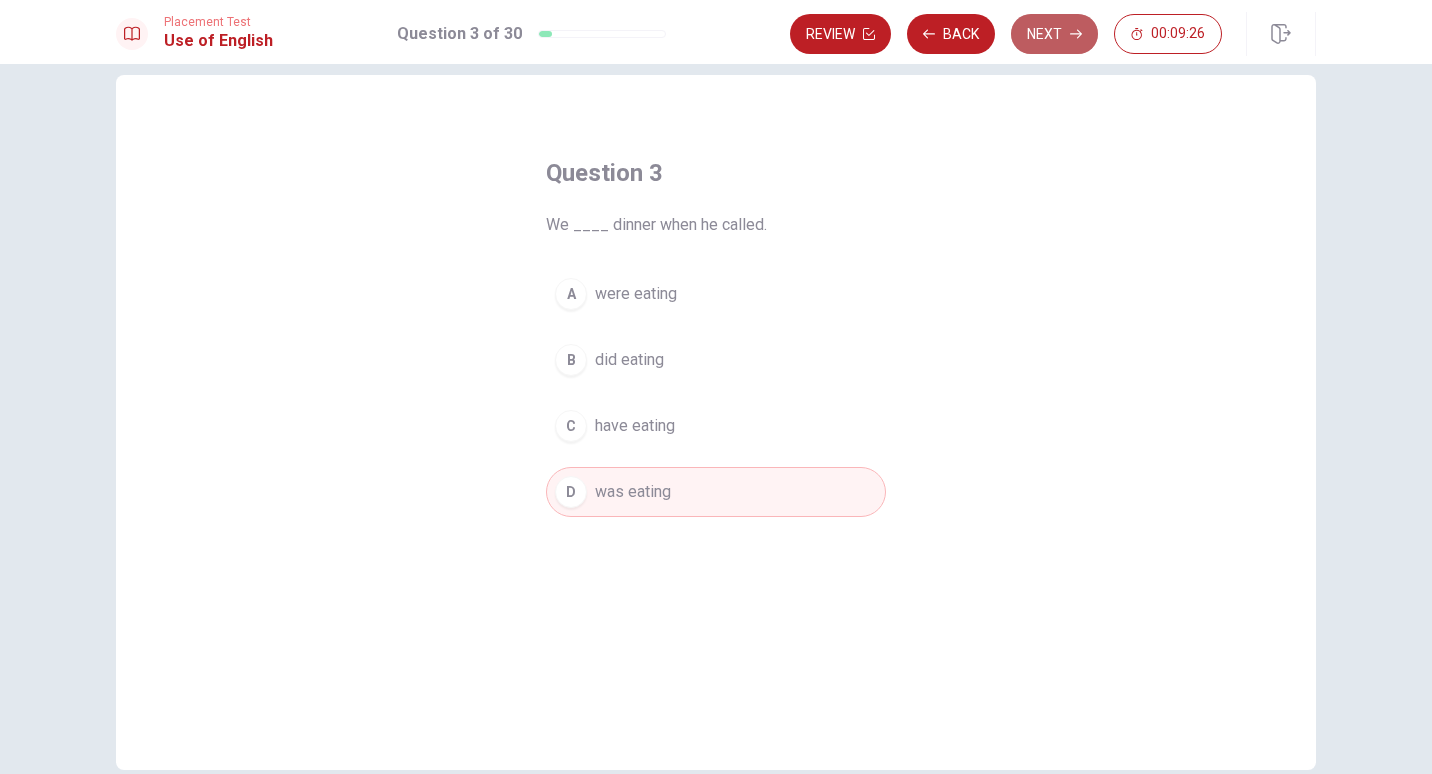click on "Next" at bounding box center (1054, 34) 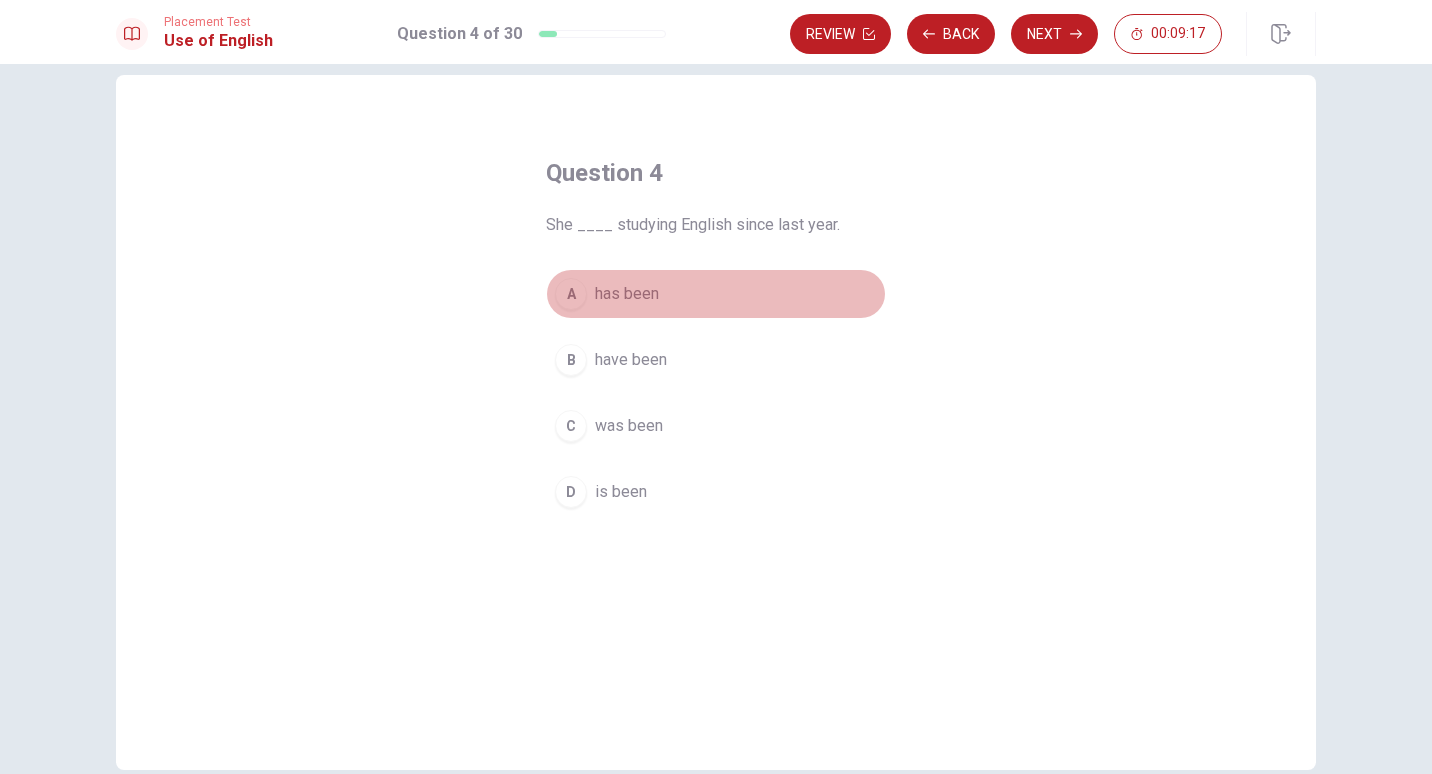 click on "A" at bounding box center (571, 294) 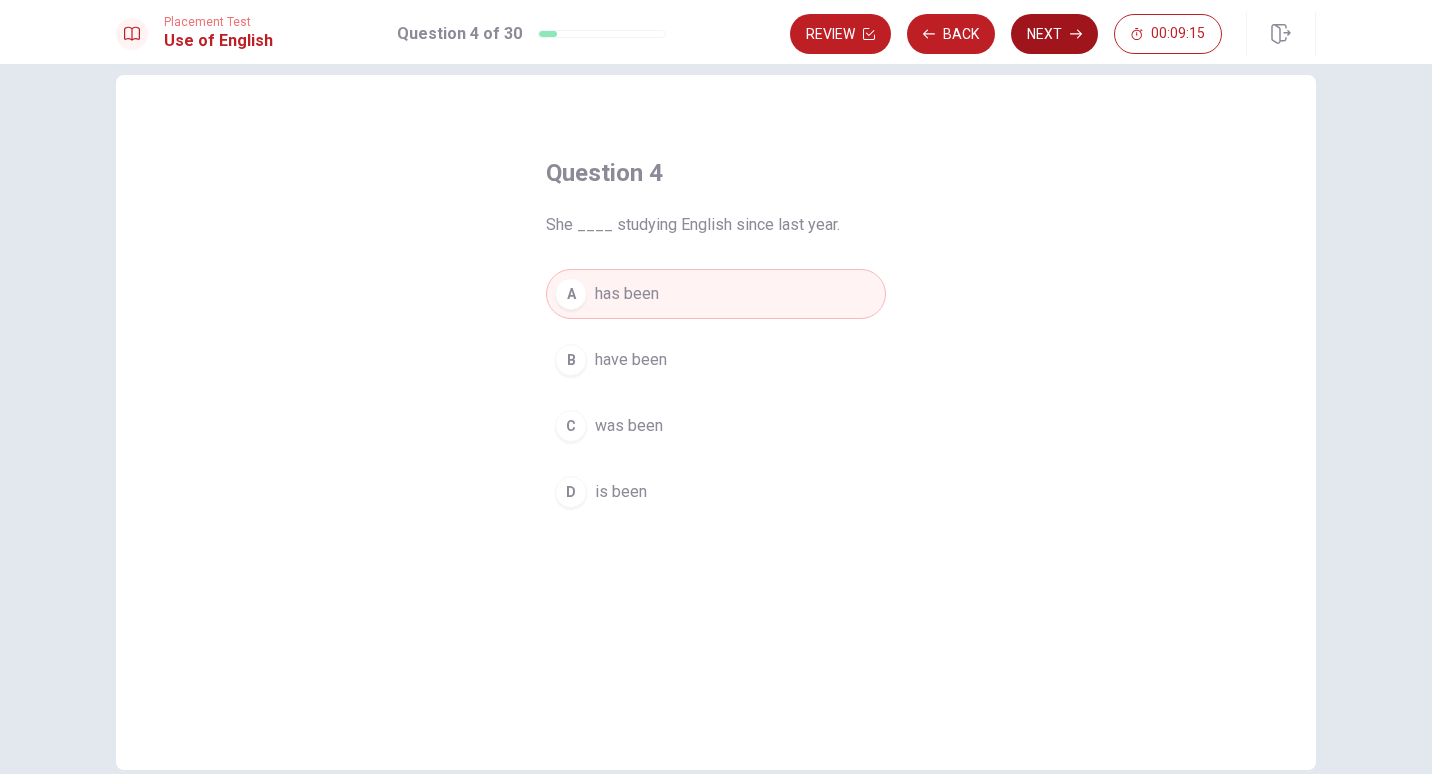 click on "Next" at bounding box center (1054, 34) 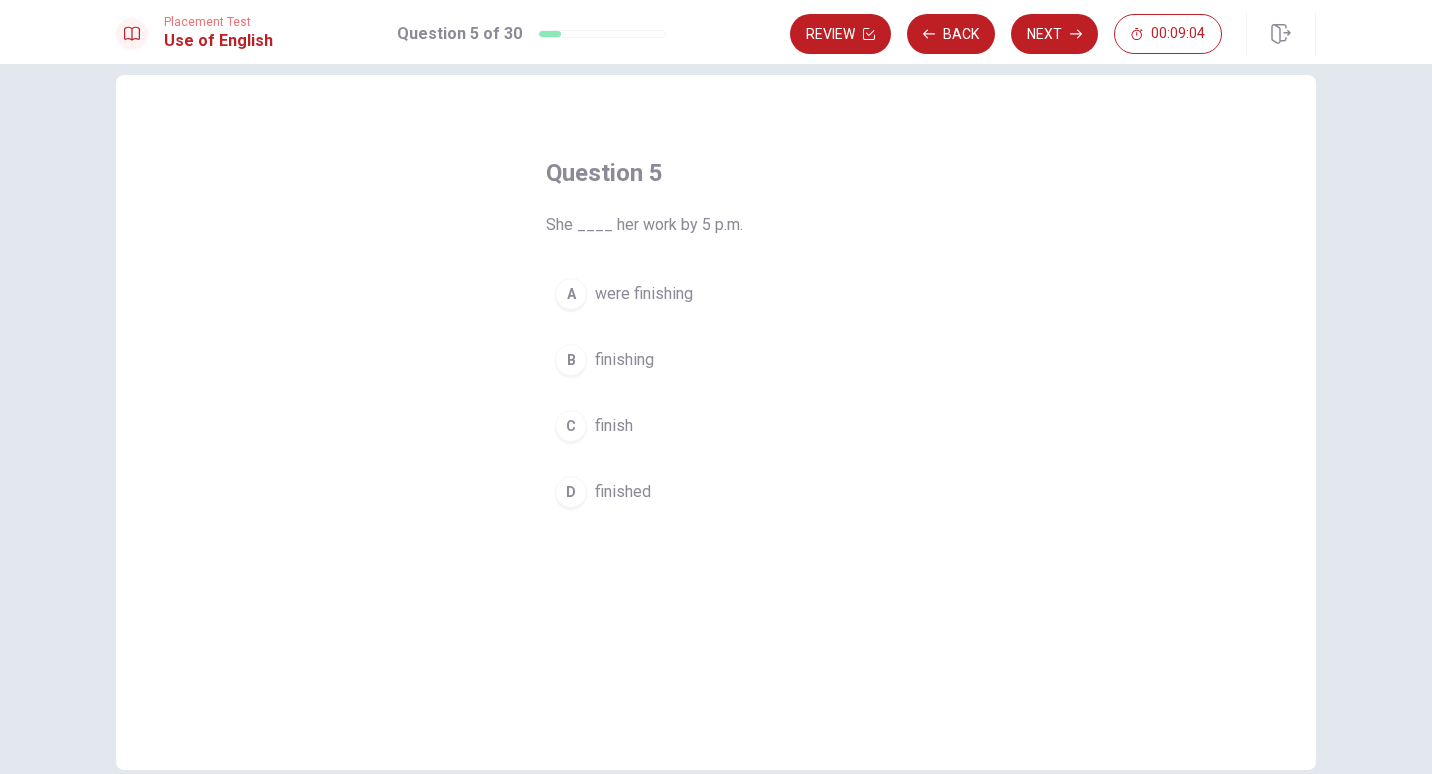 click on "C" at bounding box center [571, 426] 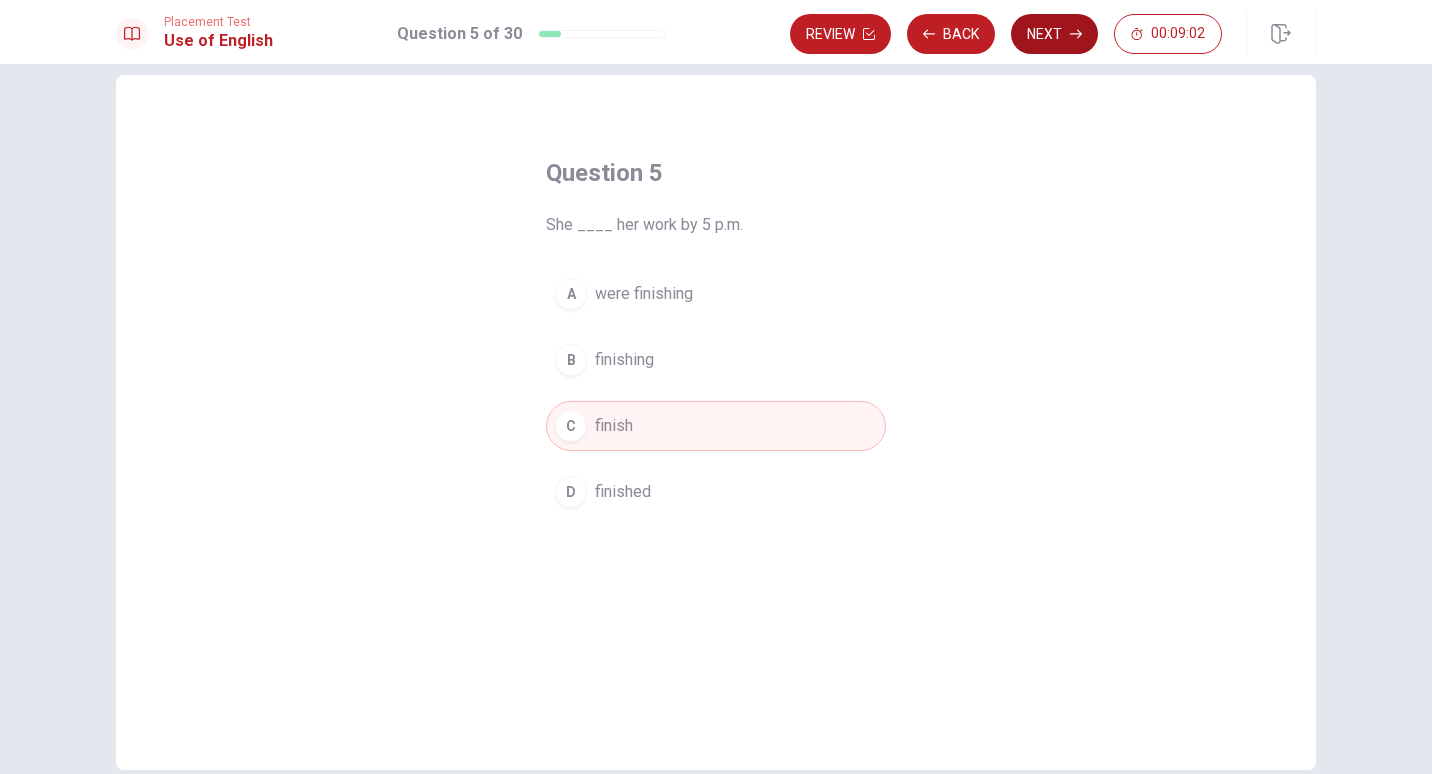 click on "Next" at bounding box center (1054, 34) 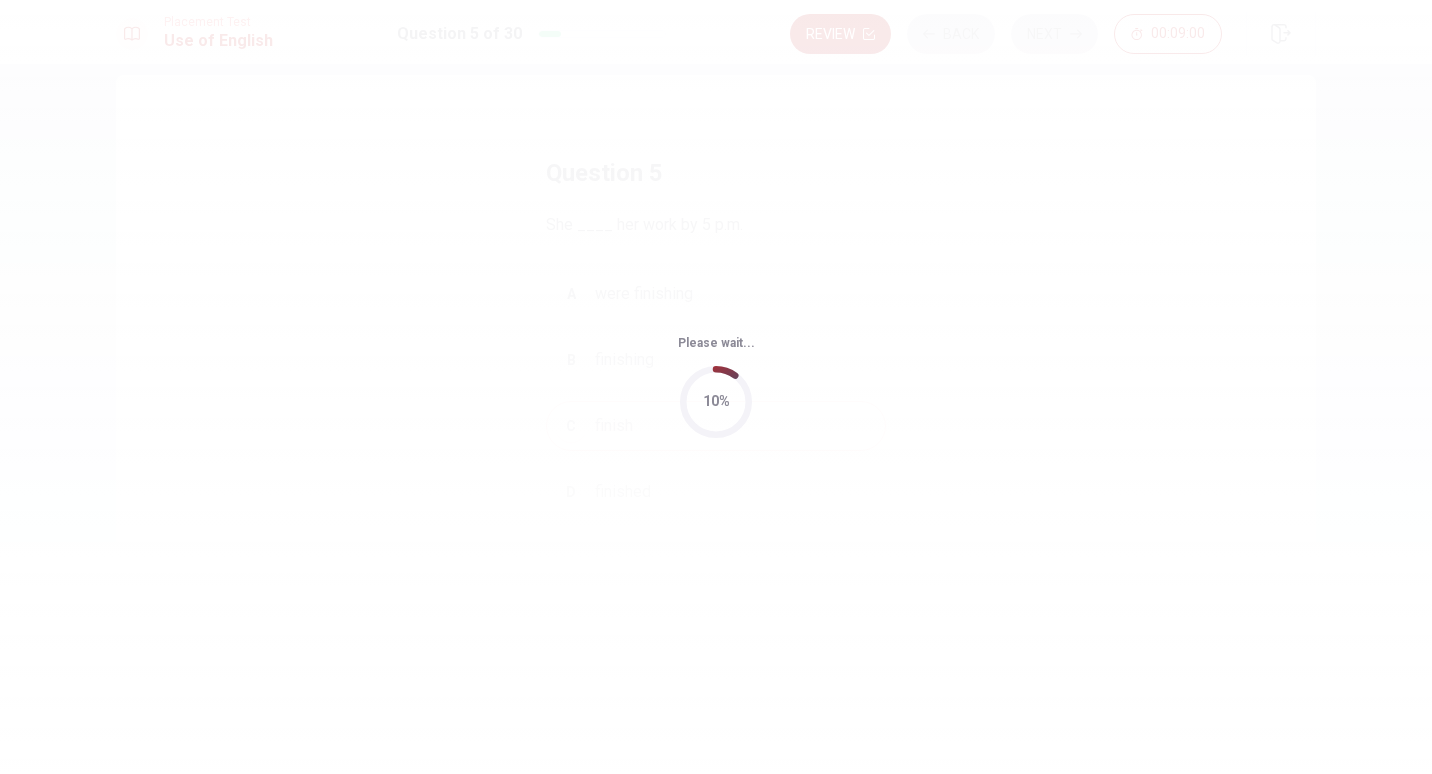 scroll, scrollTop: 0, scrollLeft: 0, axis: both 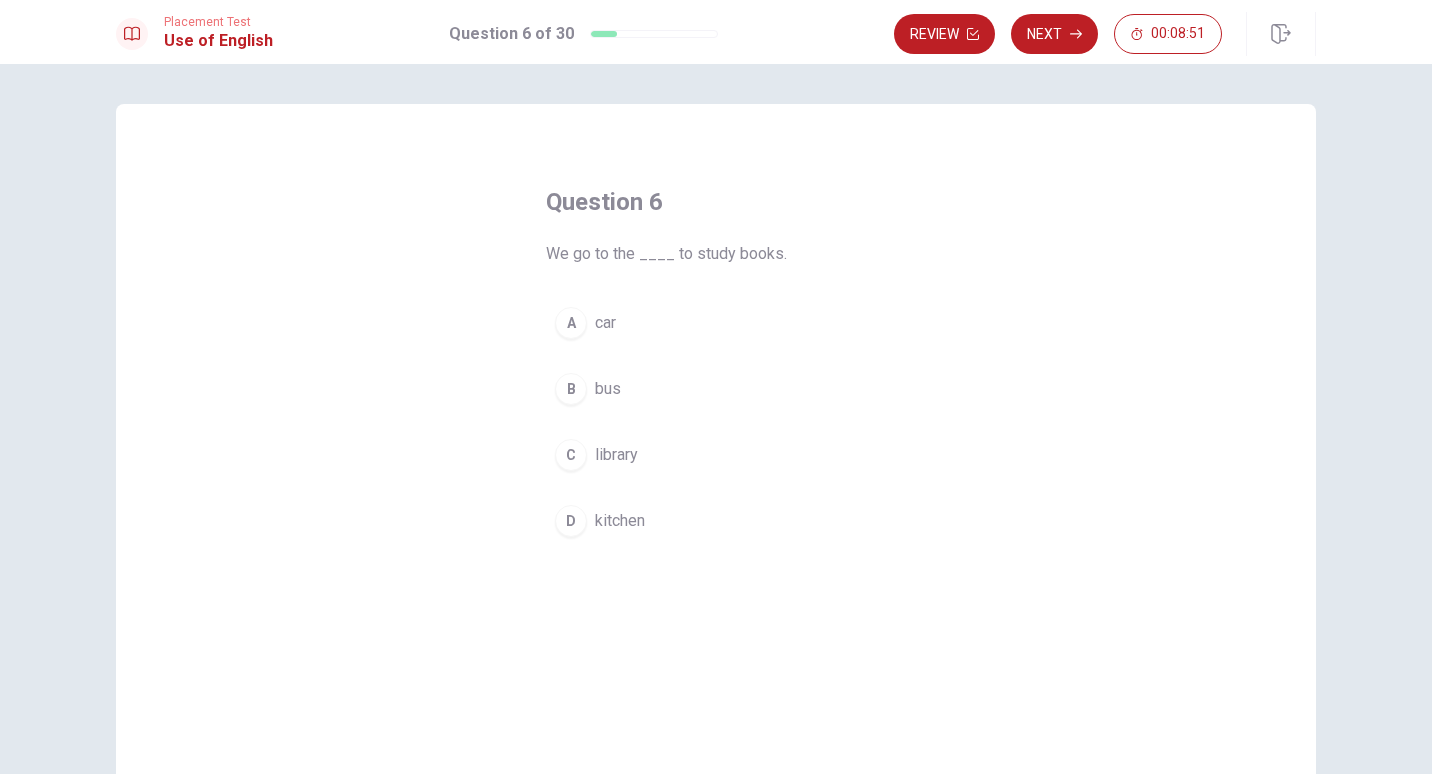 click on "C" at bounding box center (571, 455) 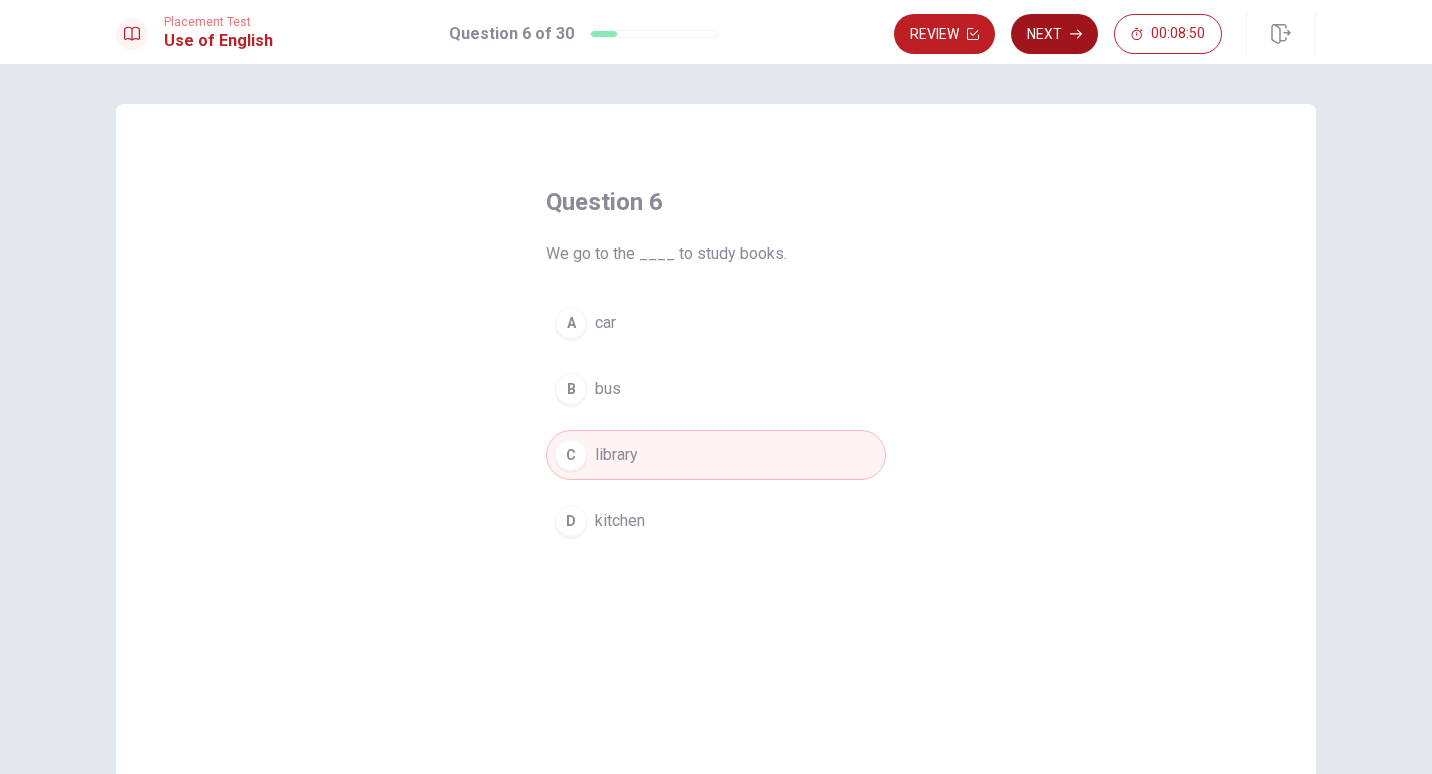 click on "Next" at bounding box center (1054, 34) 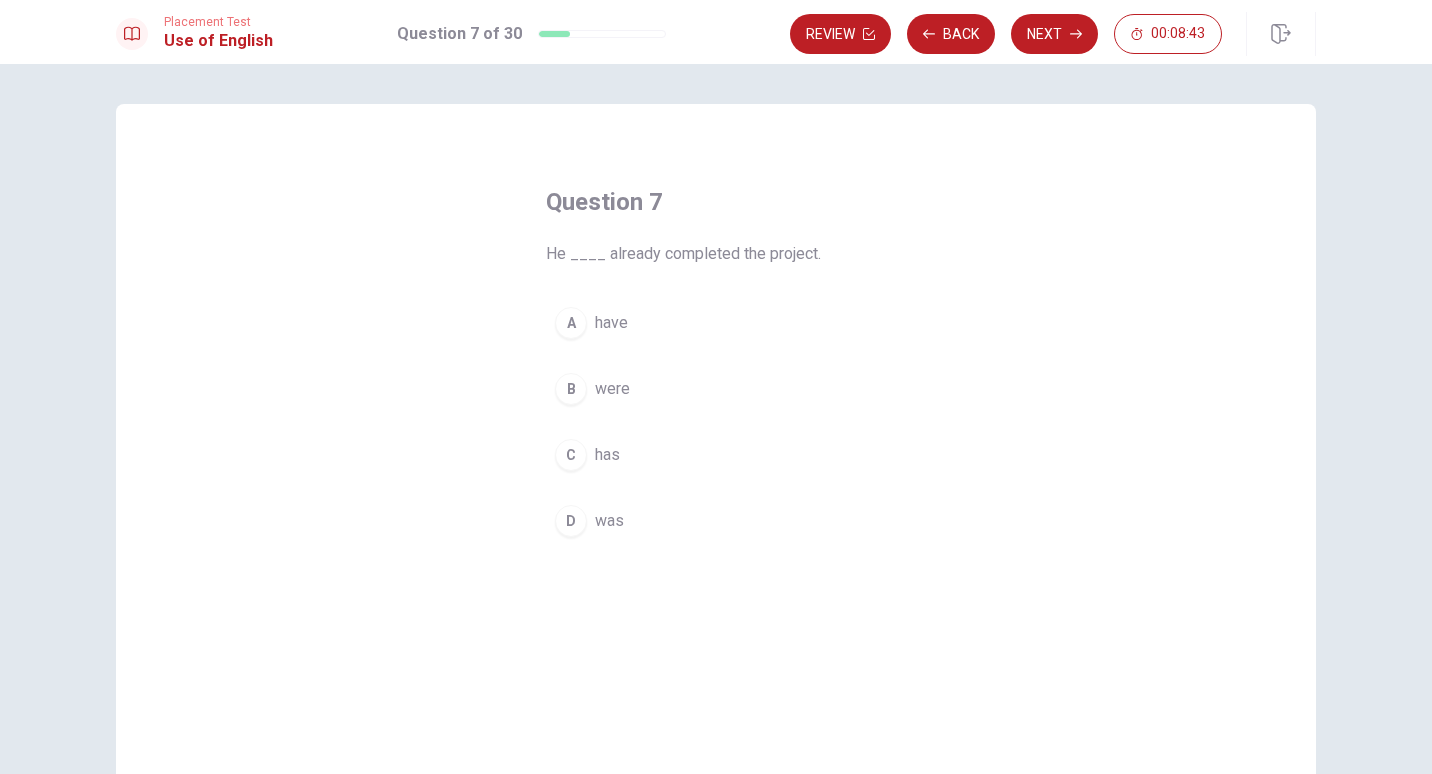 click on "C" at bounding box center (571, 455) 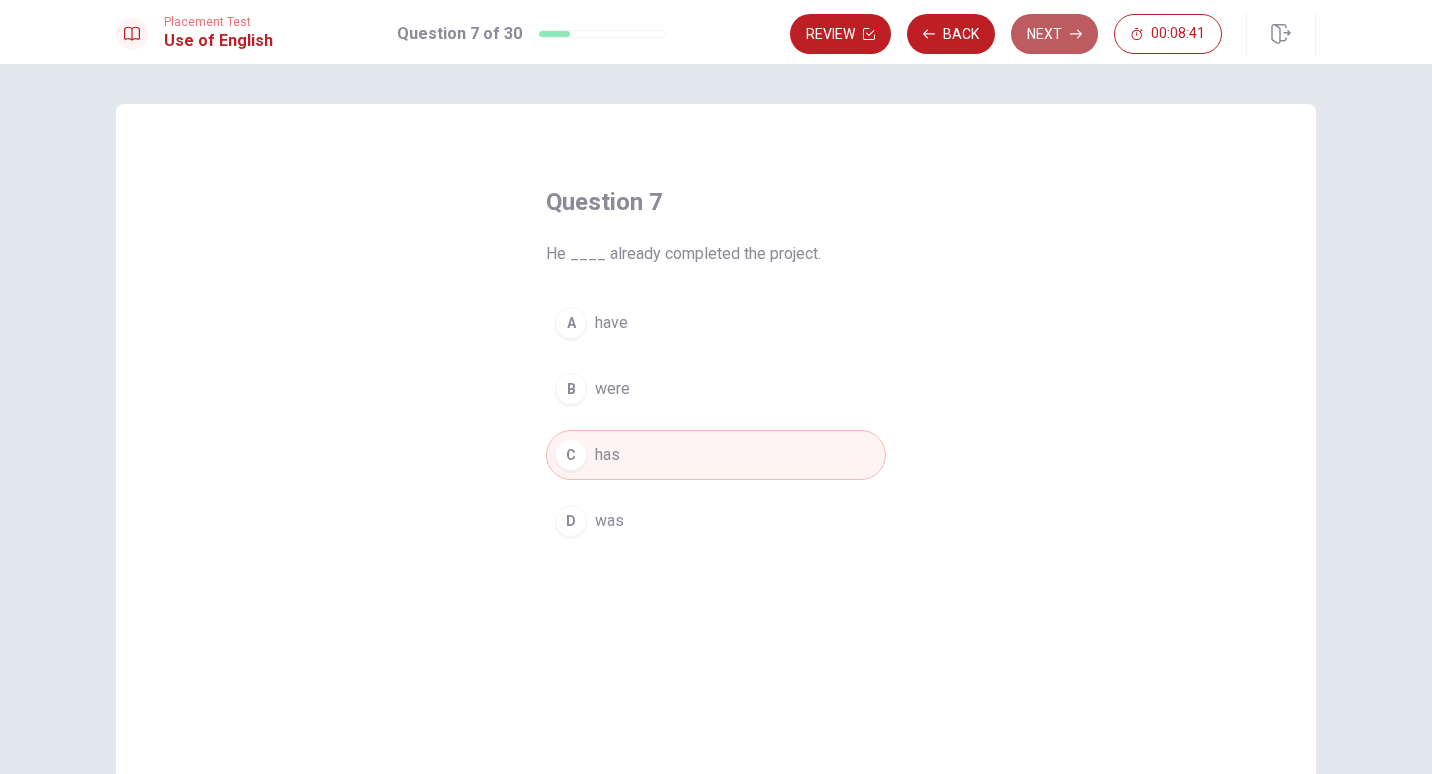 click on "Next" at bounding box center (1054, 34) 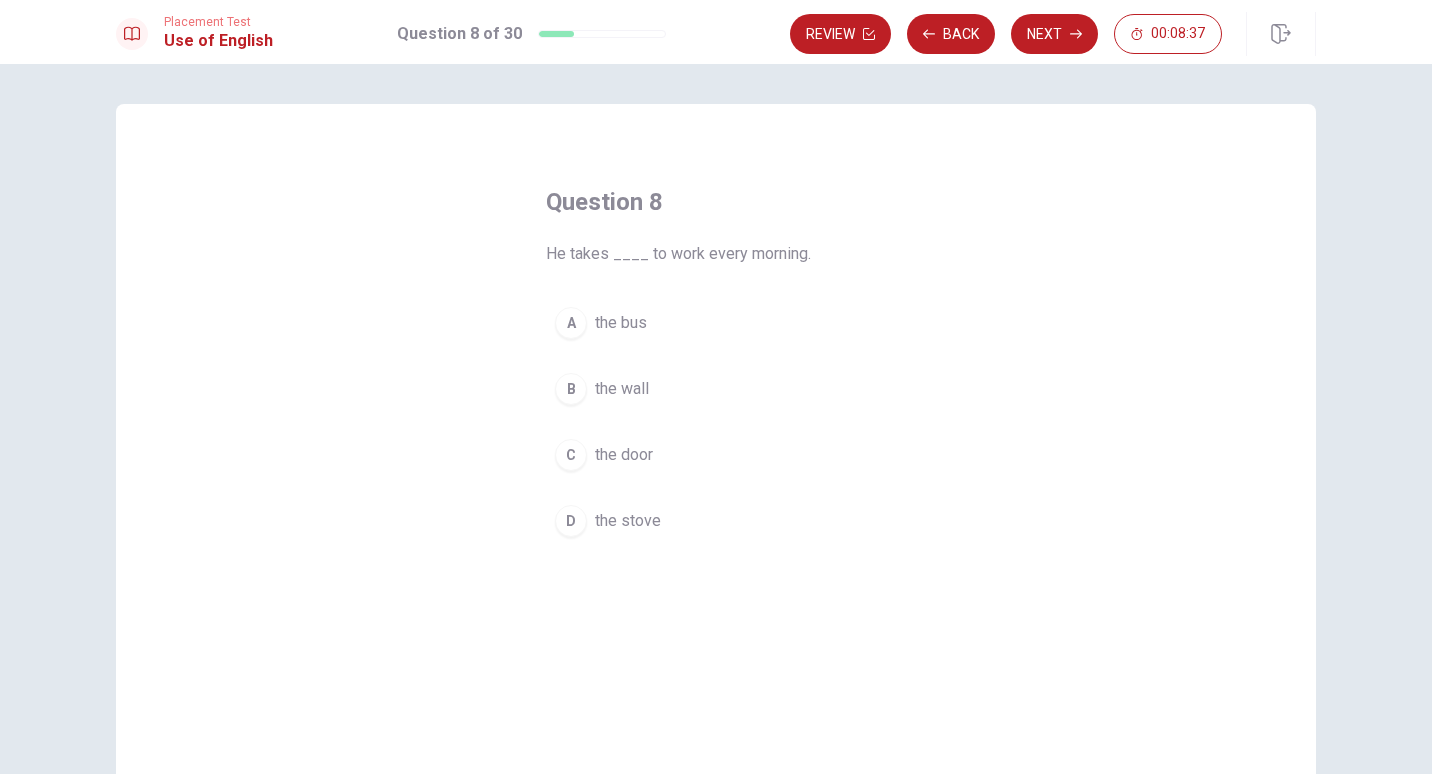 click on "A" at bounding box center (571, 323) 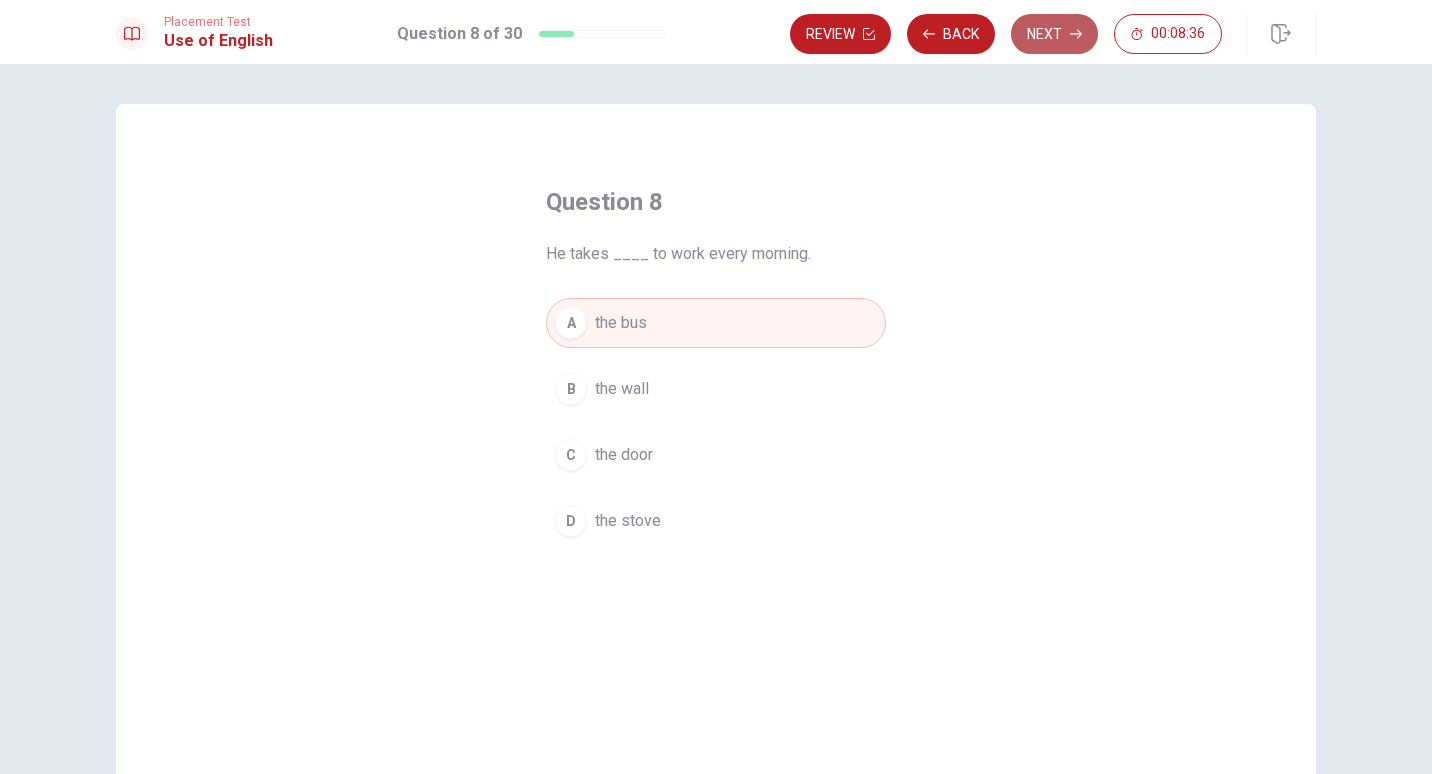 click on "Next" at bounding box center [1054, 34] 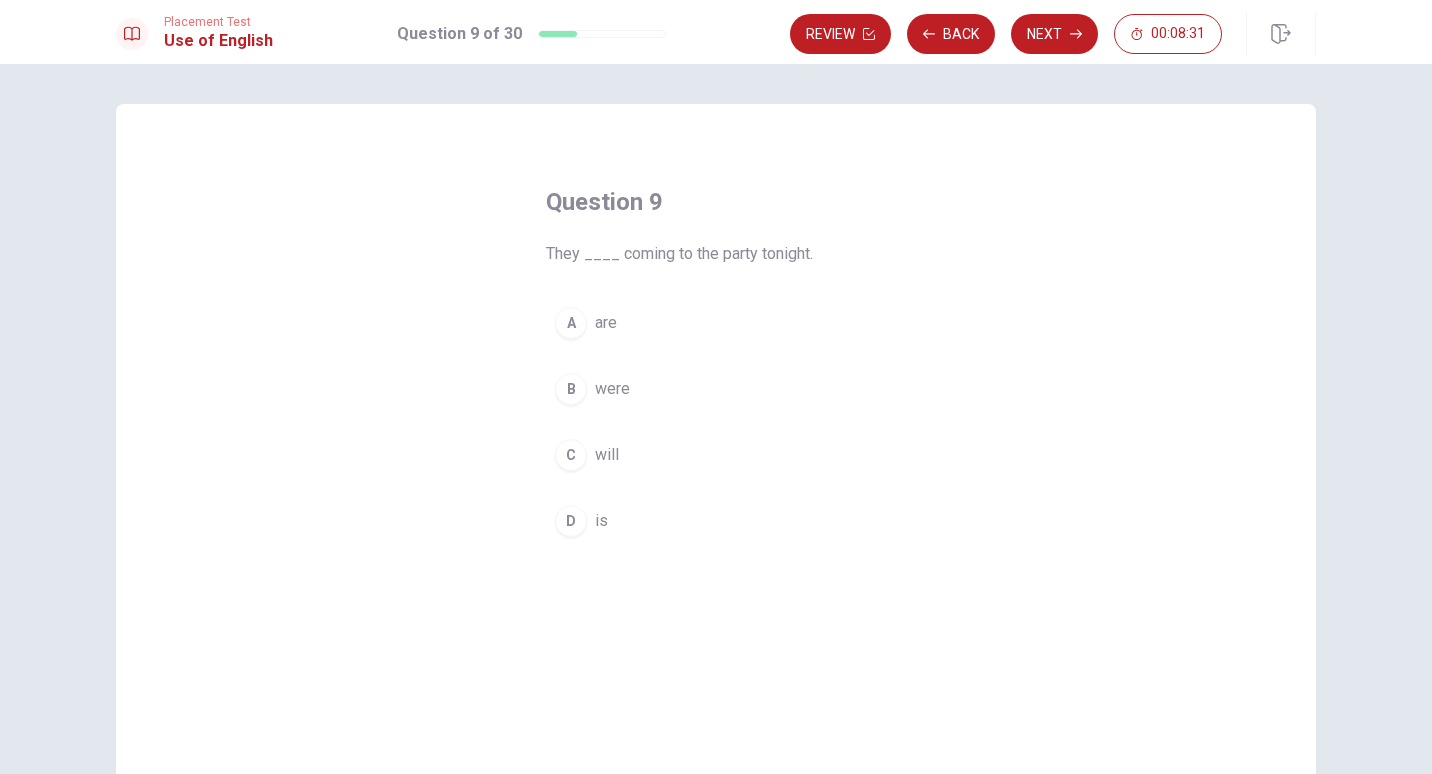 click on "C" at bounding box center [571, 455] 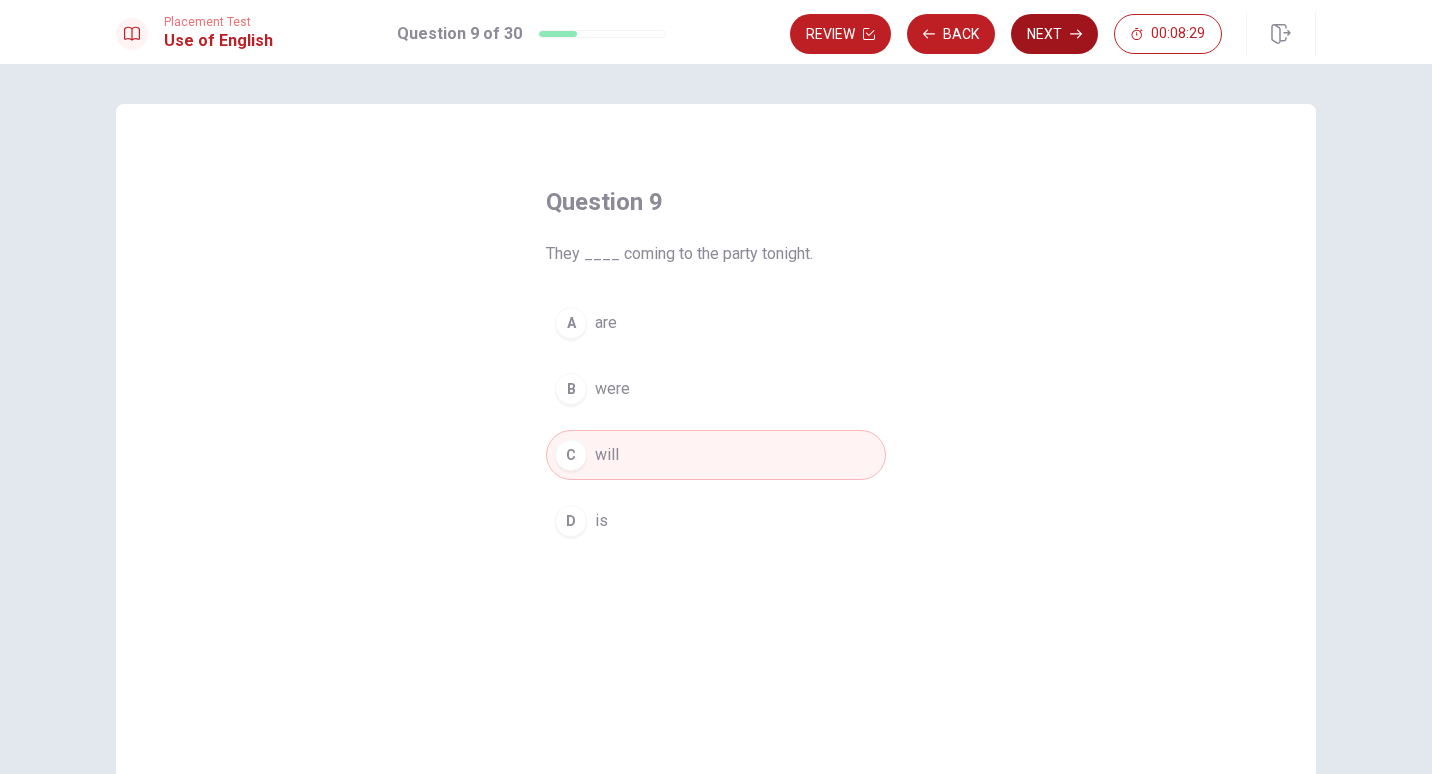 click on "Next" at bounding box center [1054, 34] 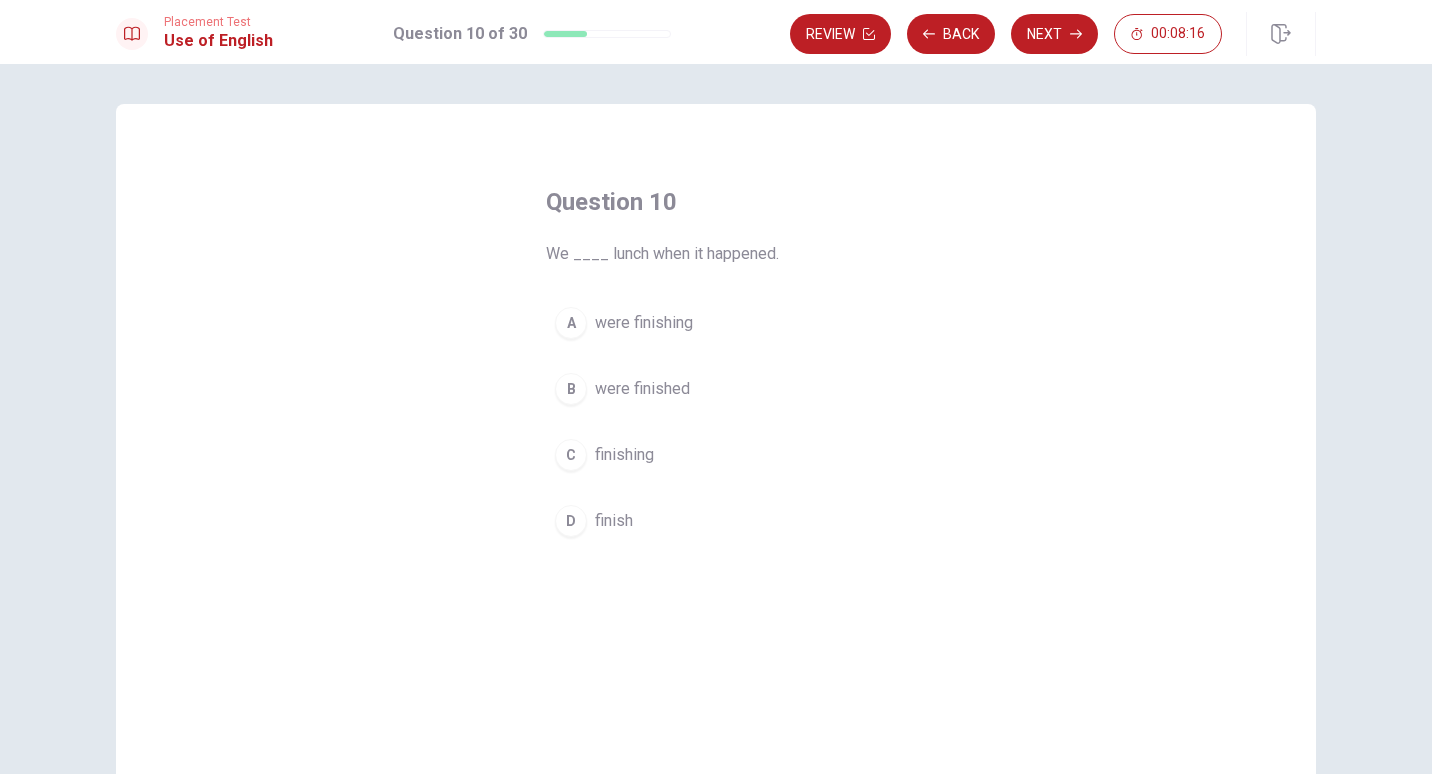 click on "D" at bounding box center (571, 521) 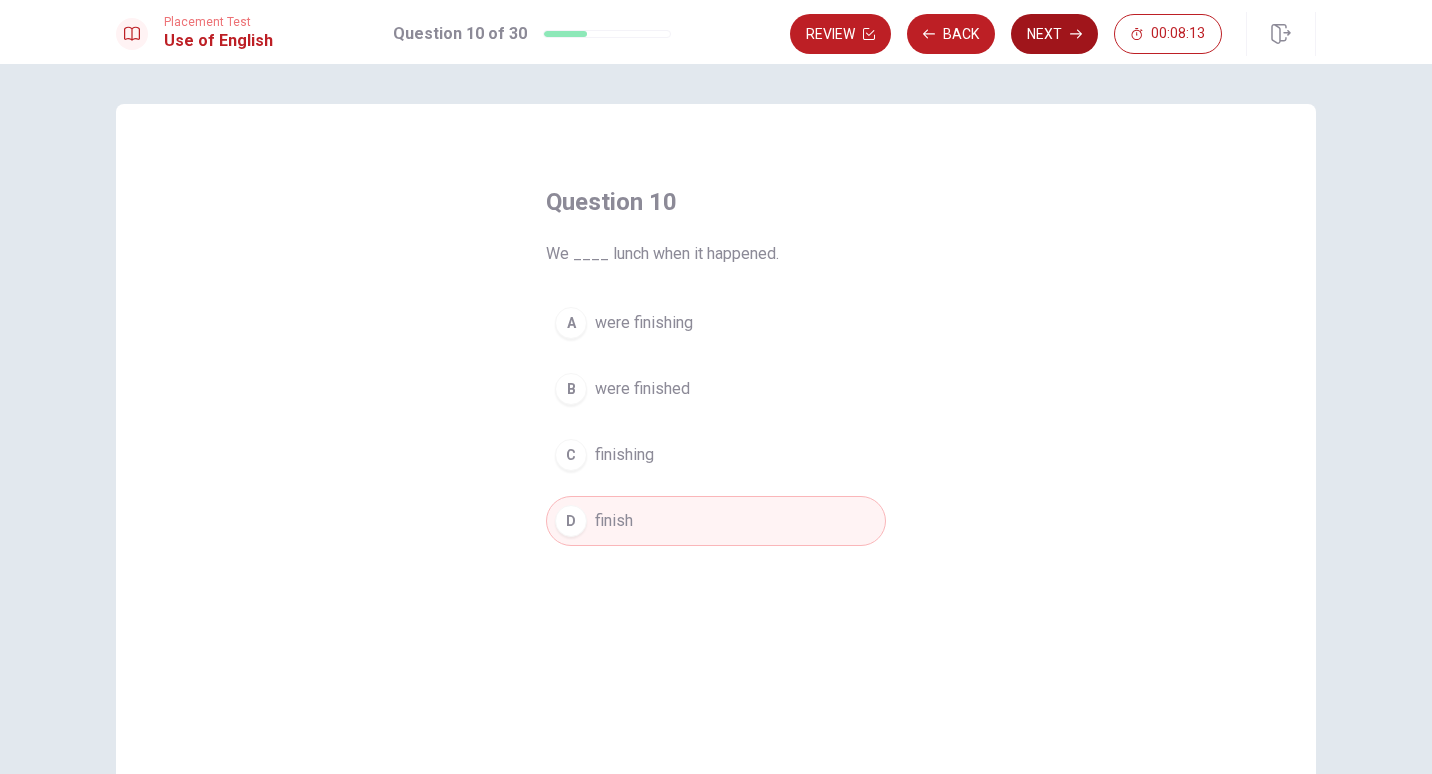 click on "Next" at bounding box center [1054, 34] 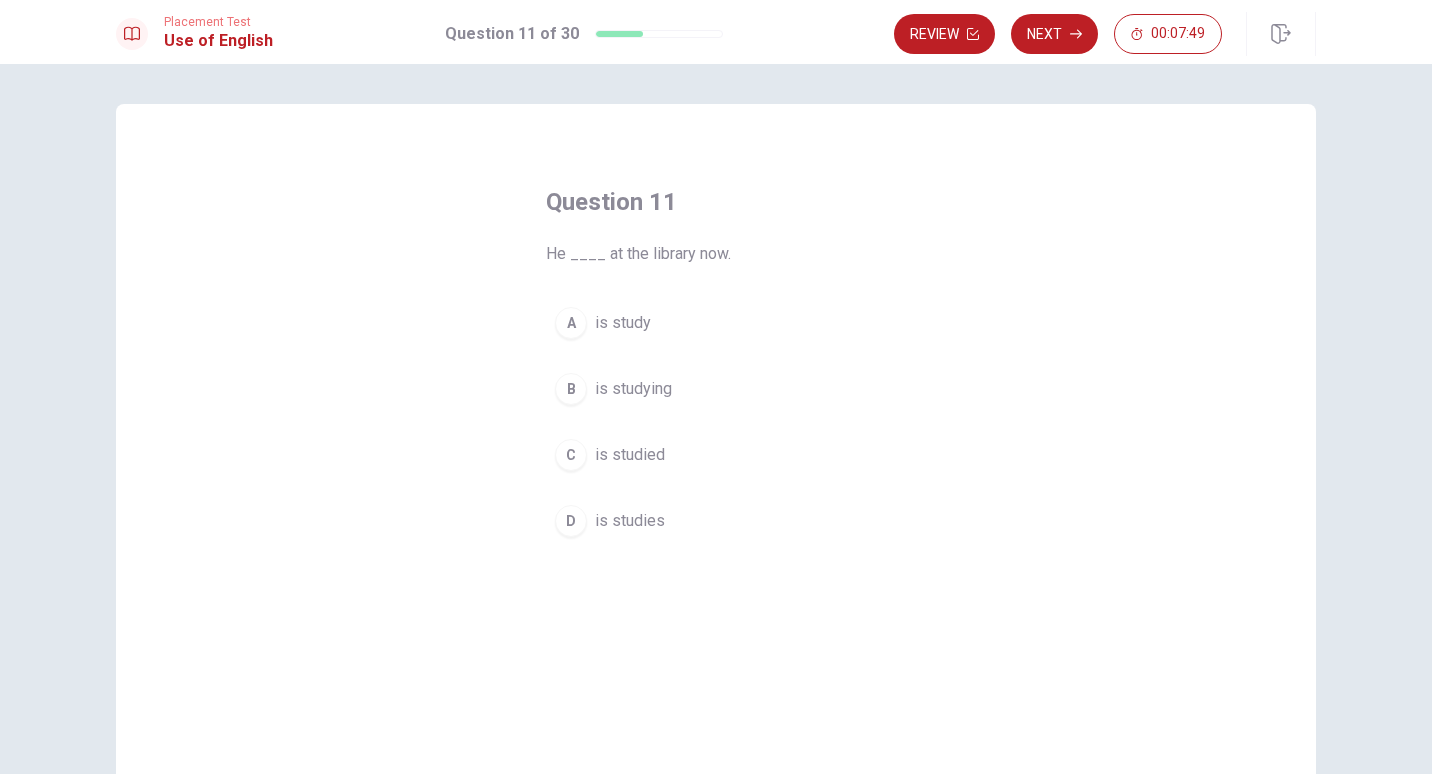 click on "Question 11 He ____ at the library now. A is study B is studying
C is studied D is studies" at bounding box center (716, 366) 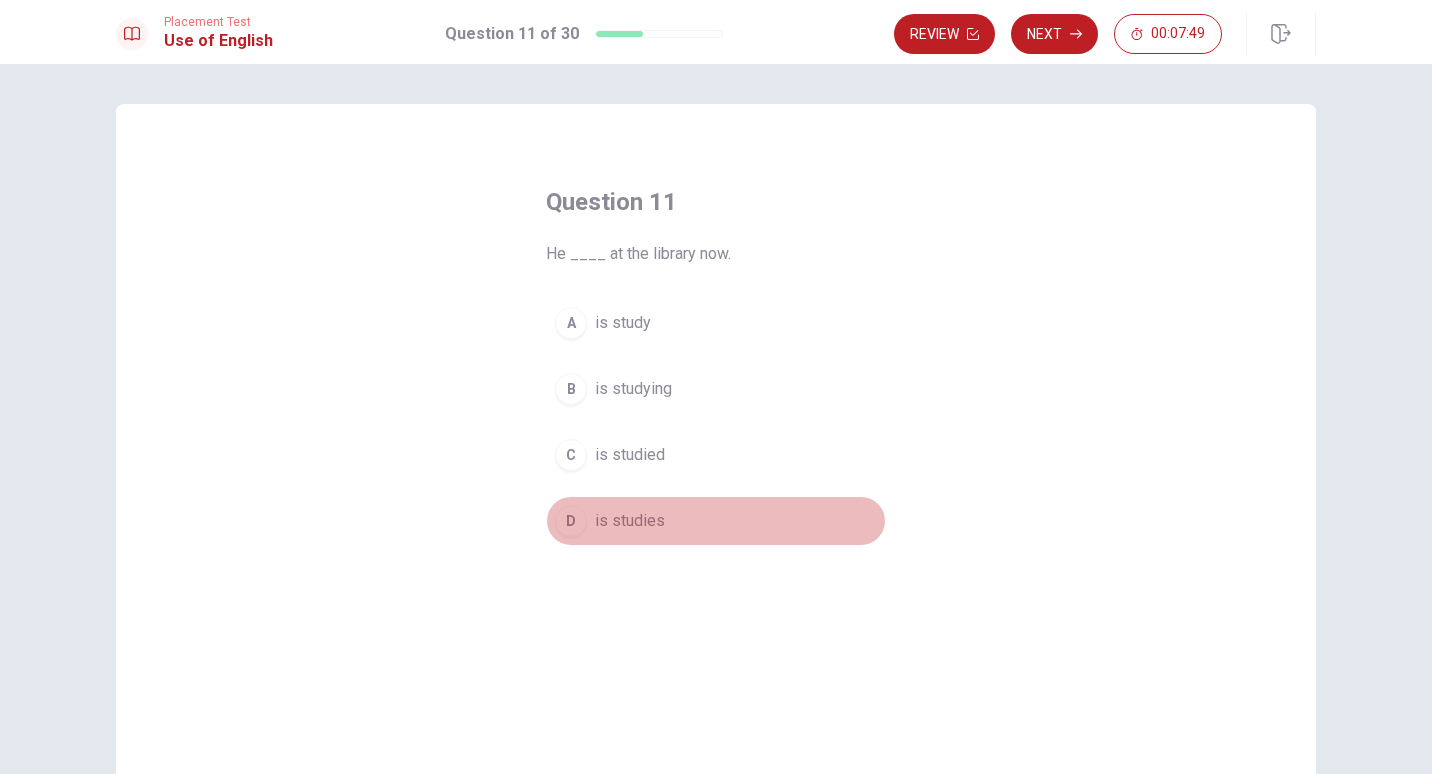 click on "D" at bounding box center (571, 521) 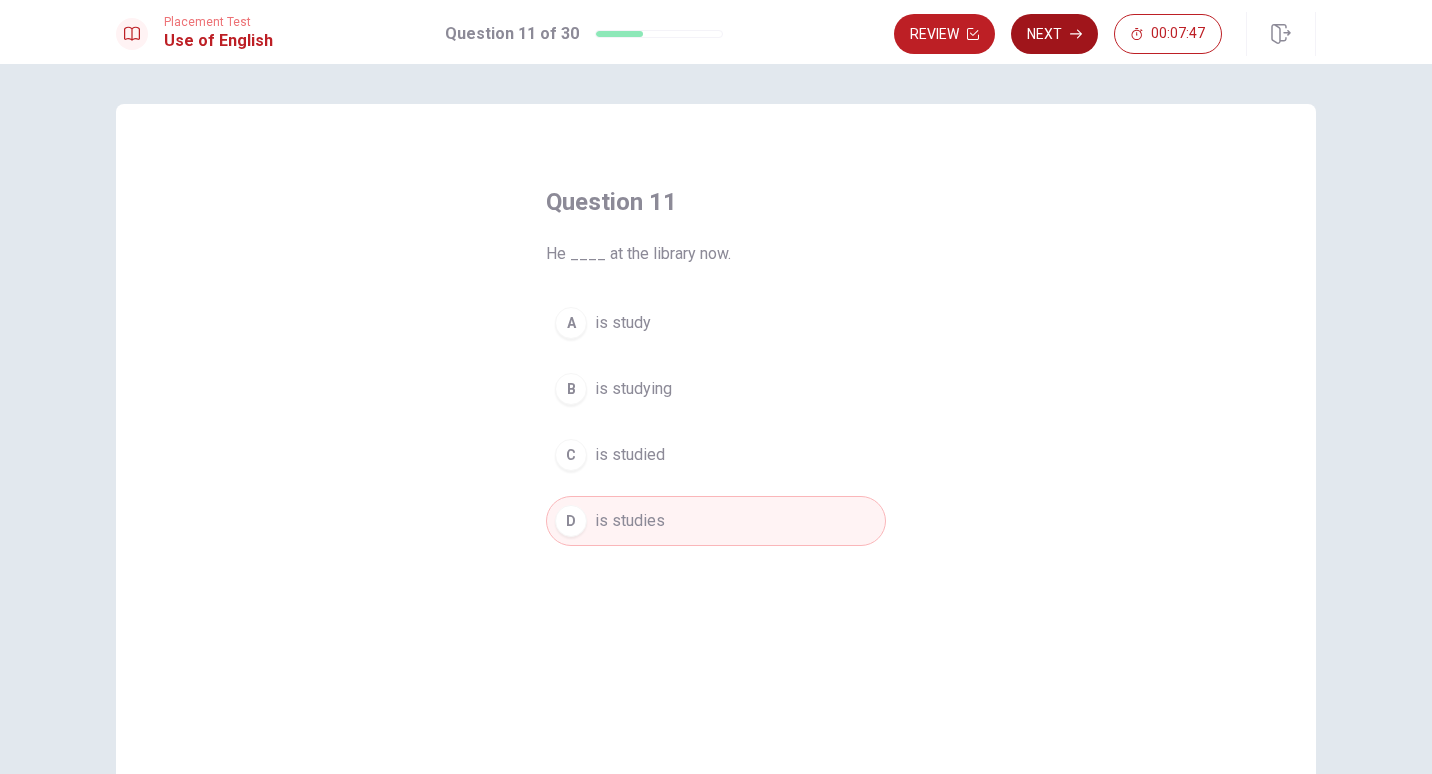 click on "Next" at bounding box center [1054, 34] 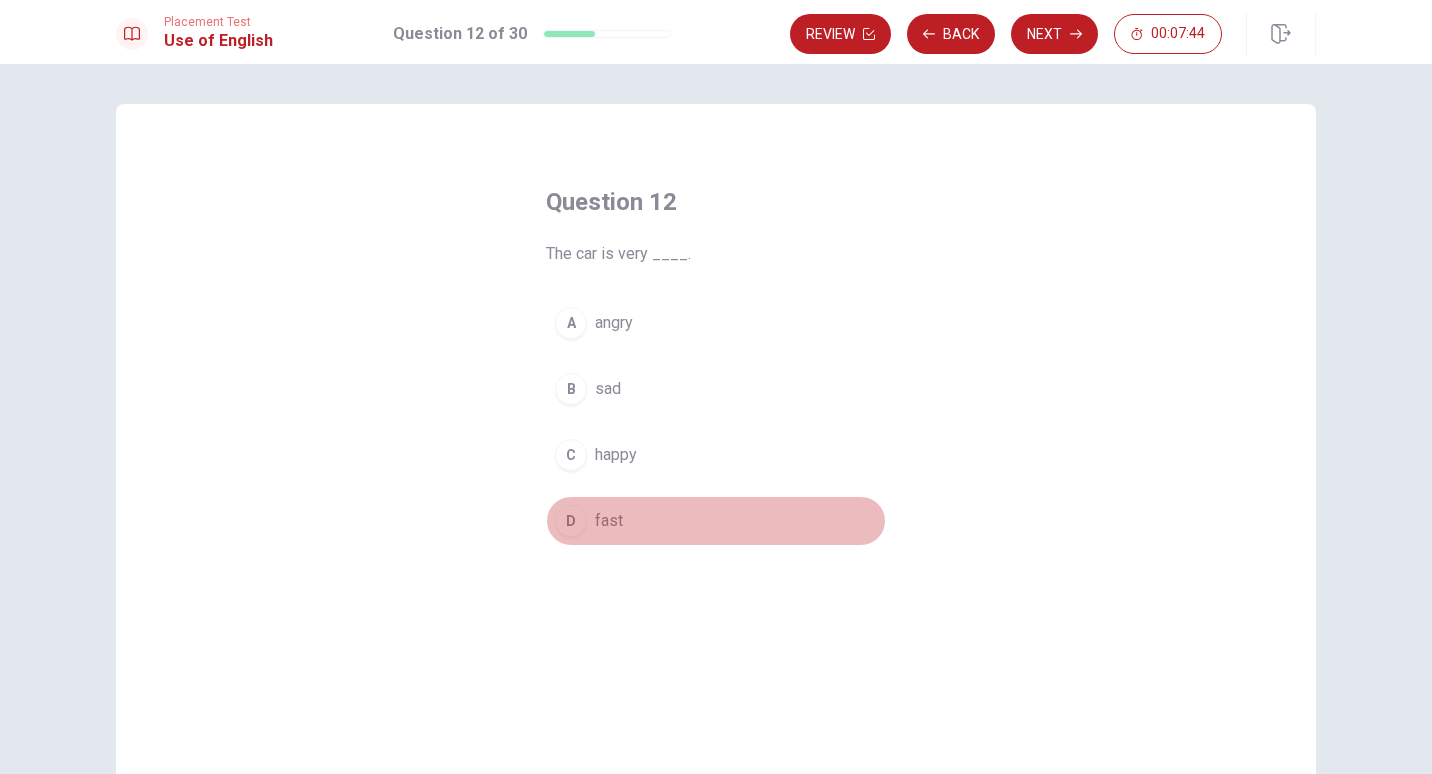click on "D" at bounding box center (571, 521) 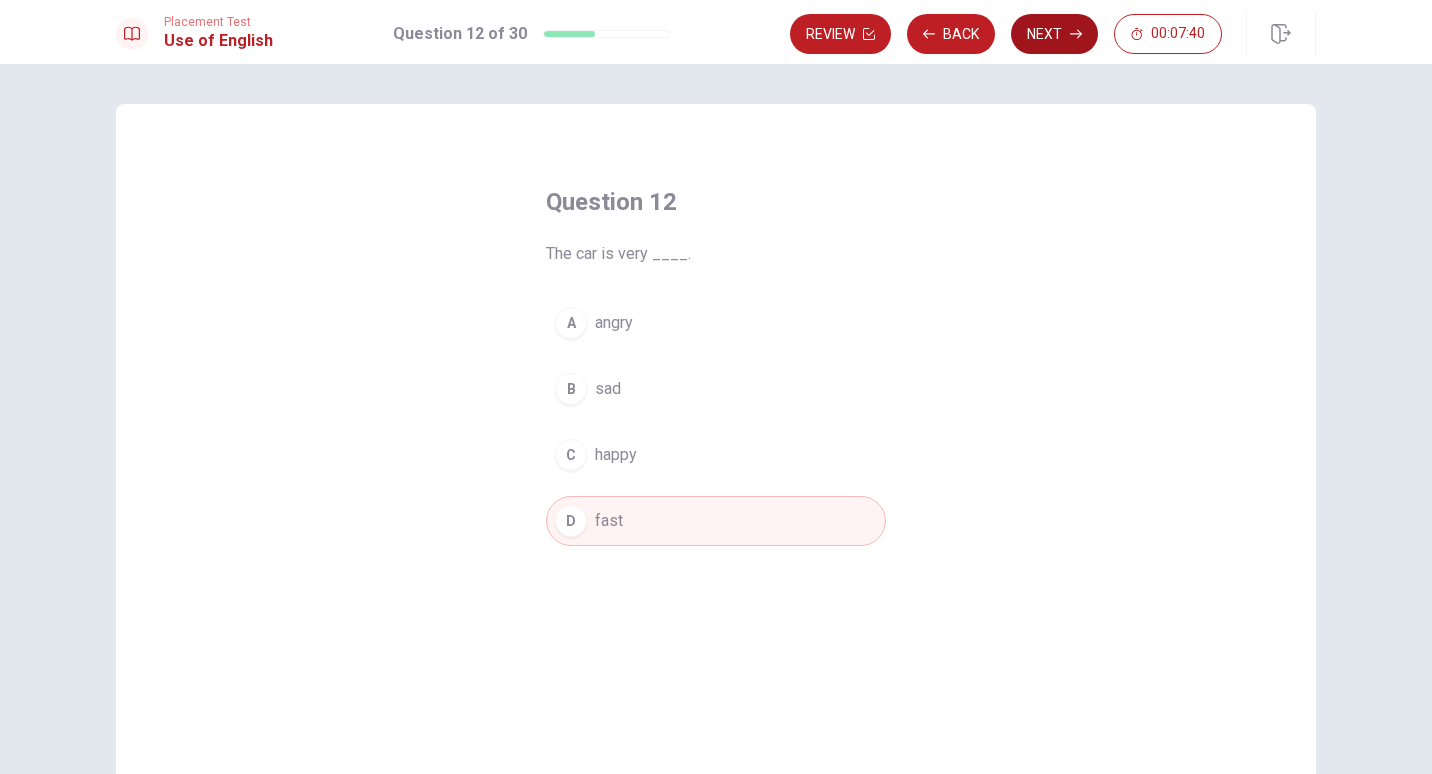 click on "Next" at bounding box center (1054, 34) 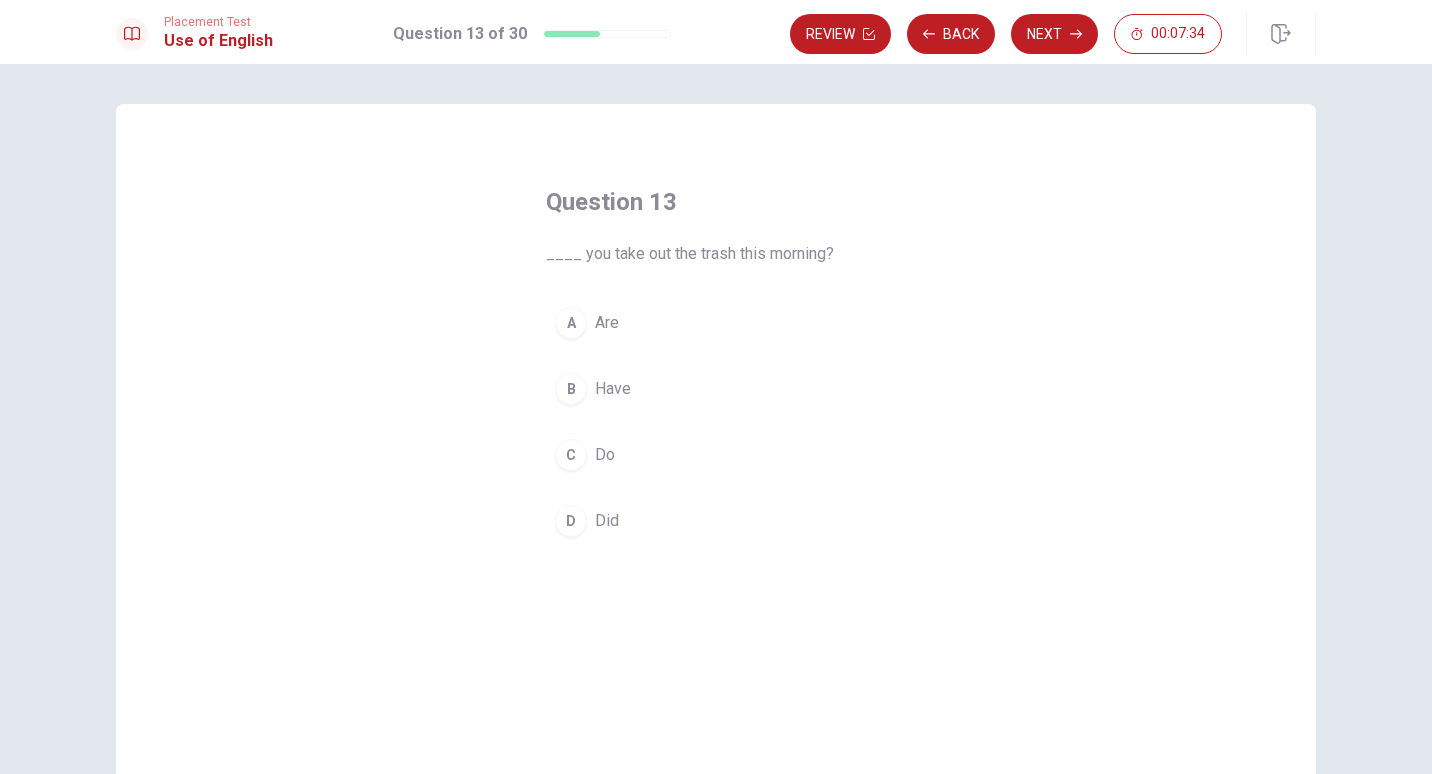 click on "D" at bounding box center (571, 521) 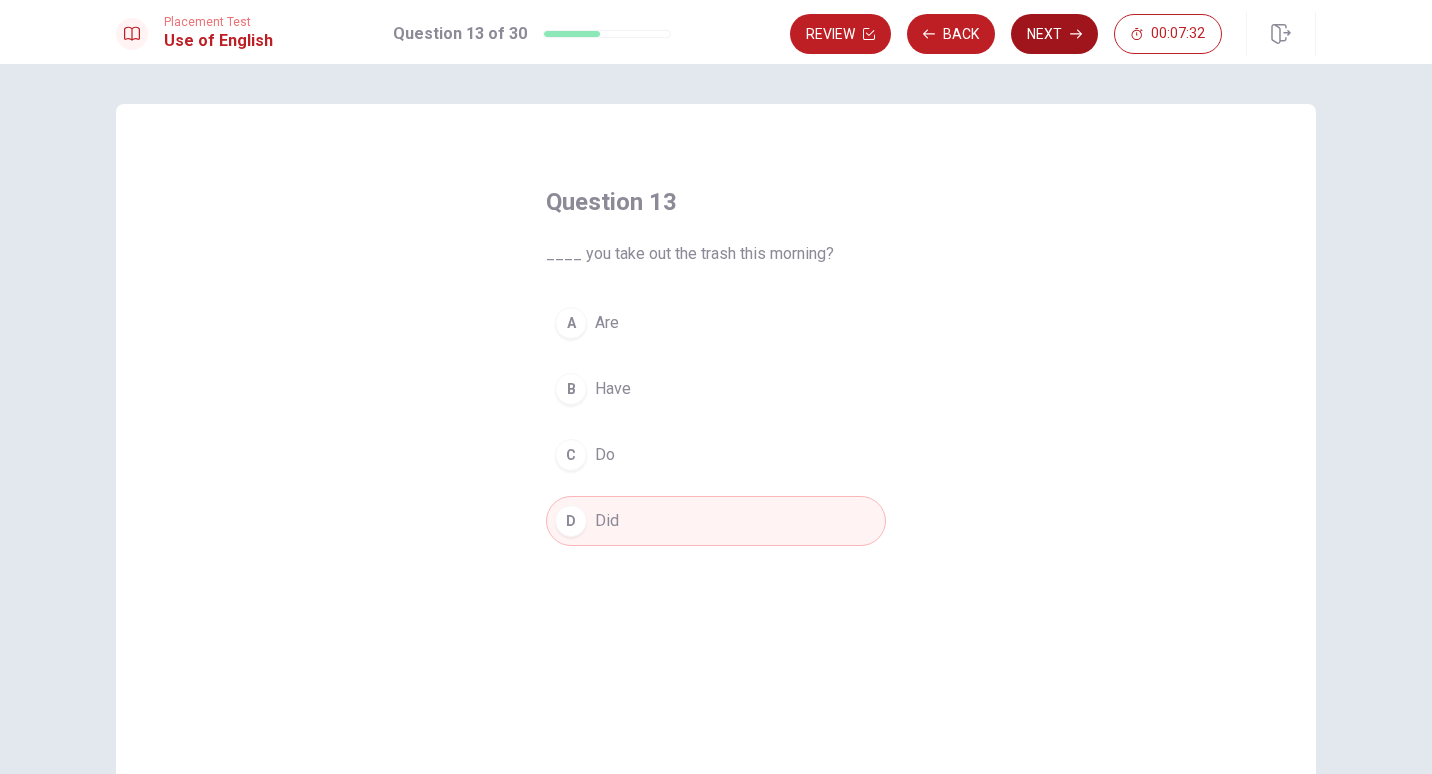 click on "Next" at bounding box center [1054, 34] 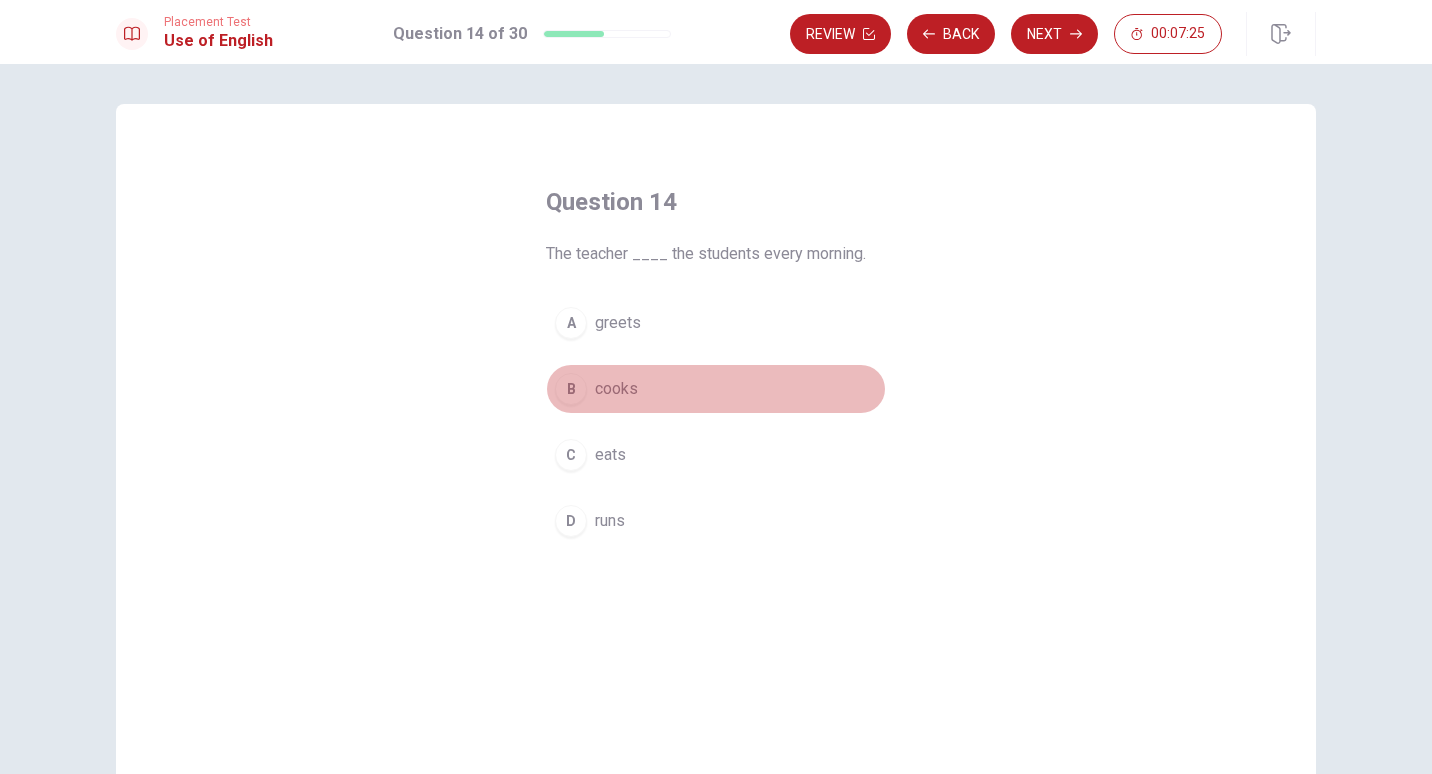 click on "B" at bounding box center [571, 389] 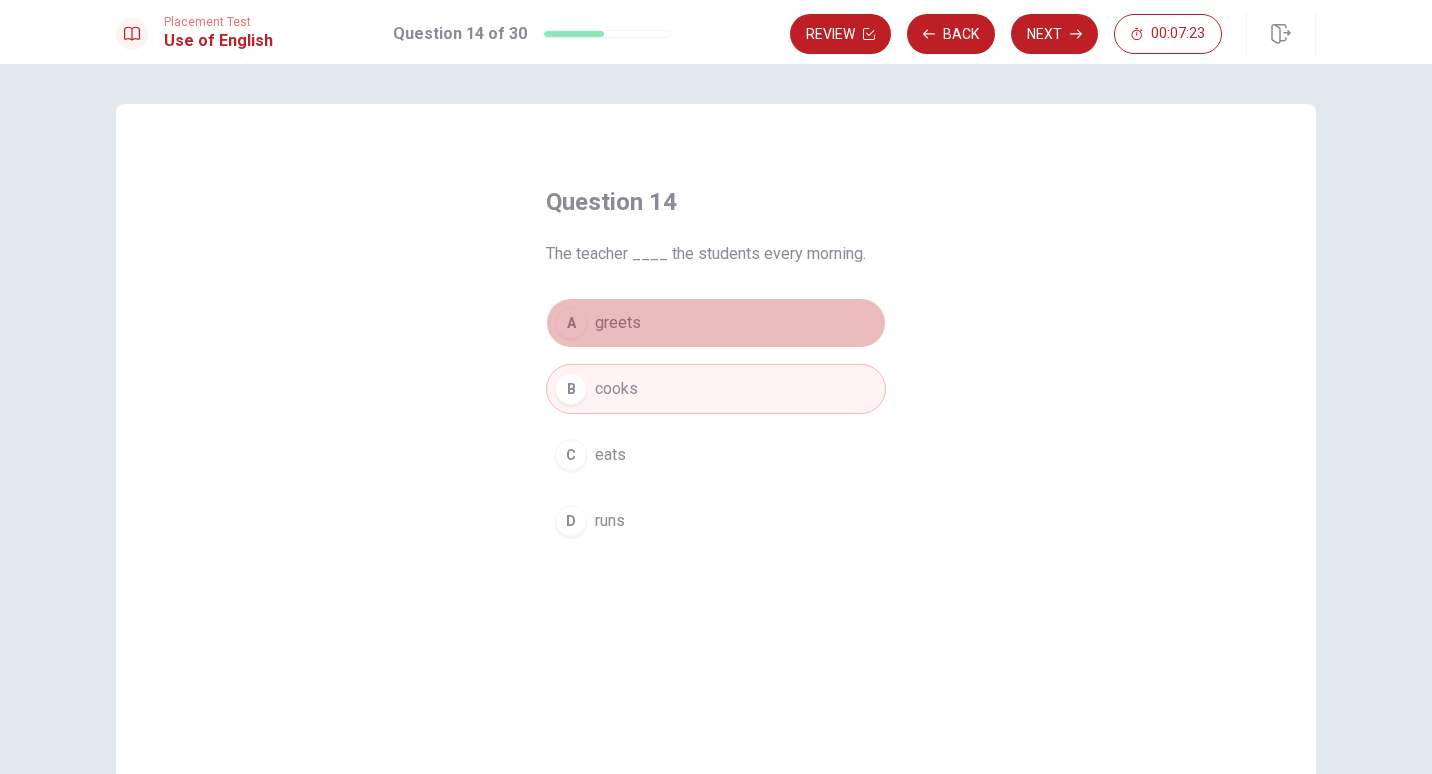 click on "A" at bounding box center [571, 323] 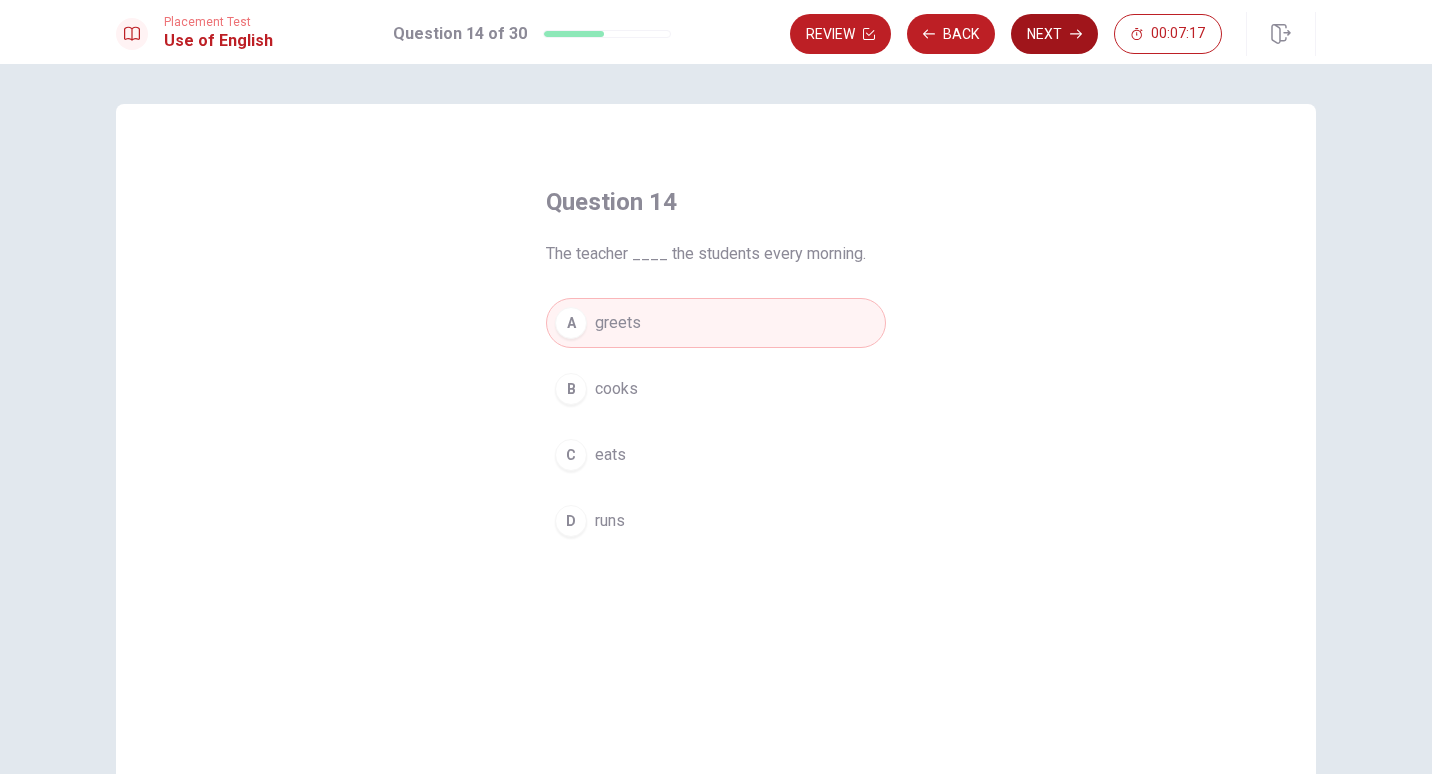 click on "Next" at bounding box center (1054, 34) 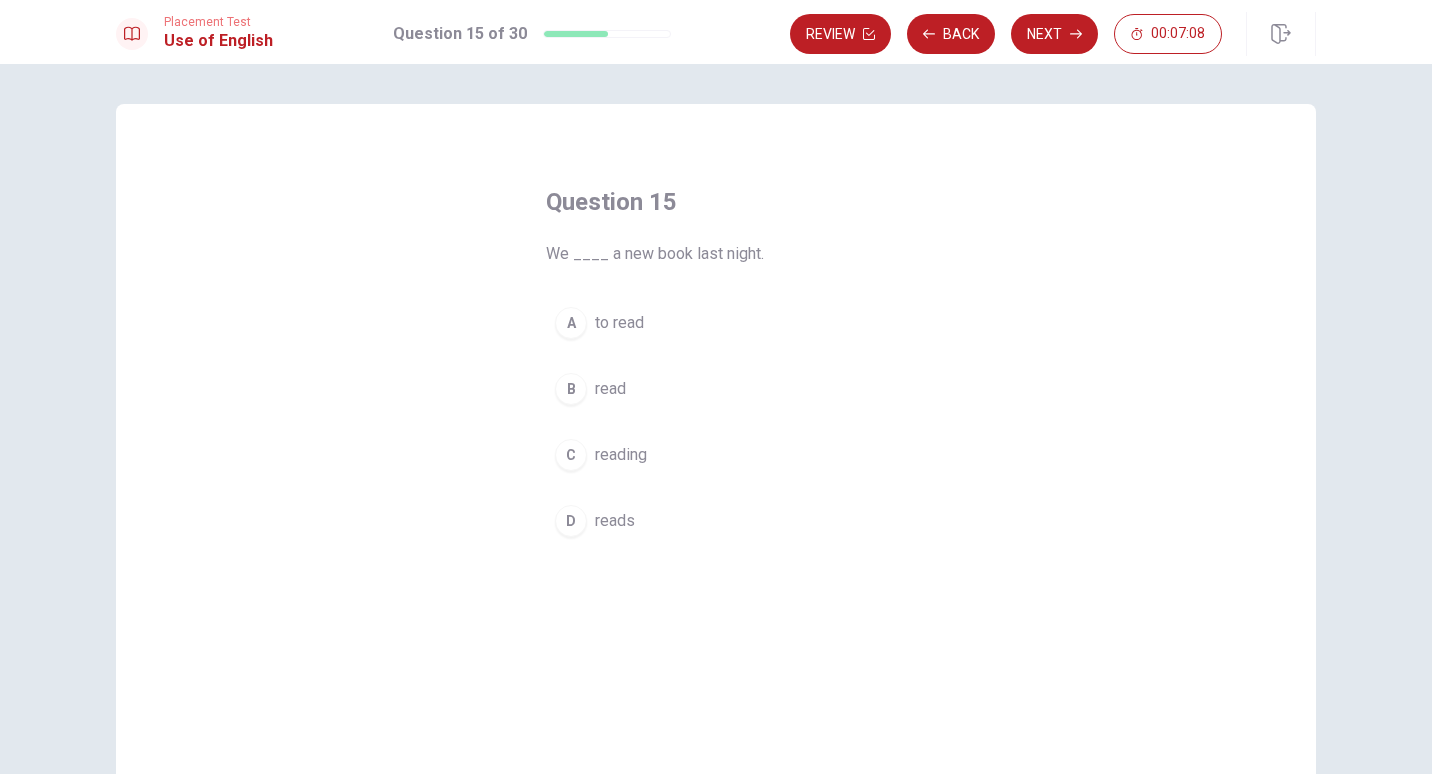 click on "D" at bounding box center (571, 521) 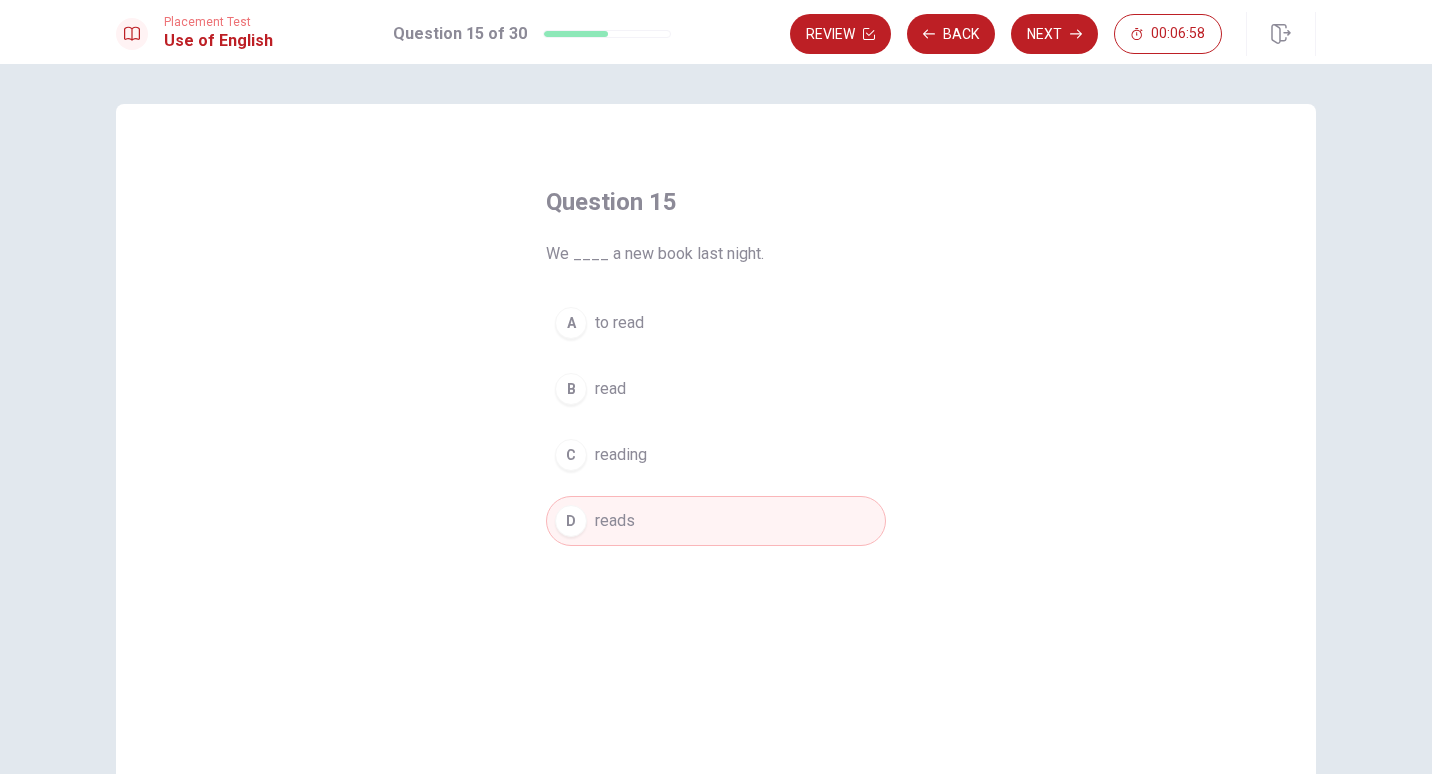 click on "C" at bounding box center [571, 455] 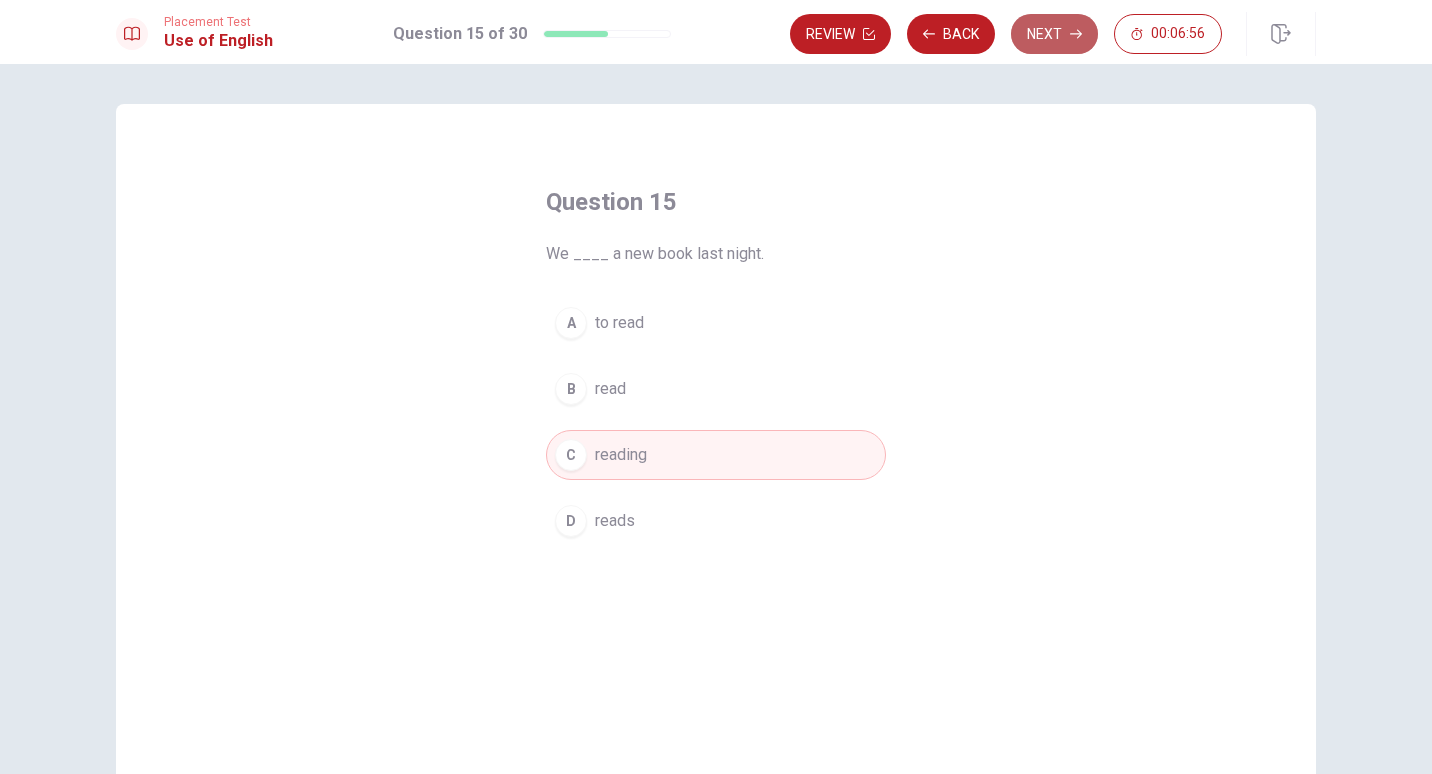 click on "Next" at bounding box center (1054, 34) 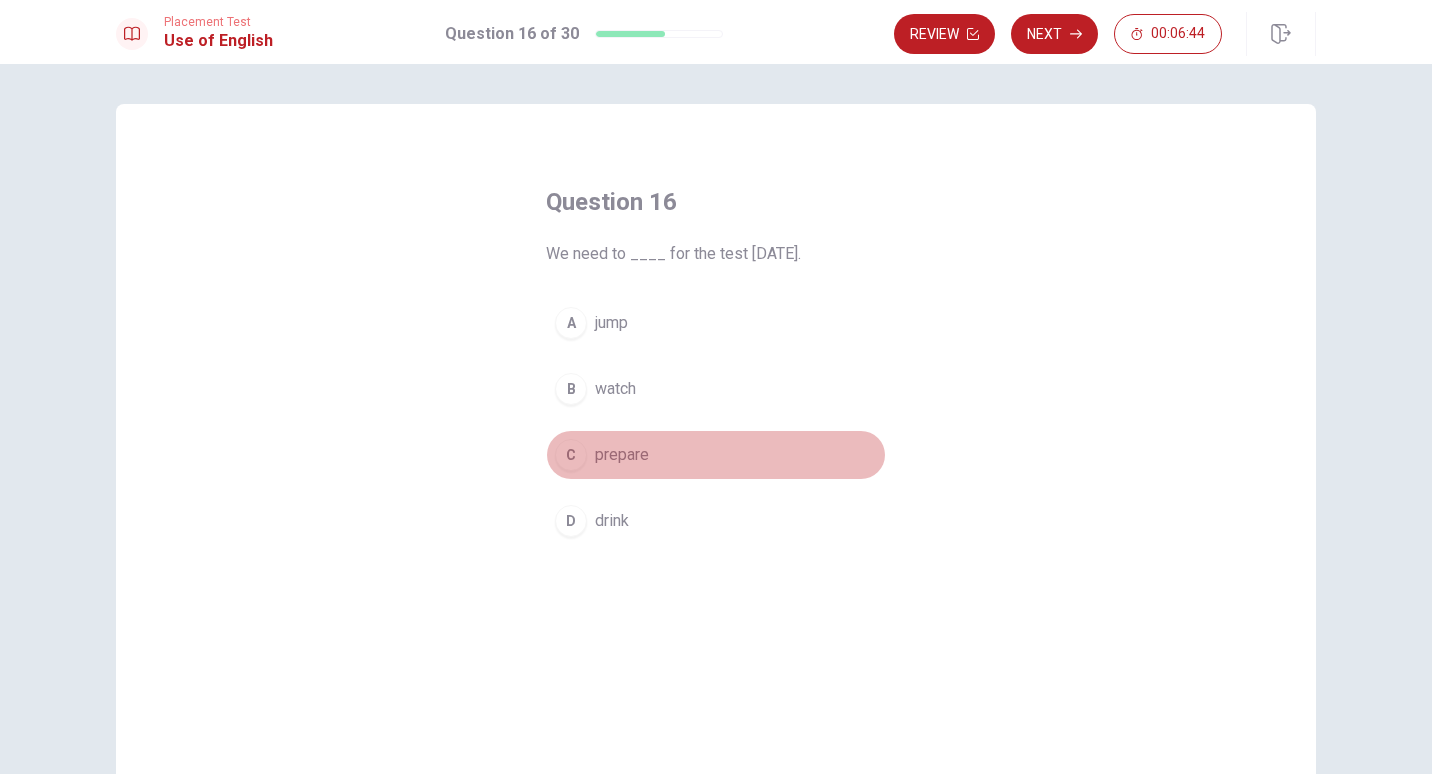 click on "C" at bounding box center [571, 455] 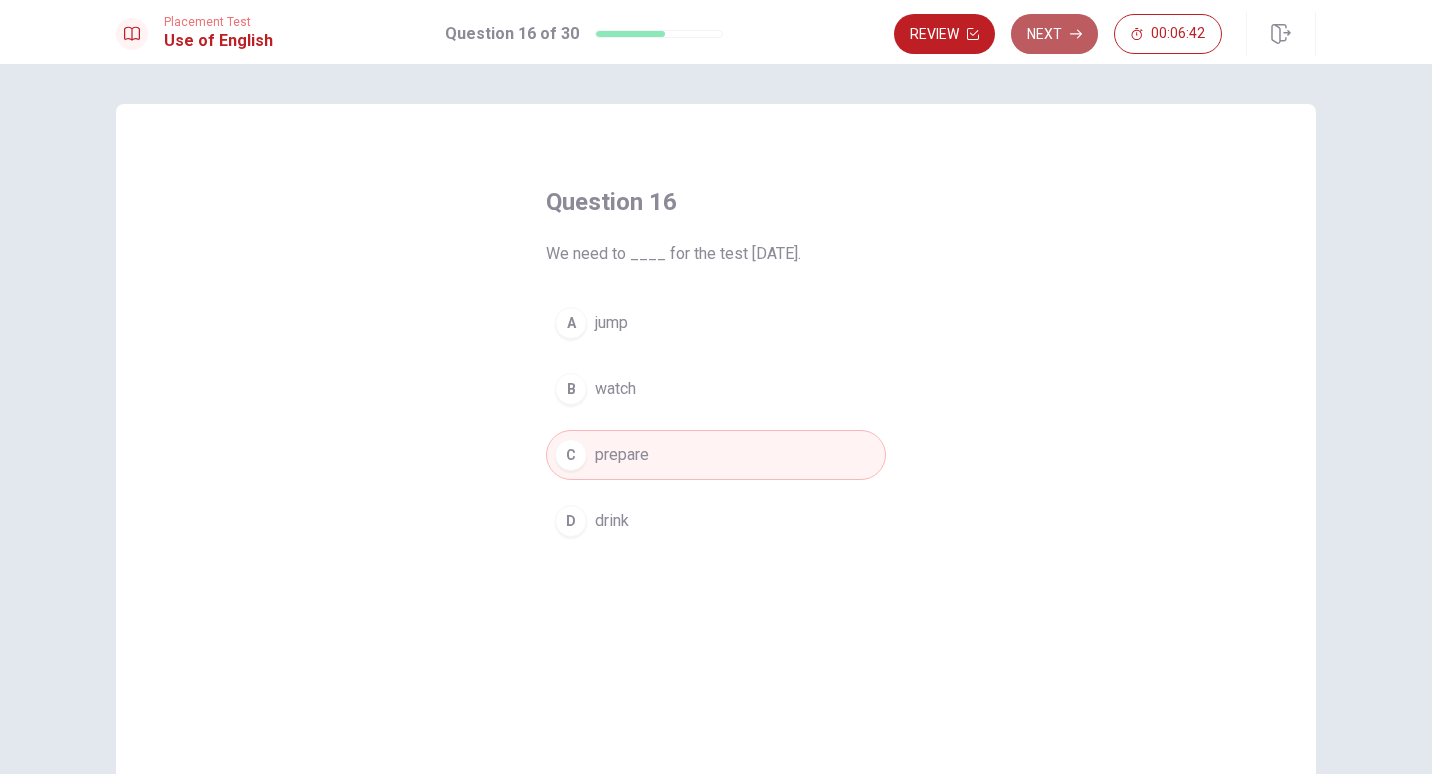 click 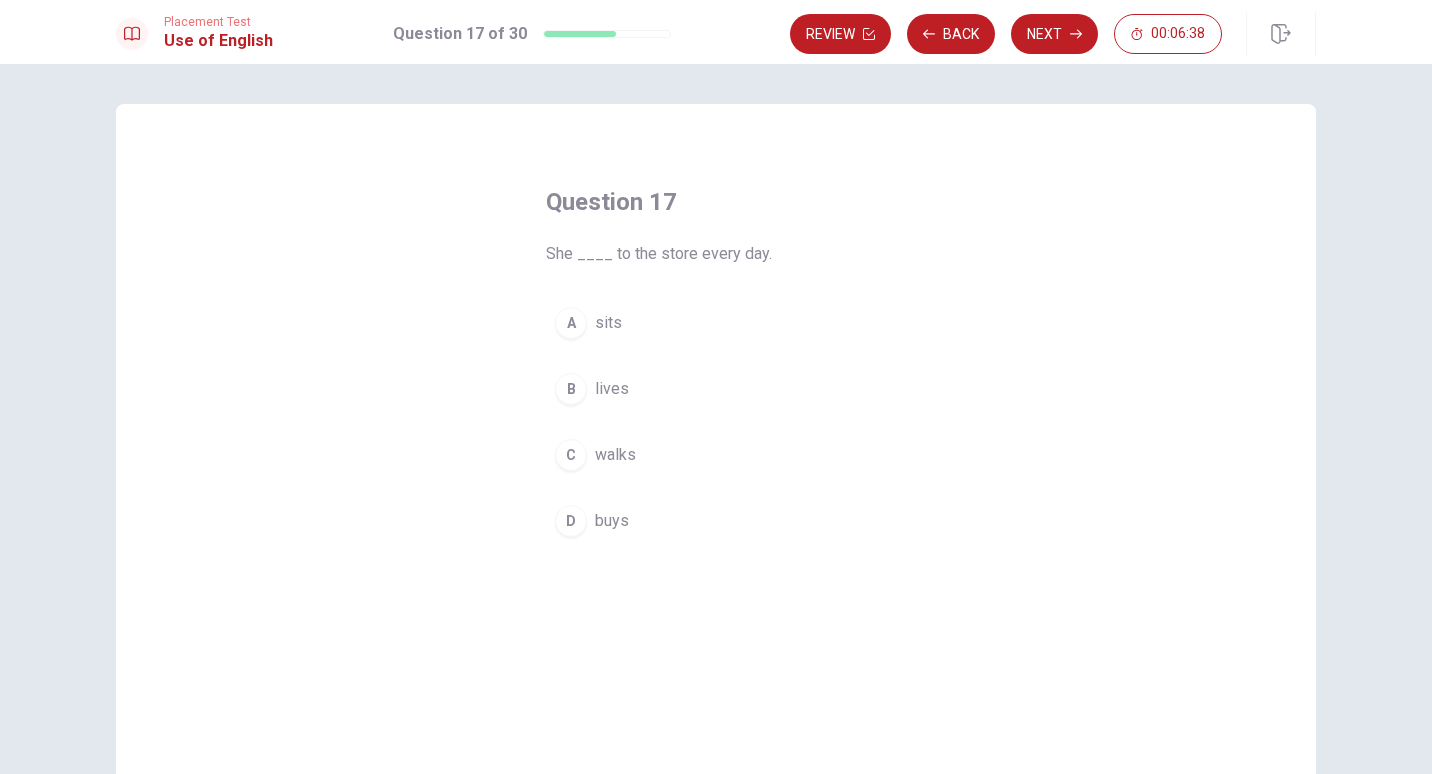 click on "C" at bounding box center [571, 455] 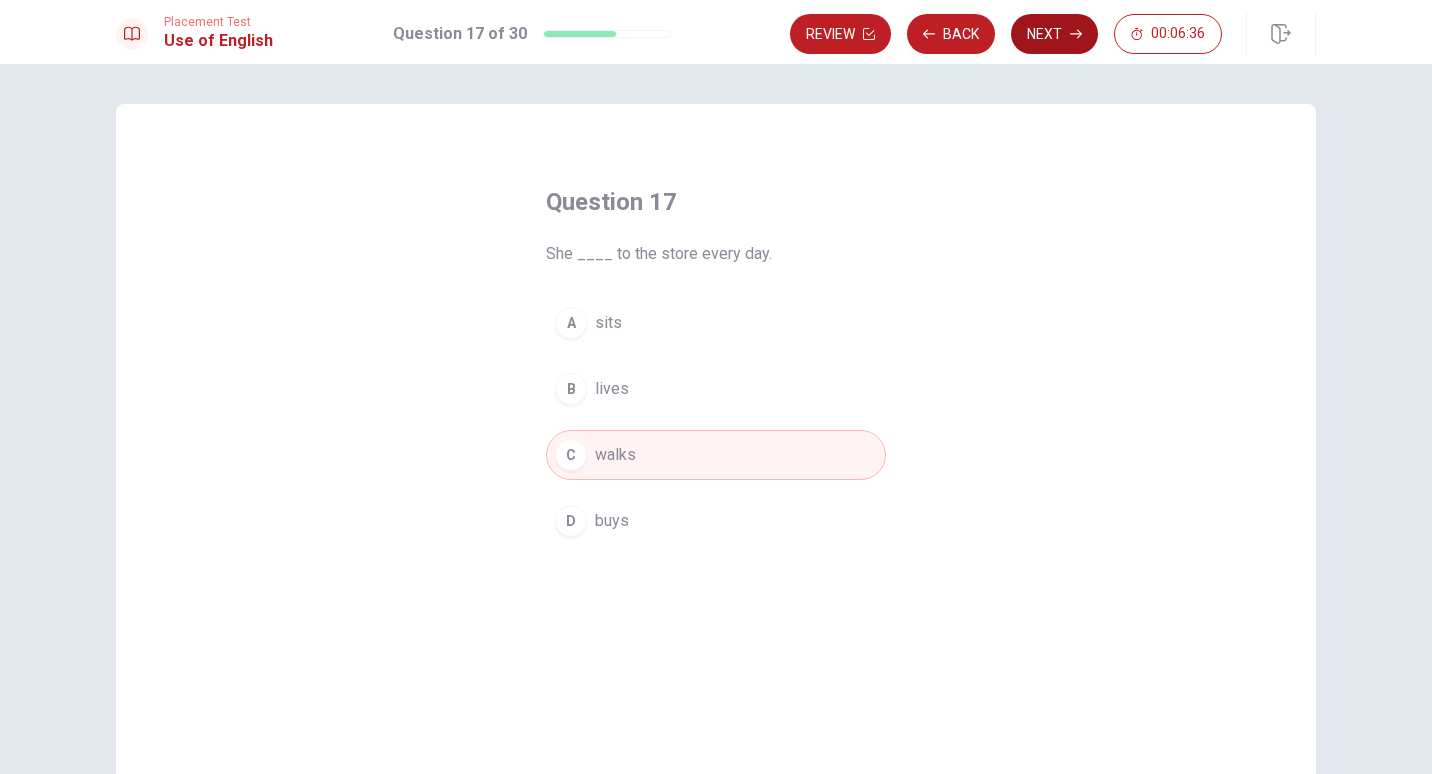 click on "Next" at bounding box center [1054, 34] 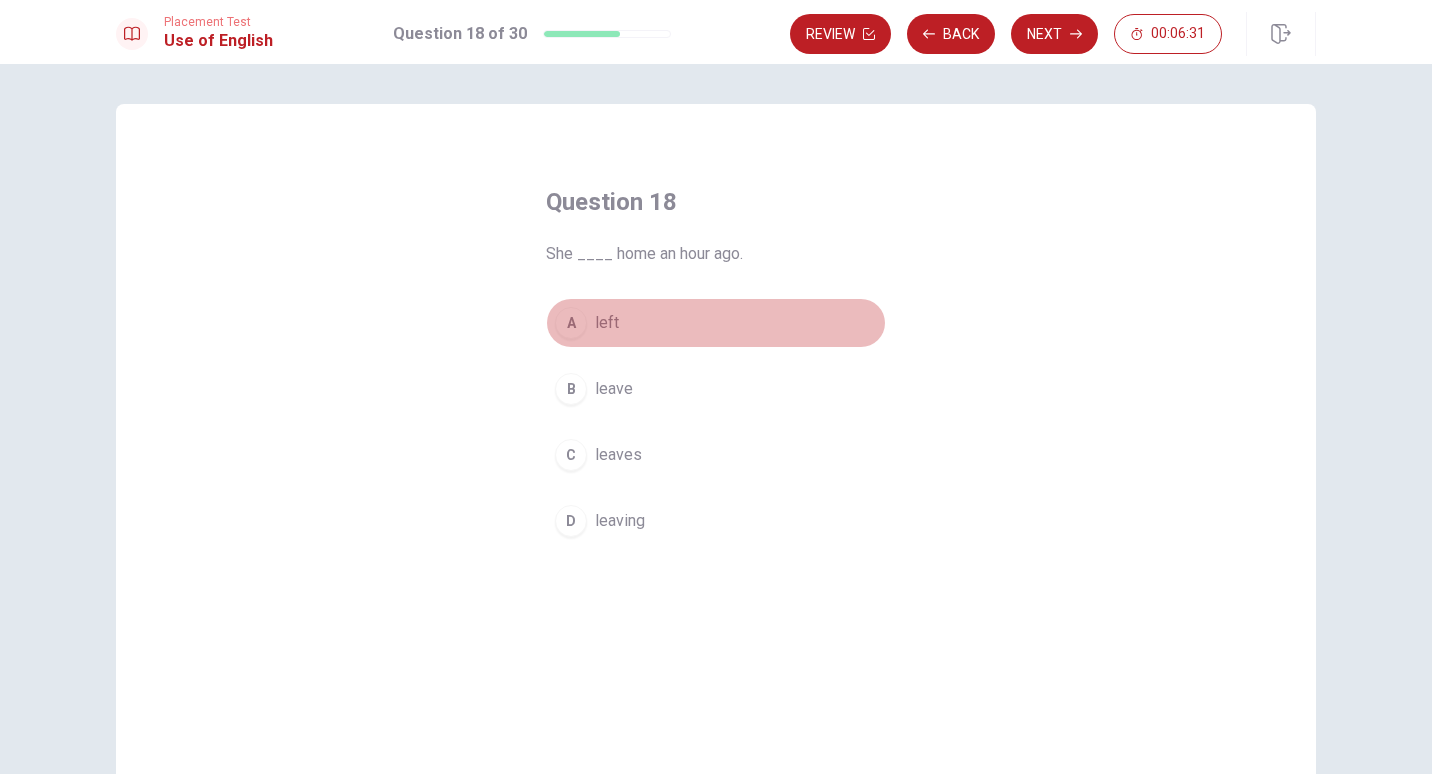 click on "A" at bounding box center [571, 323] 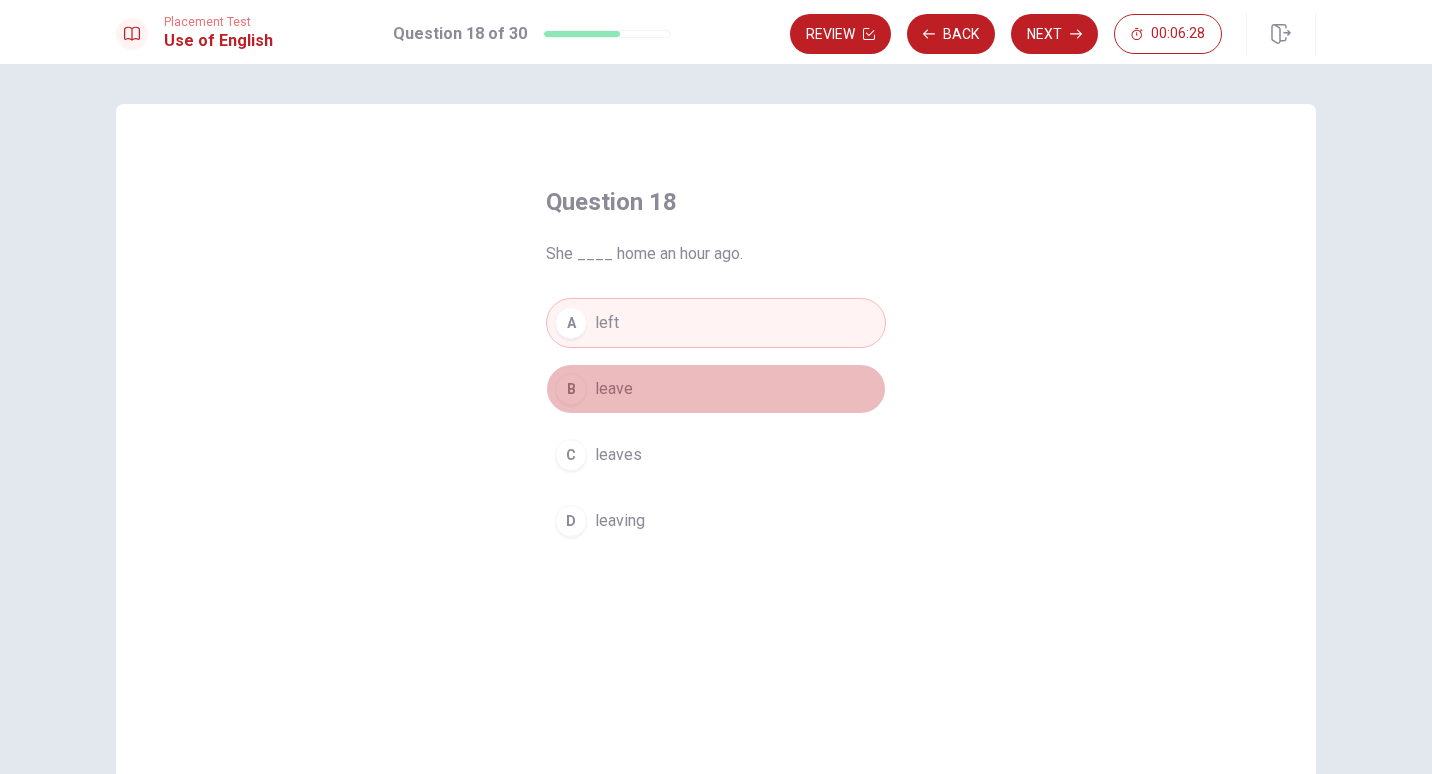 click on "leave" at bounding box center (614, 389) 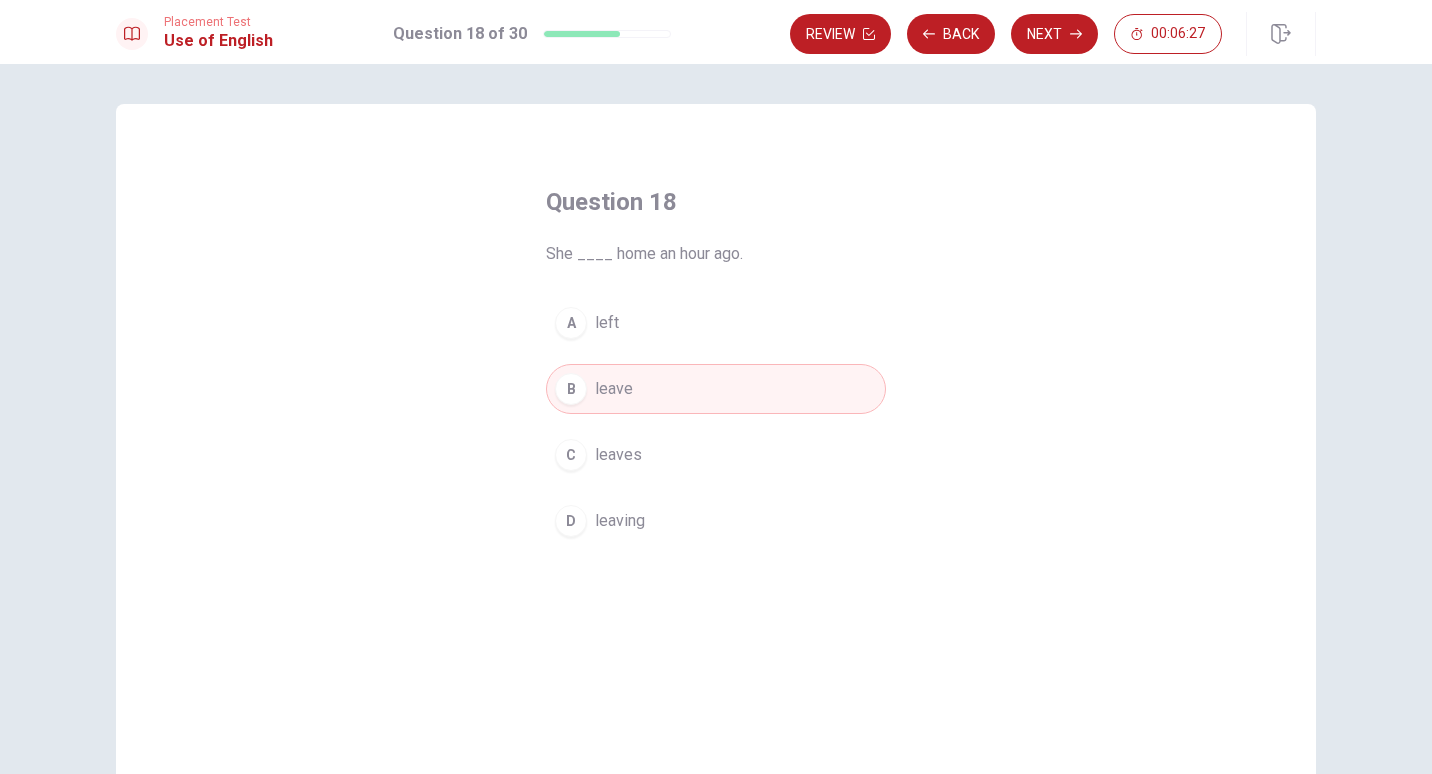 click on "A left" at bounding box center (716, 323) 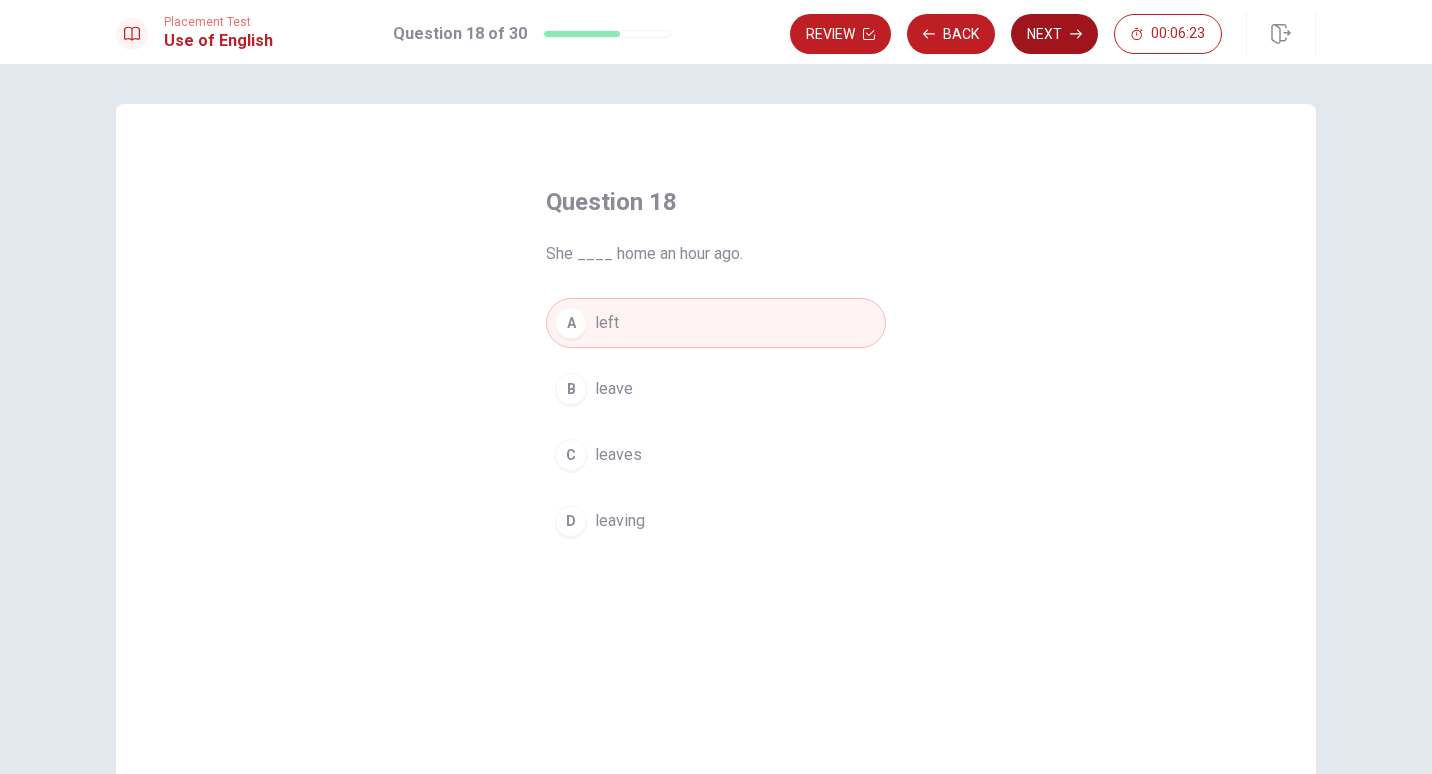 click on "Next" at bounding box center (1054, 34) 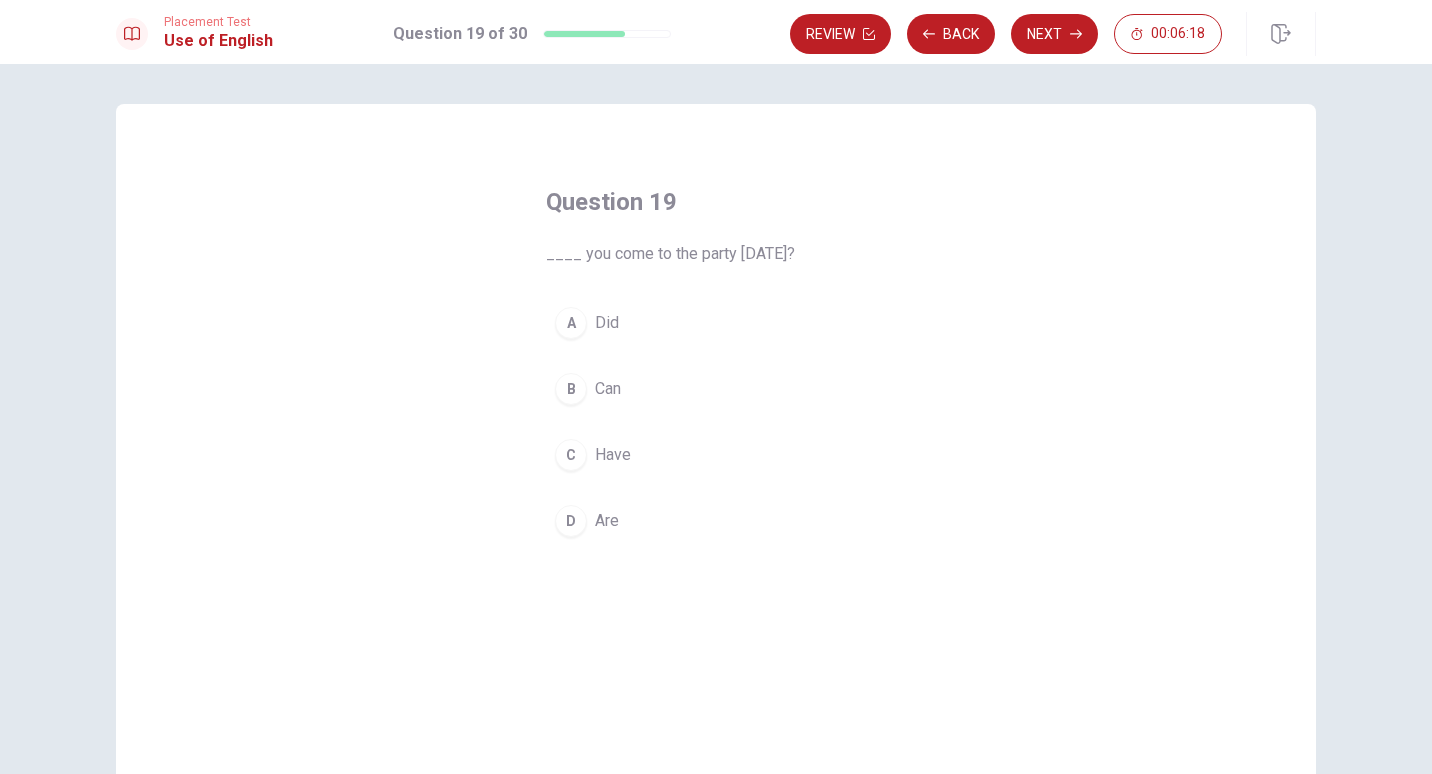 click on "D Are" at bounding box center (716, 521) 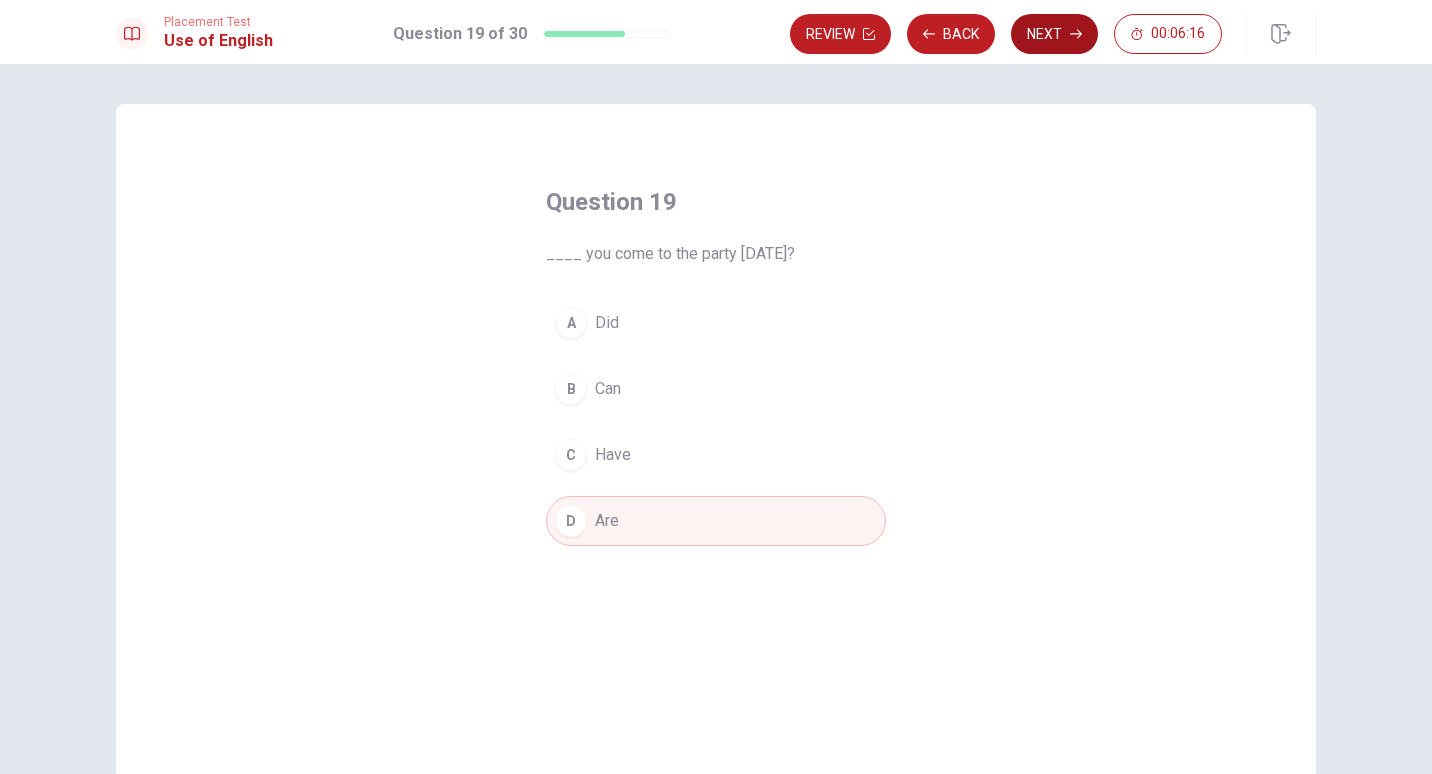 click on "Next" at bounding box center [1054, 34] 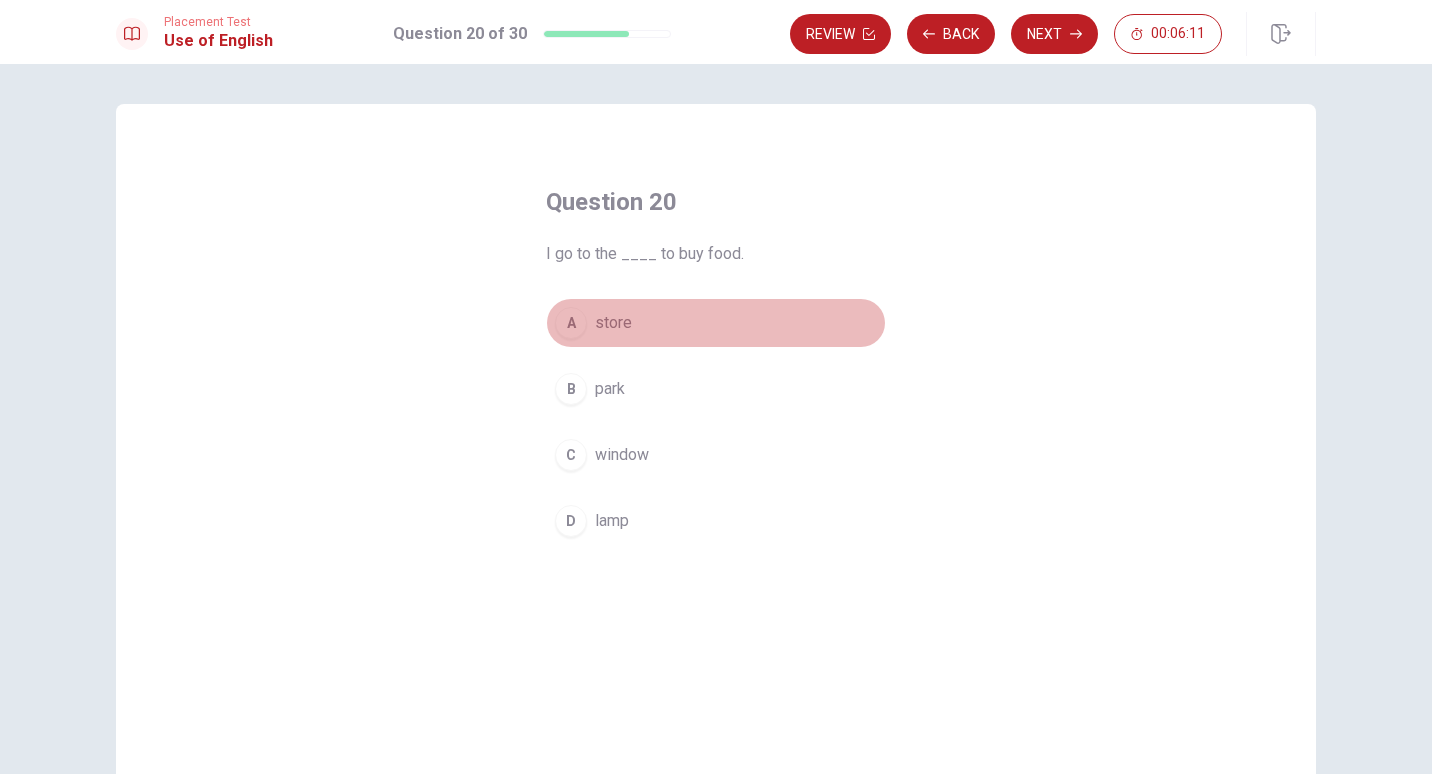 click on "A store" at bounding box center [716, 323] 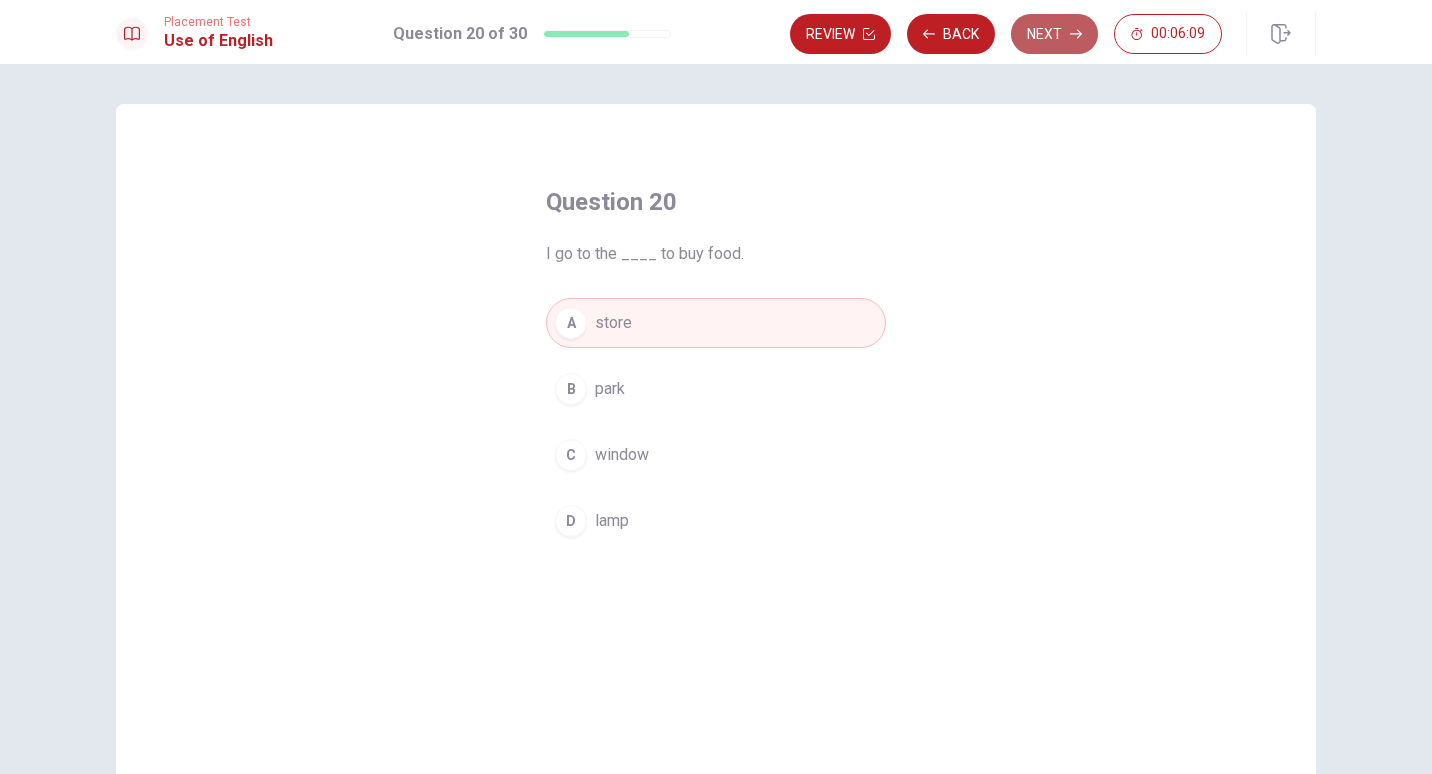 click 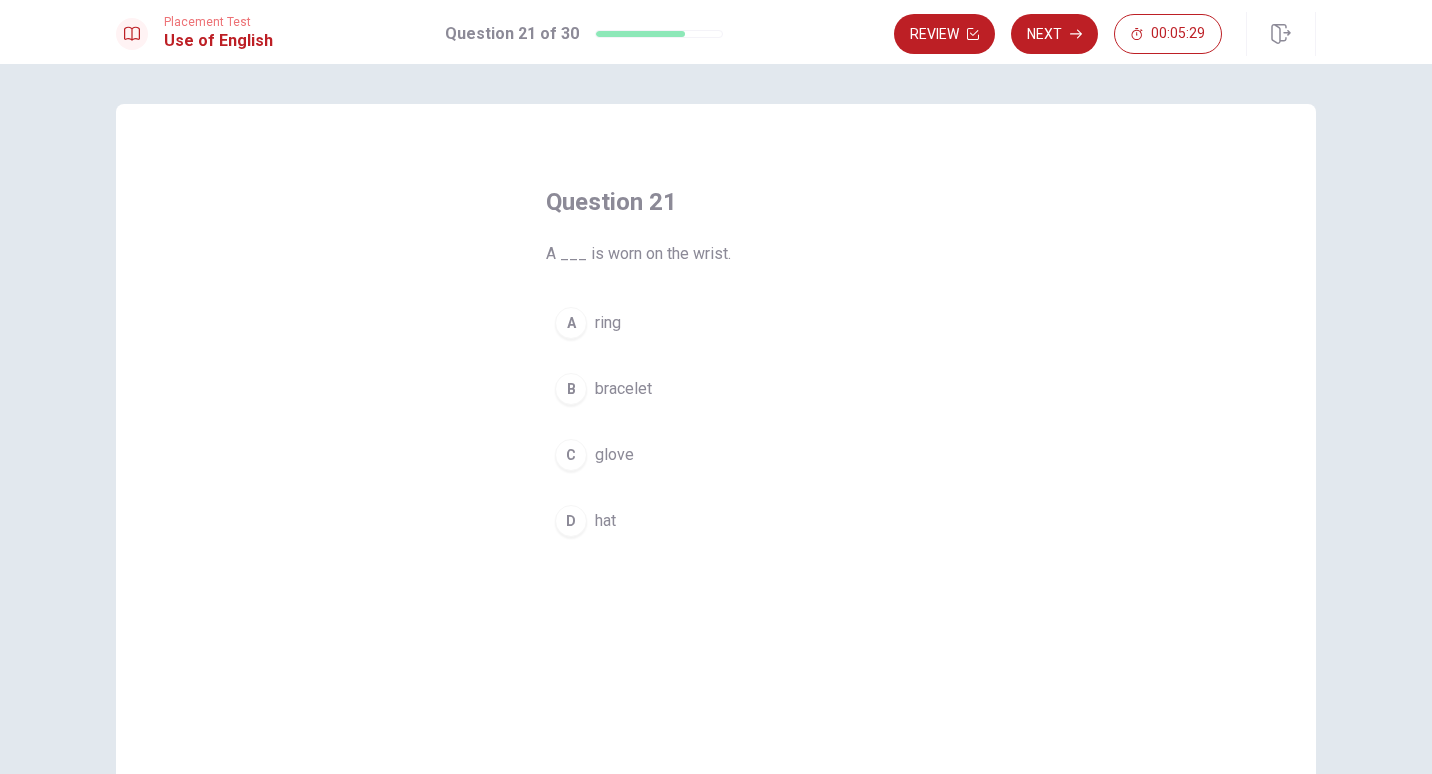 click on "B" at bounding box center [571, 389] 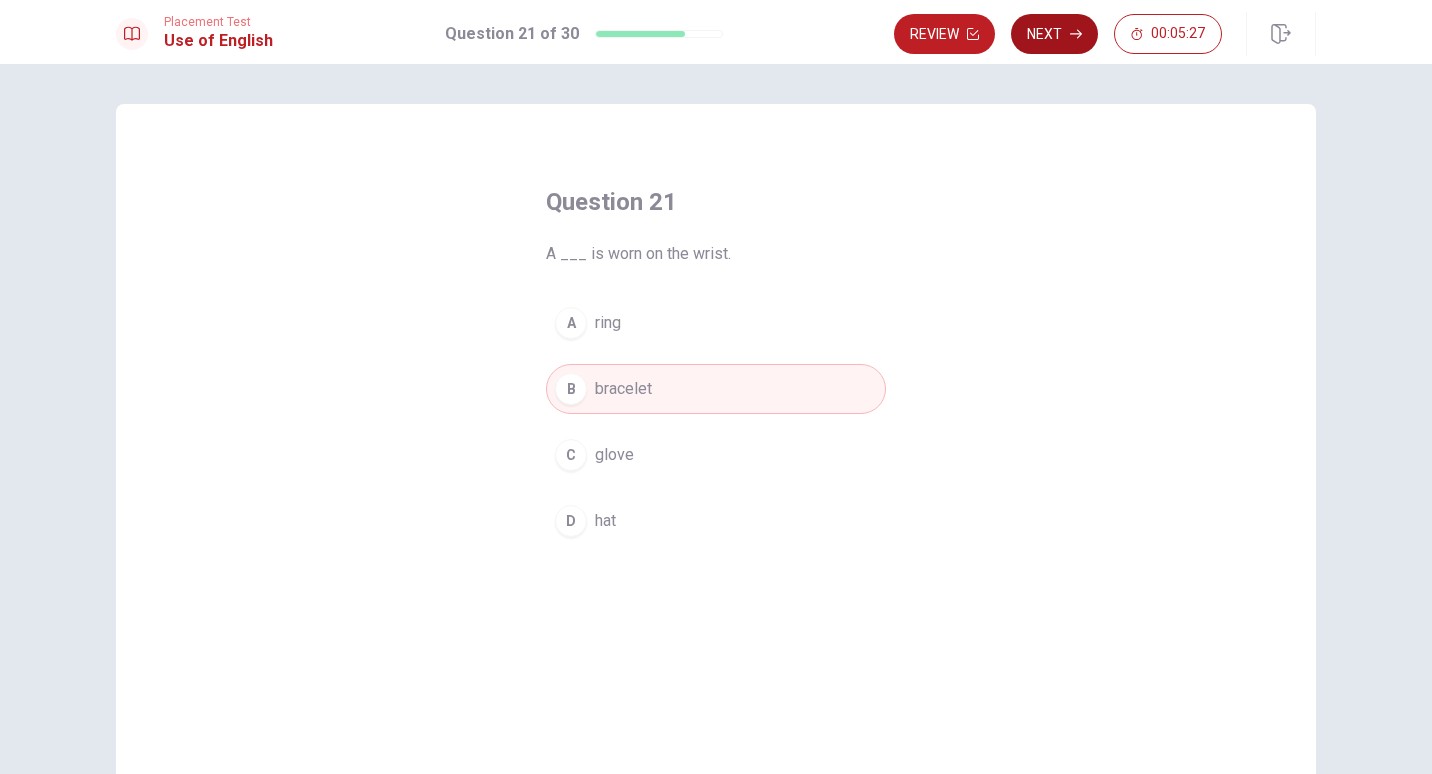 click on "Next" at bounding box center [1054, 34] 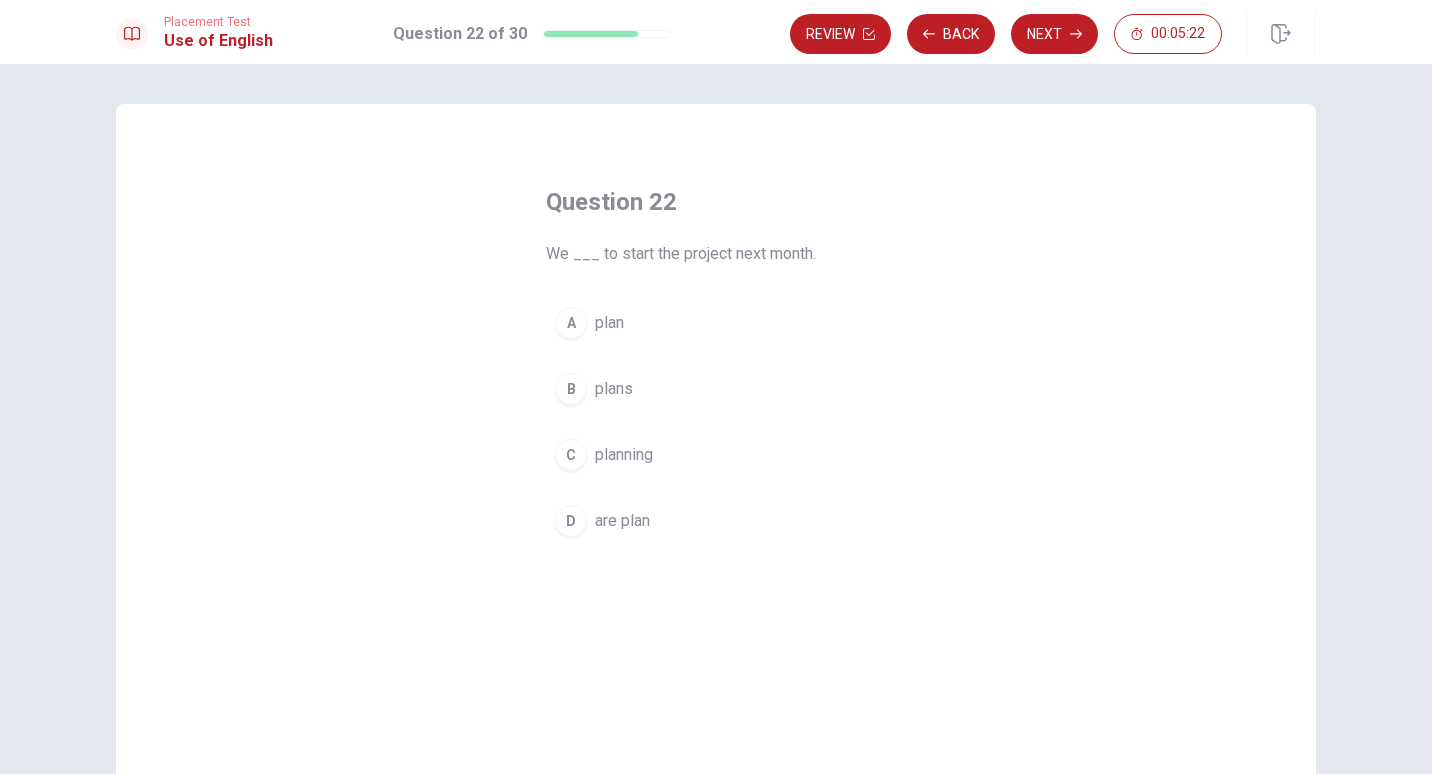 click on "A" at bounding box center [571, 323] 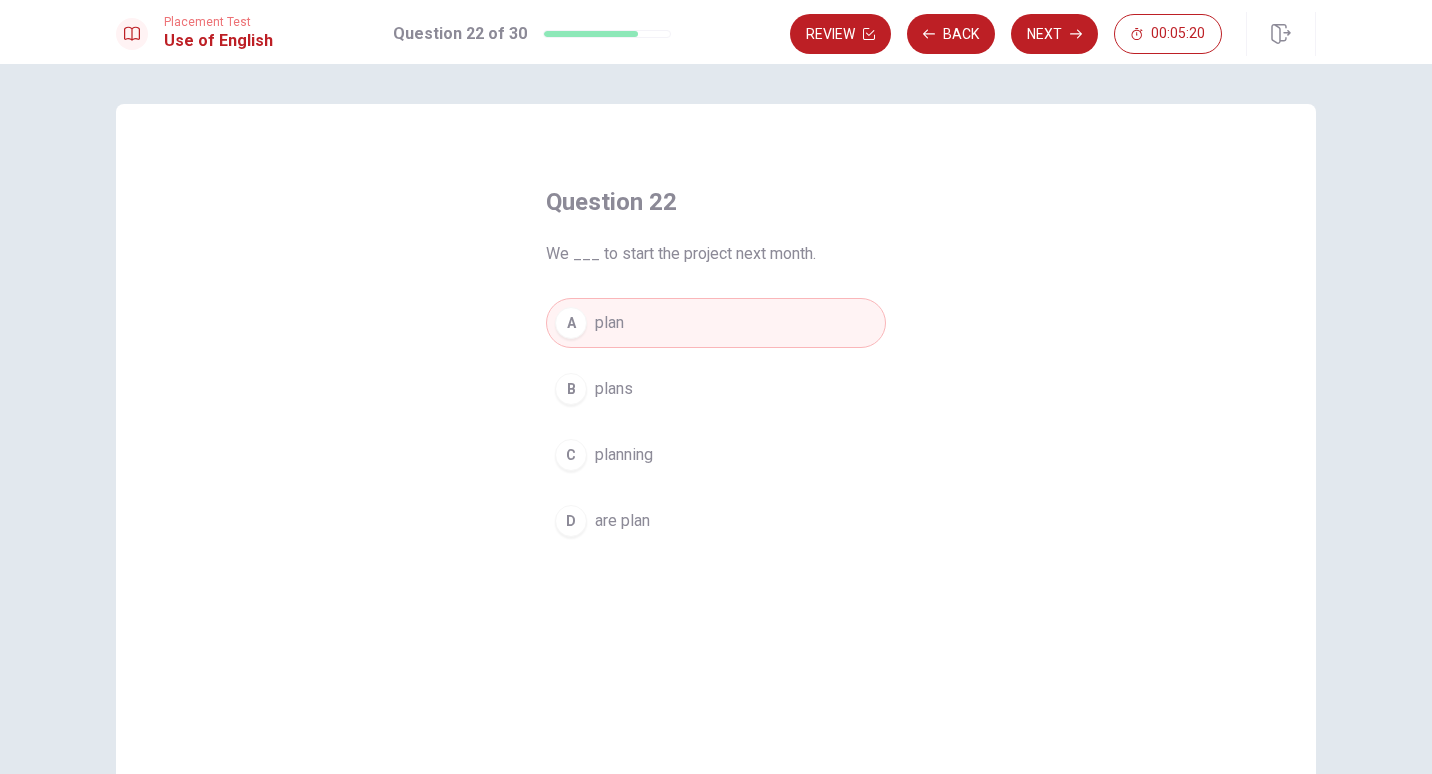 click on "C" at bounding box center [571, 455] 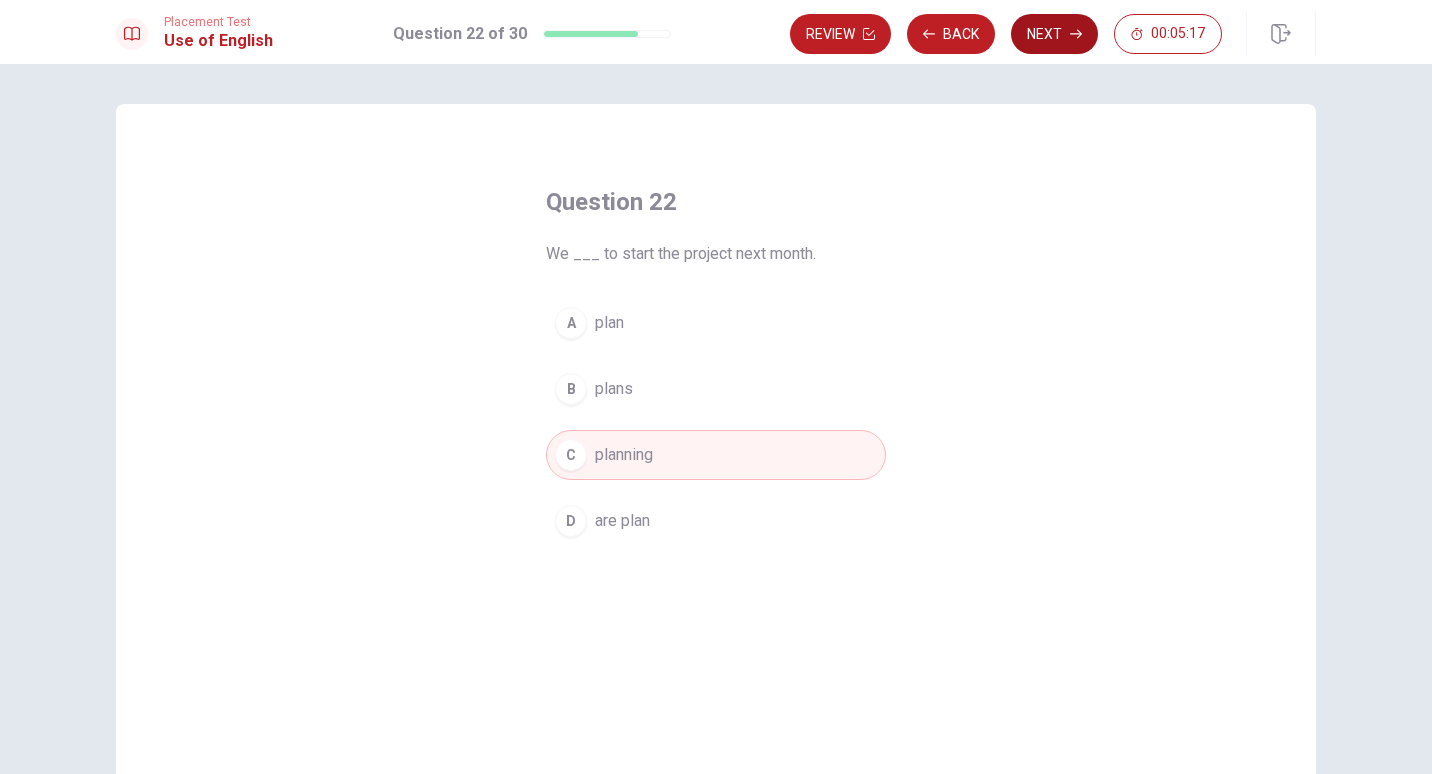 click on "Next" at bounding box center [1054, 34] 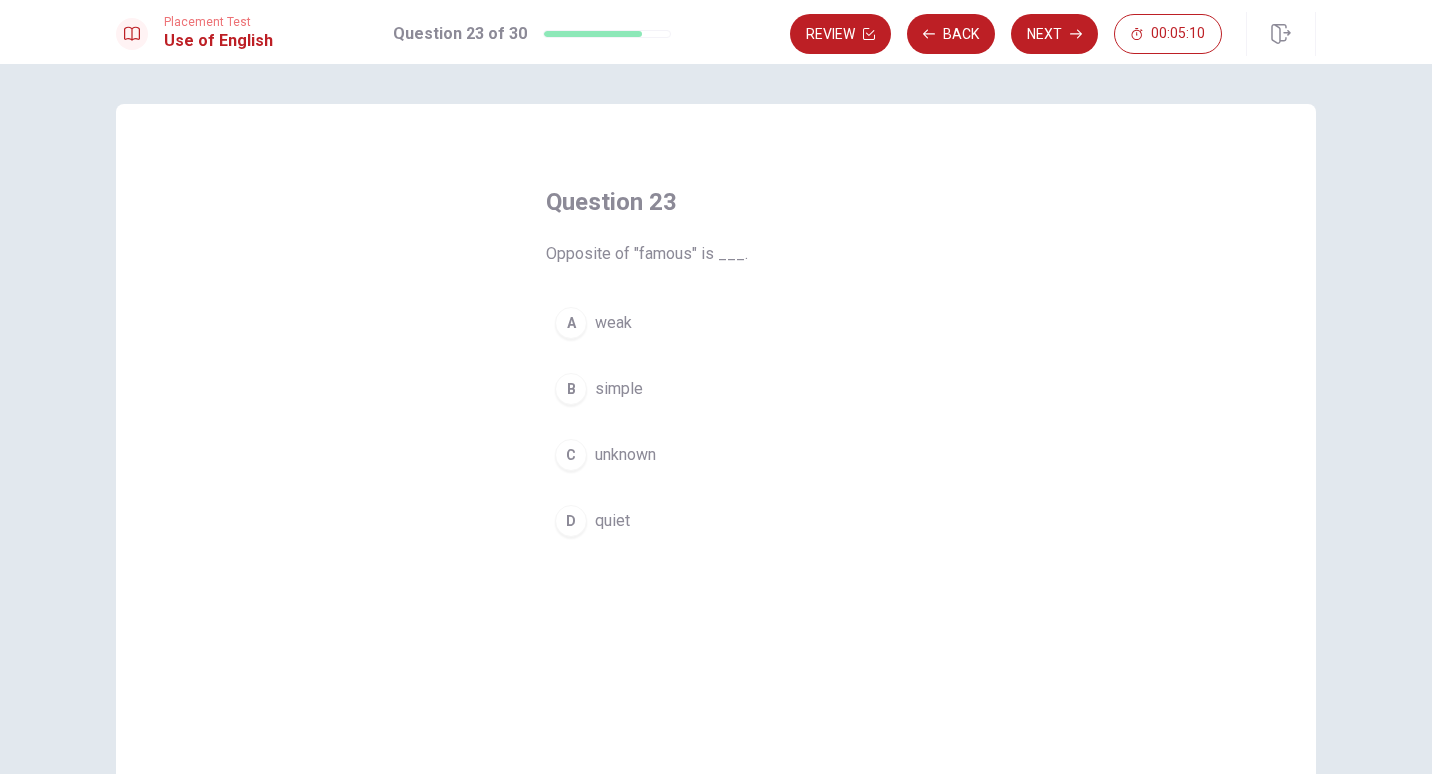 click on "C" at bounding box center (571, 455) 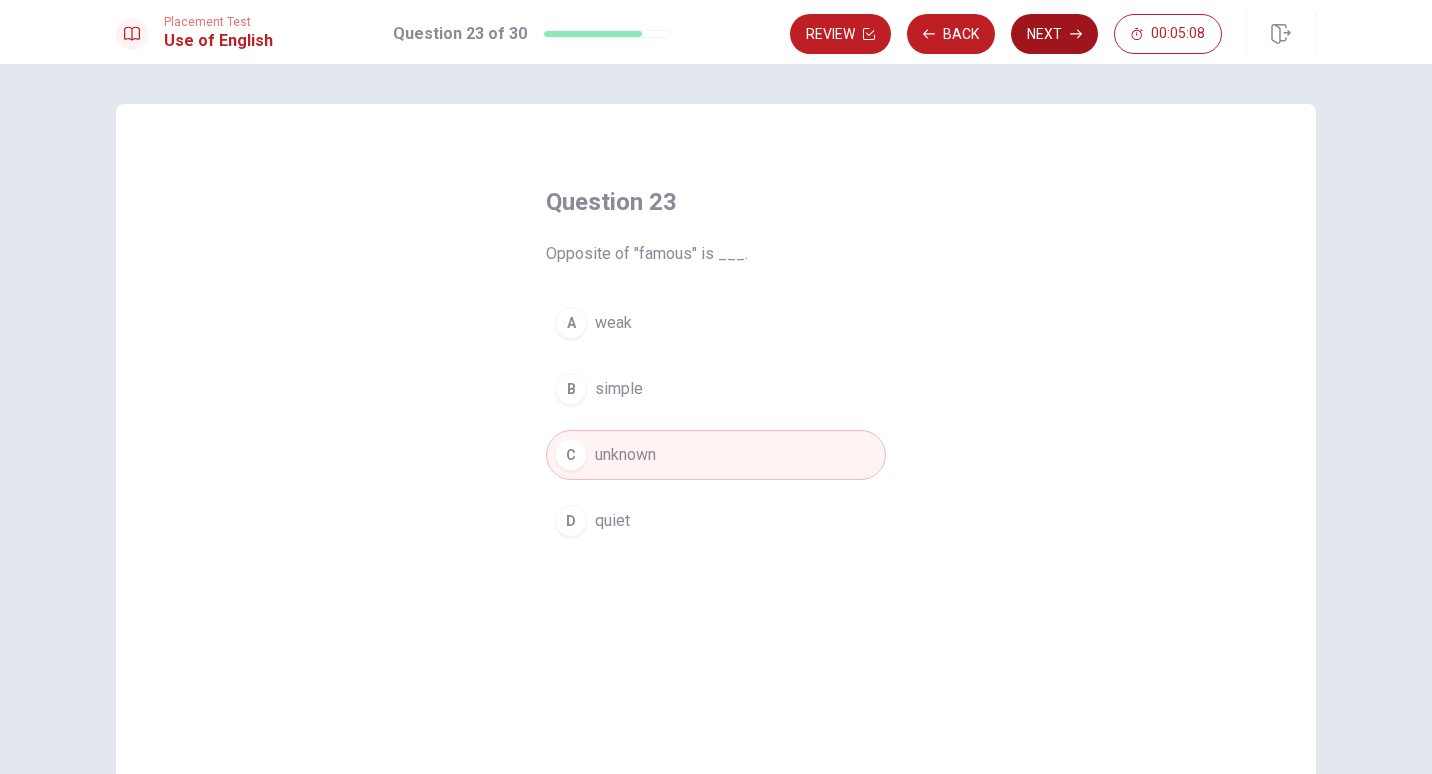 click on "Next" at bounding box center [1054, 34] 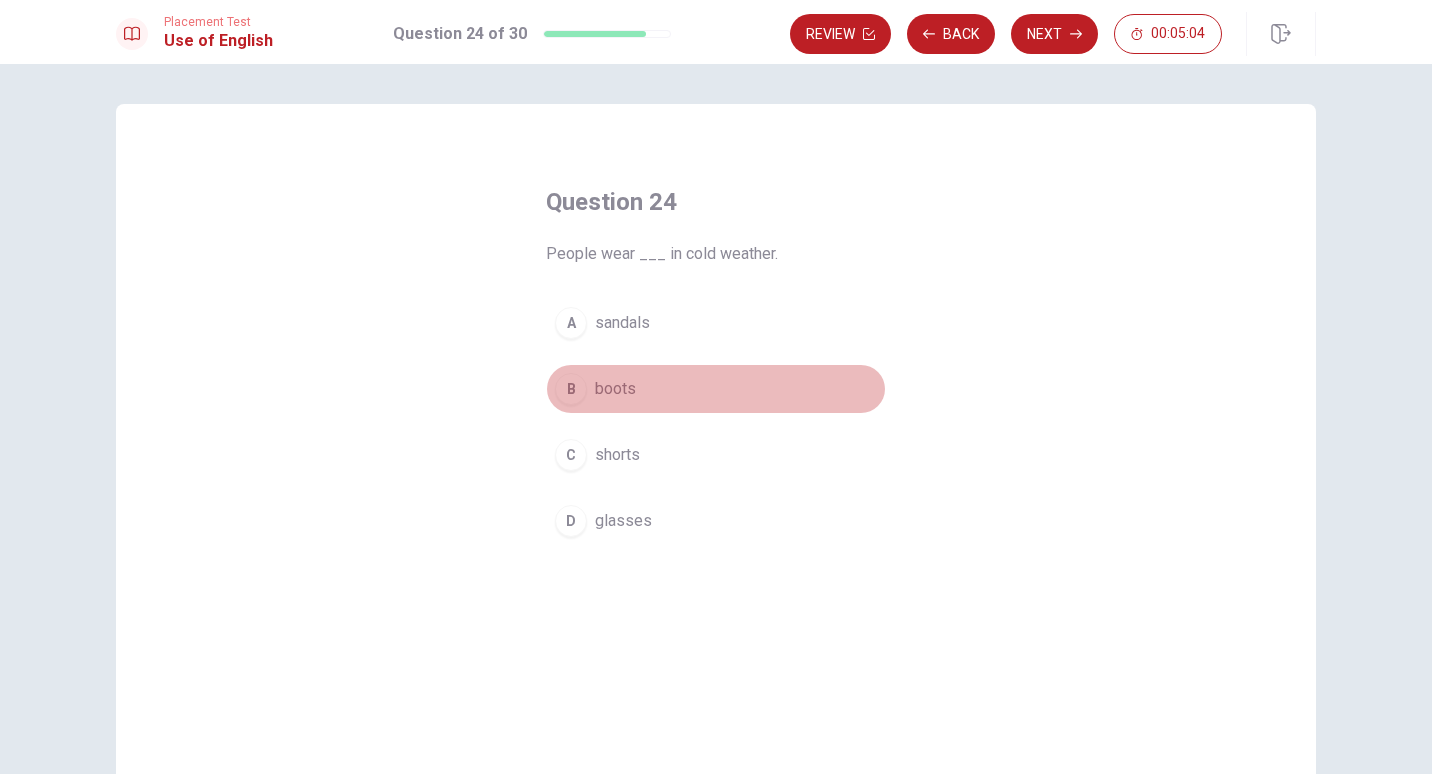 click on "B" at bounding box center [571, 389] 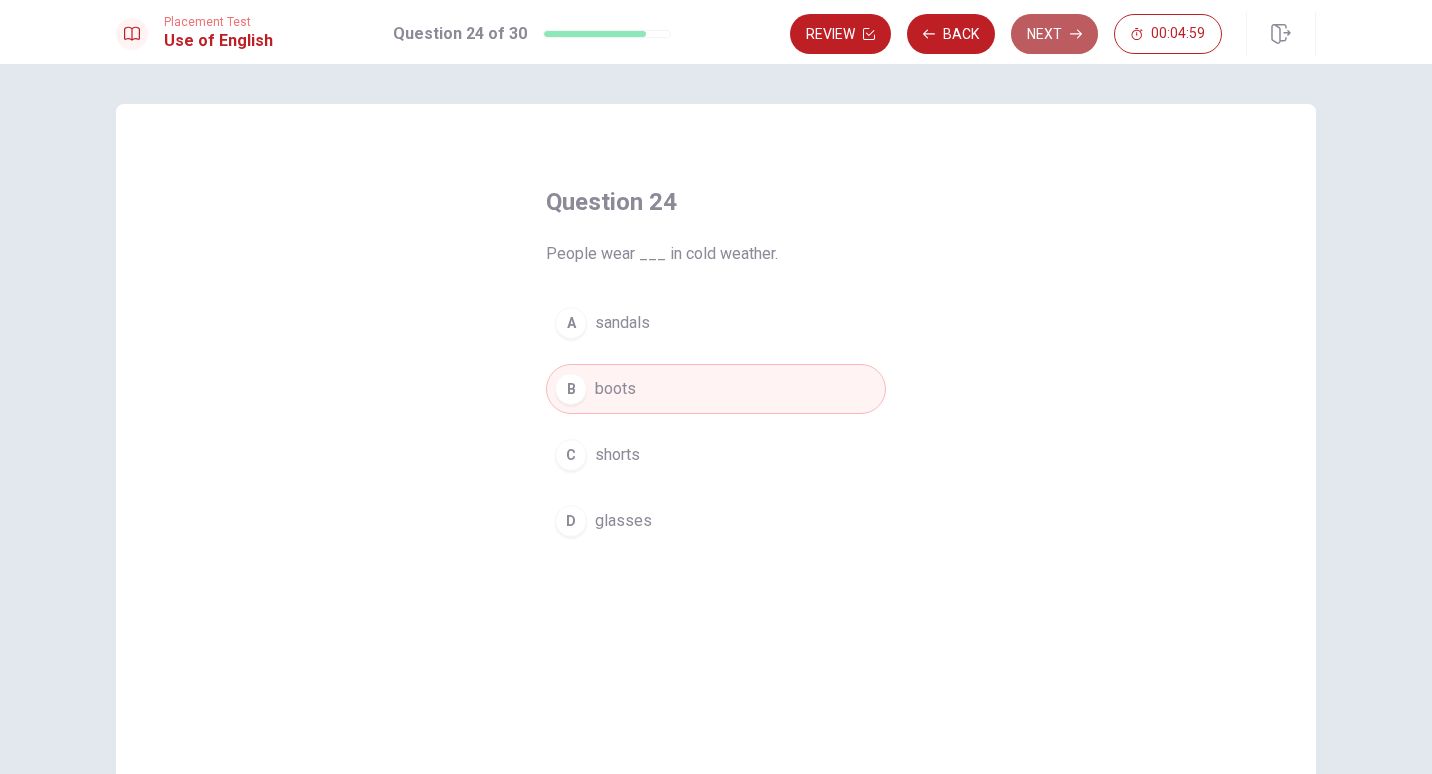 click on "Next" at bounding box center [1054, 34] 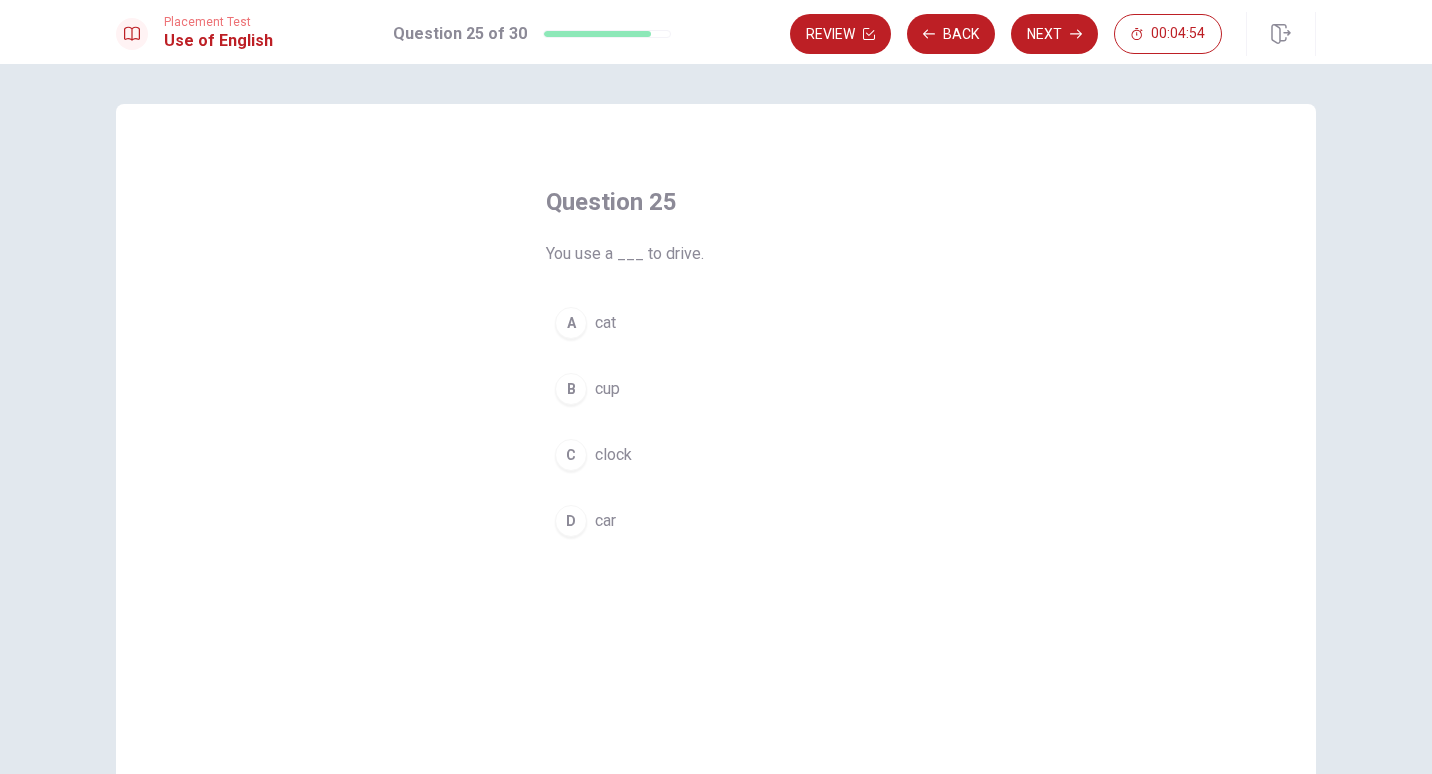 click on "D" at bounding box center [571, 521] 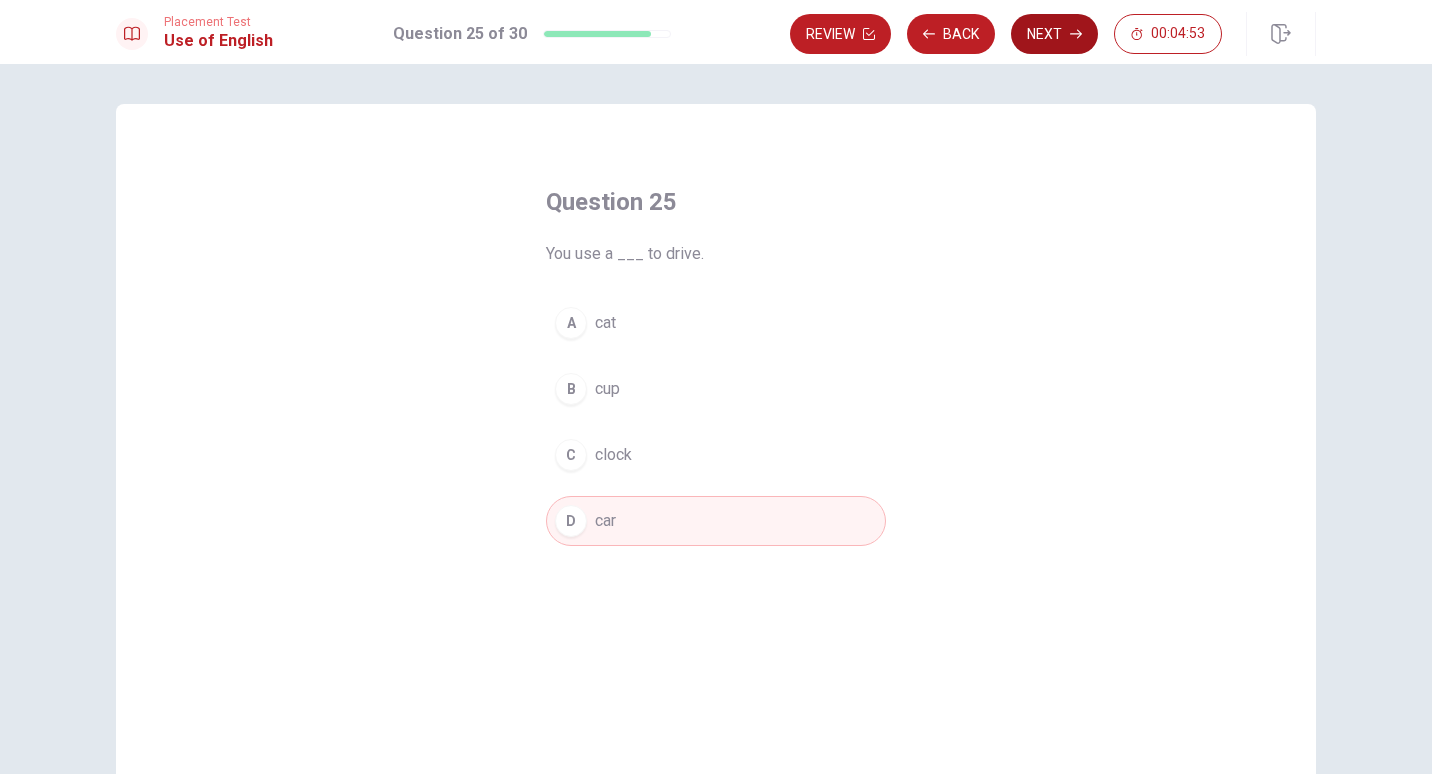 click on "Next" at bounding box center [1054, 34] 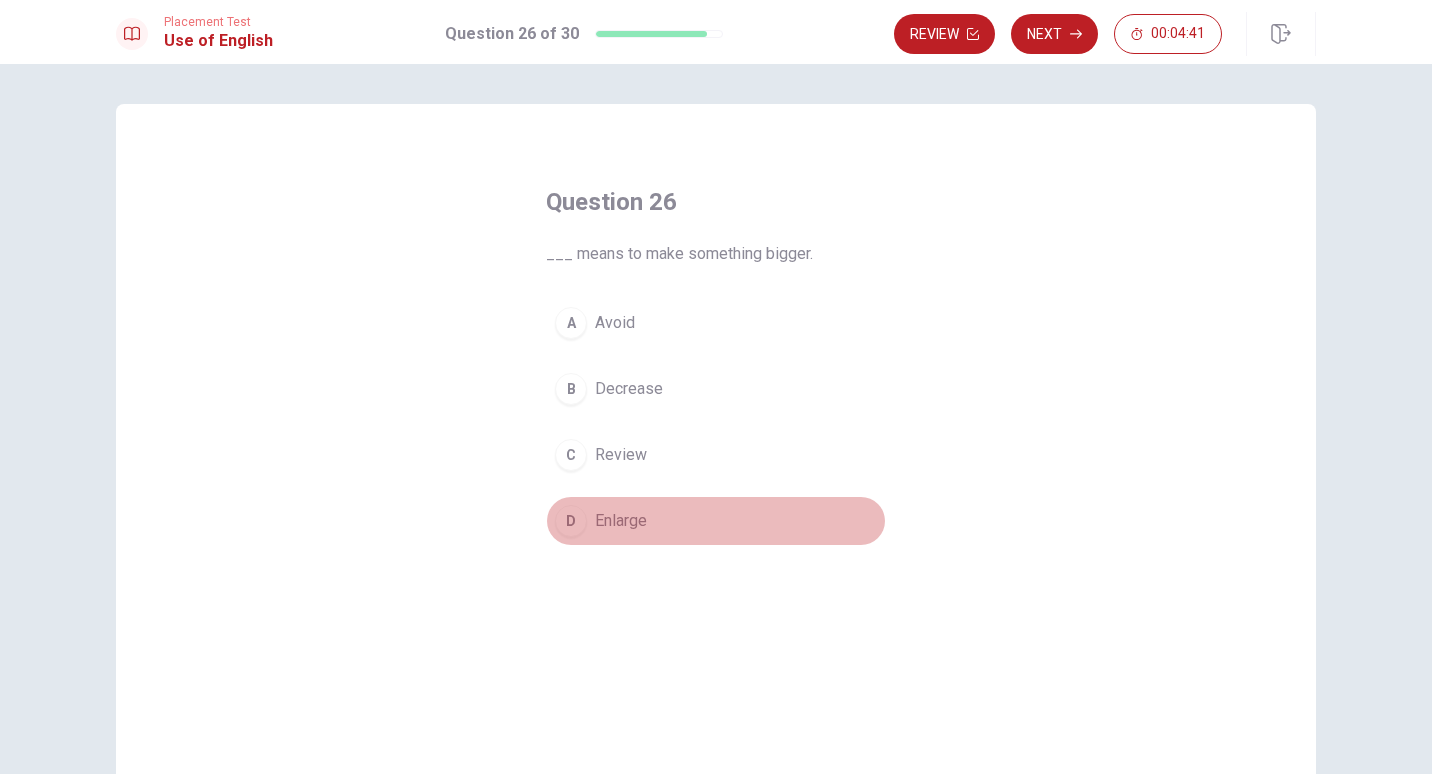 click on "Enlarge" at bounding box center [621, 521] 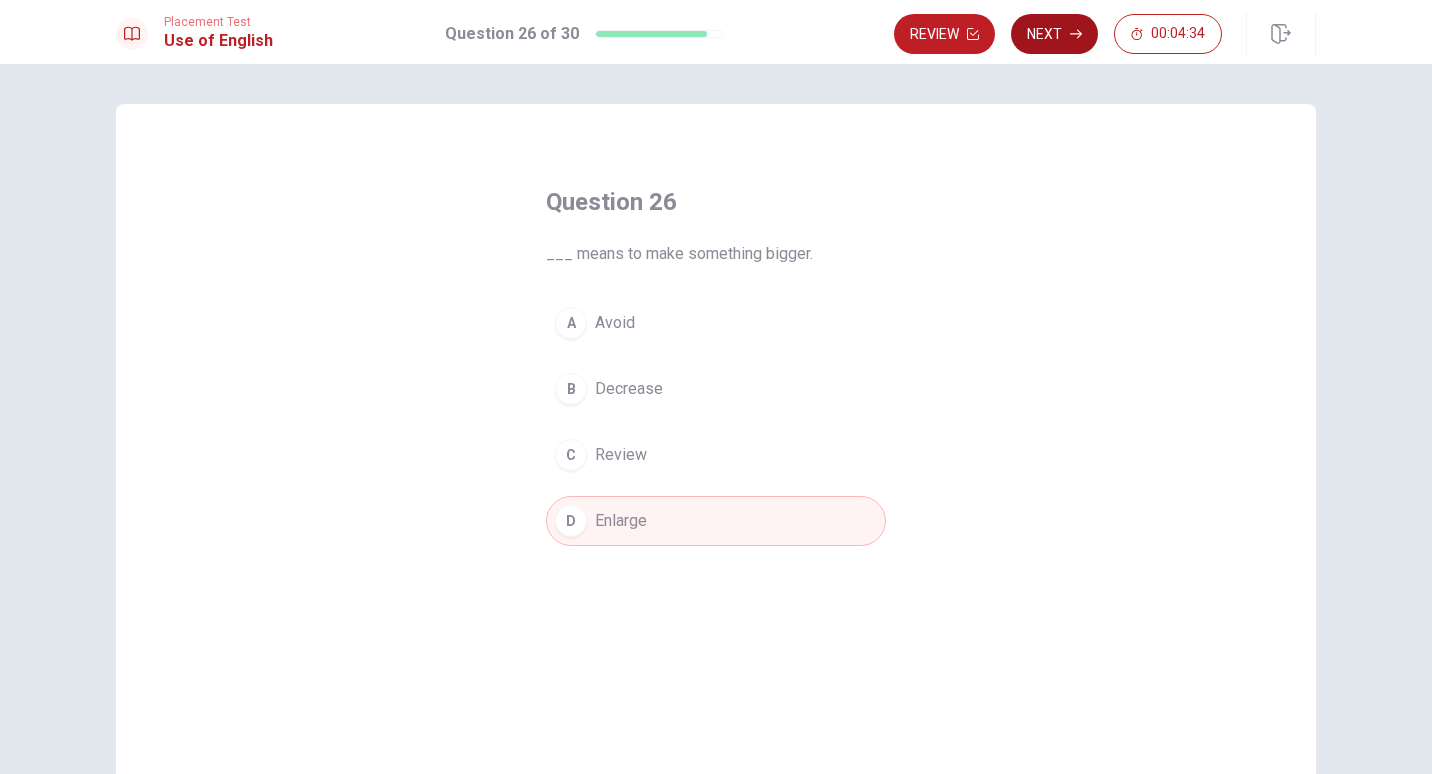 click on "Next" at bounding box center [1054, 34] 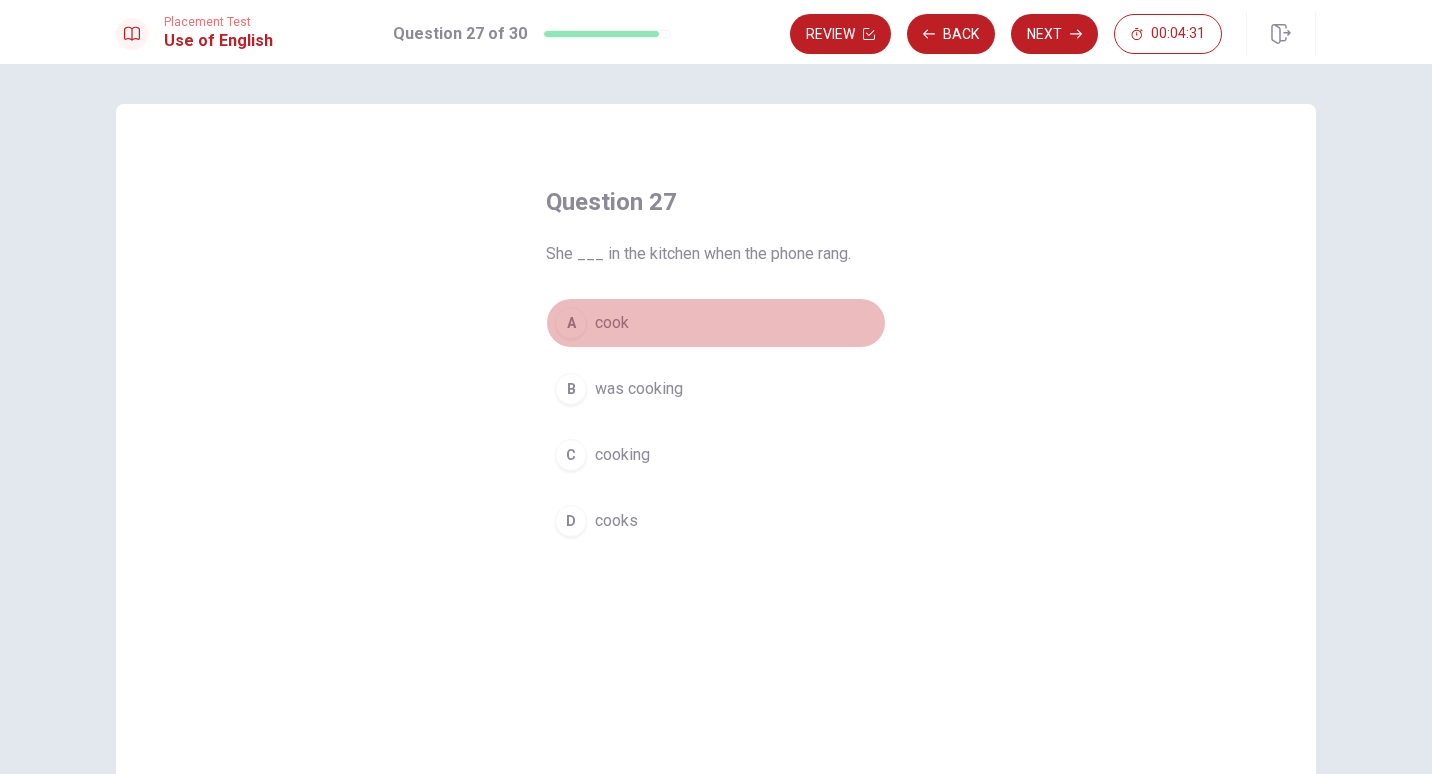 click on "A" at bounding box center [571, 323] 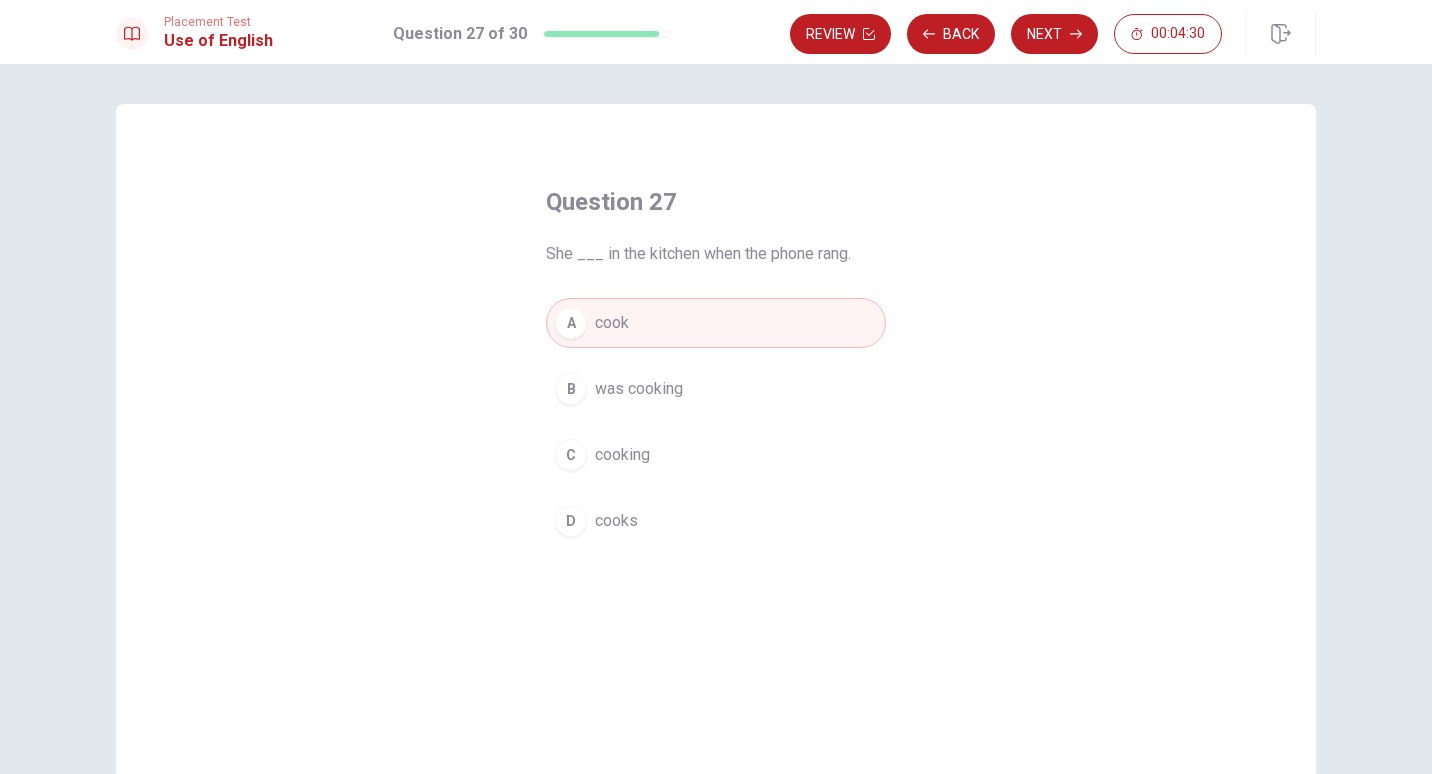 click on "B" at bounding box center (571, 389) 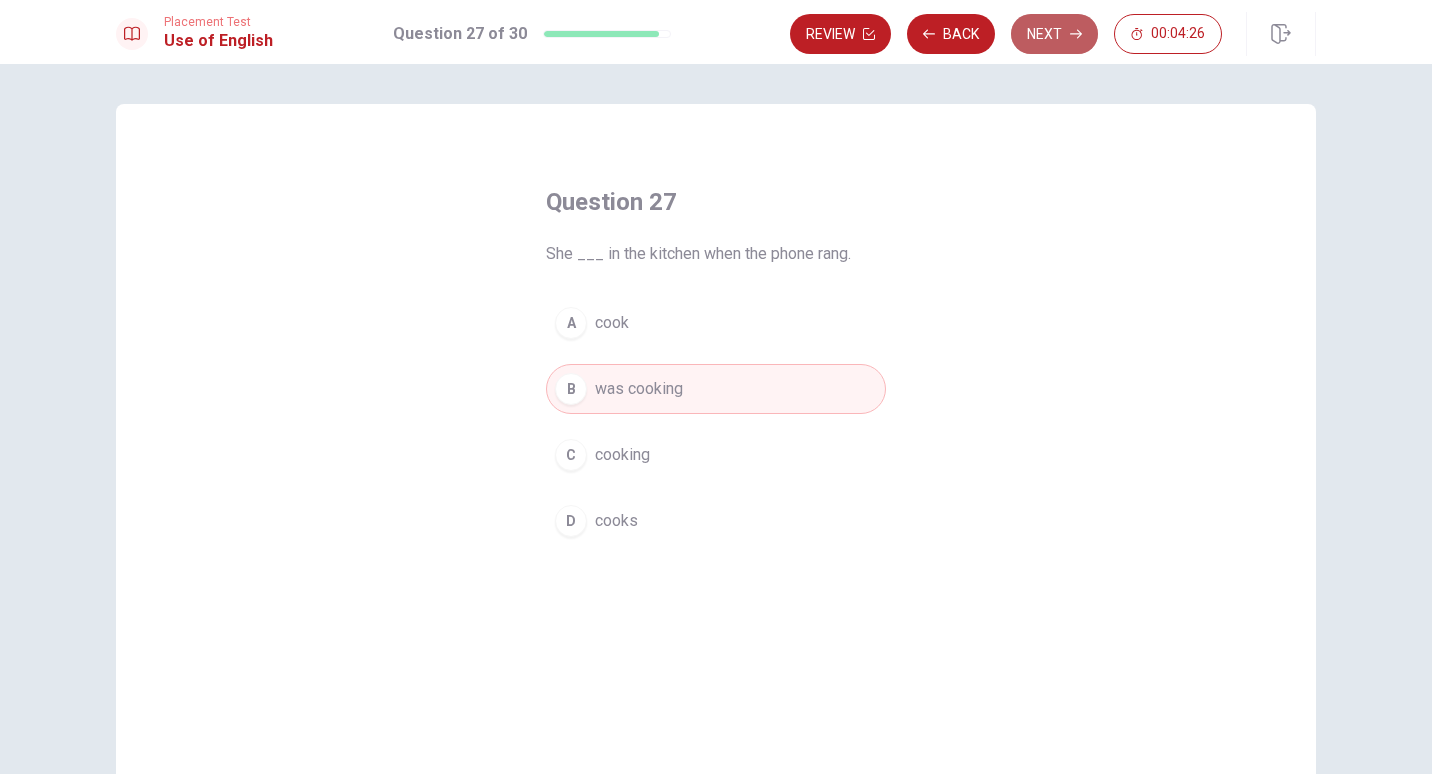 click on "Next" at bounding box center [1054, 34] 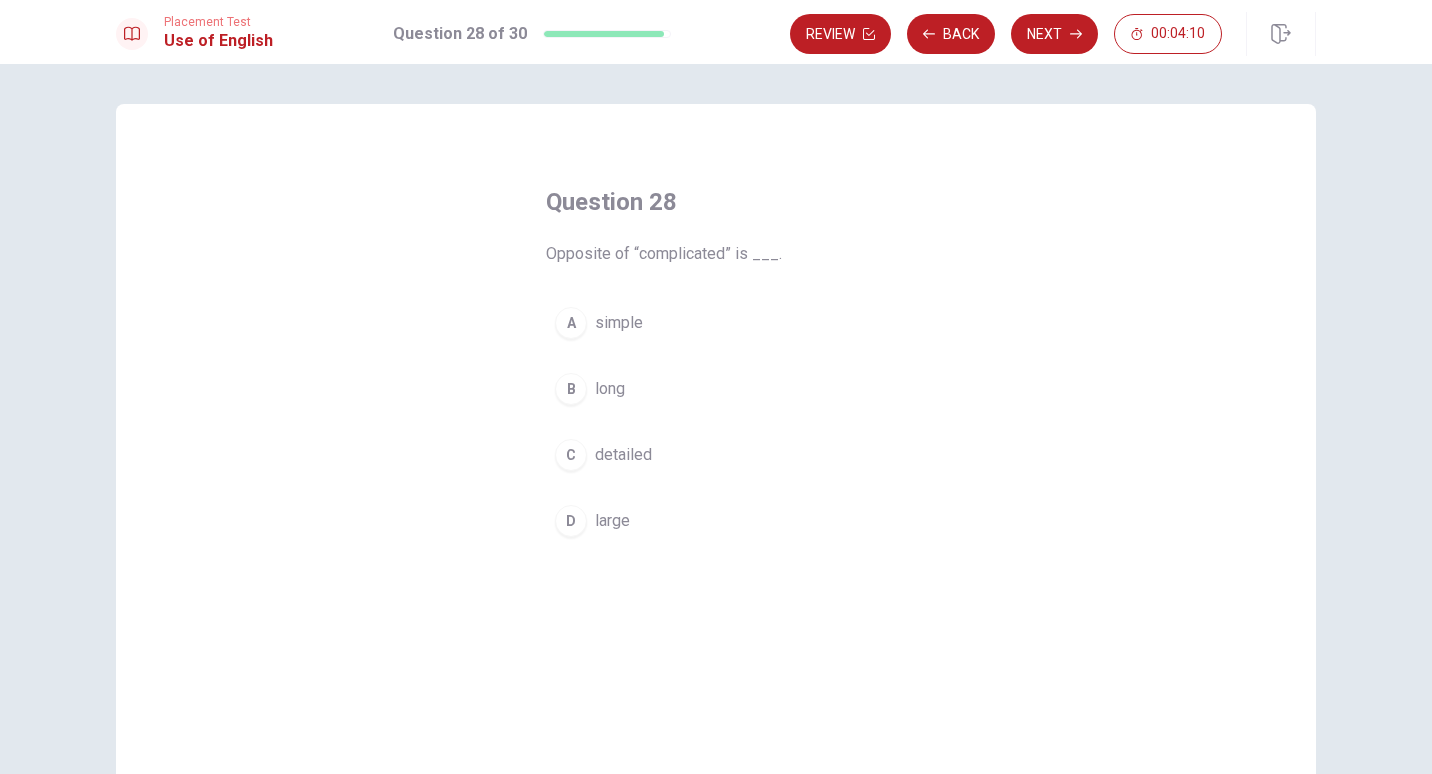 click on "A" at bounding box center (571, 323) 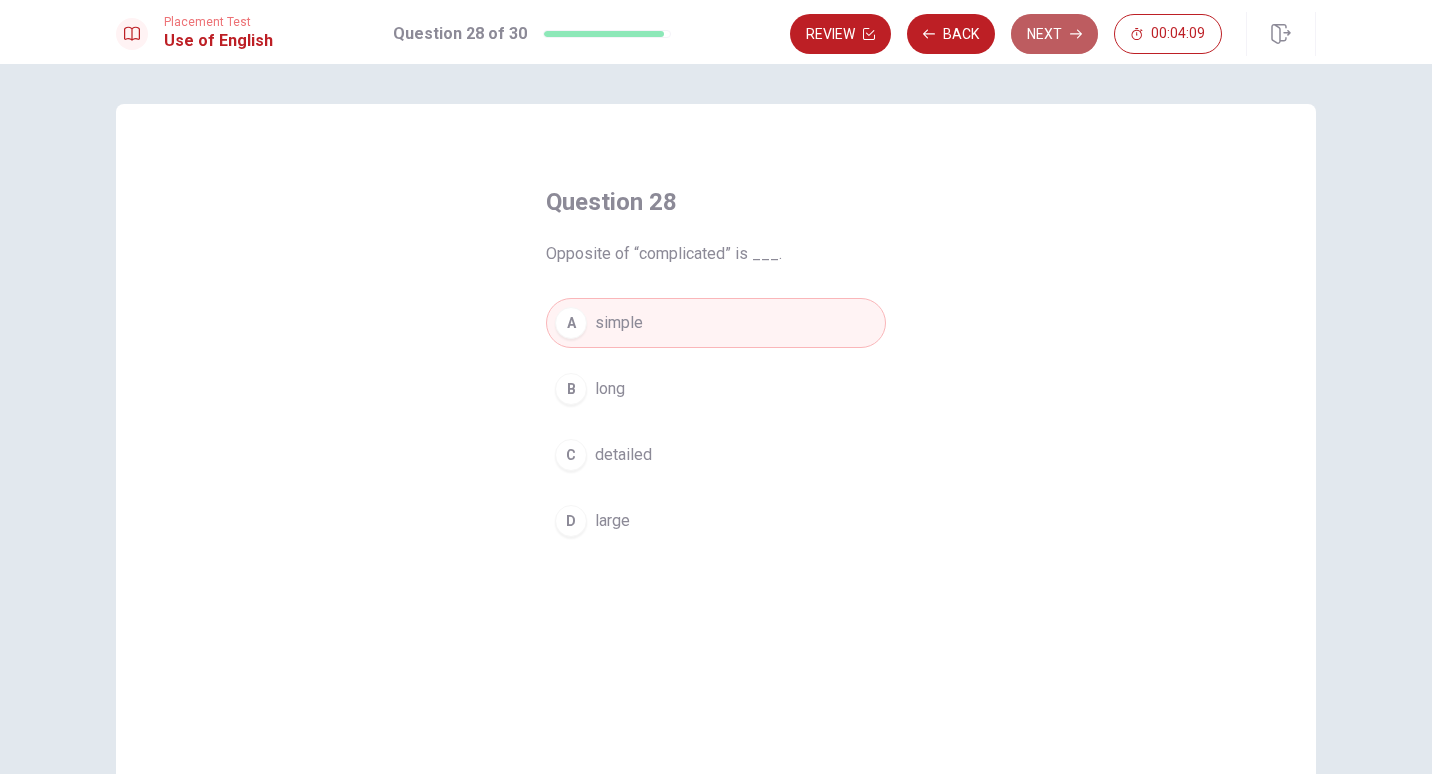 click on "Next" at bounding box center (1054, 34) 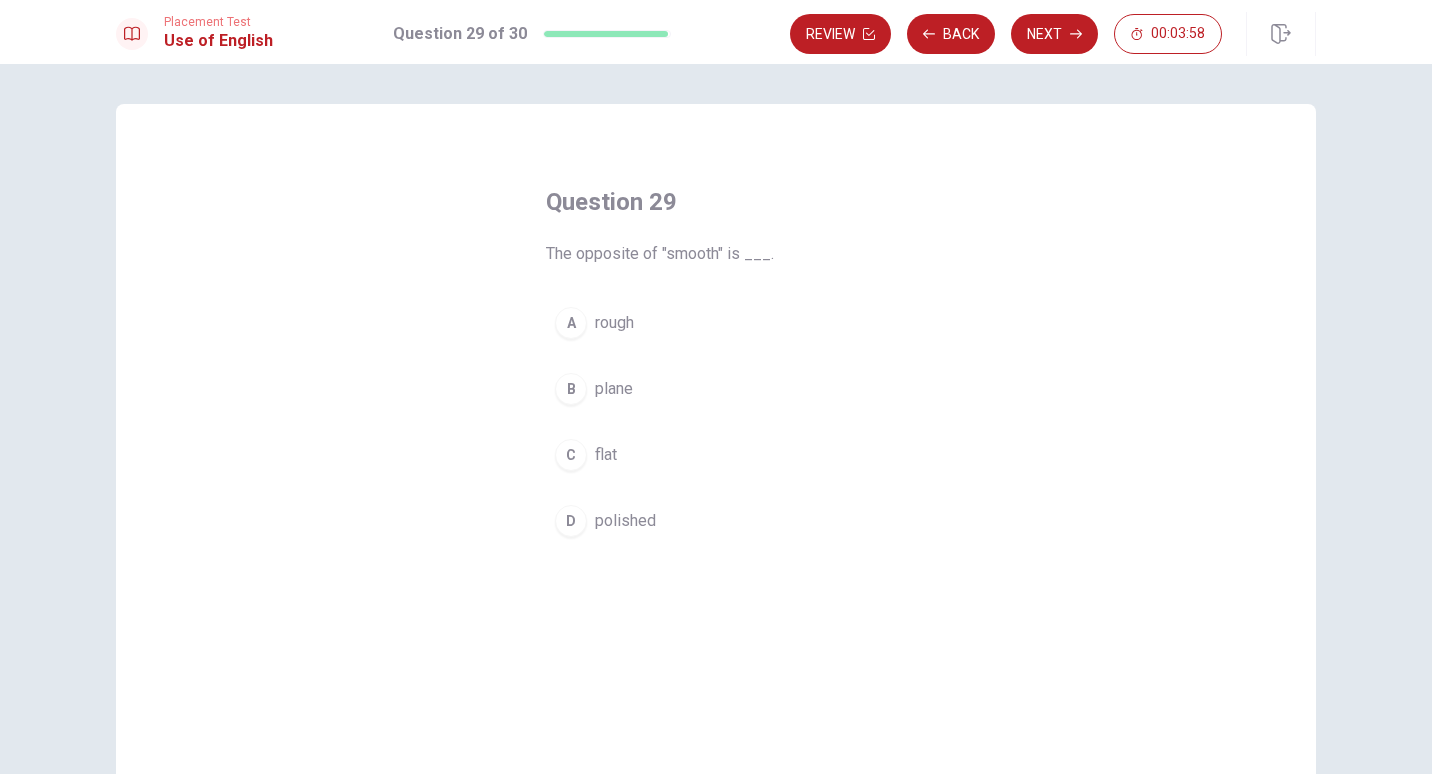 click on "A rough" at bounding box center (716, 323) 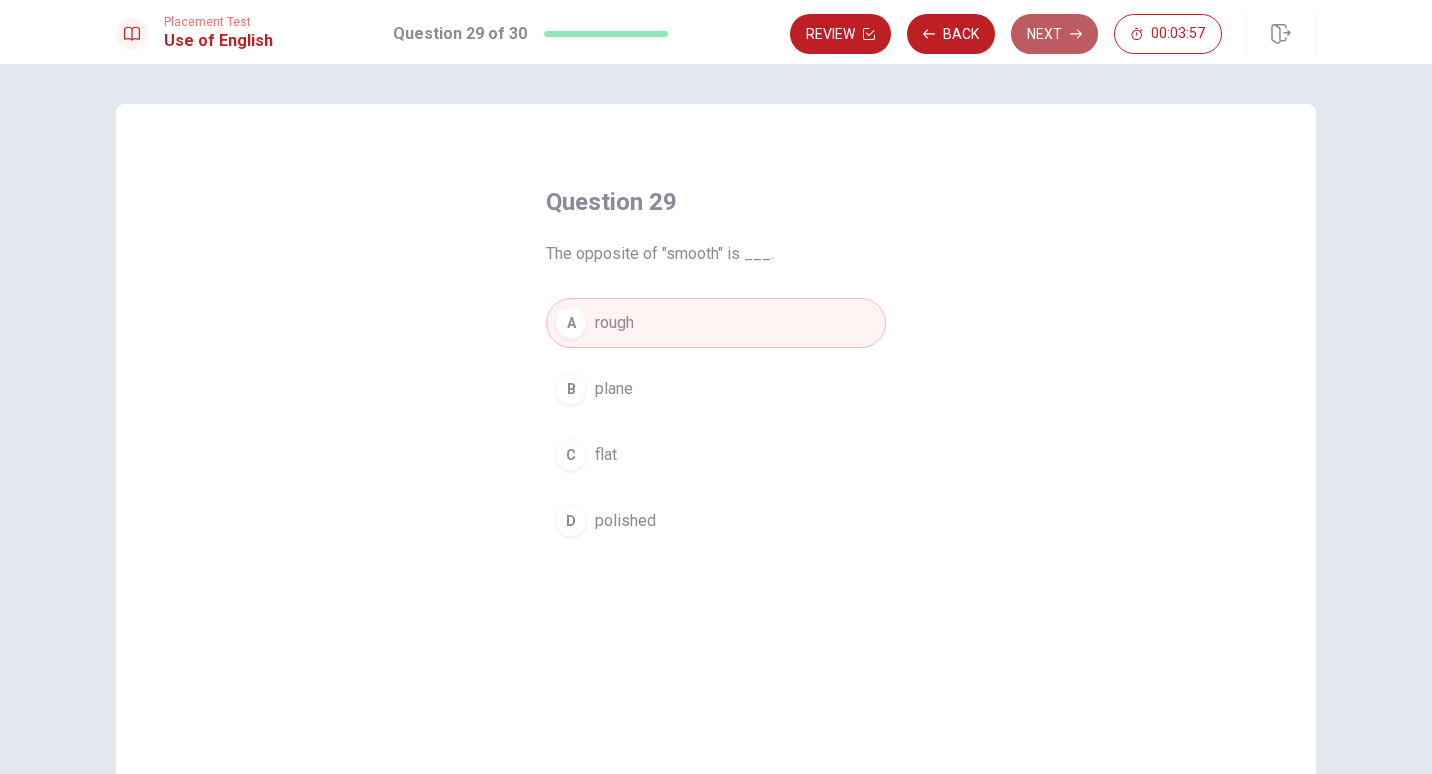 click on "Next" at bounding box center (1054, 34) 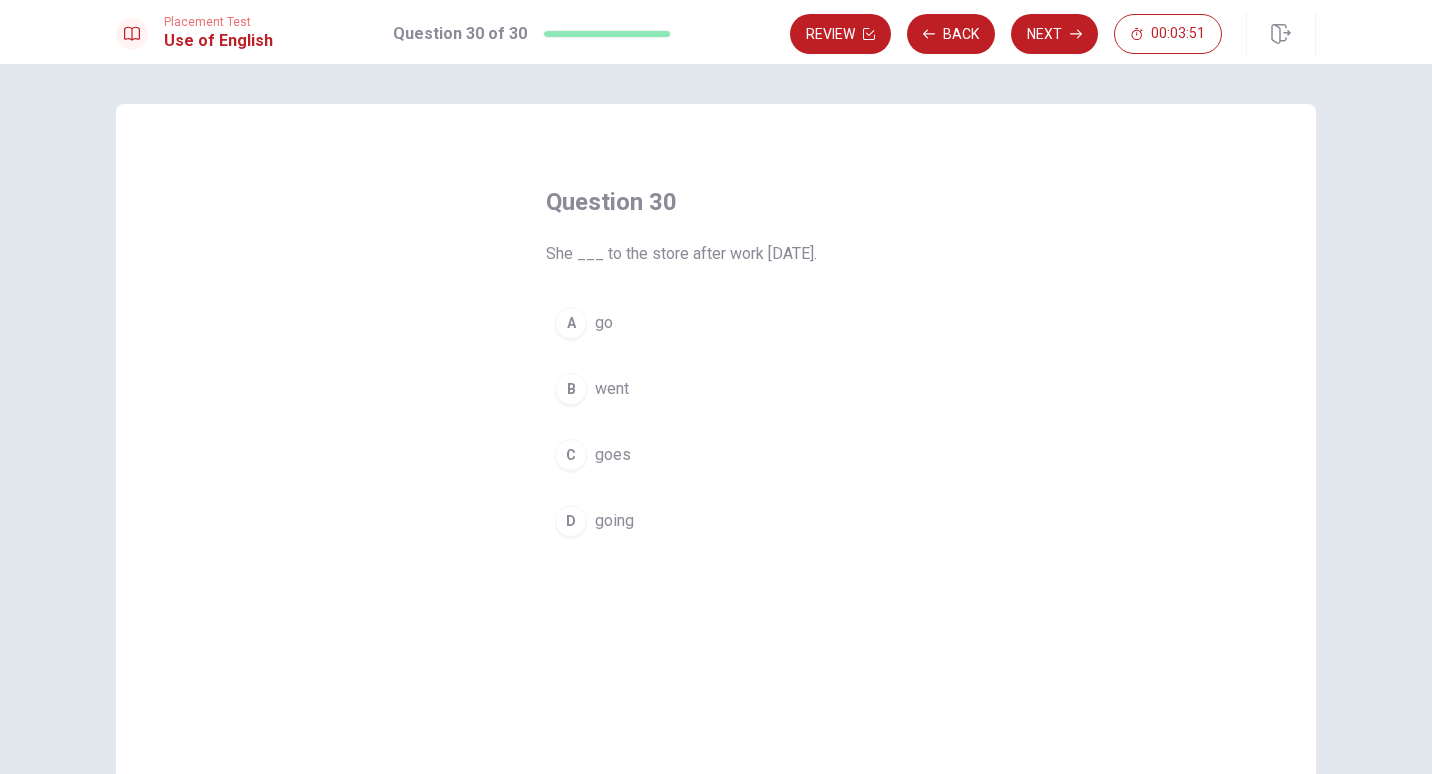 click on "went" at bounding box center [612, 389] 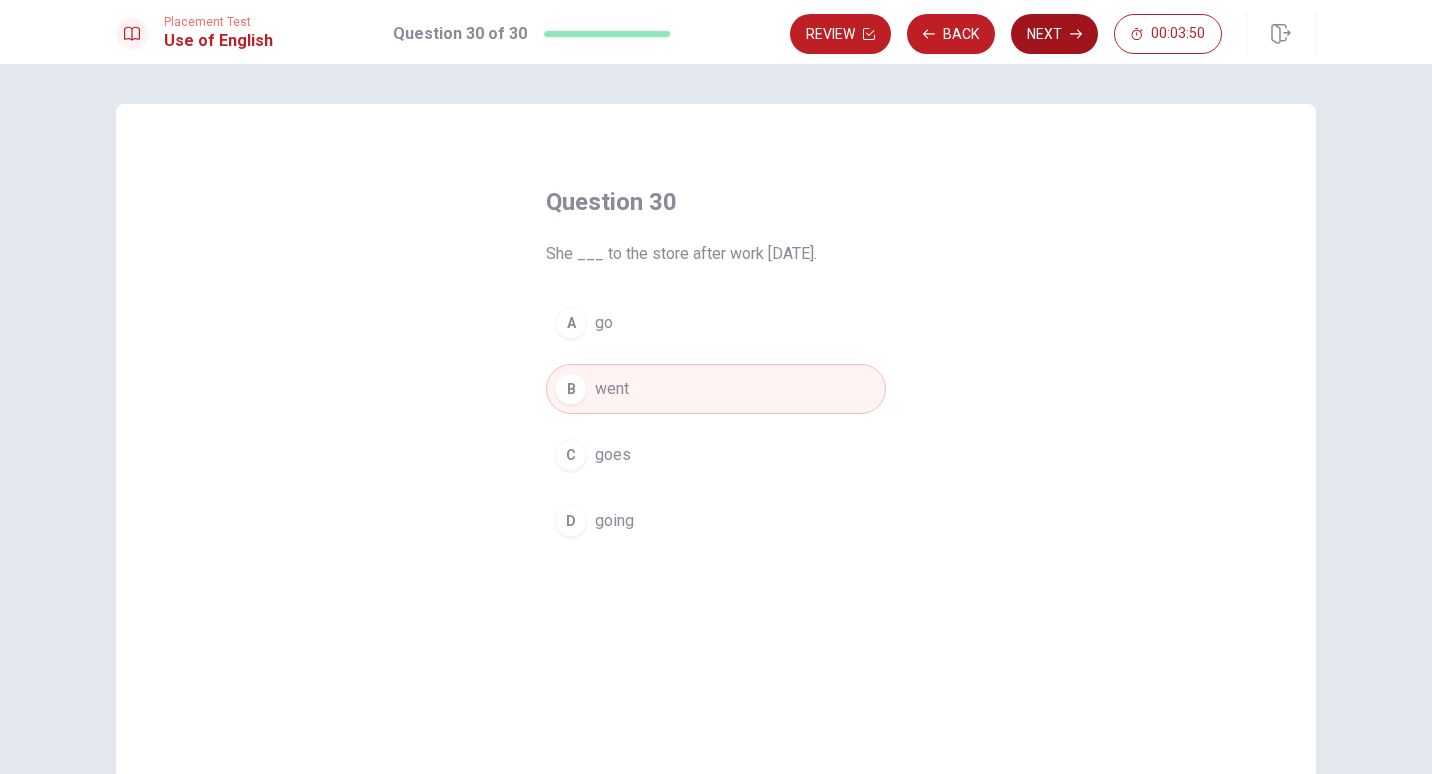click on "Next" at bounding box center [1054, 34] 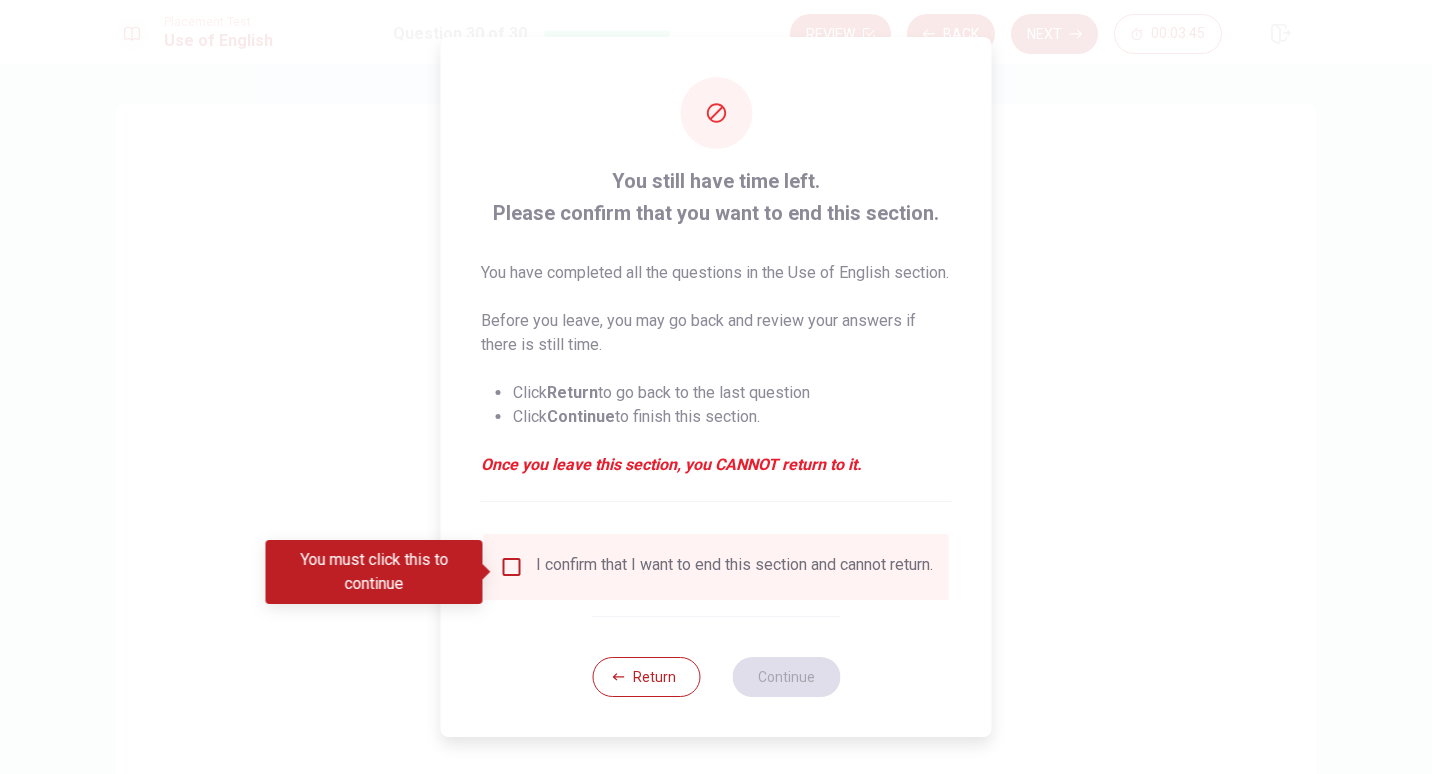 click at bounding box center (512, 567) 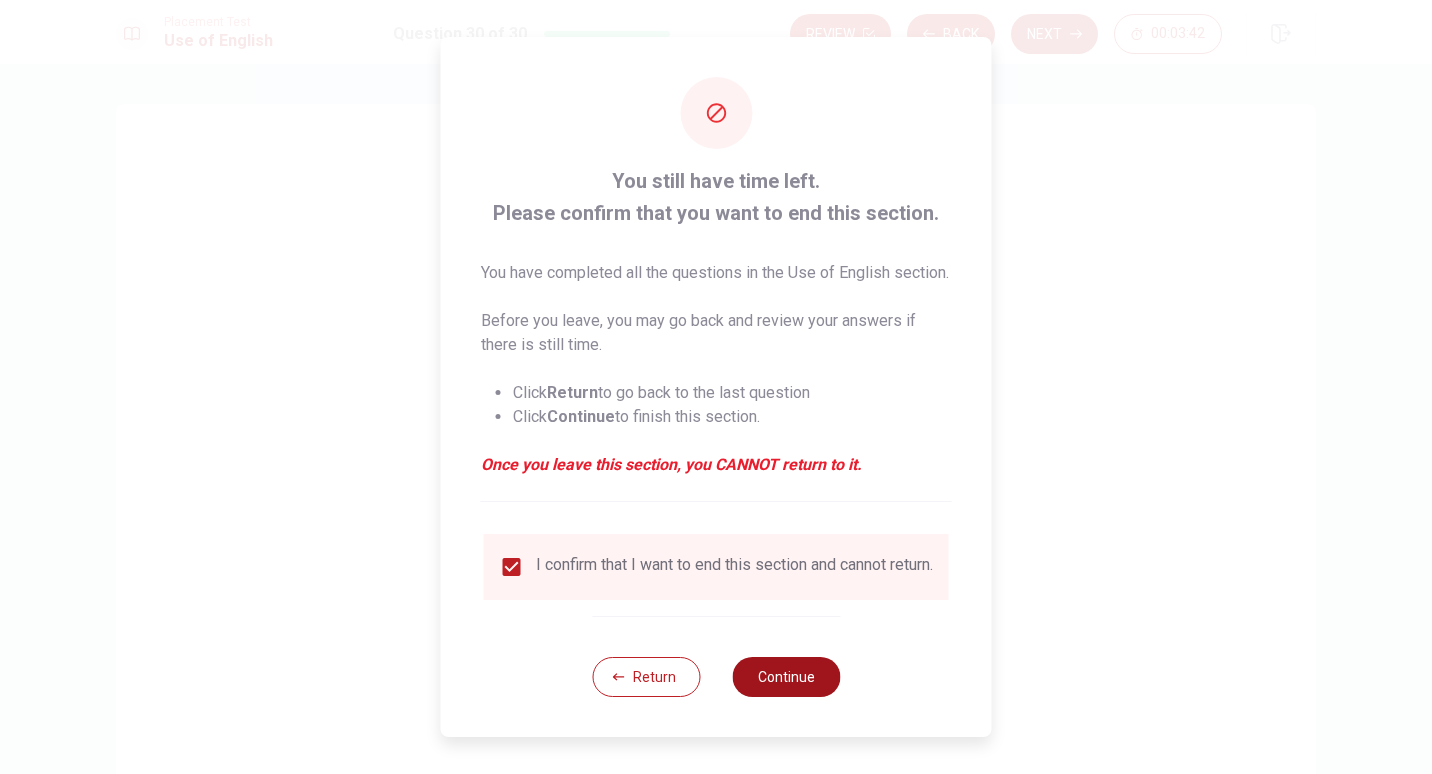 click on "Continue" at bounding box center [786, 677] 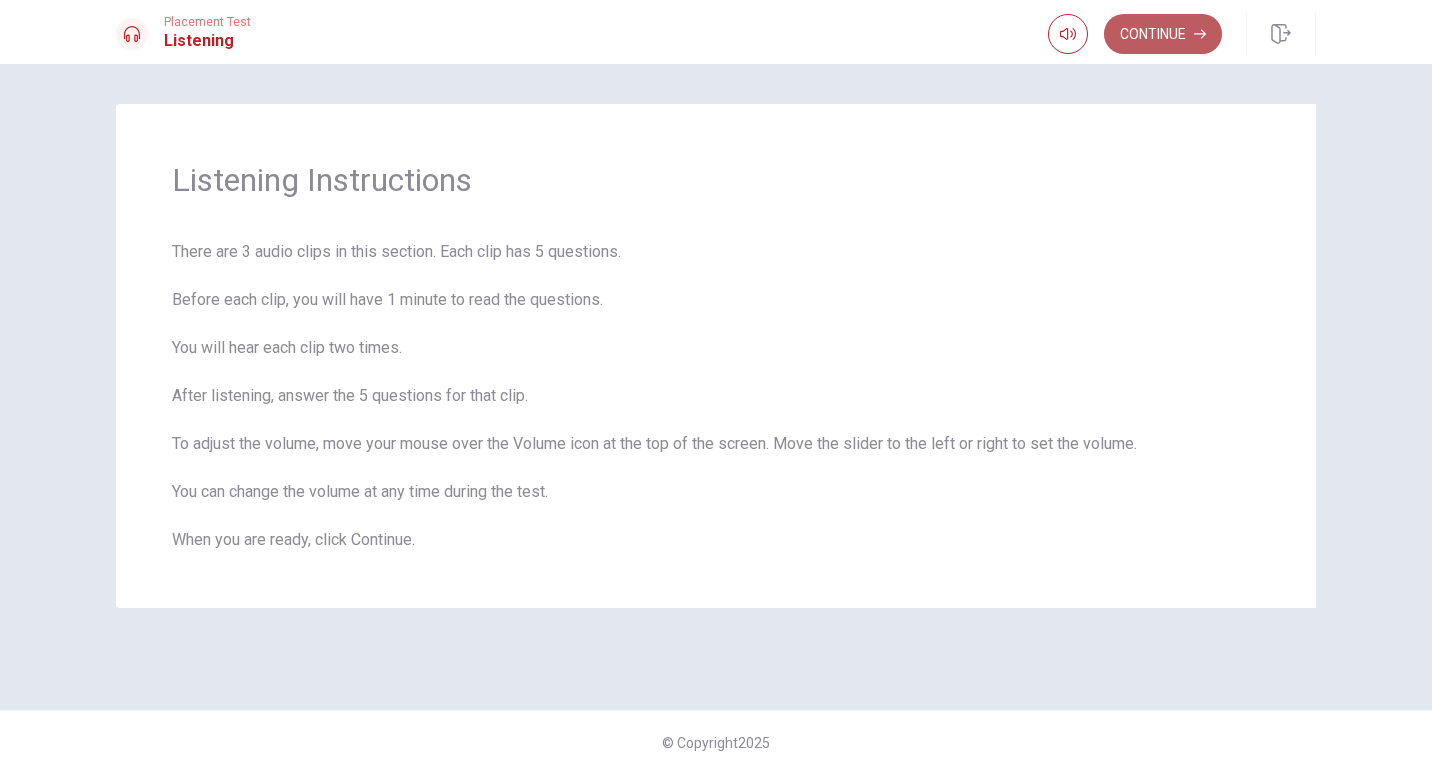click on "Continue" at bounding box center [1163, 34] 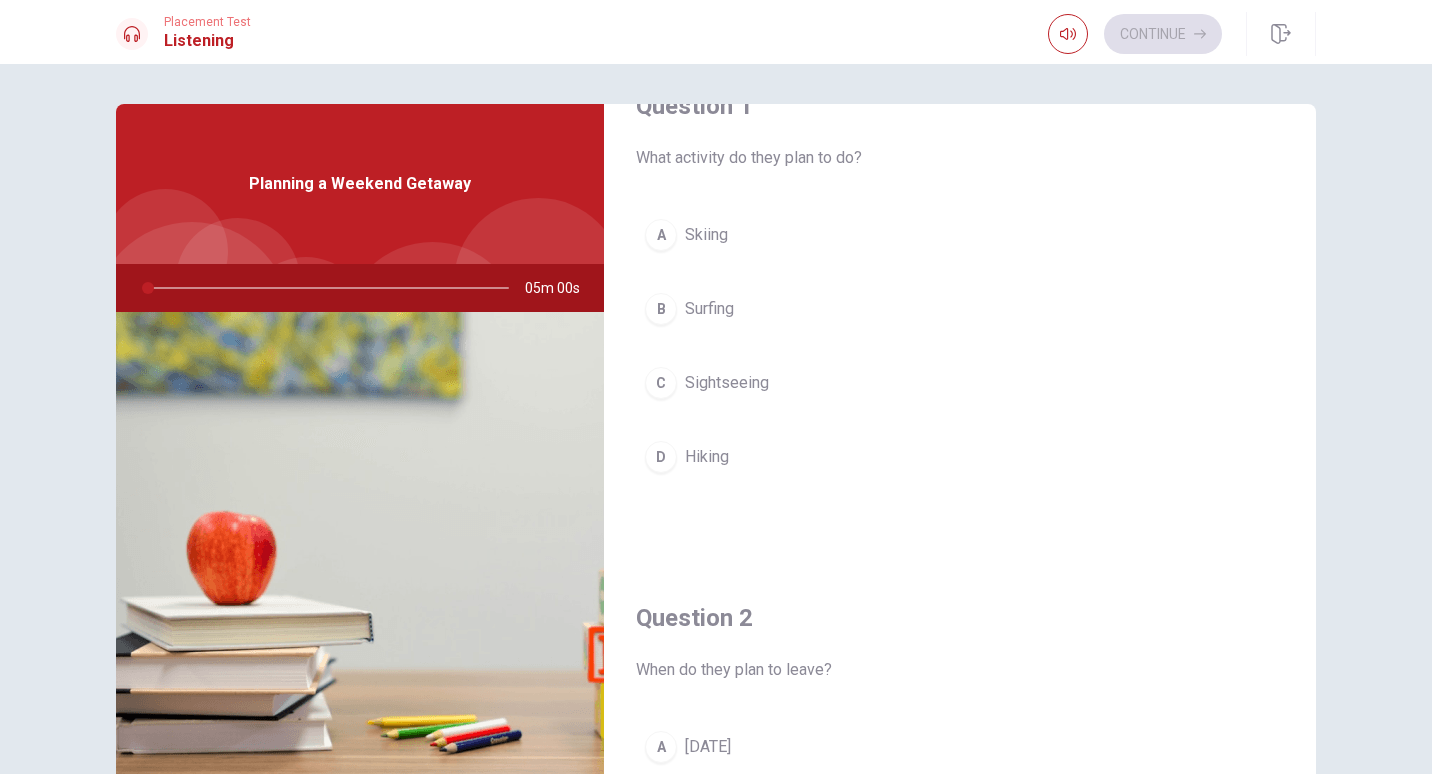 scroll, scrollTop: 0, scrollLeft: 0, axis: both 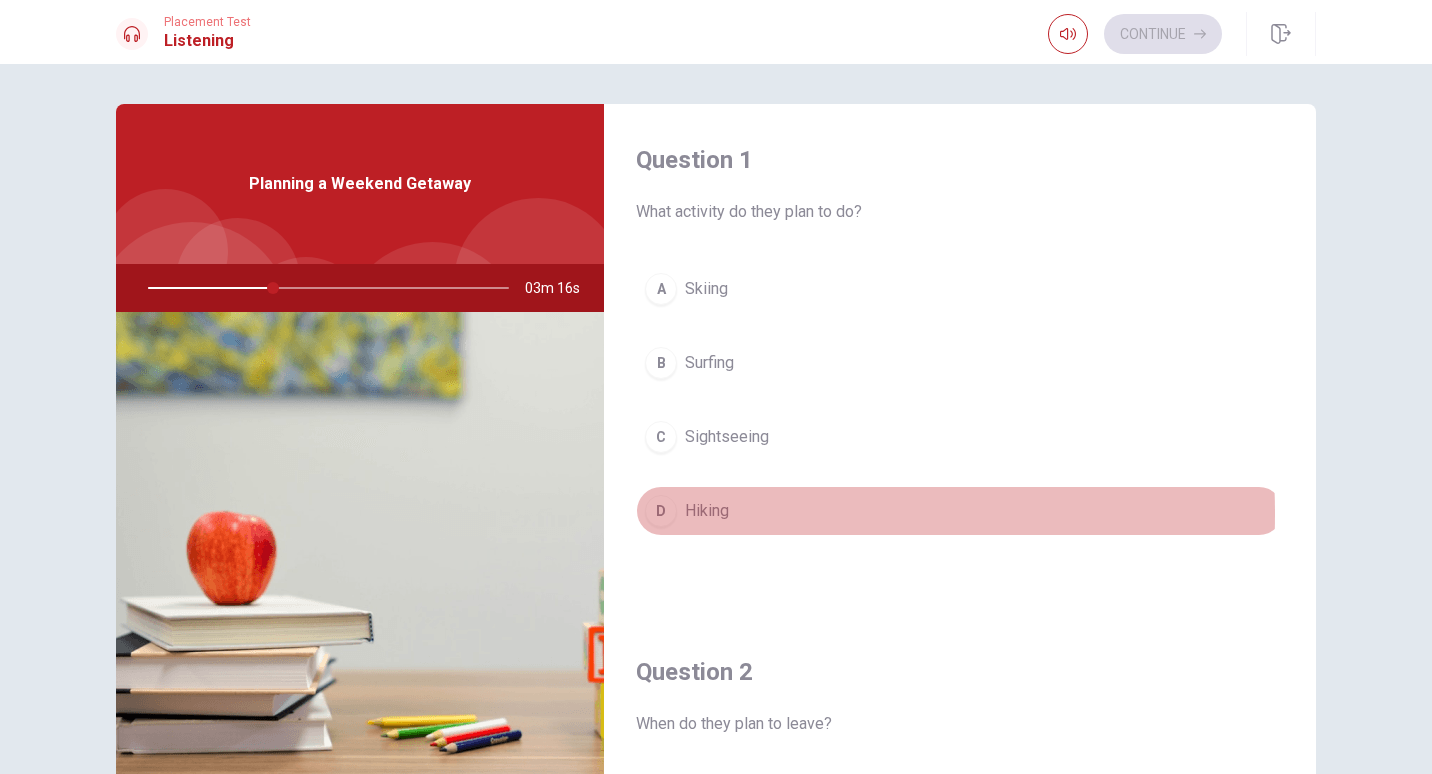 click on "D" at bounding box center [661, 511] 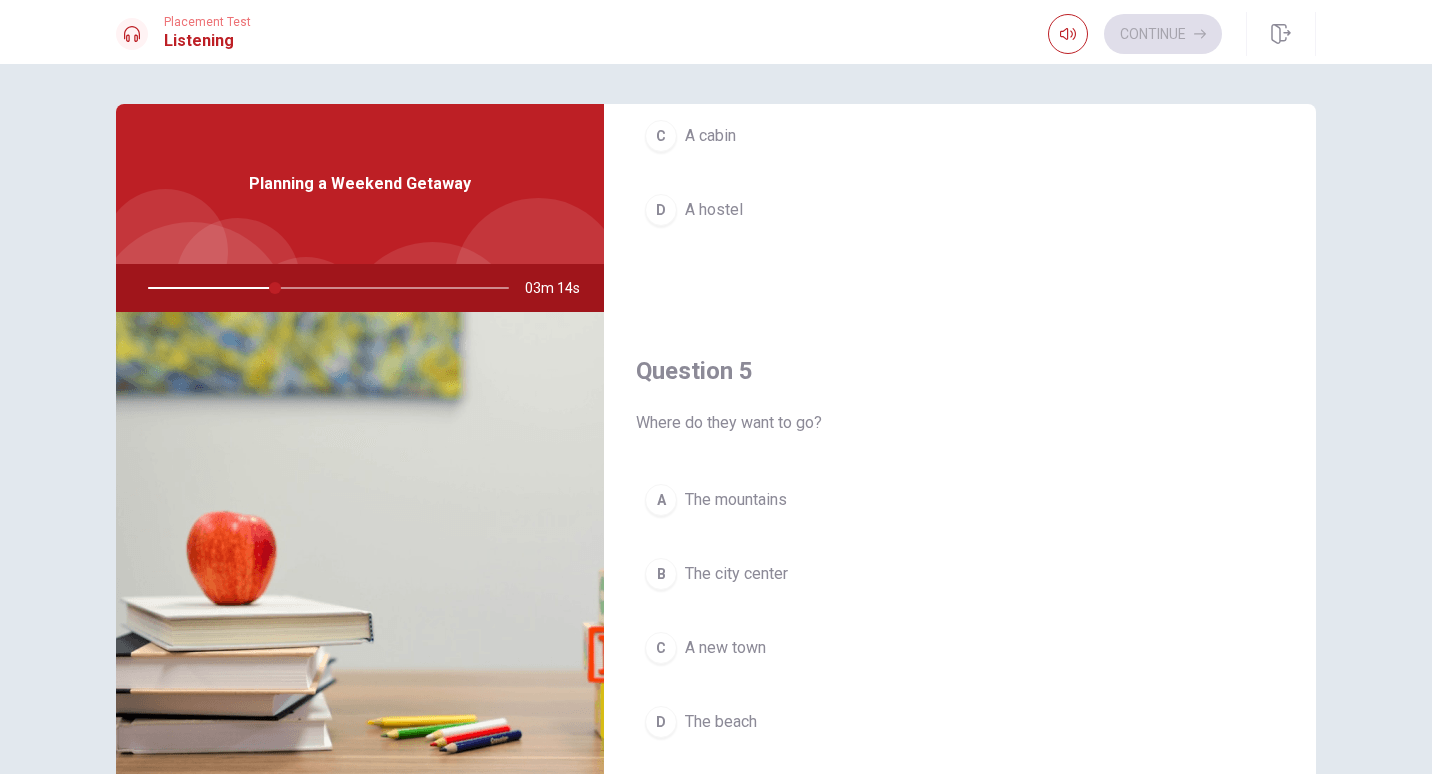 scroll, scrollTop: 1865, scrollLeft: 0, axis: vertical 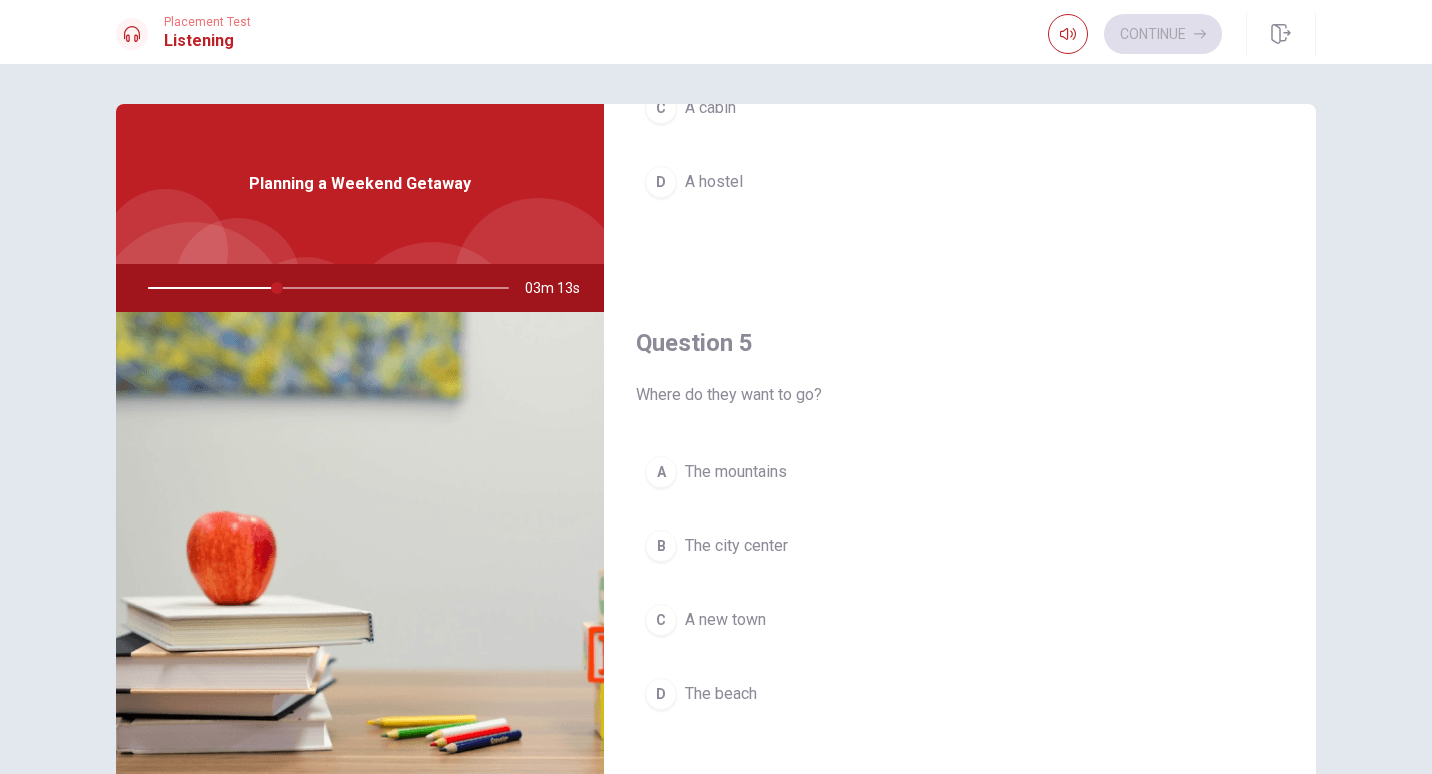 click on "A The mountains" at bounding box center [960, 472] 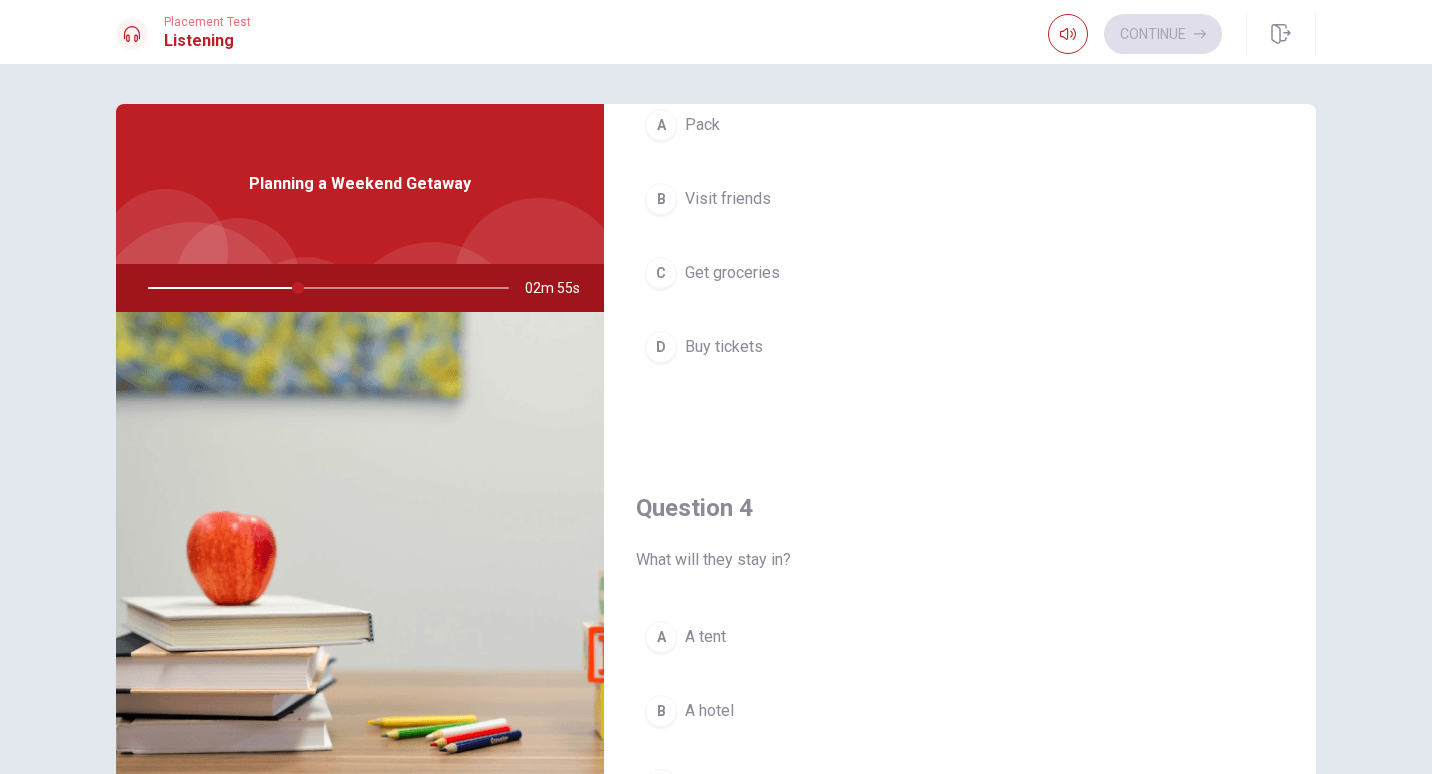 scroll, scrollTop: 1500, scrollLeft: 0, axis: vertical 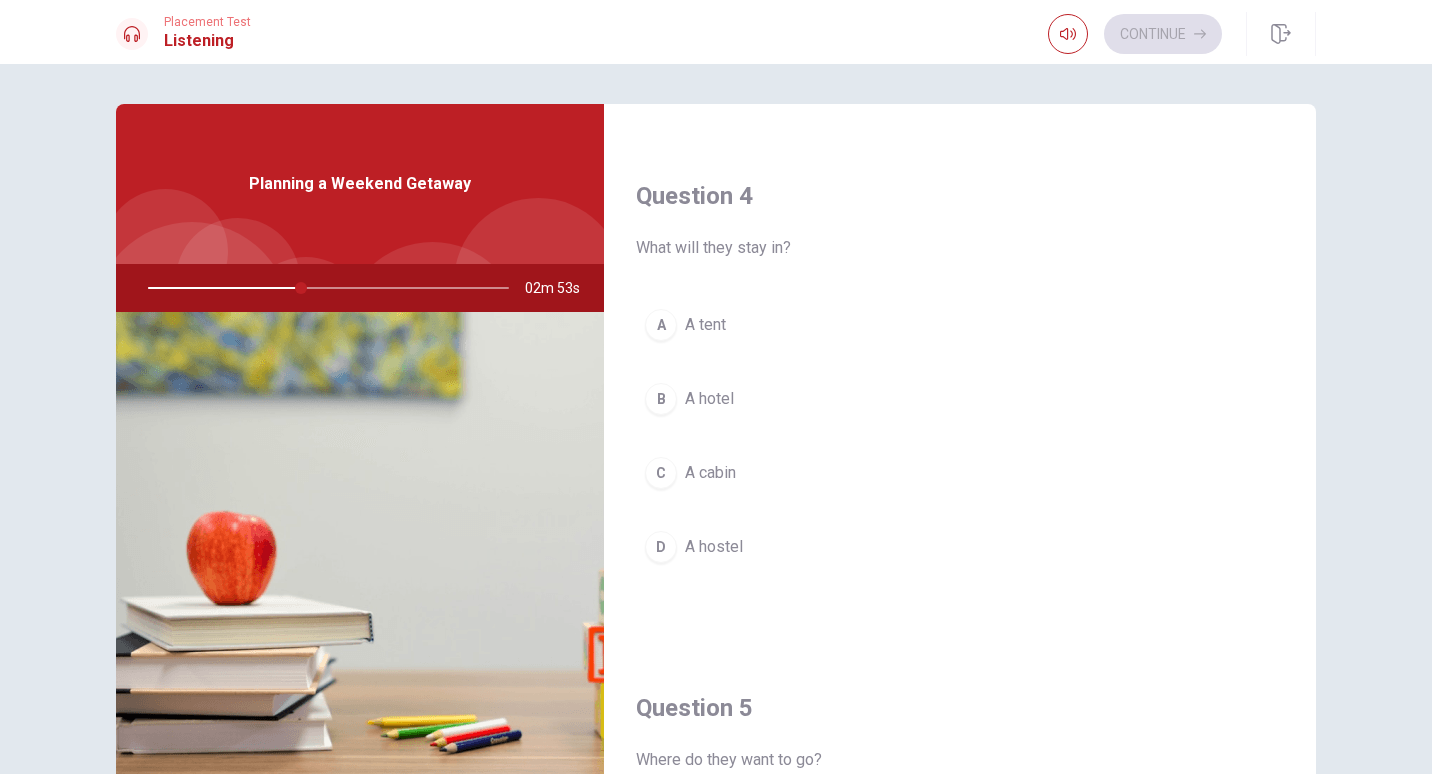 click on "A cabin" at bounding box center (710, 473) 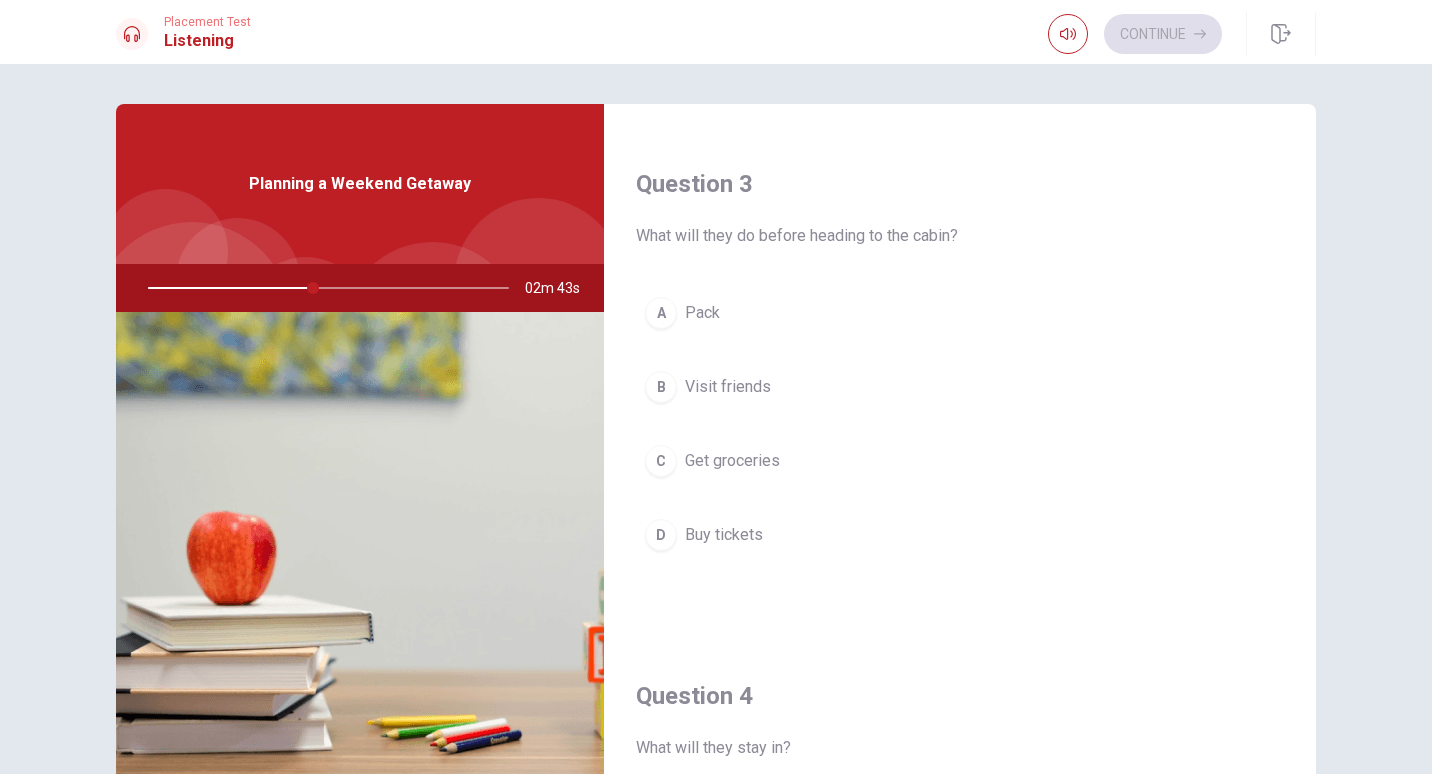 scroll, scrollTop: 600, scrollLeft: 0, axis: vertical 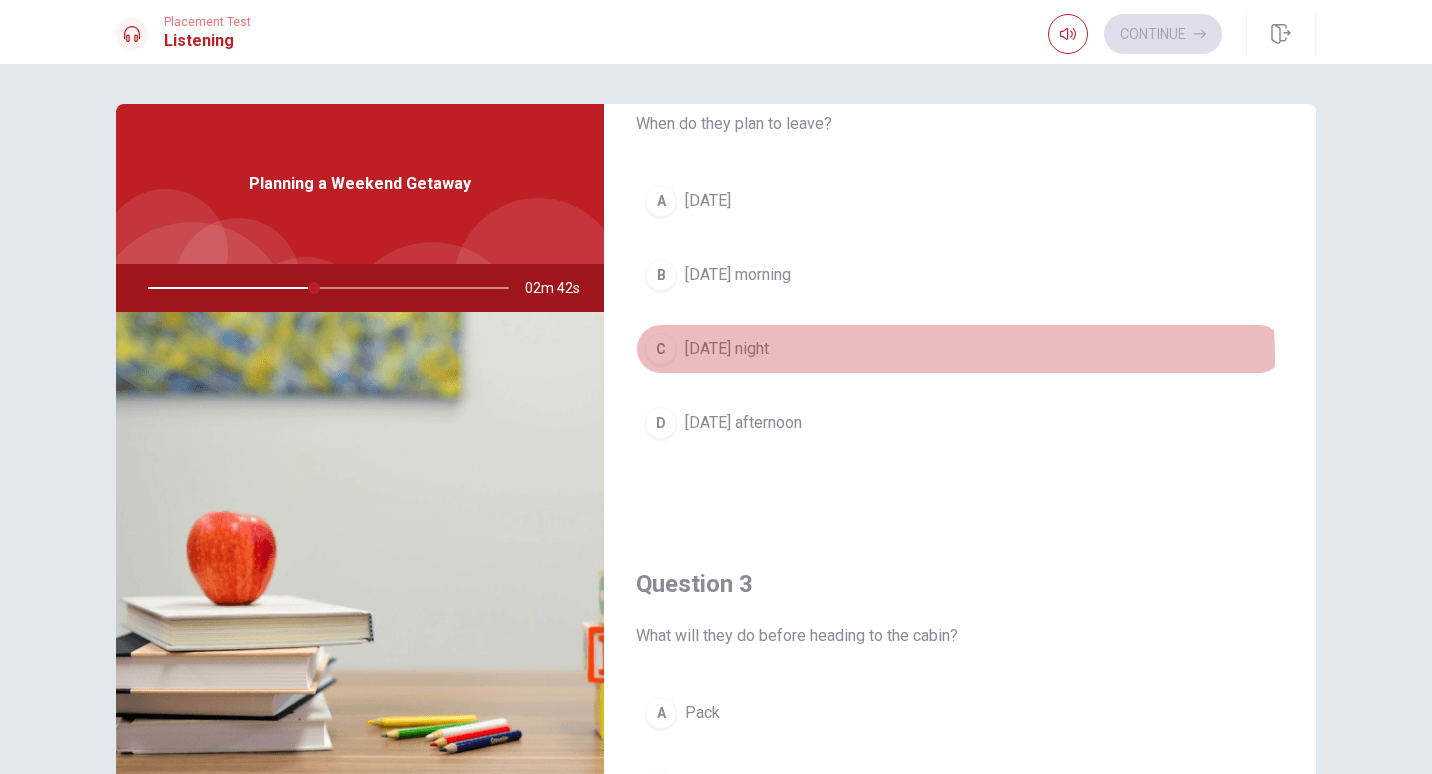click on "[DATE] night" at bounding box center (727, 349) 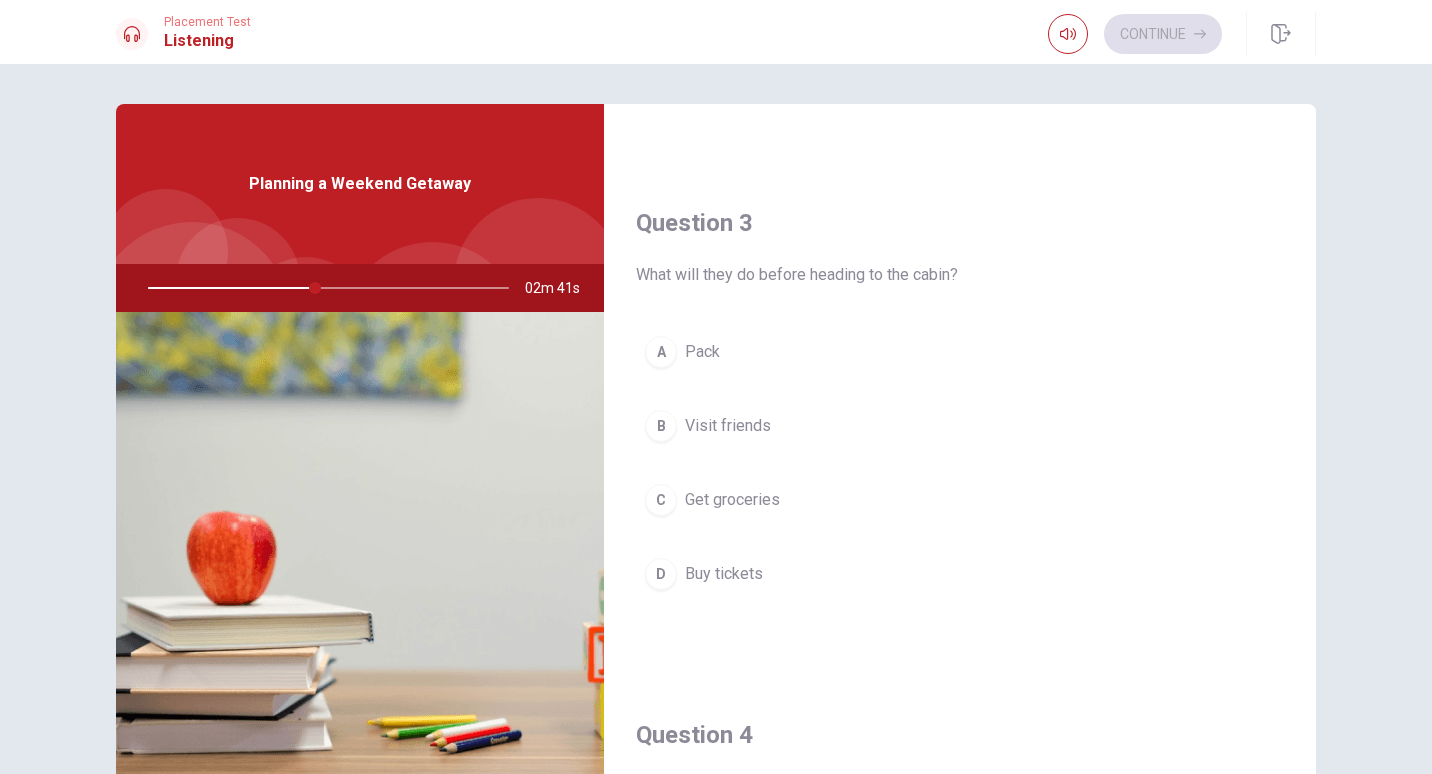 scroll, scrollTop: 1000, scrollLeft: 0, axis: vertical 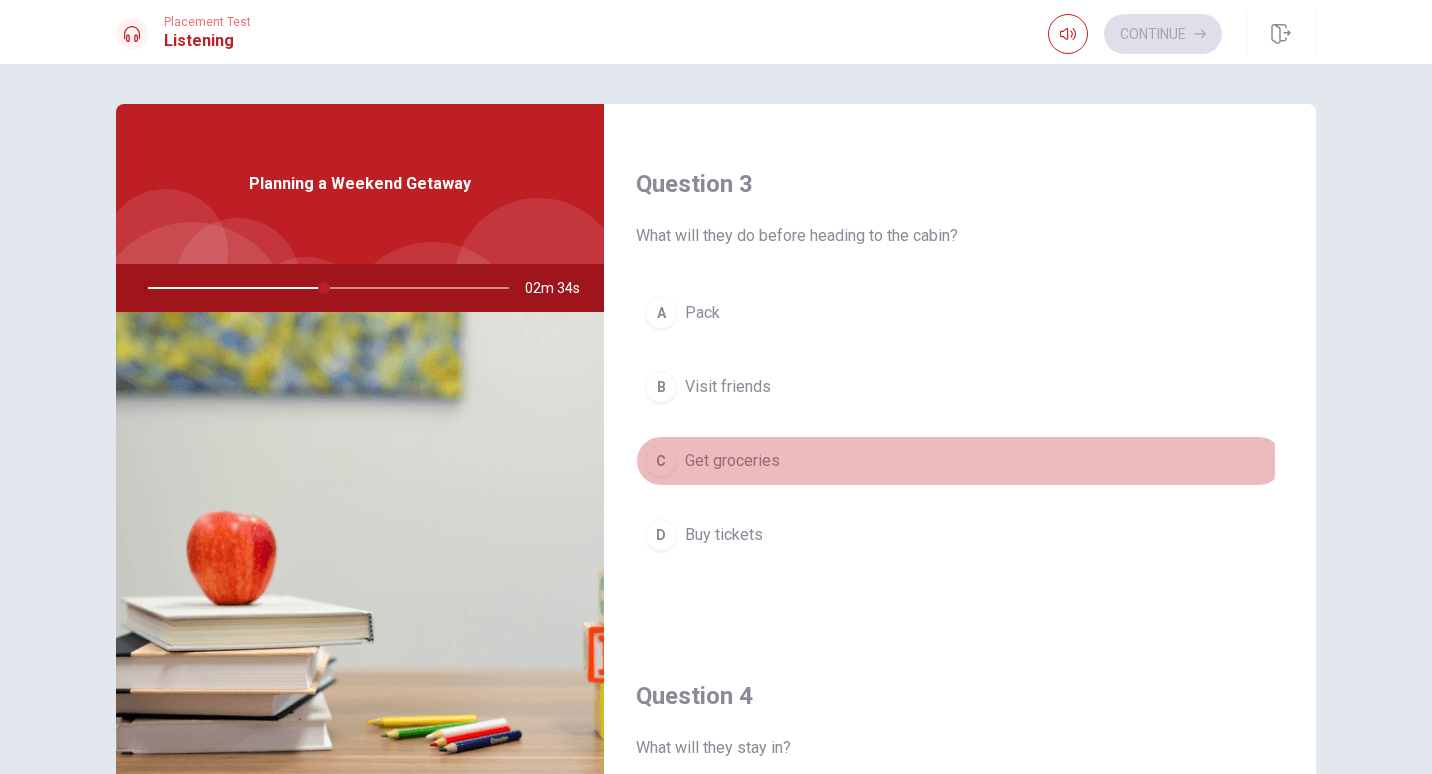 click on "Get groceries" at bounding box center (732, 461) 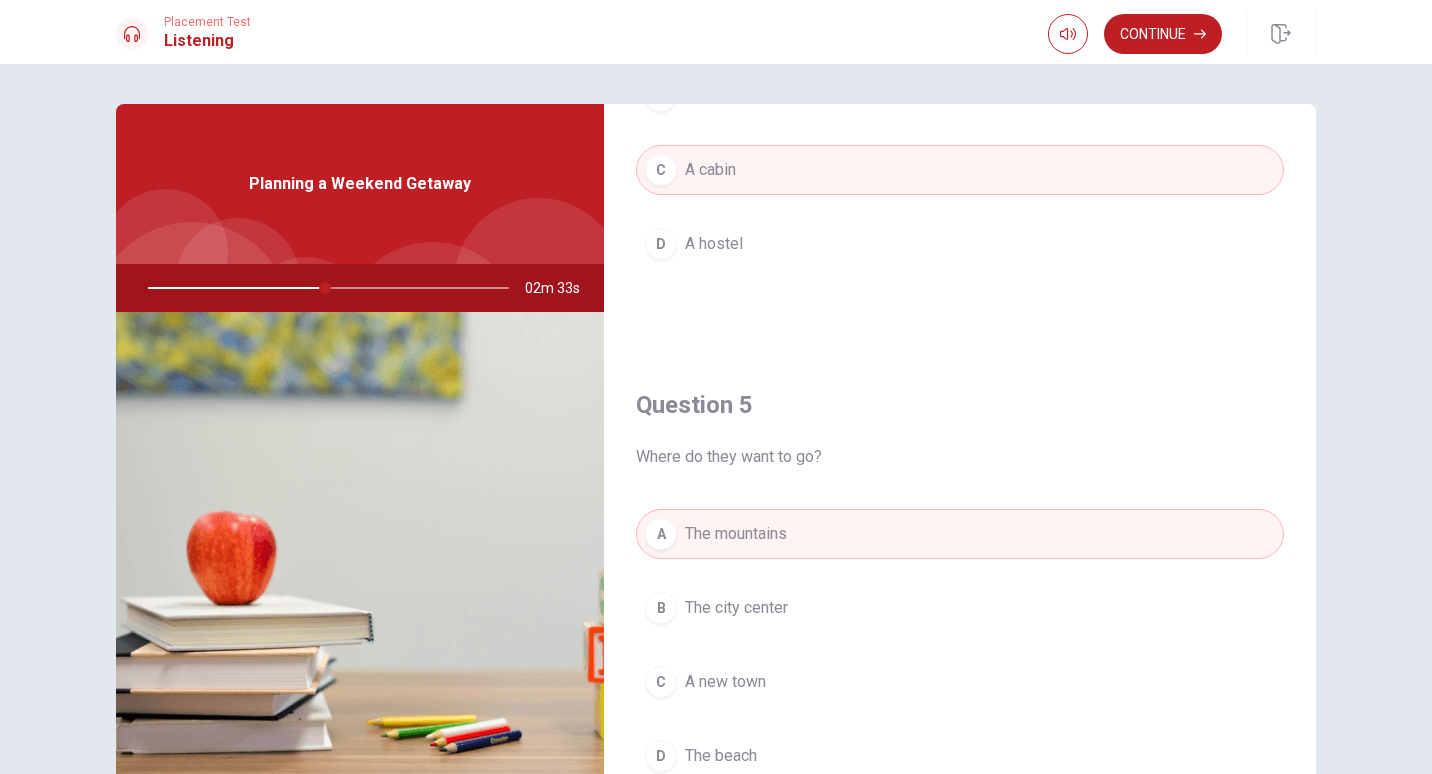 scroll, scrollTop: 1865, scrollLeft: 0, axis: vertical 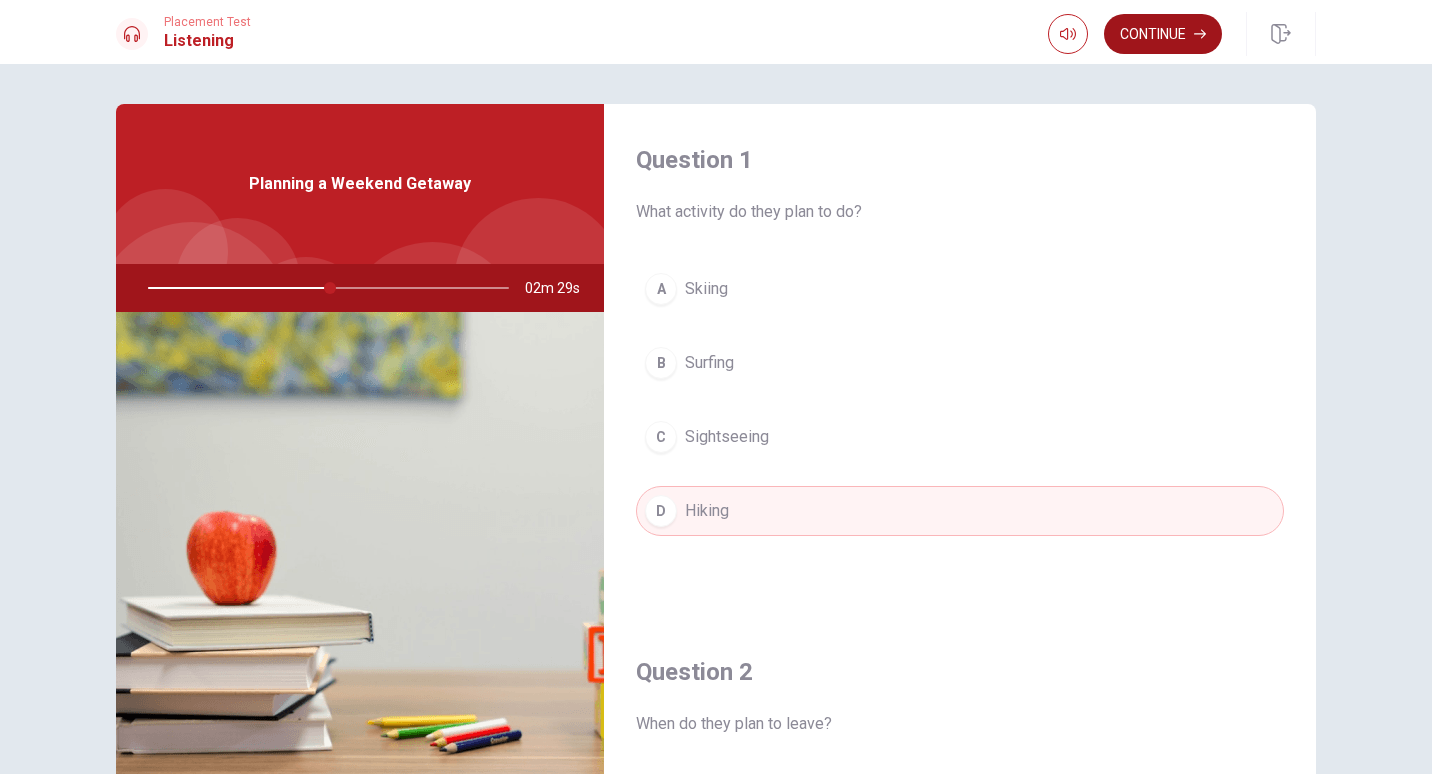 click on "Continue" at bounding box center [1163, 34] 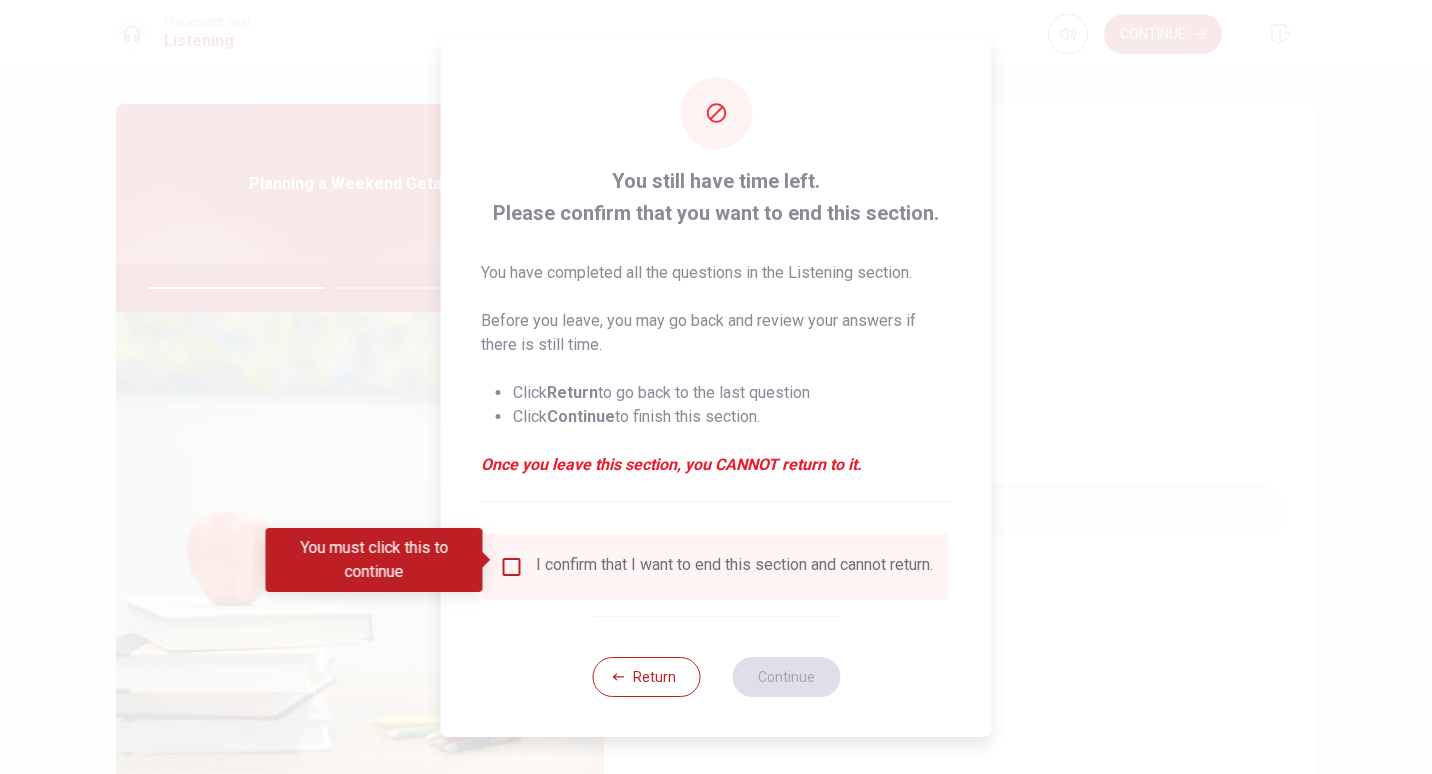 click on "I confirm that I want to end this section and cannot return." at bounding box center (734, 567) 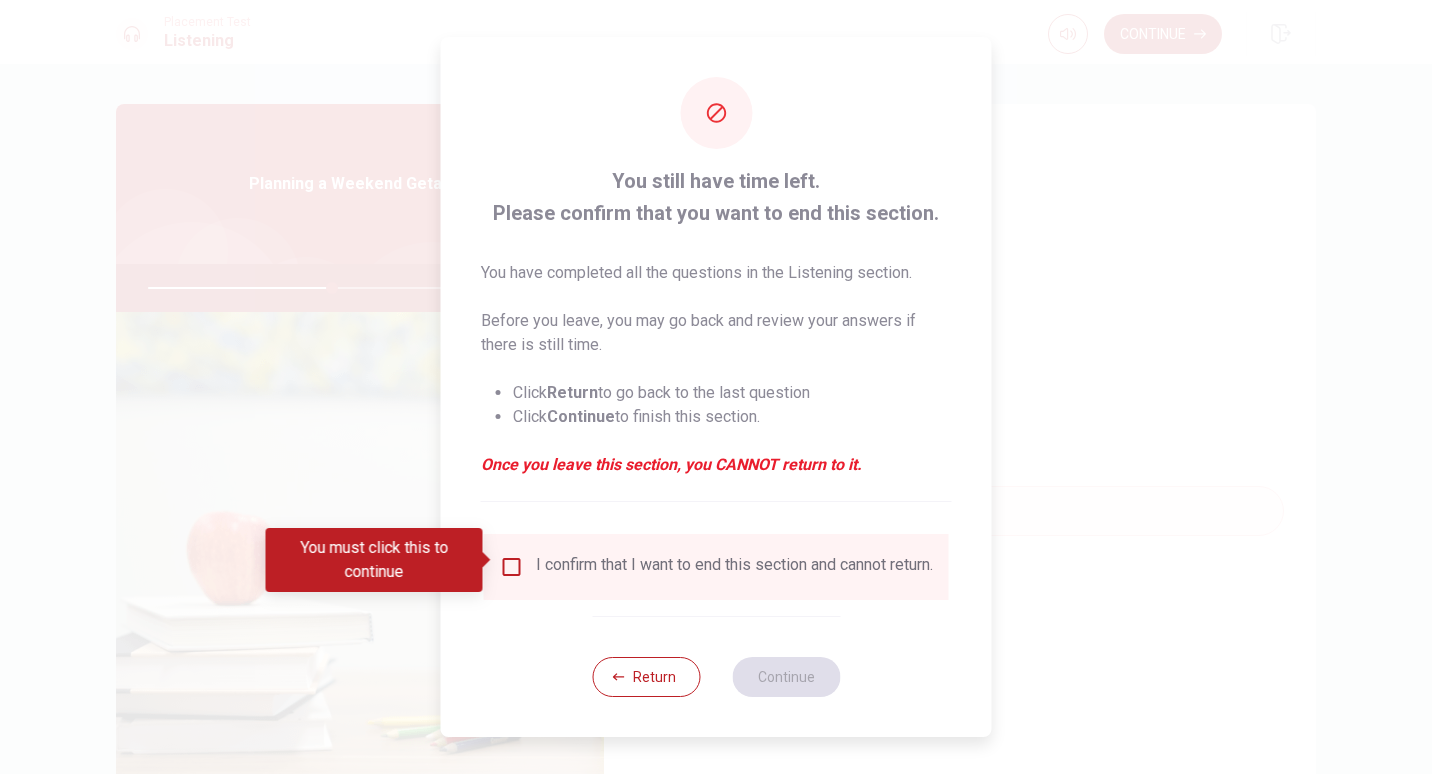 click on "I confirm that I want to end this section and cannot return." at bounding box center (716, 567) 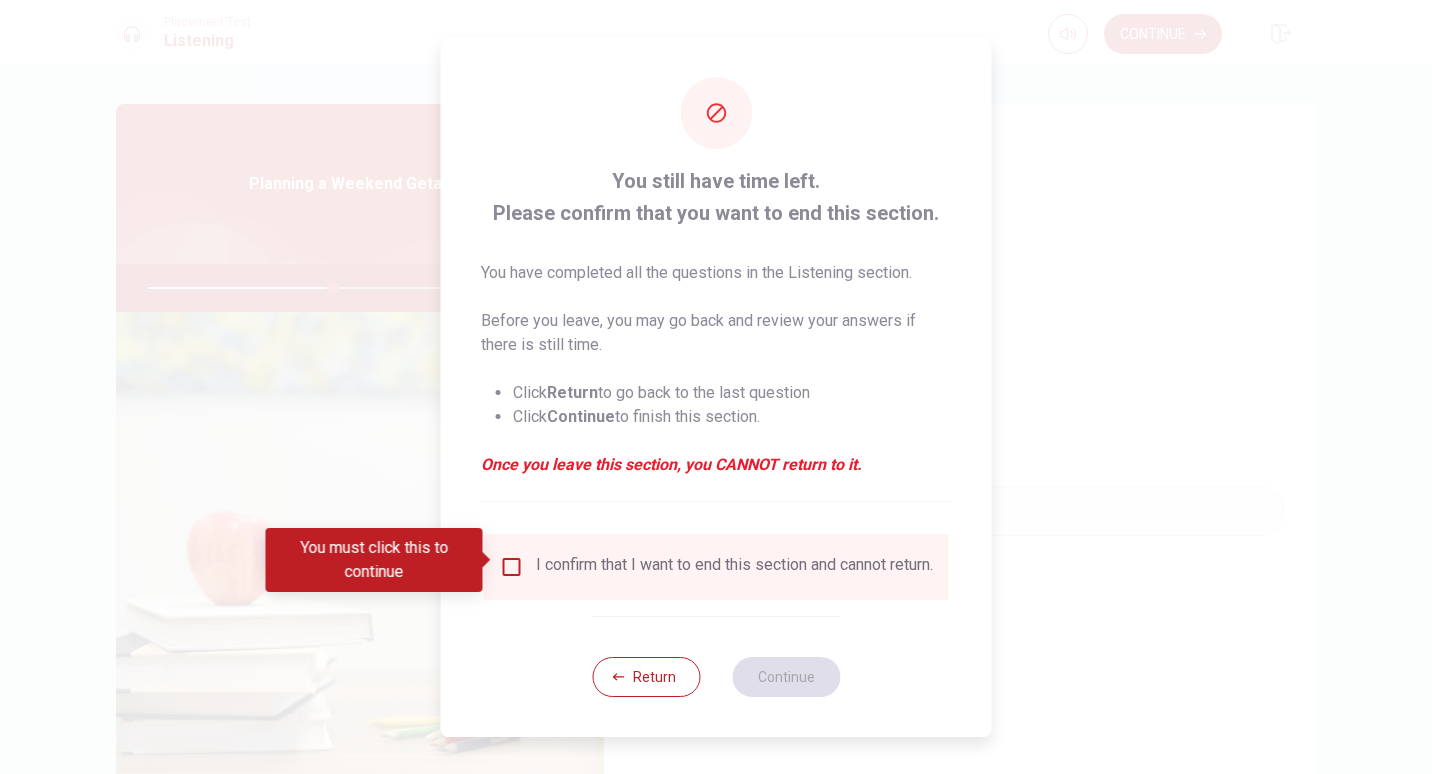 click at bounding box center (512, 567) 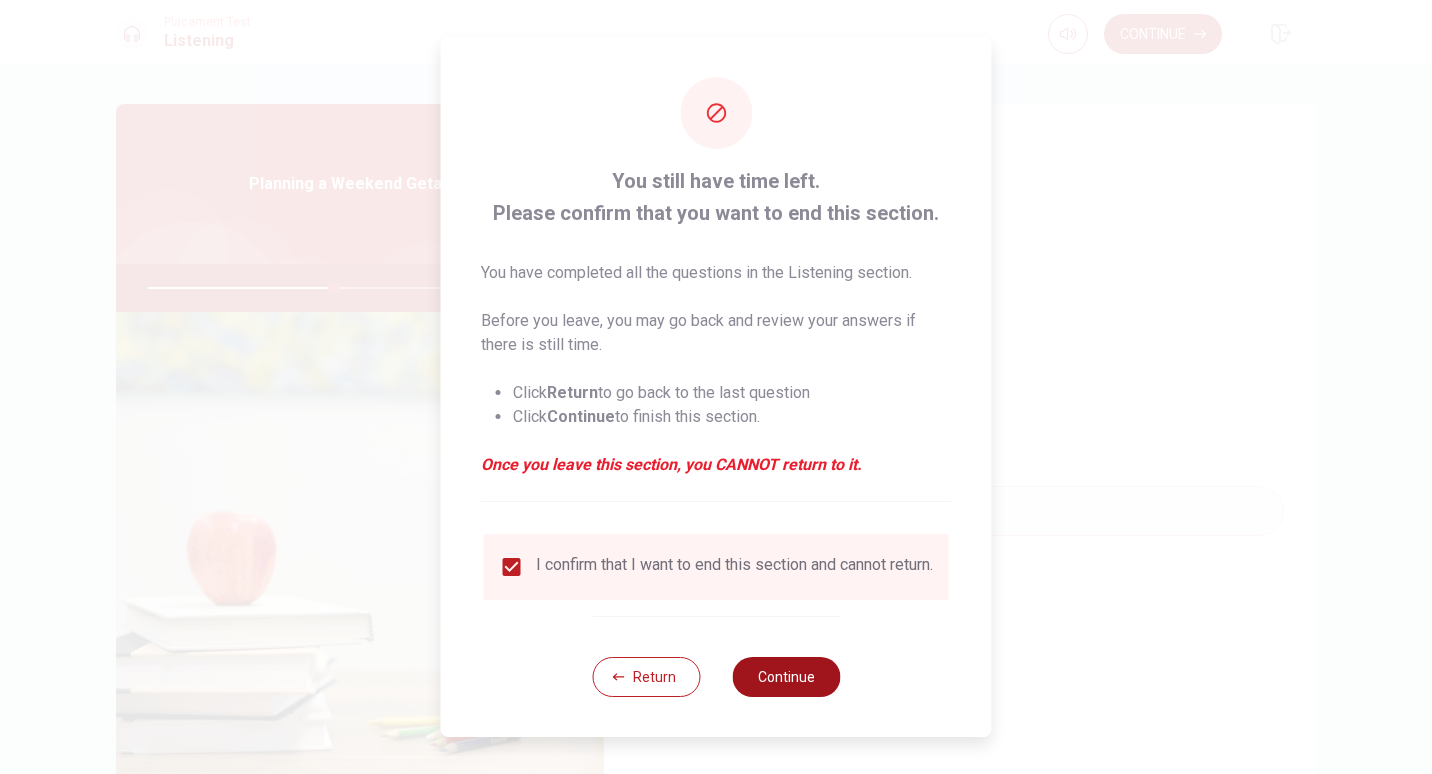 click on "Continue" at bounding box center [786, 677] 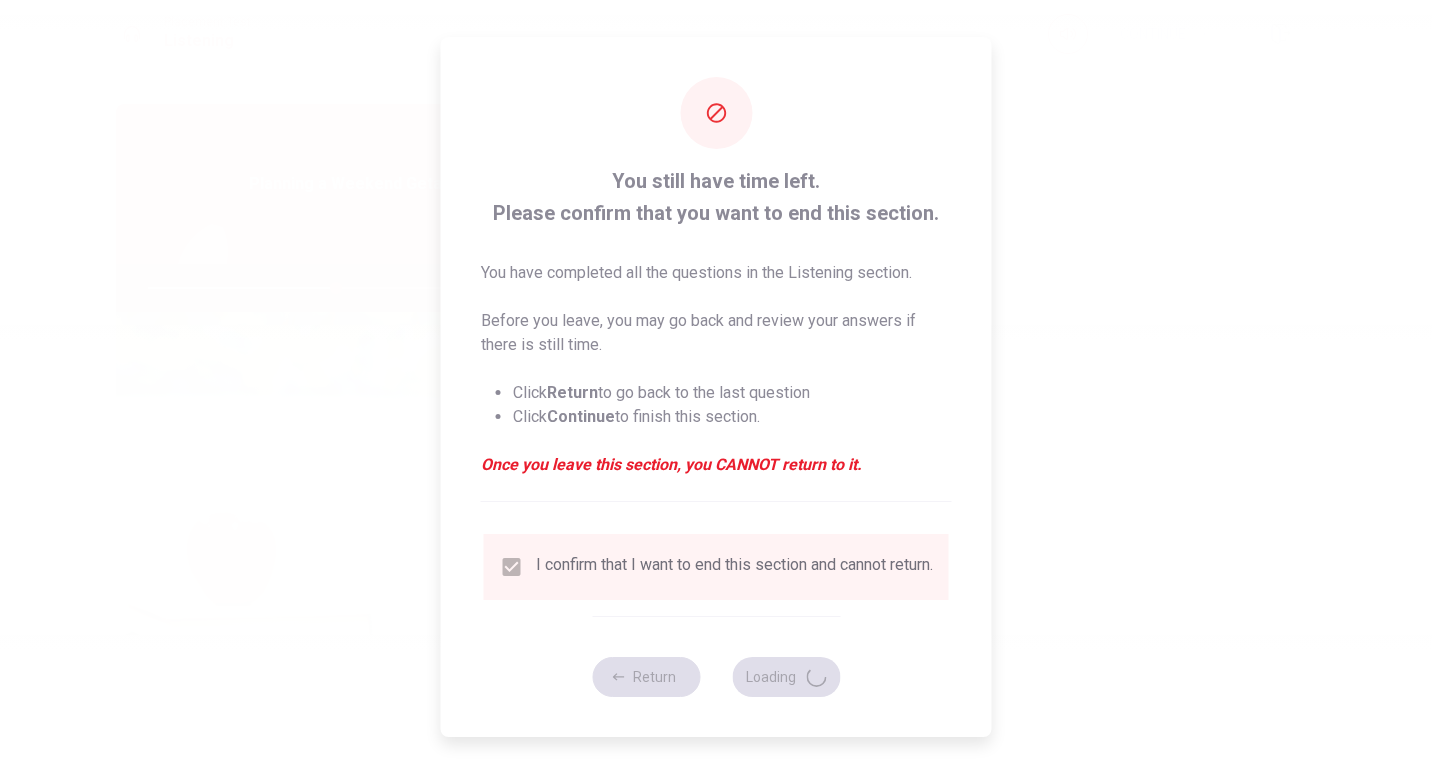 type on "52" 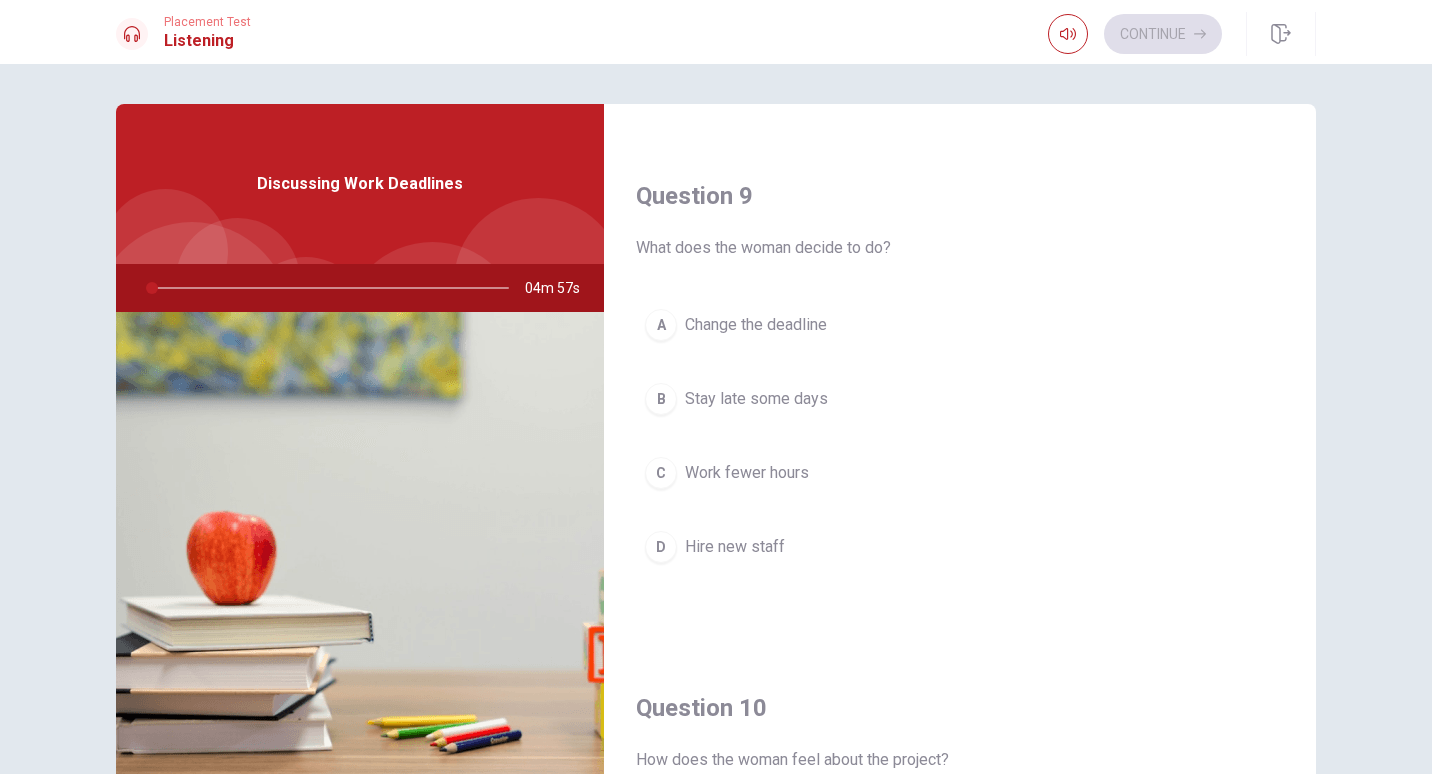 scroll, scrollTop: 1865, scrollLeft: 0, axis: vertical 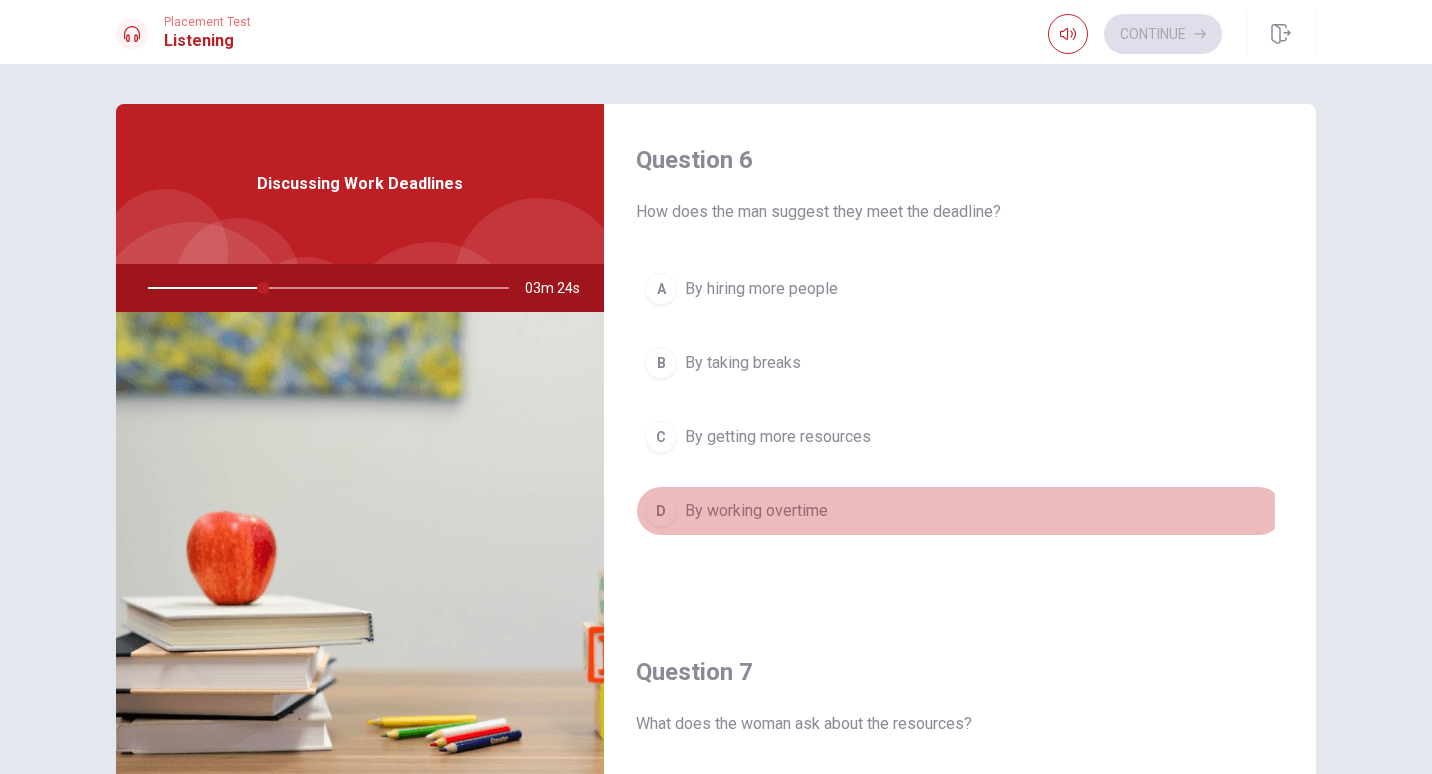 click on "By working overtime" at bounding box center [756, 511] 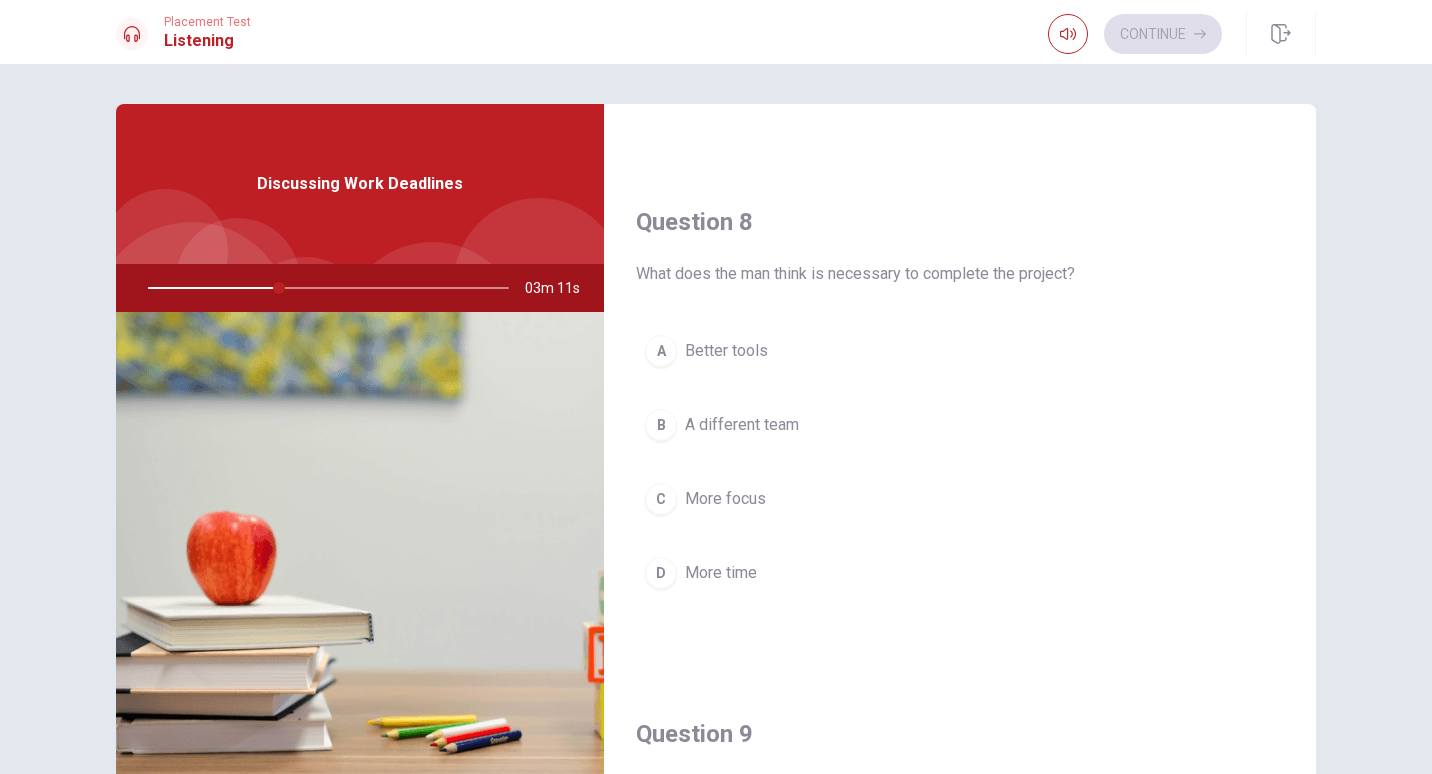 scroll, scrollTop: 1000, scrollLeft: 0, axis: vertical 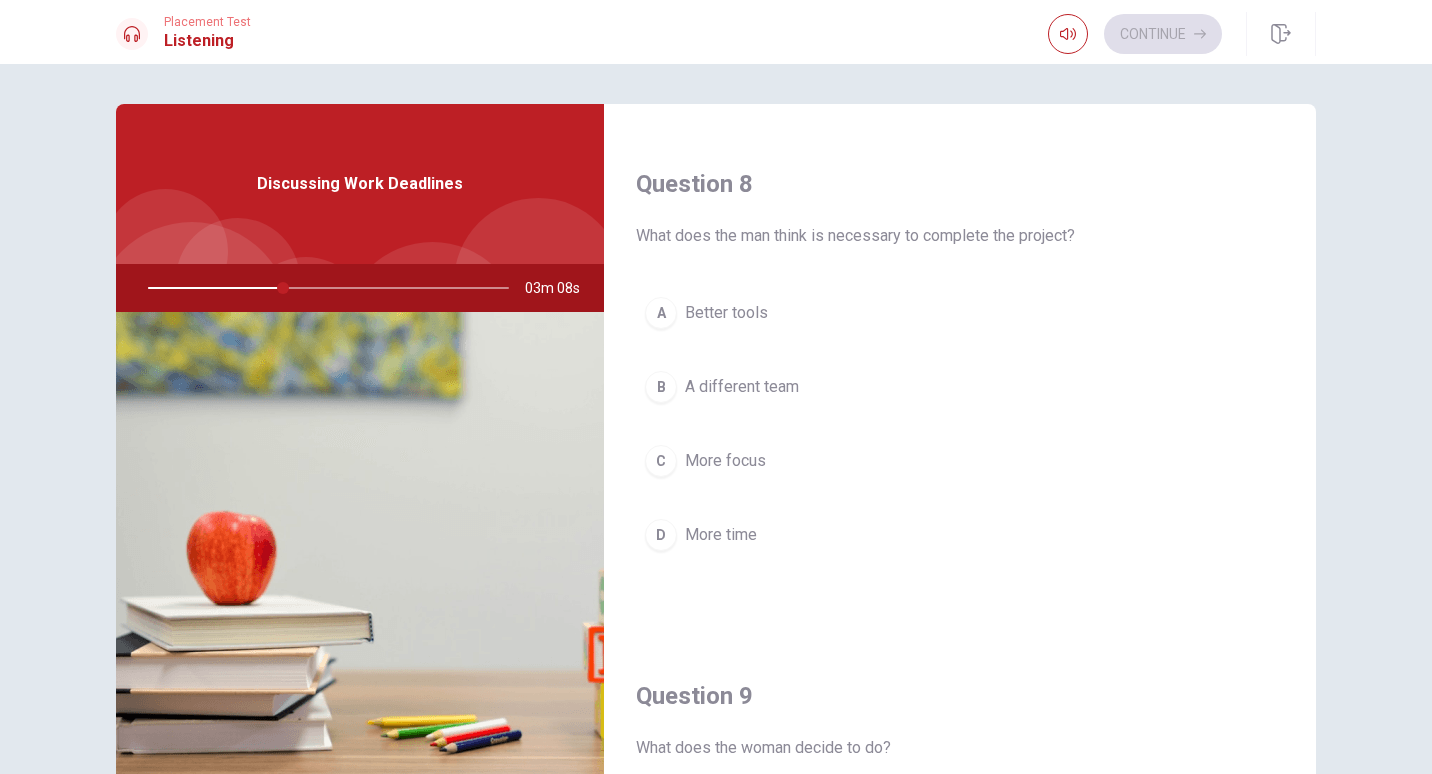 click on "More focus" at bounding box center (725, 461) 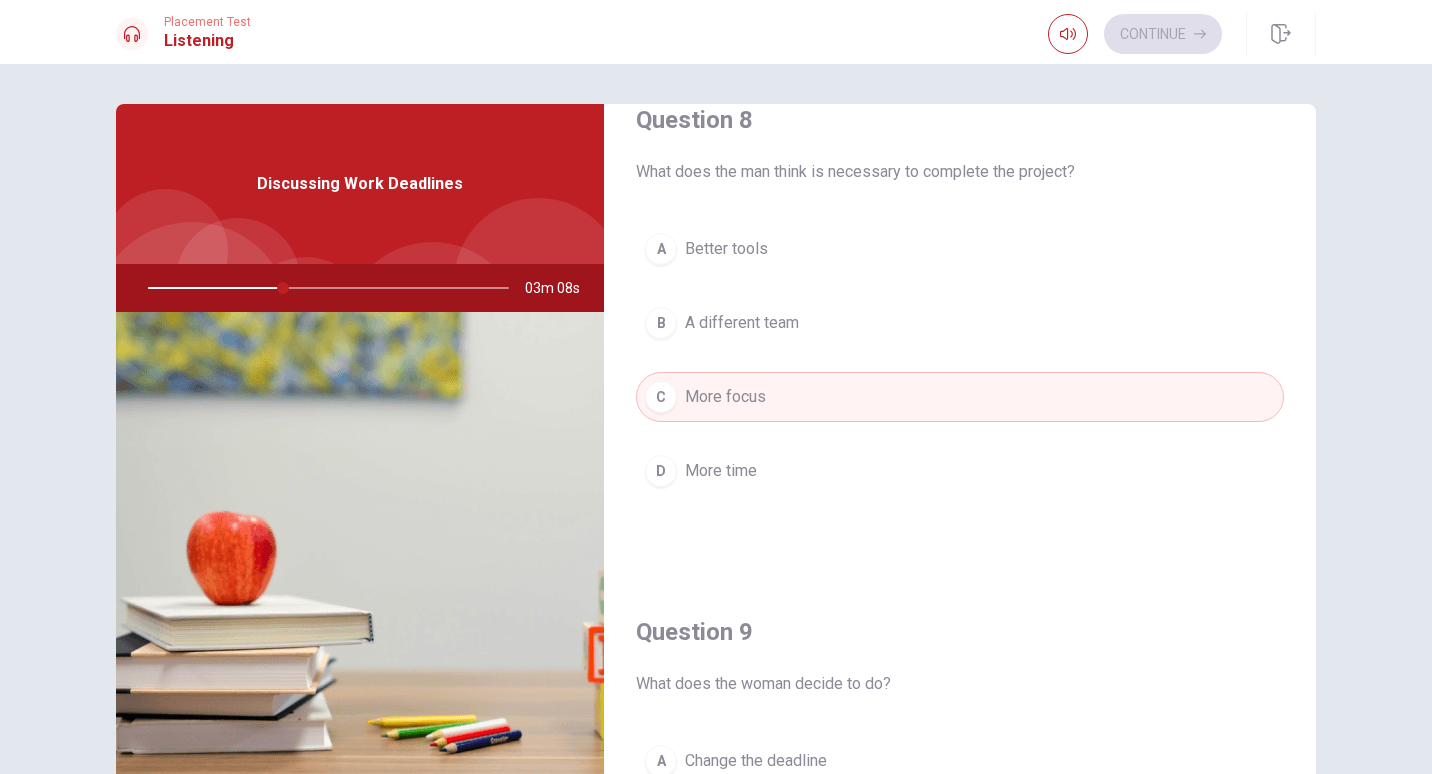 scroll, scrollTop: 1100, scrollLeft: 0, axis: vertical 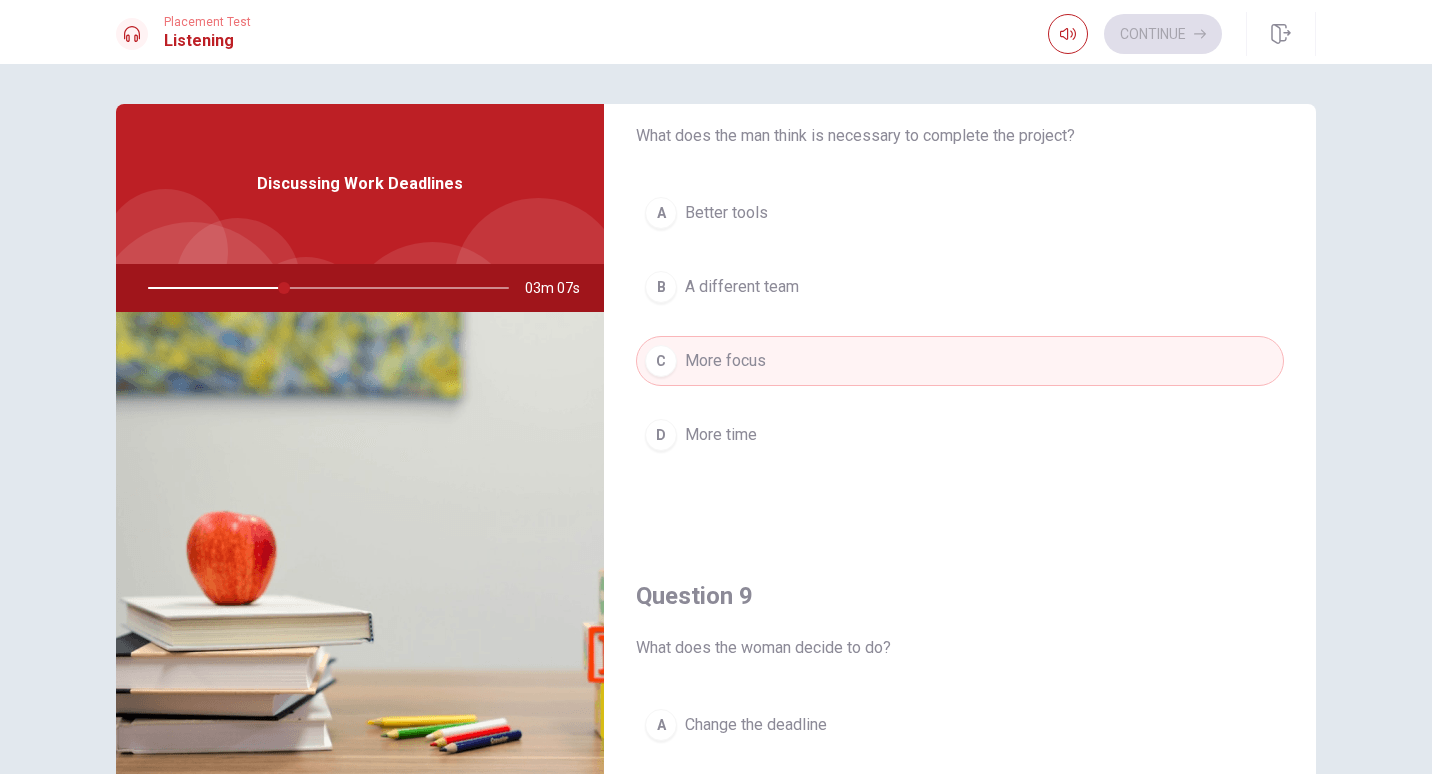 click on "D More time" at bounding box center (960, 435) 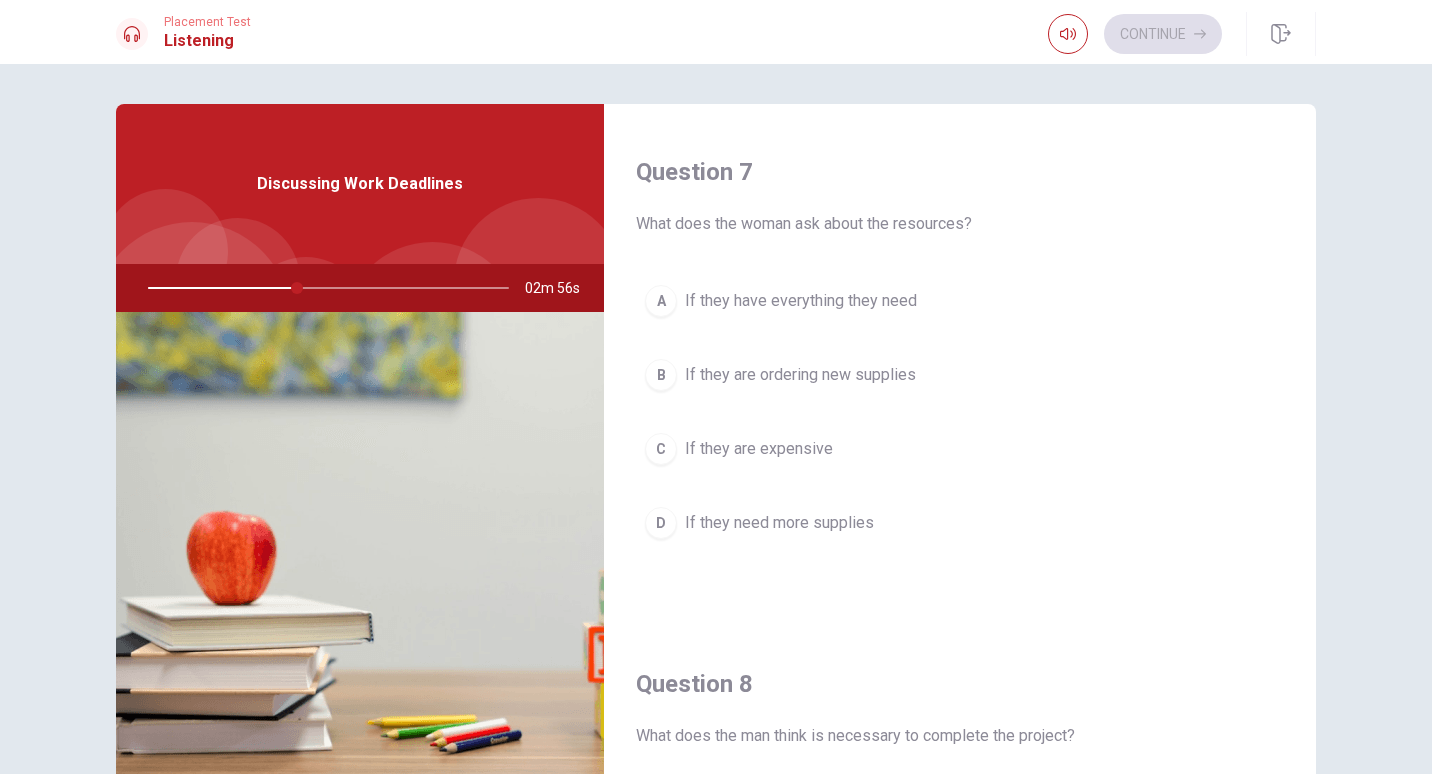 scroll, scrollTop: 500, scrollLeft: 0, axis: vertical 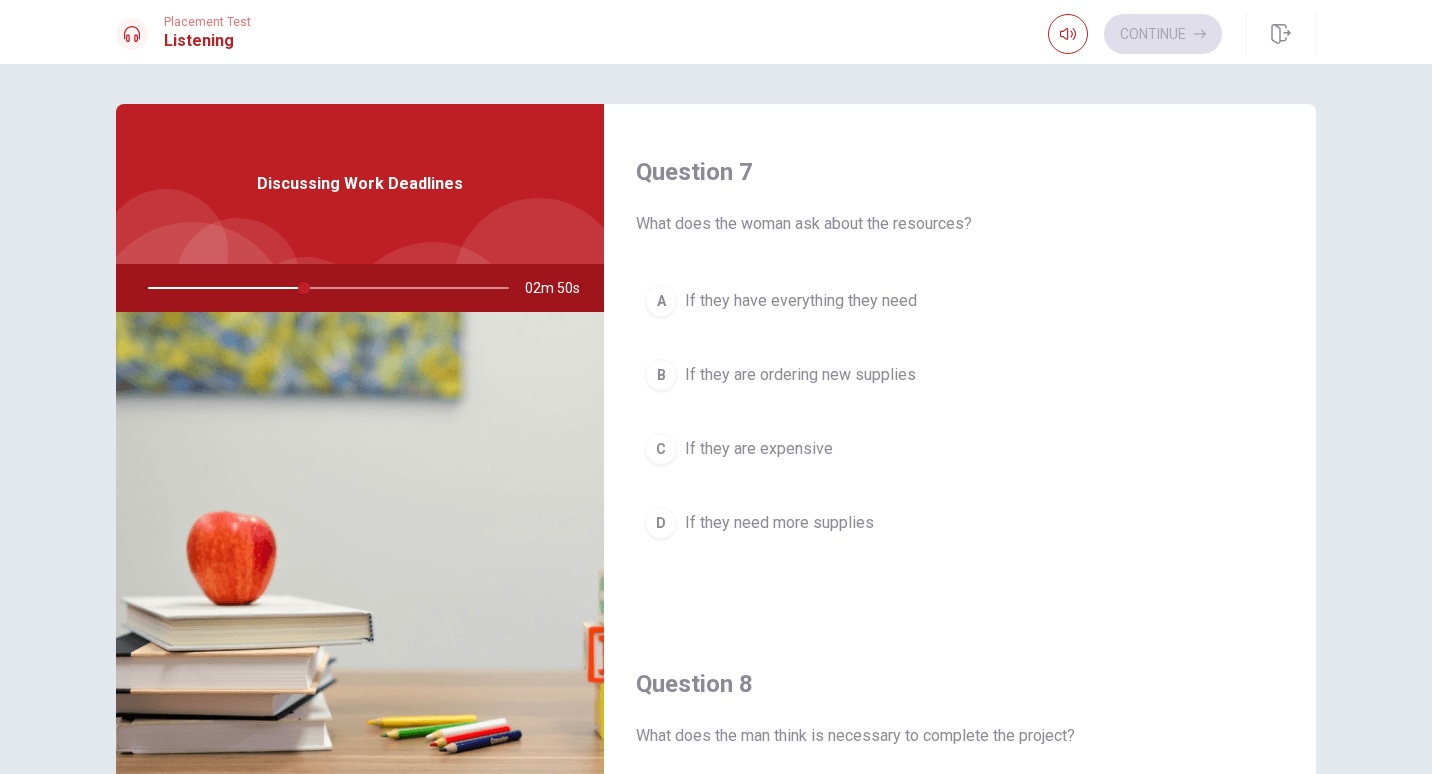 click on "If they have everything they need" at bounding box center [801, 301] 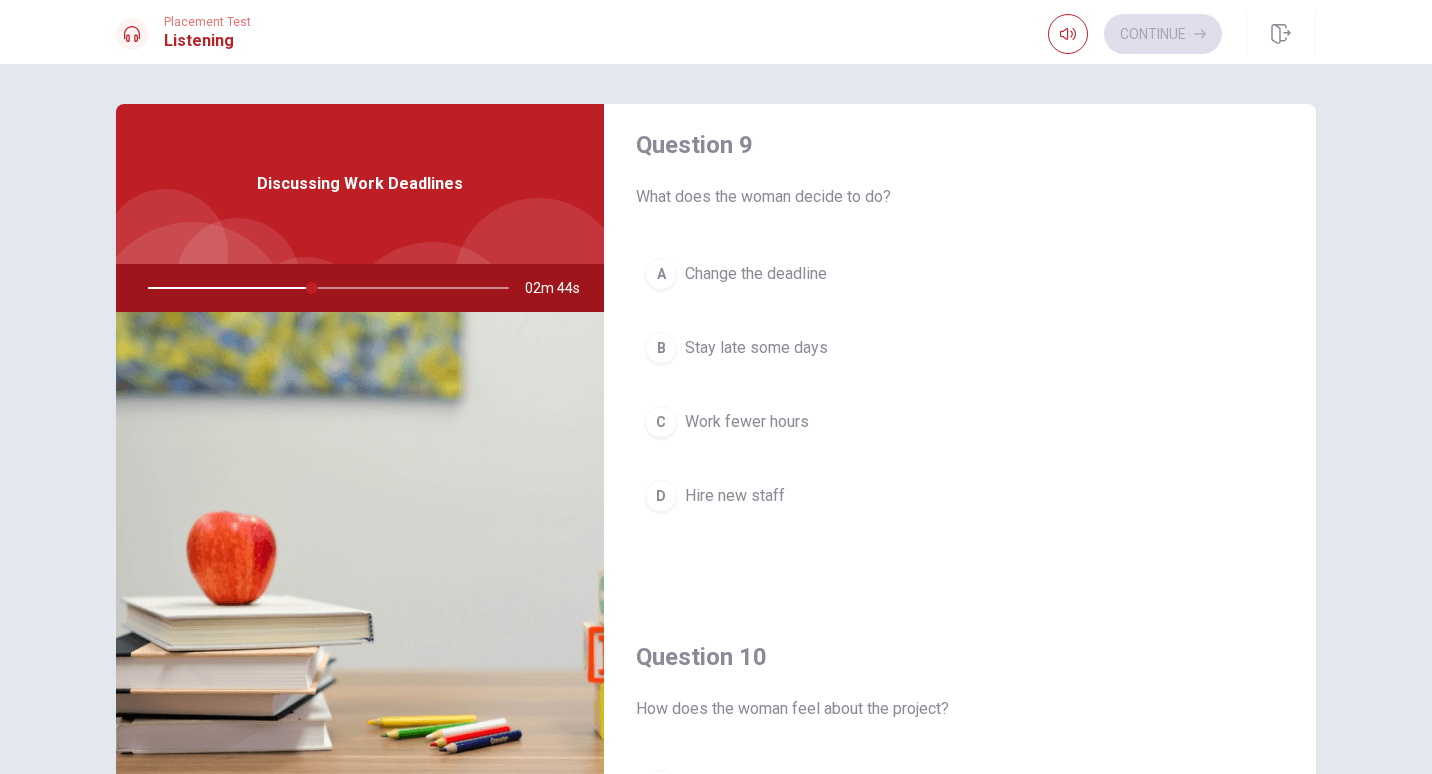 scroll, scrollTop: 1500, scrollLeft: 0, axis: vertical 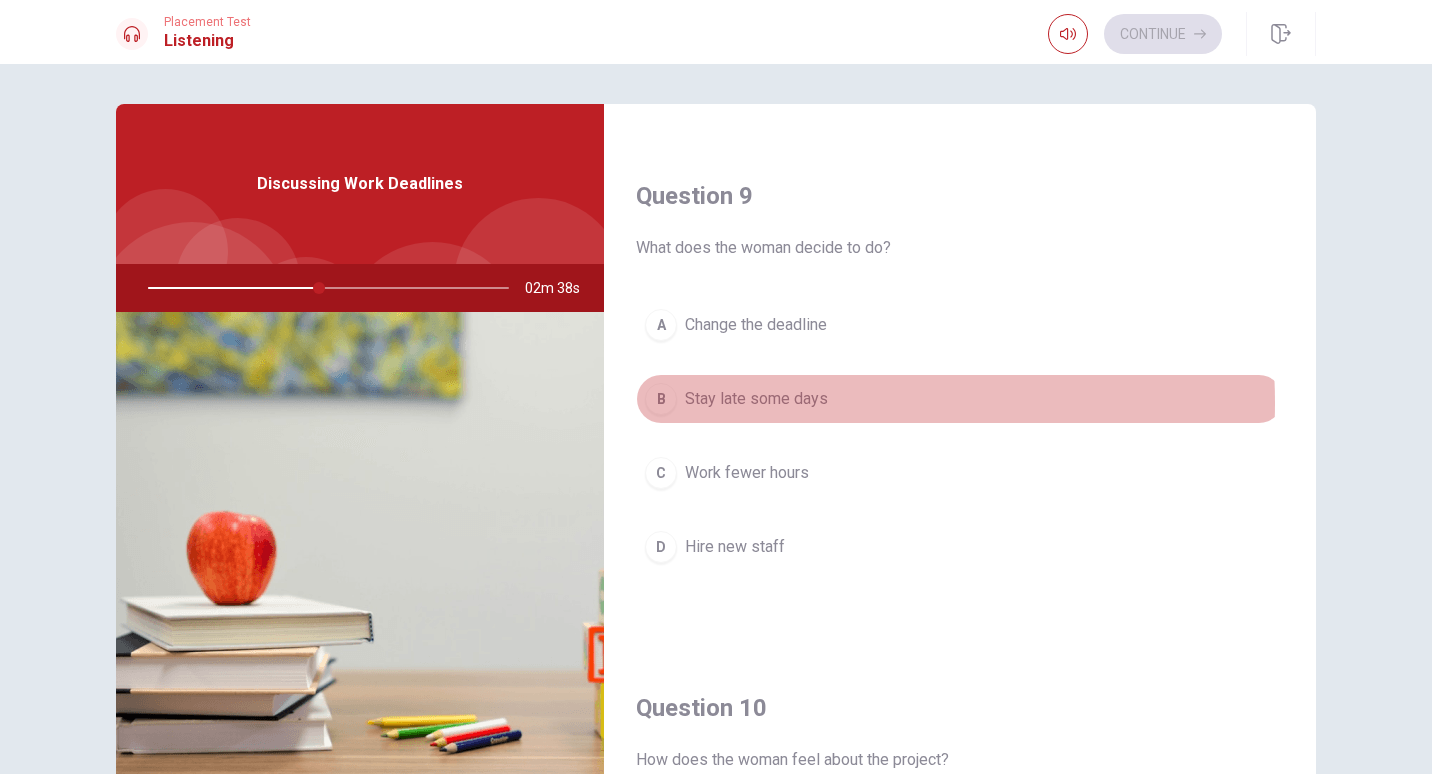 click on "Stay late some days" at bounding box center [756, 399] 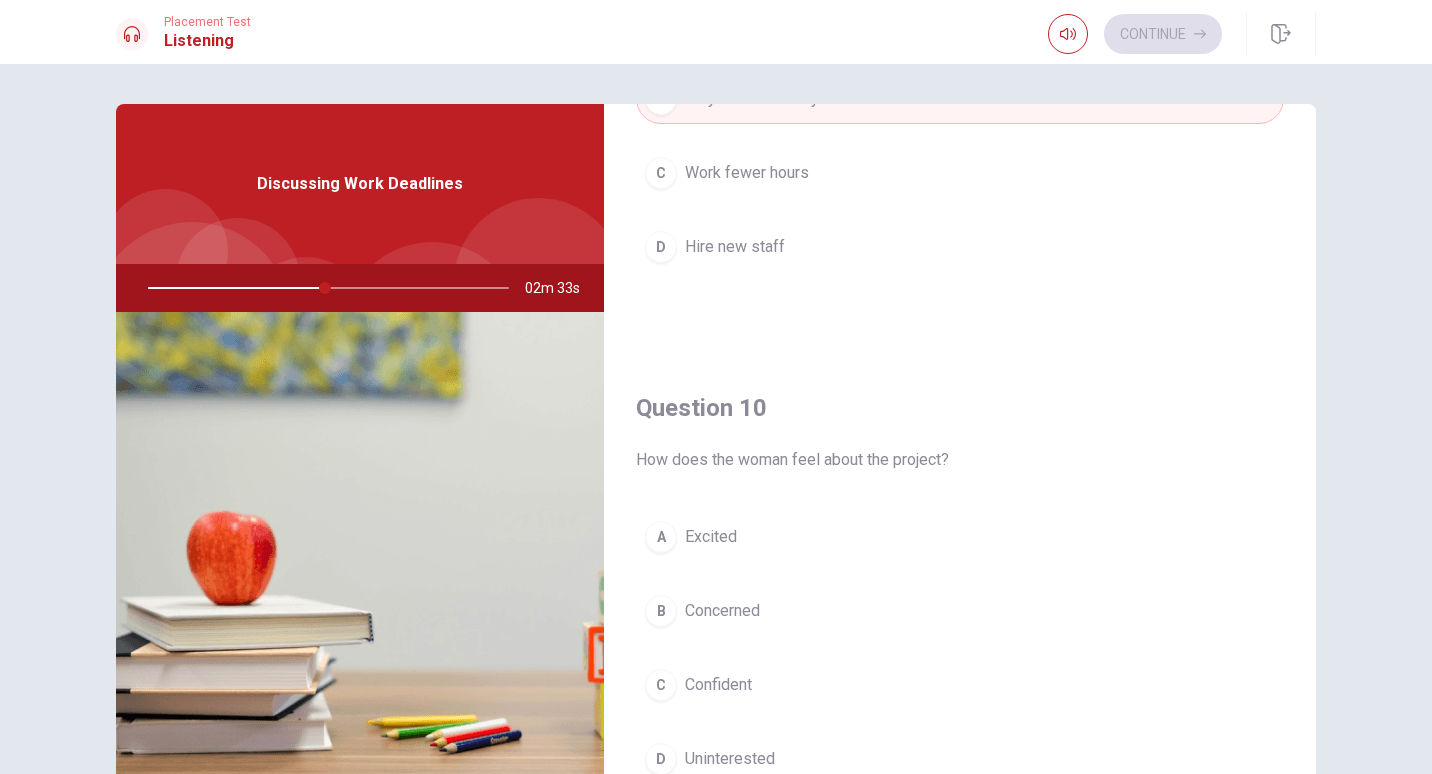 scroll, scrollTop: 1865, scrollLeft: 0, axis: vertical 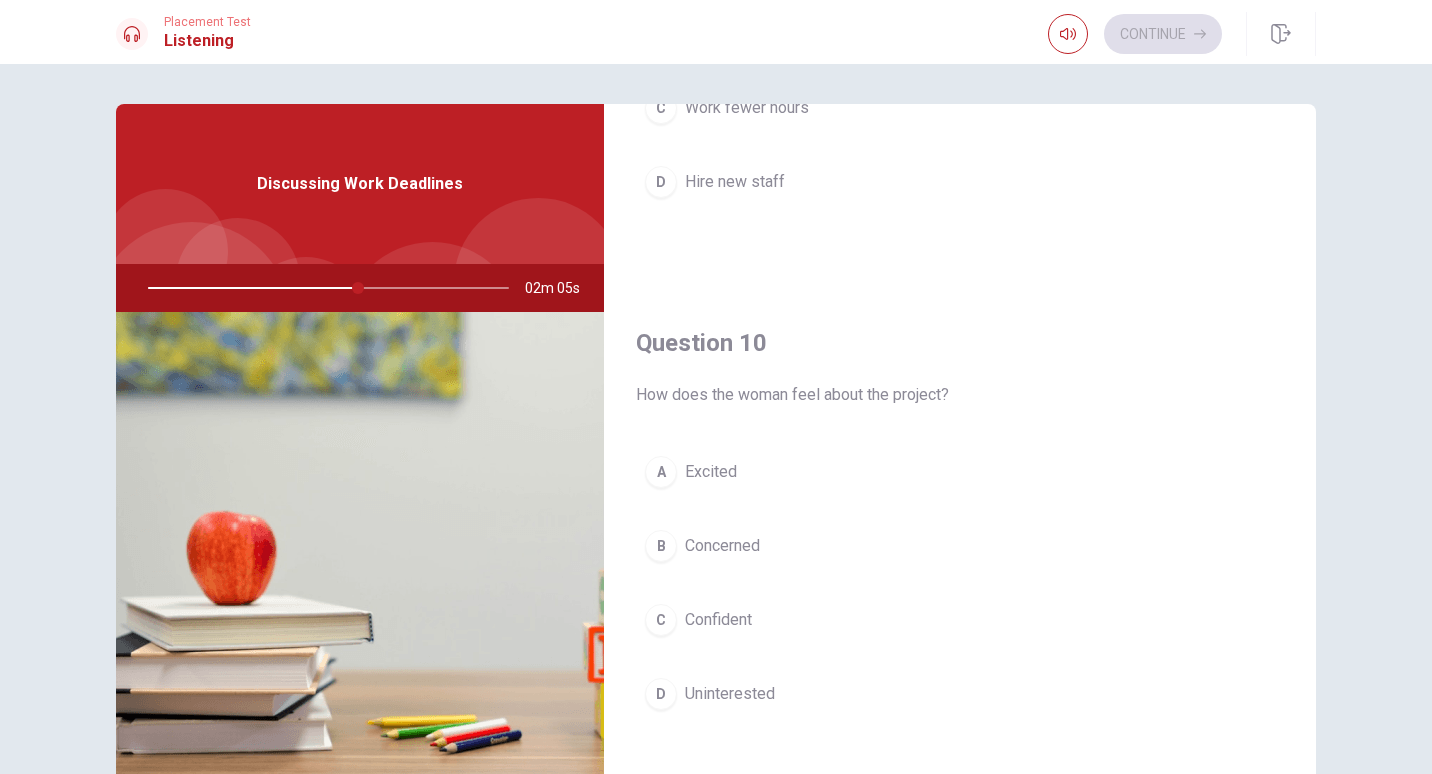 click on "Concerned" at bounding box center (722, 546) 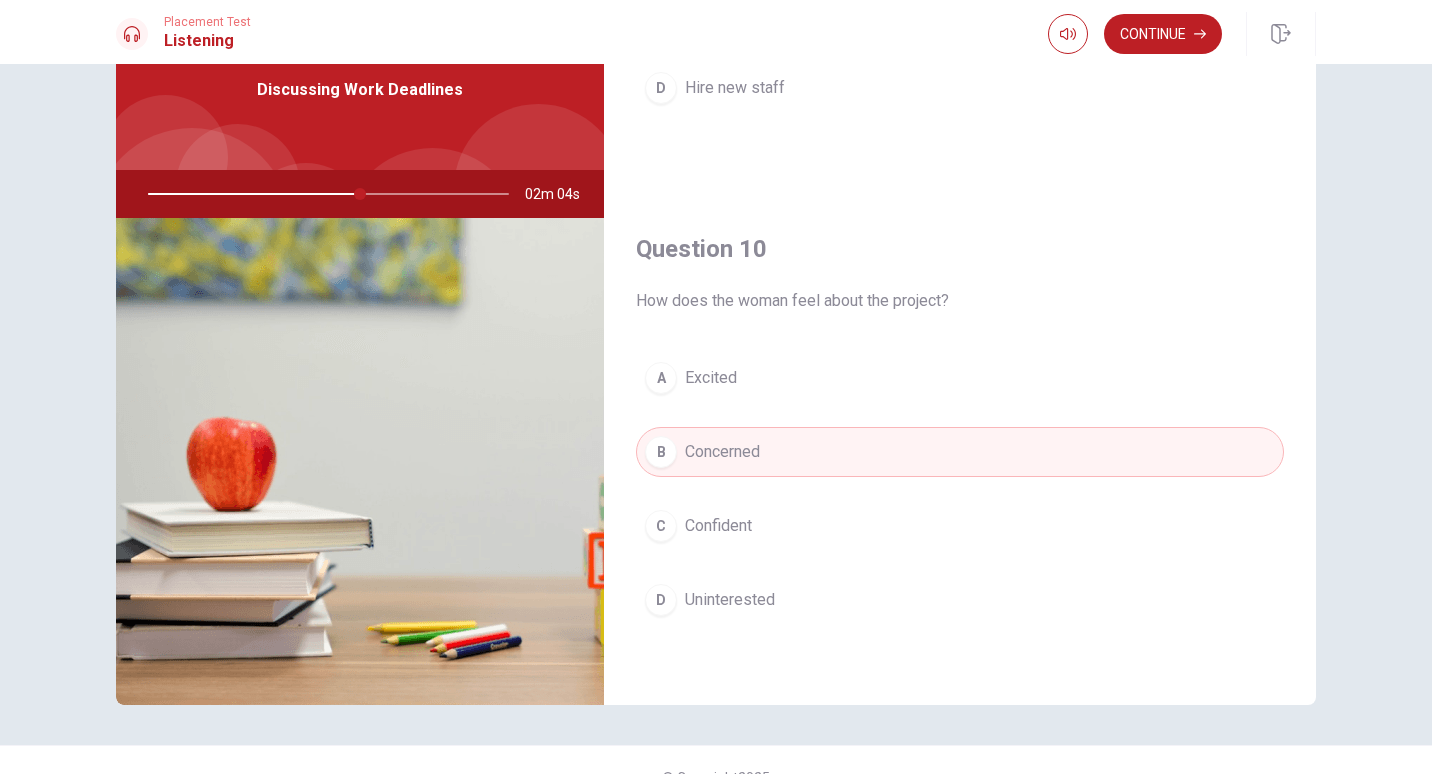 scroll, scrollTop: 129, scrollLeft: 0, axis: vertical 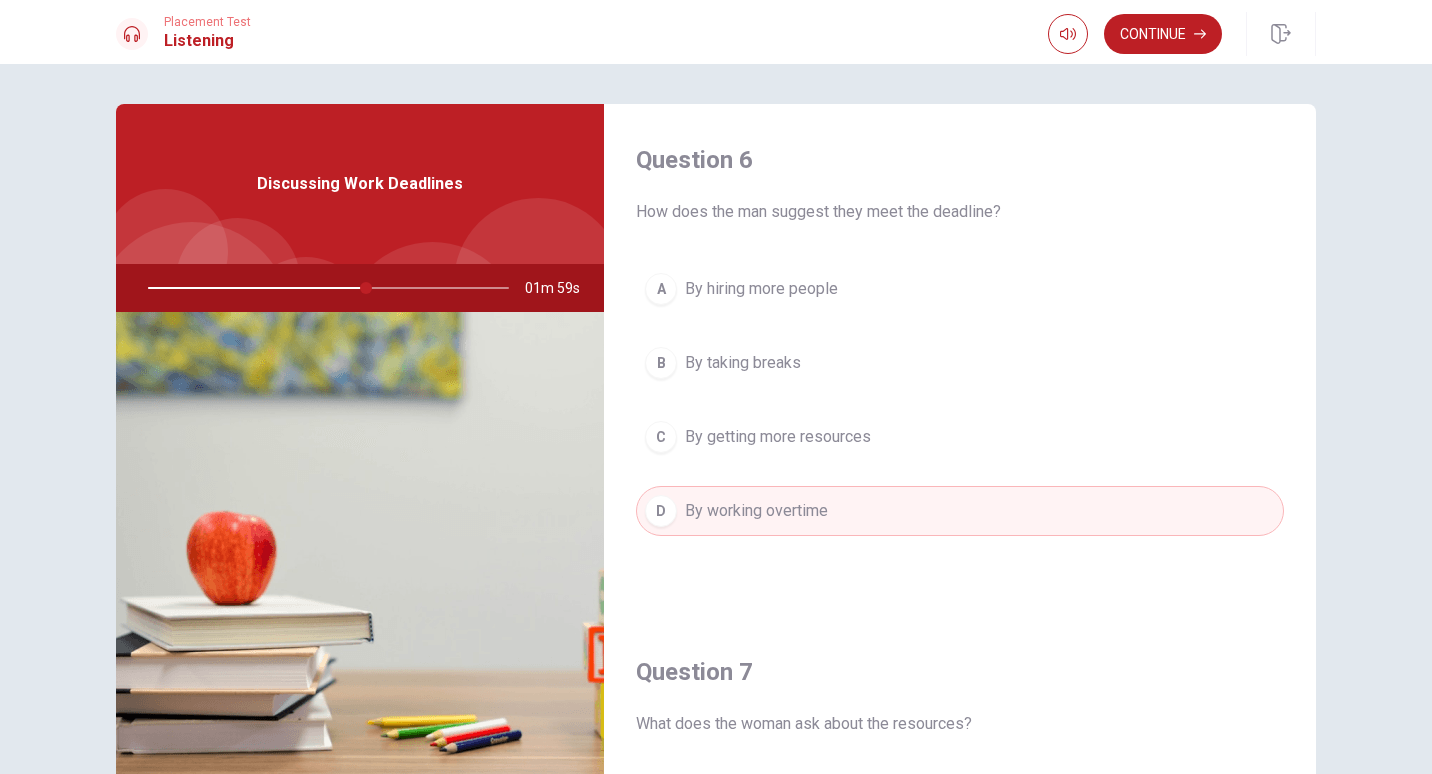 click at bounding box center [324, 288] 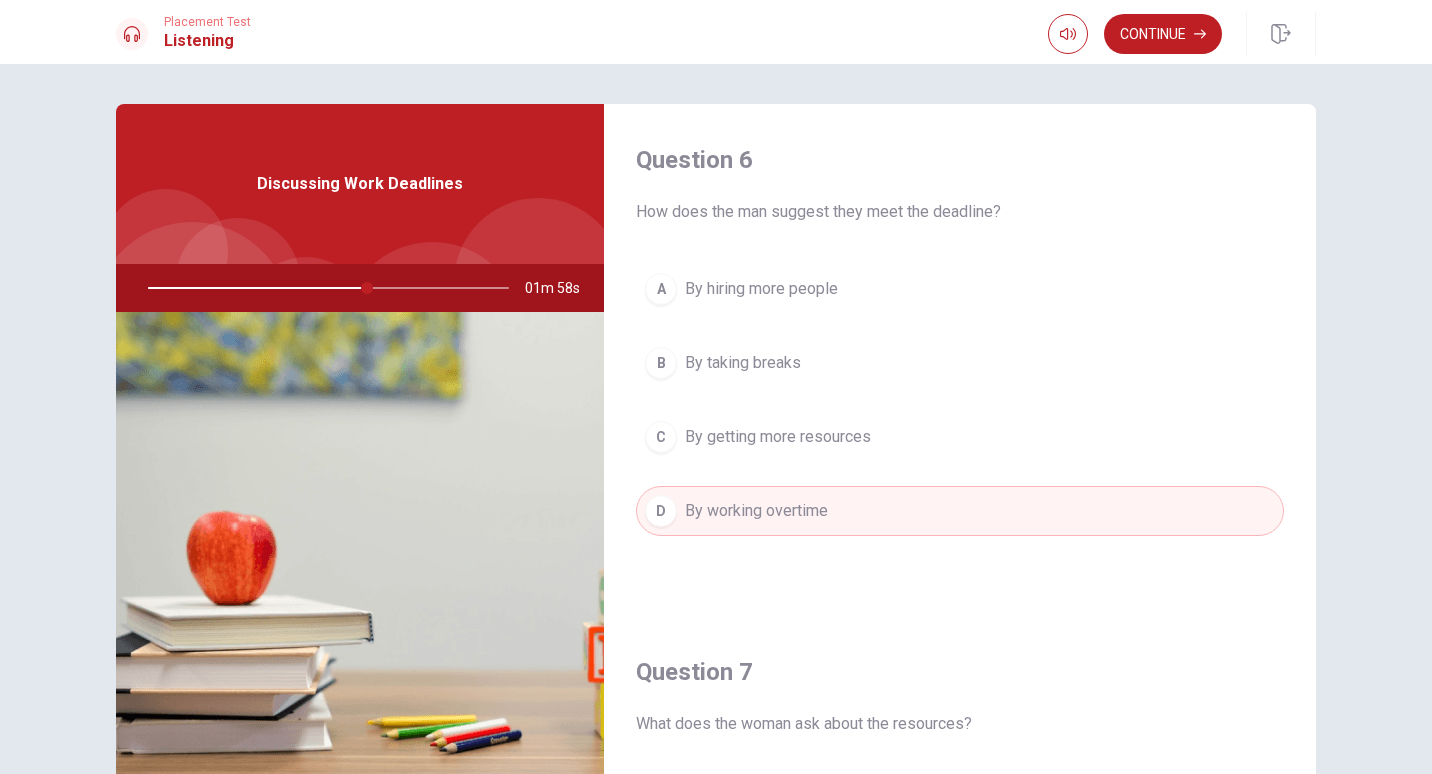 click at bounding box center (324, 288) 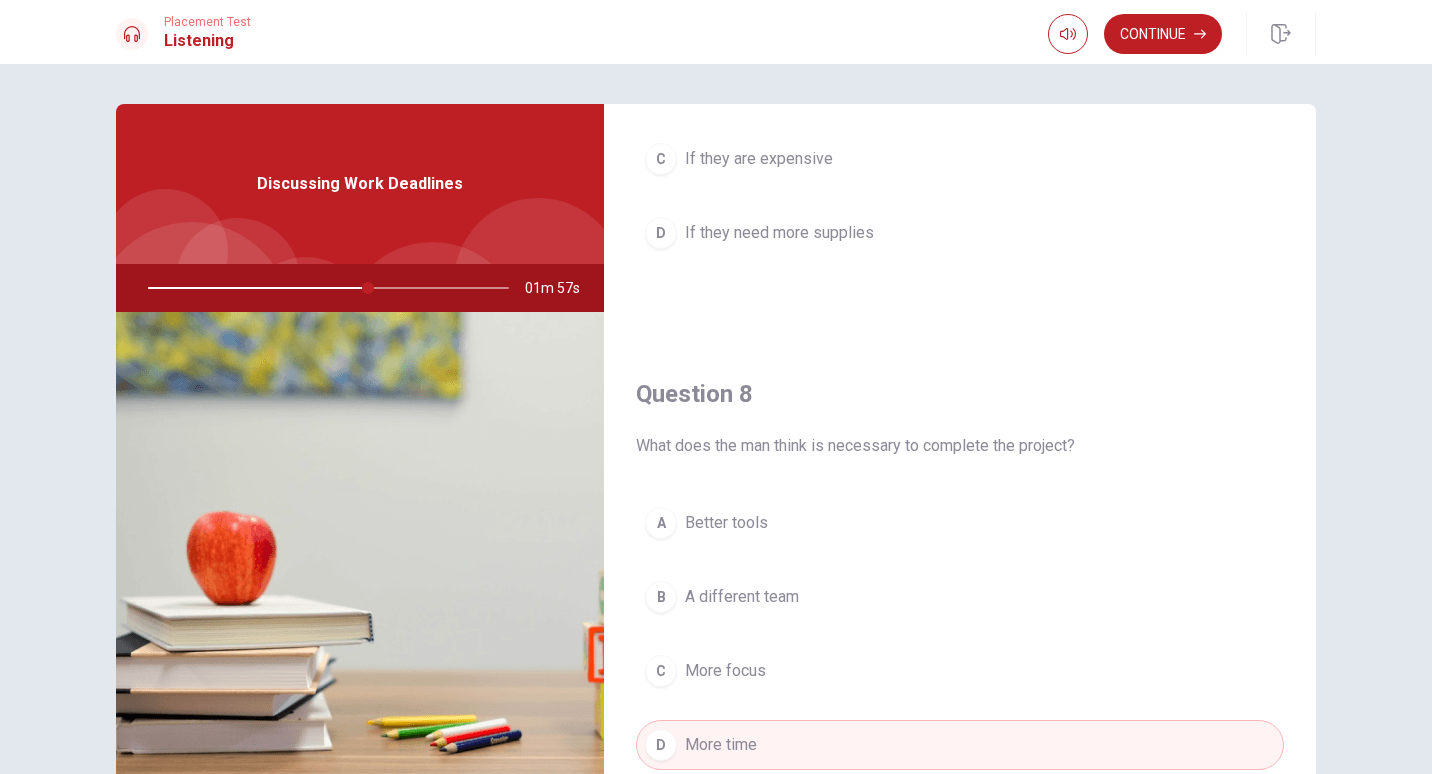scroll, scrollTop: 900, scrollLeft: 0, axis: vertical 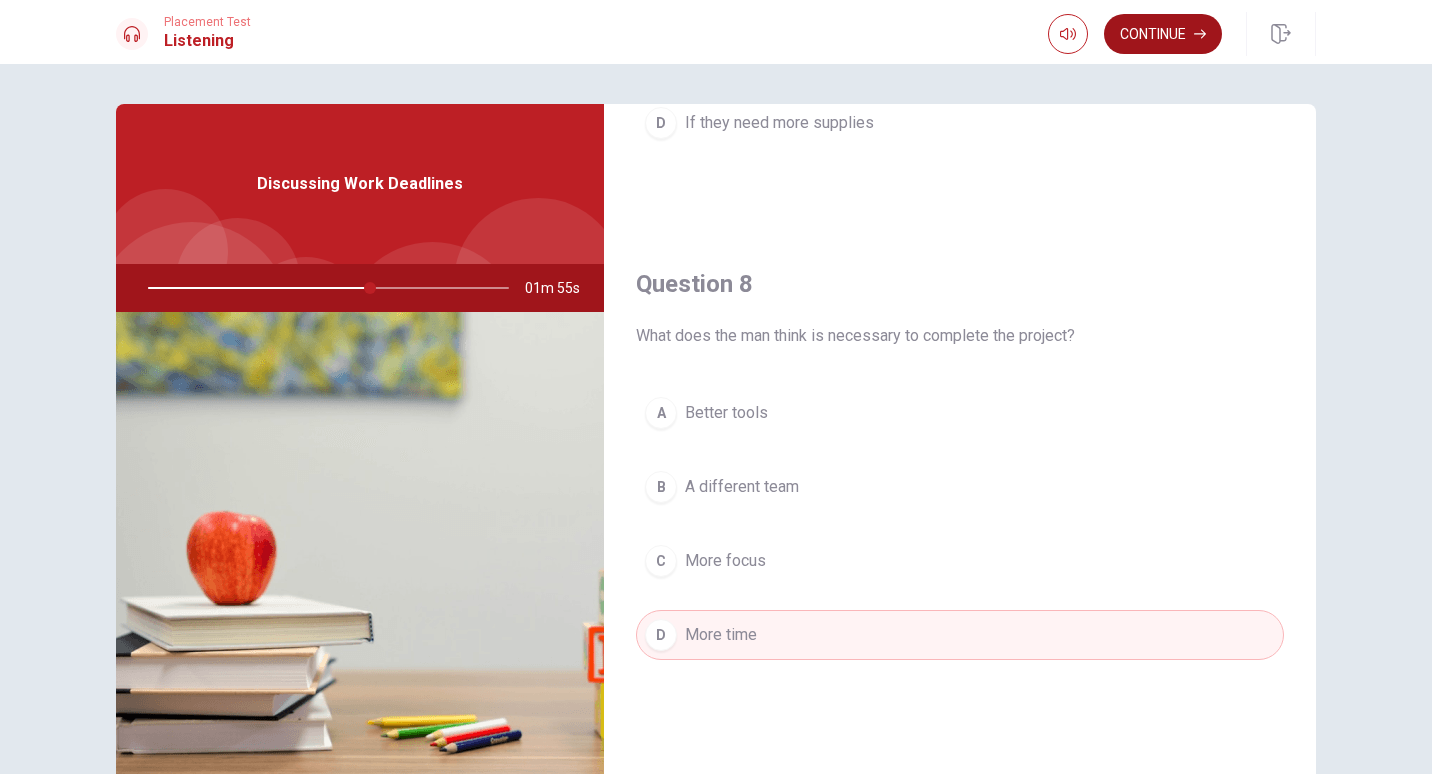 click on "Continue" at bounding box center [1163, 34] 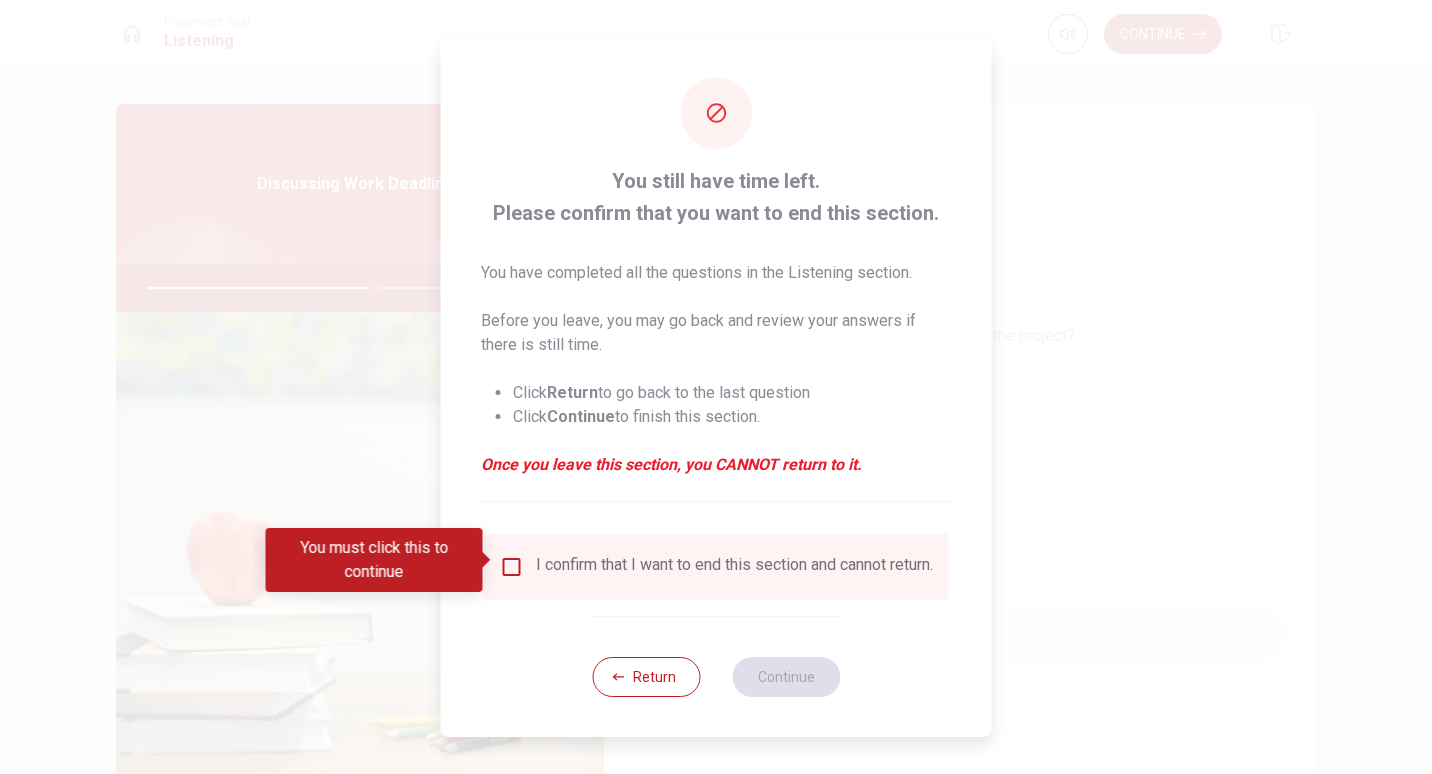 click on "I confirm that I want to end this section and cannot return." at bounding box center (716, 567) 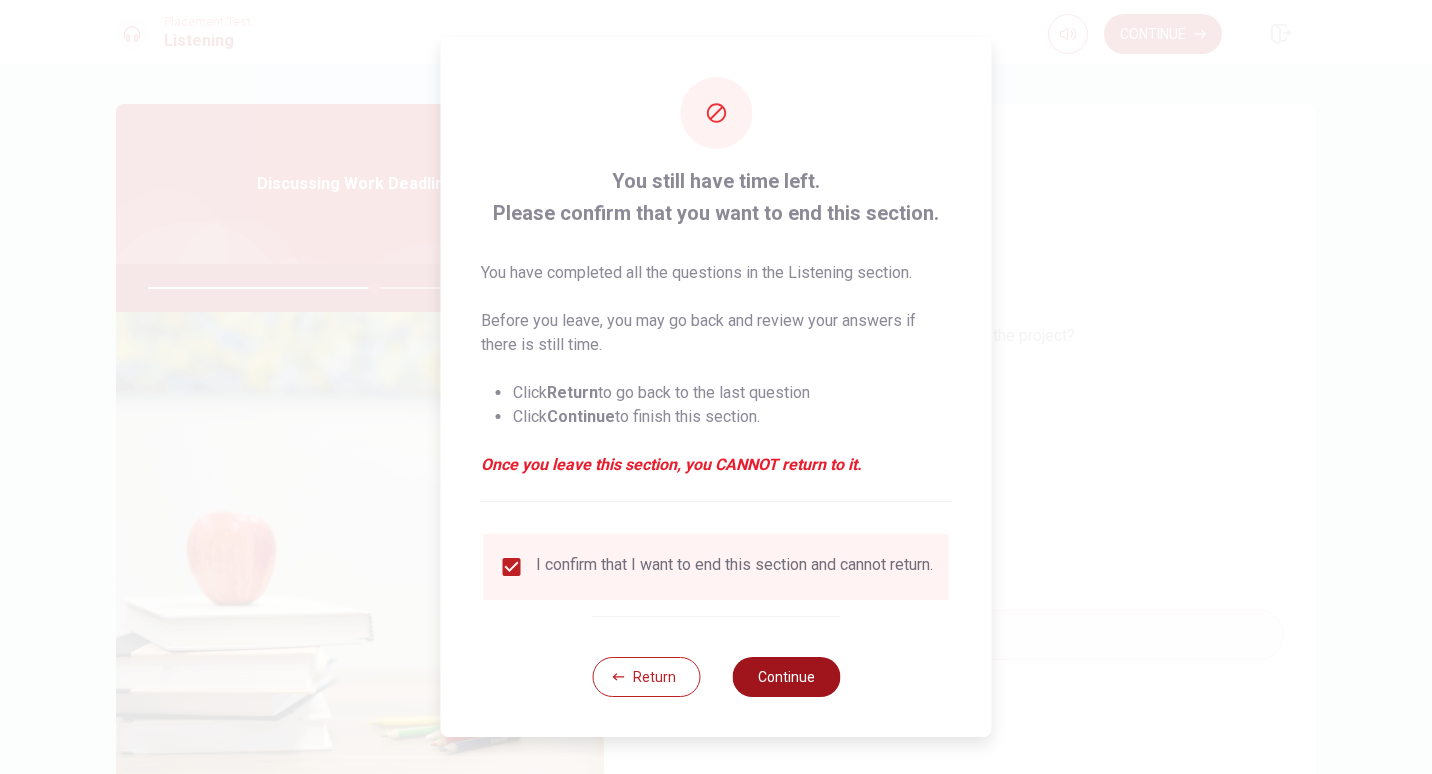 click on "Continue" at bounding box center [786, 677] 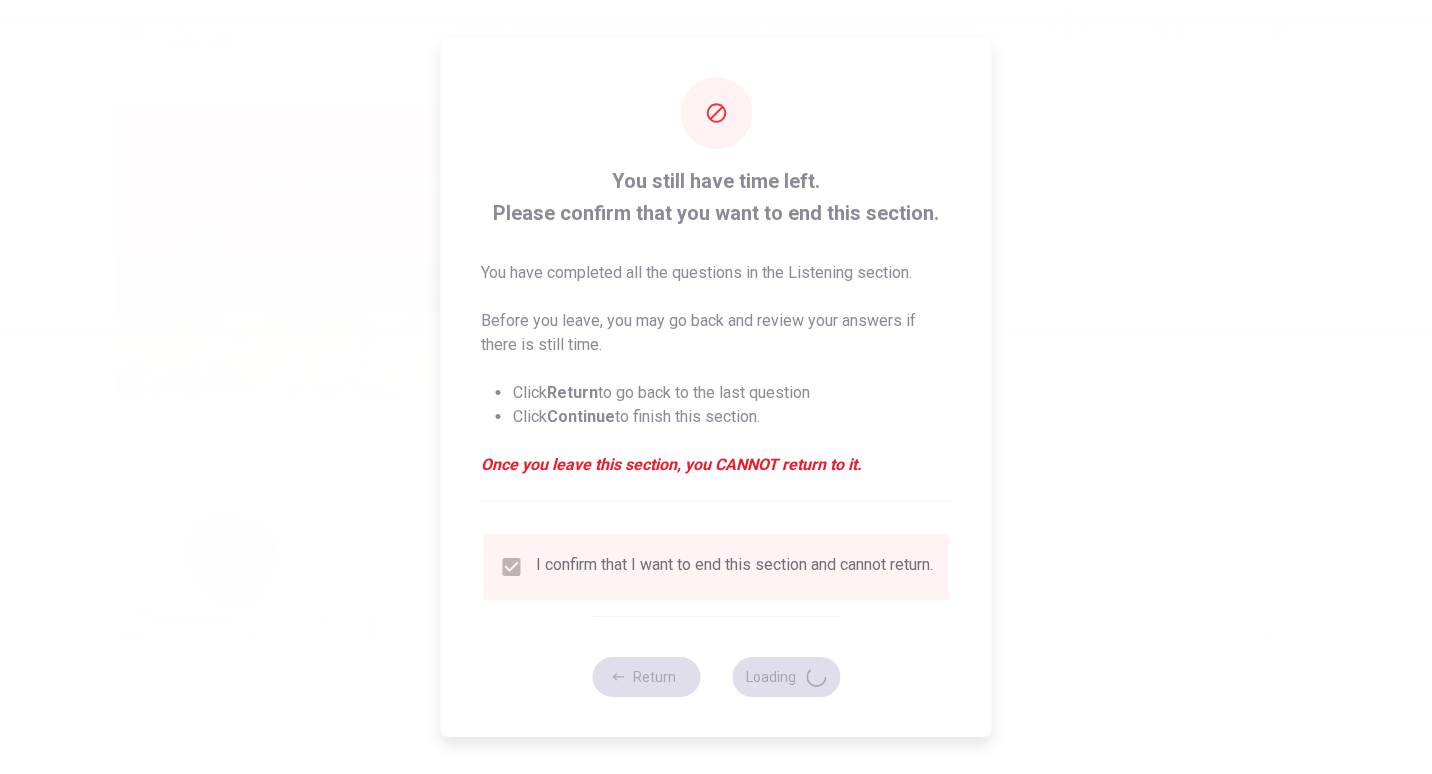 type on "63" 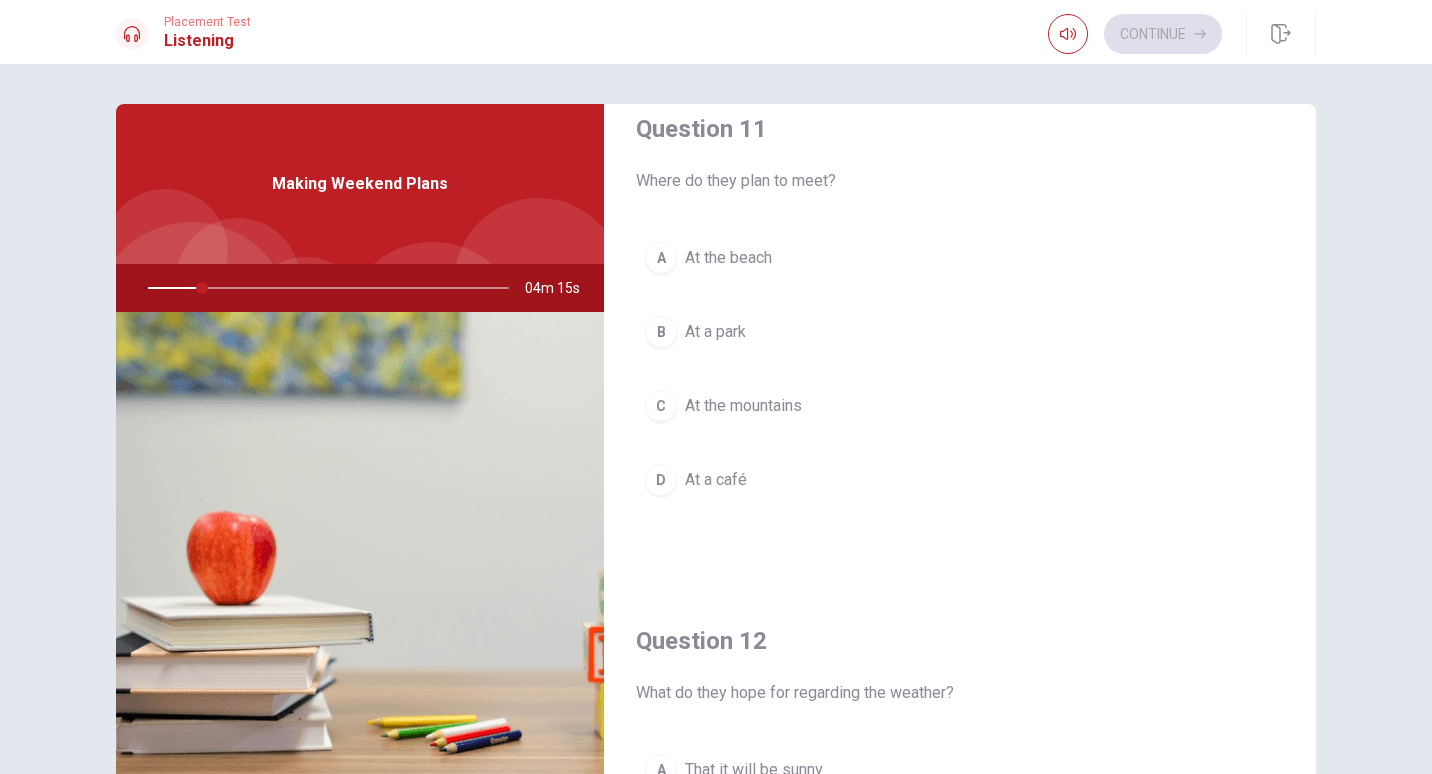 scroll, scrollTop: 0, scrollLeft: 0, axis: both 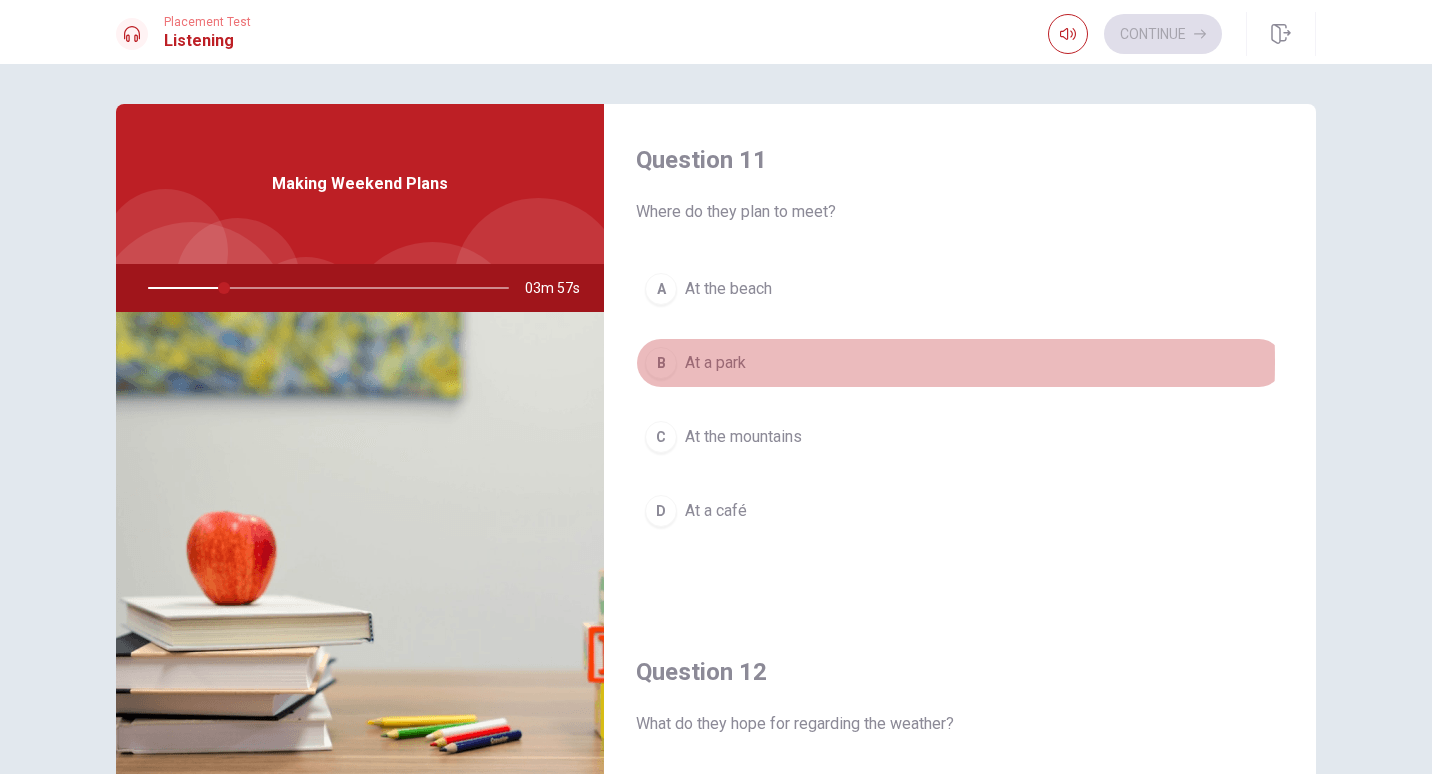 click on "At a park" at bounding box center [715, 363] 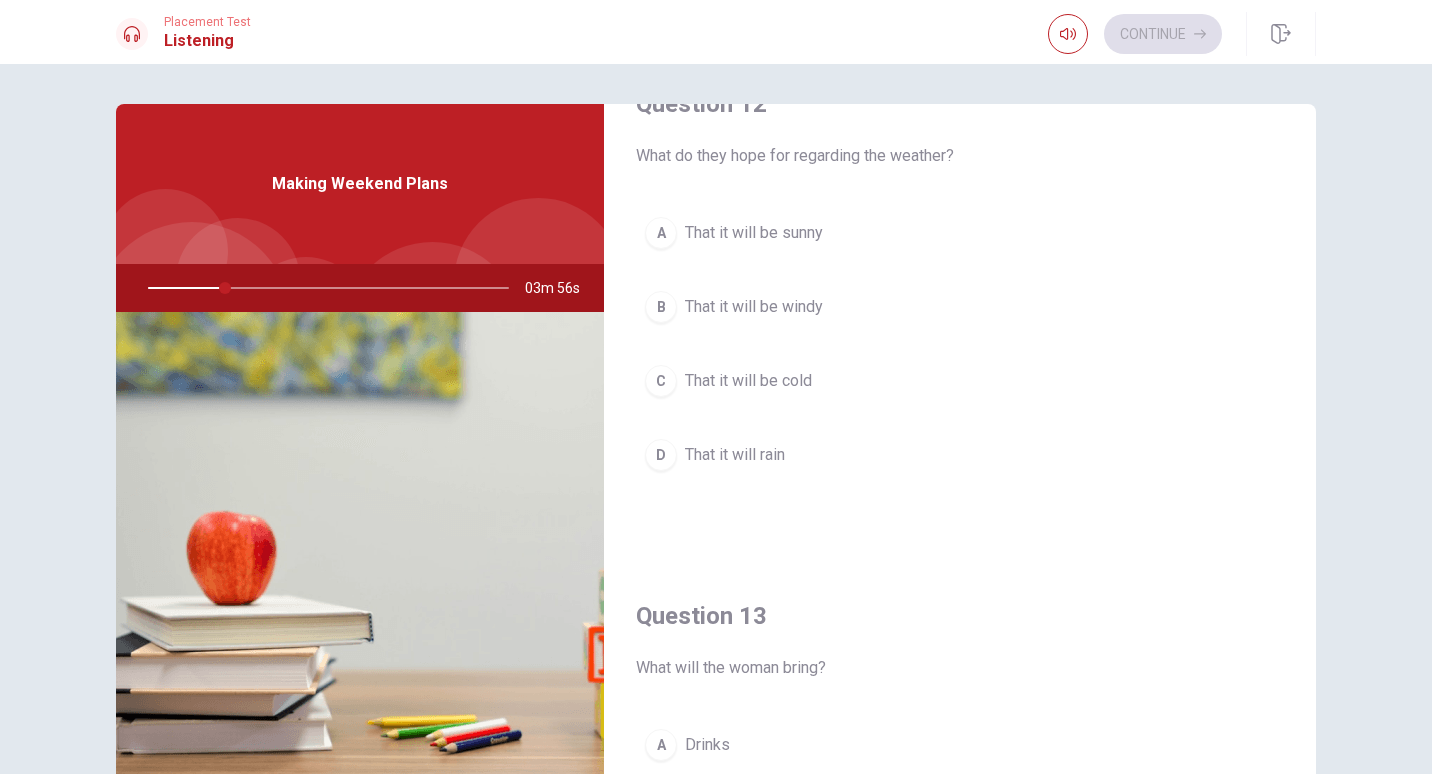 scroll, scrollTop: 600, scrollLeft: 0, axis: vertical 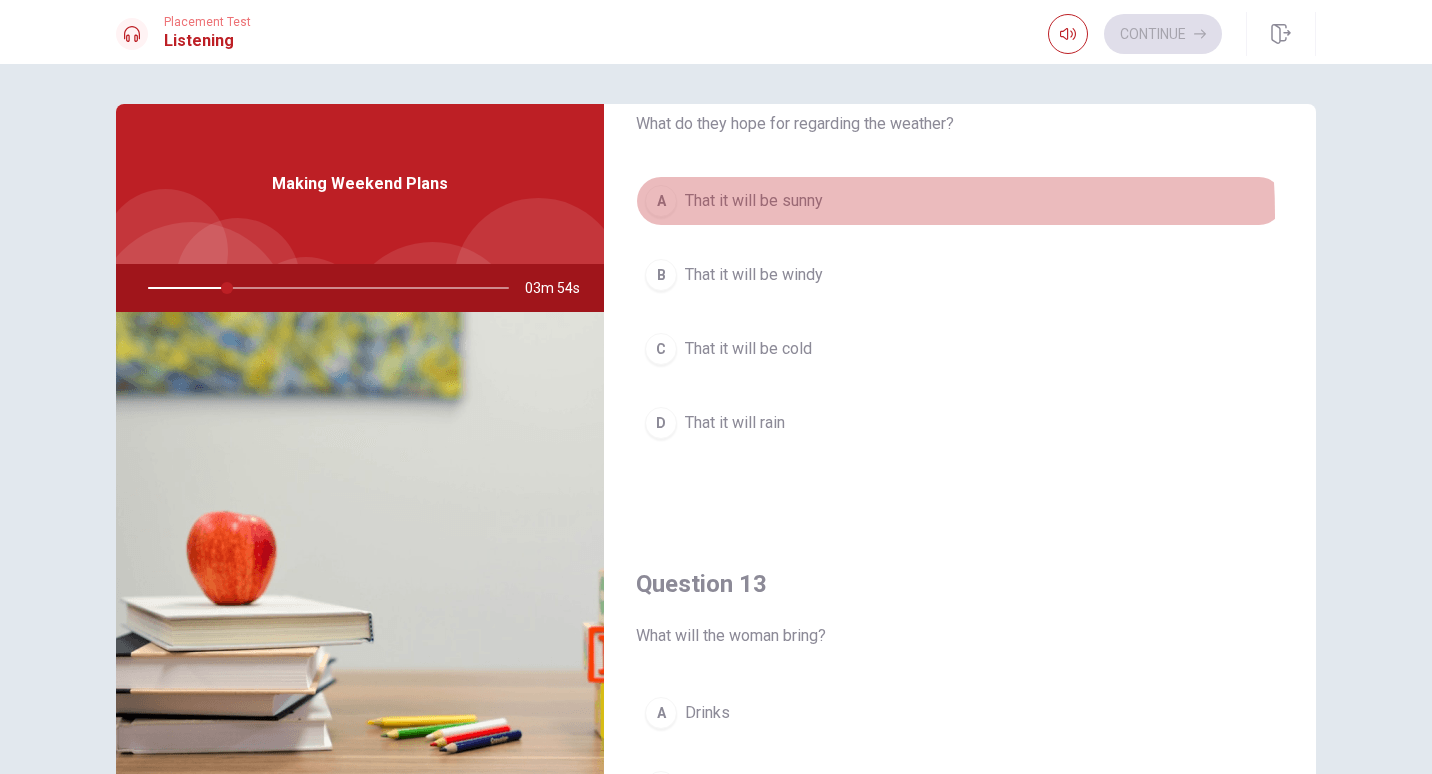 click on "A That it will be sunny" at bounding box center (960, 201) 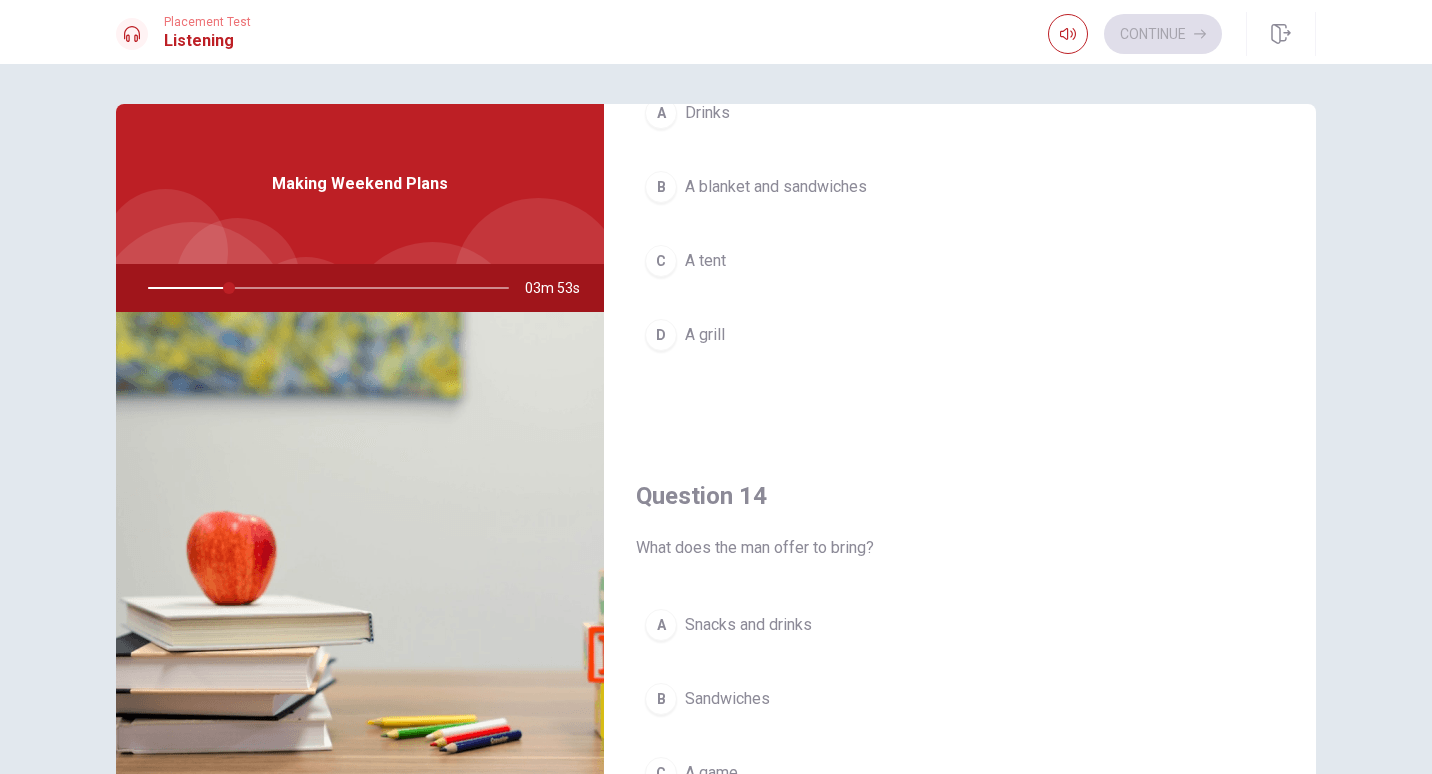 scroll, scrollTop: 1100, scrollLeft: 0, axis: vertical 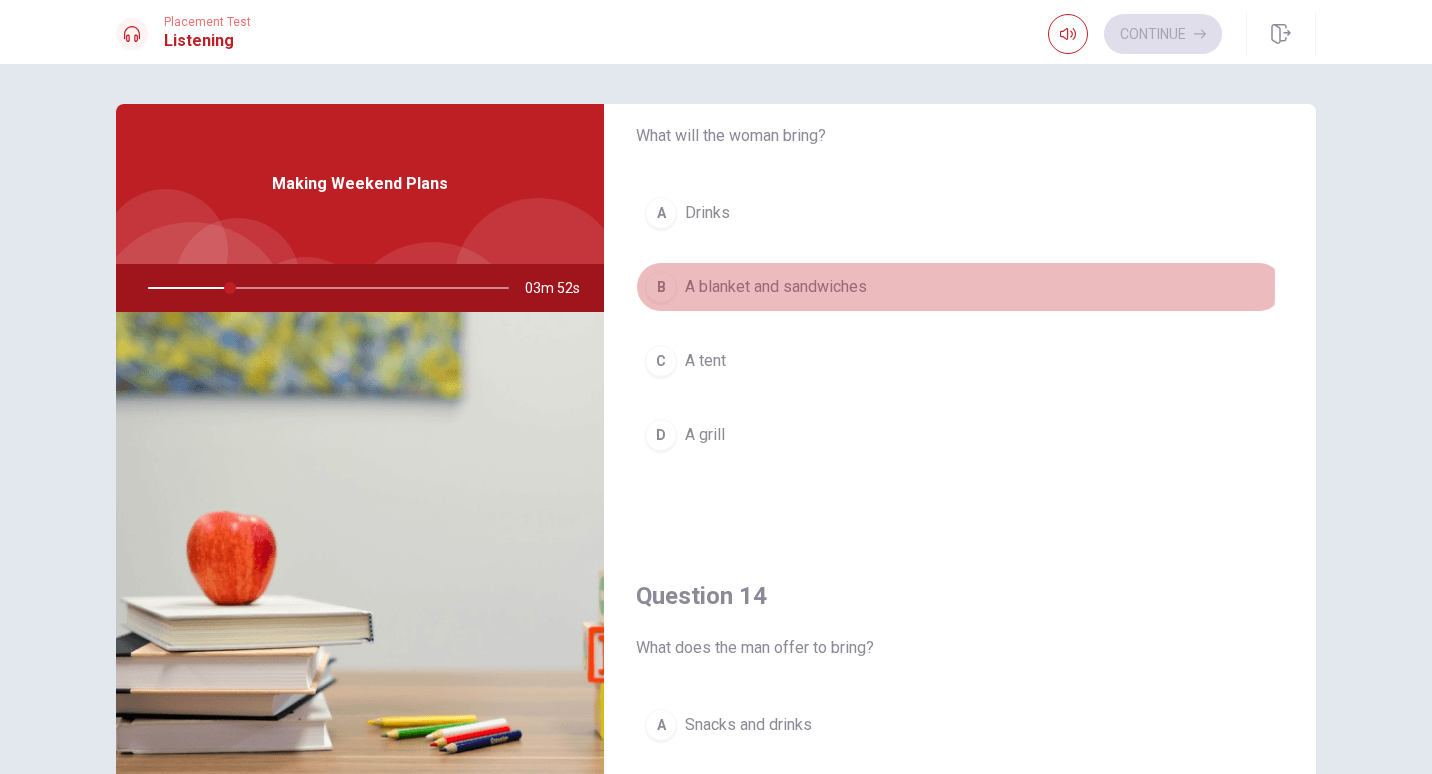 click on "A blanket and sandwiches" at bounding box center [776, 287] 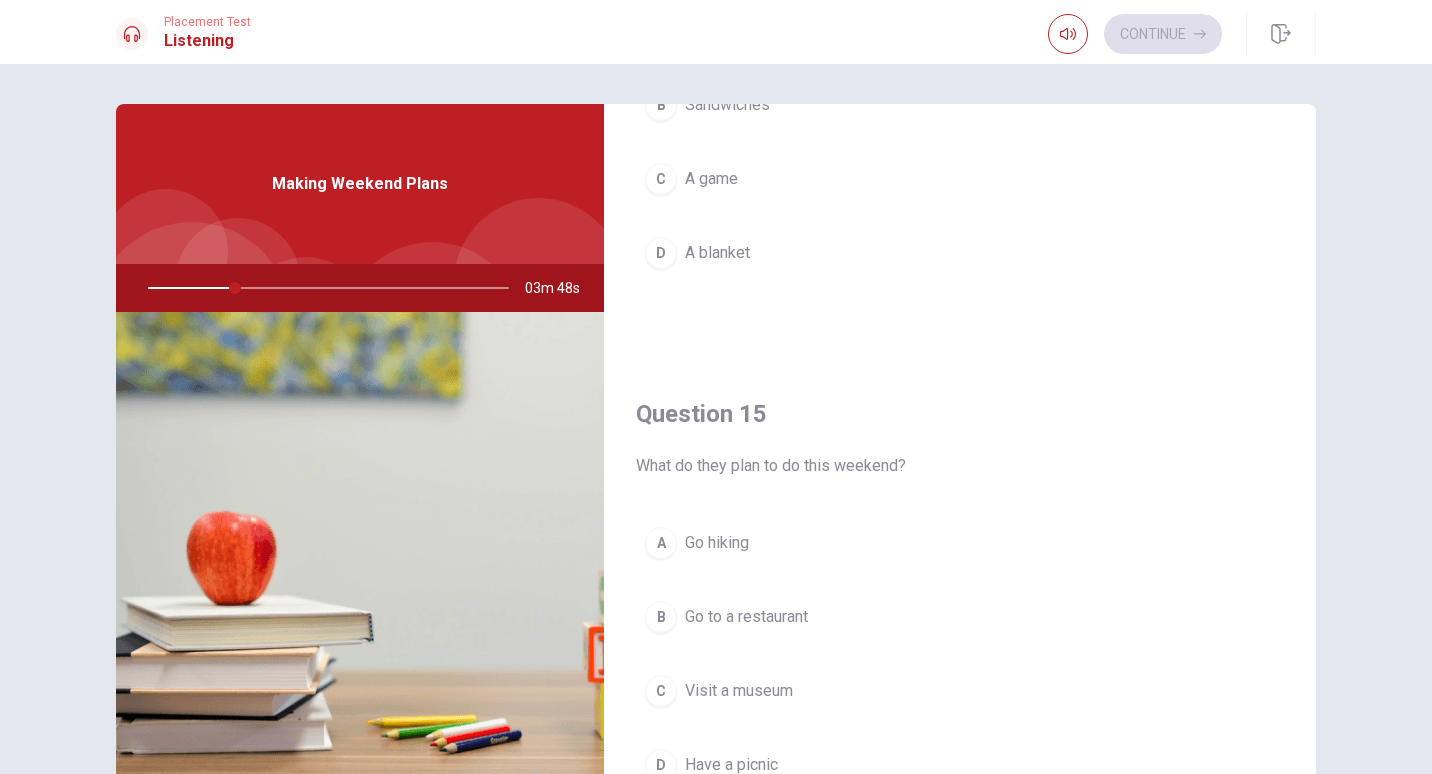 scroll, scrollTop: 1865, scrollLeft: 0, axis: vertical 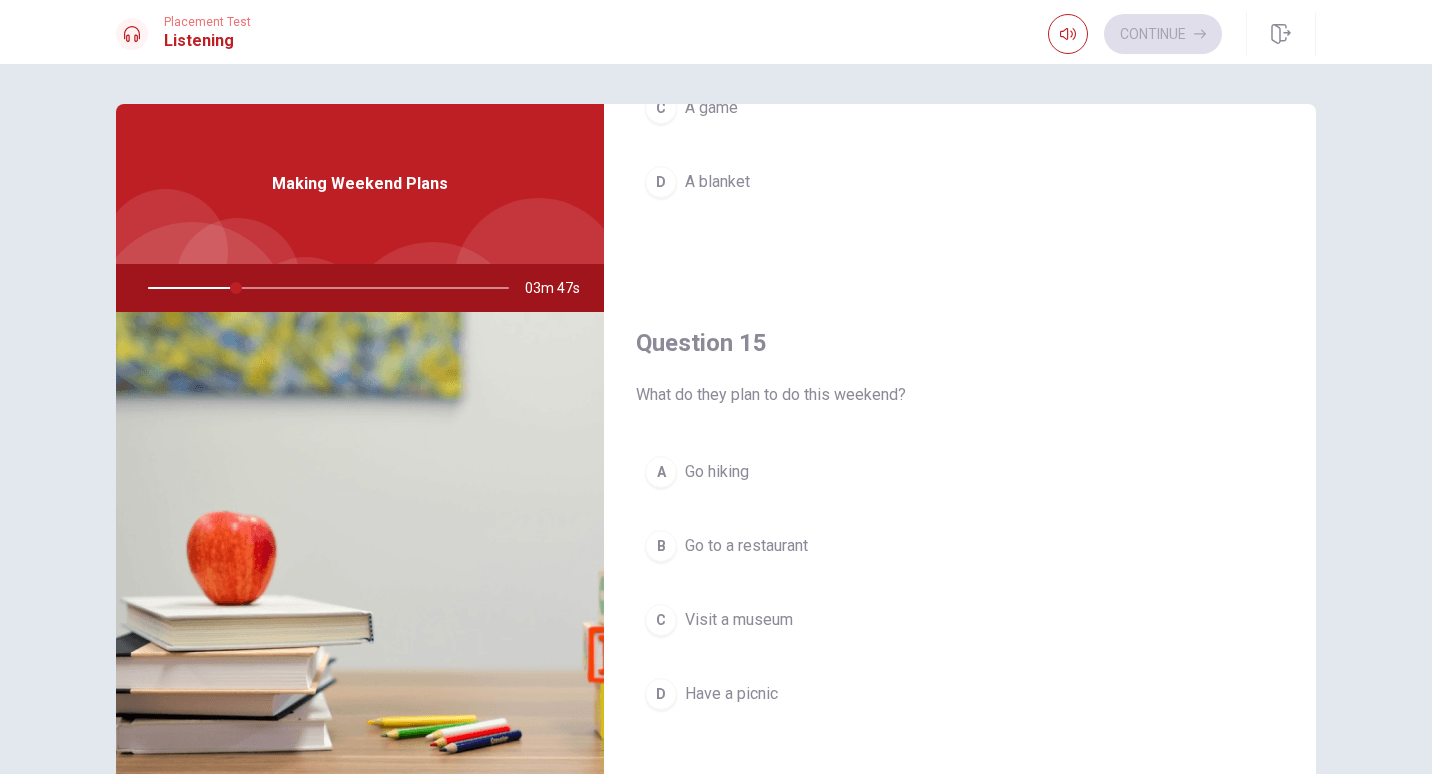 click on "D Have a picnic" at bounding box center [960, 694] 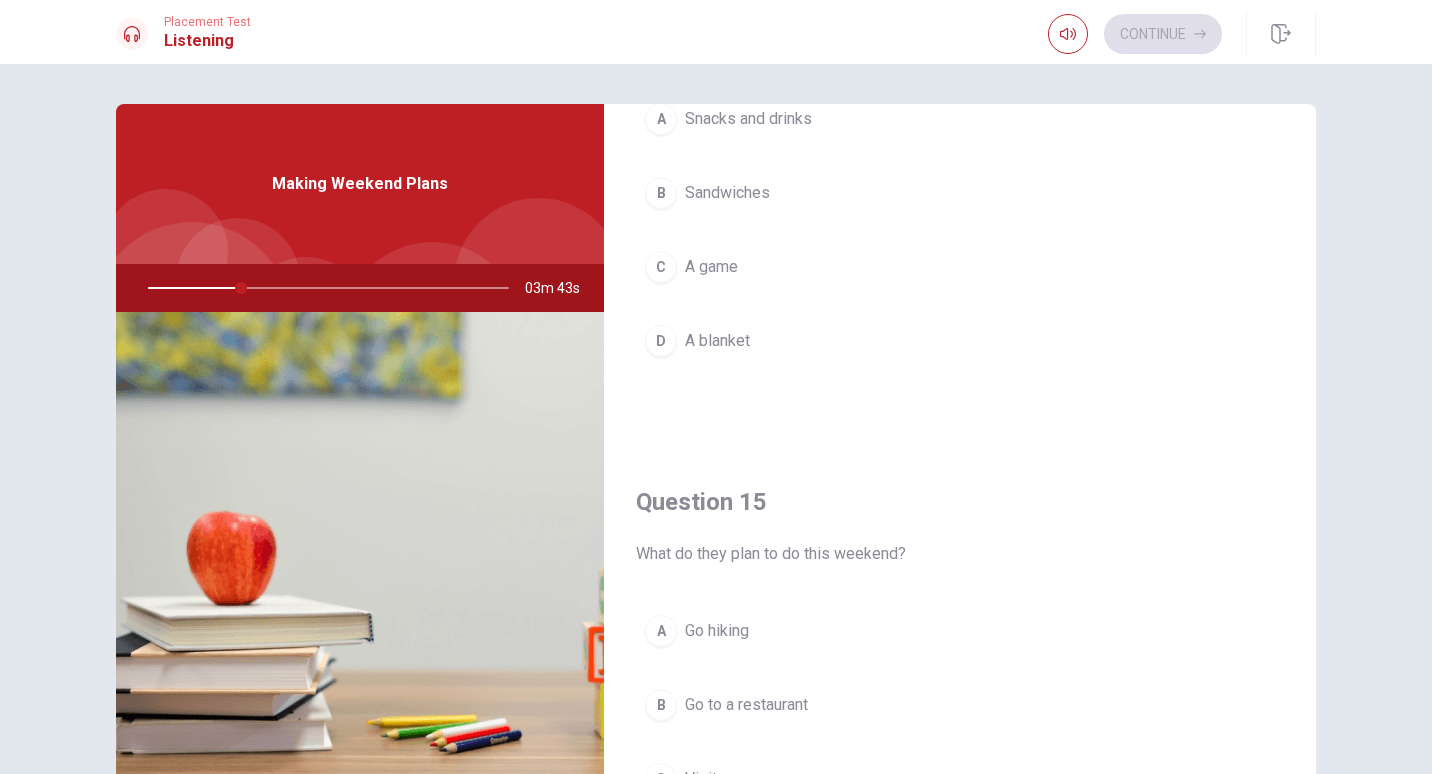 scroll, scrollTop: 1600, scrollLeft: 0, axis: vertical 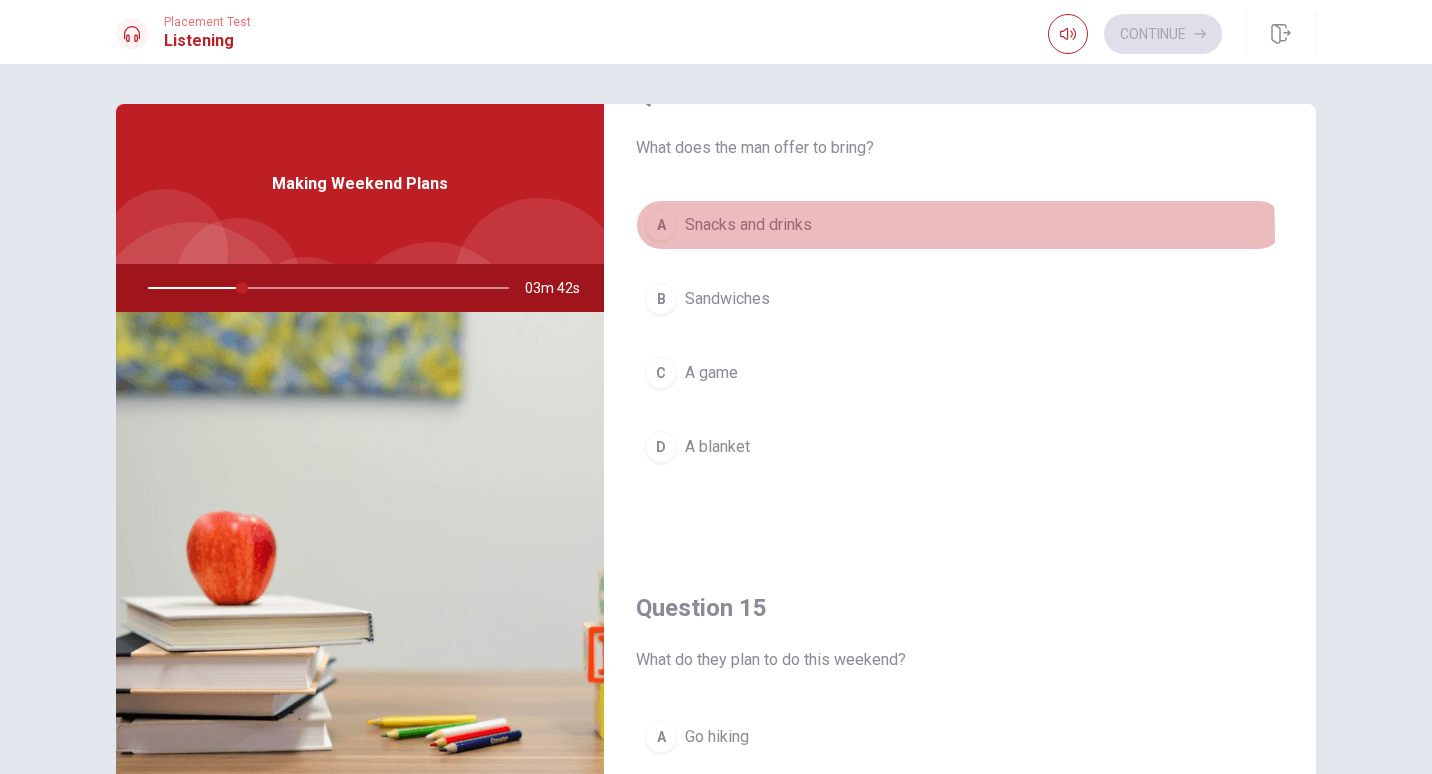 click on "Snacks and drinks" at bounding box center [748, 225] 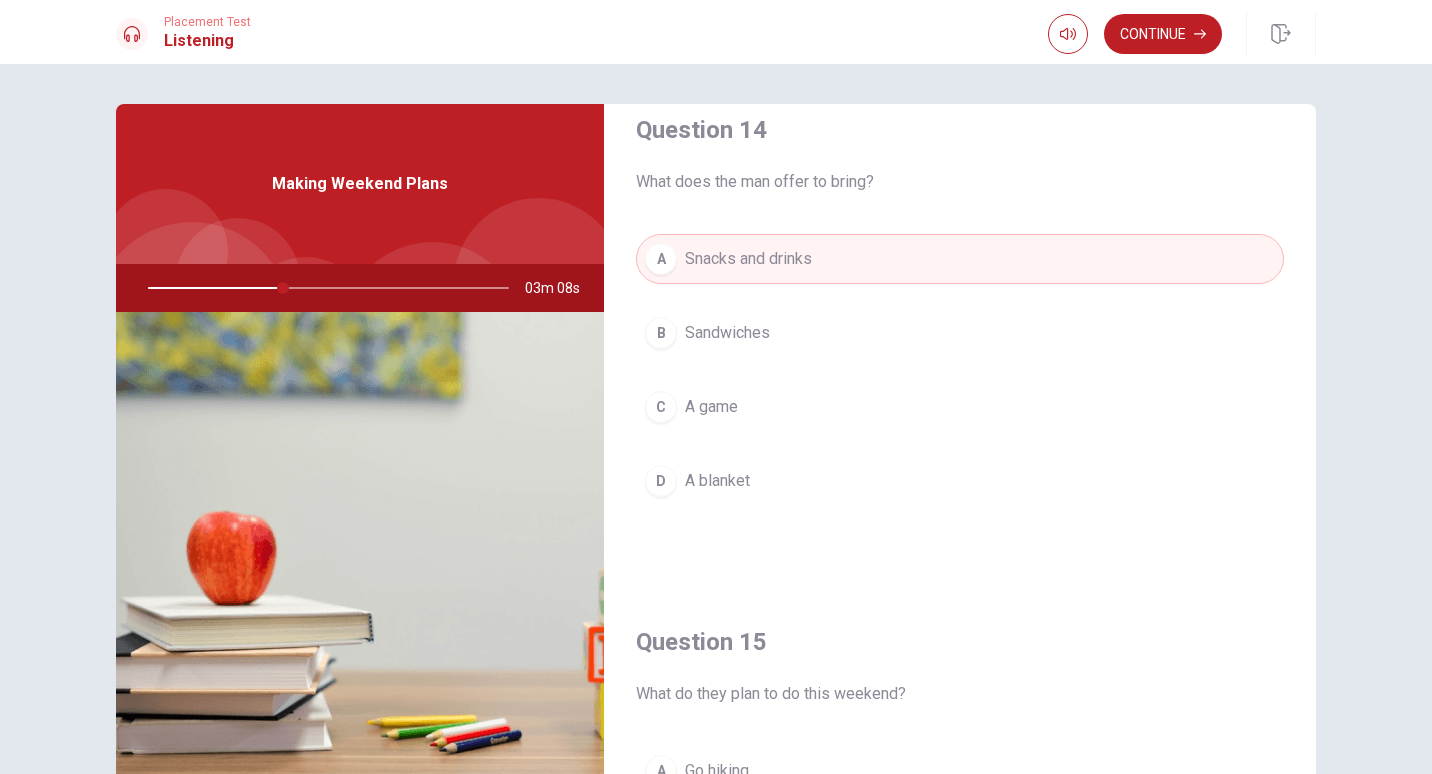 scroll, scrollTop: 1865, scrollLeft: 0, axis: vertical 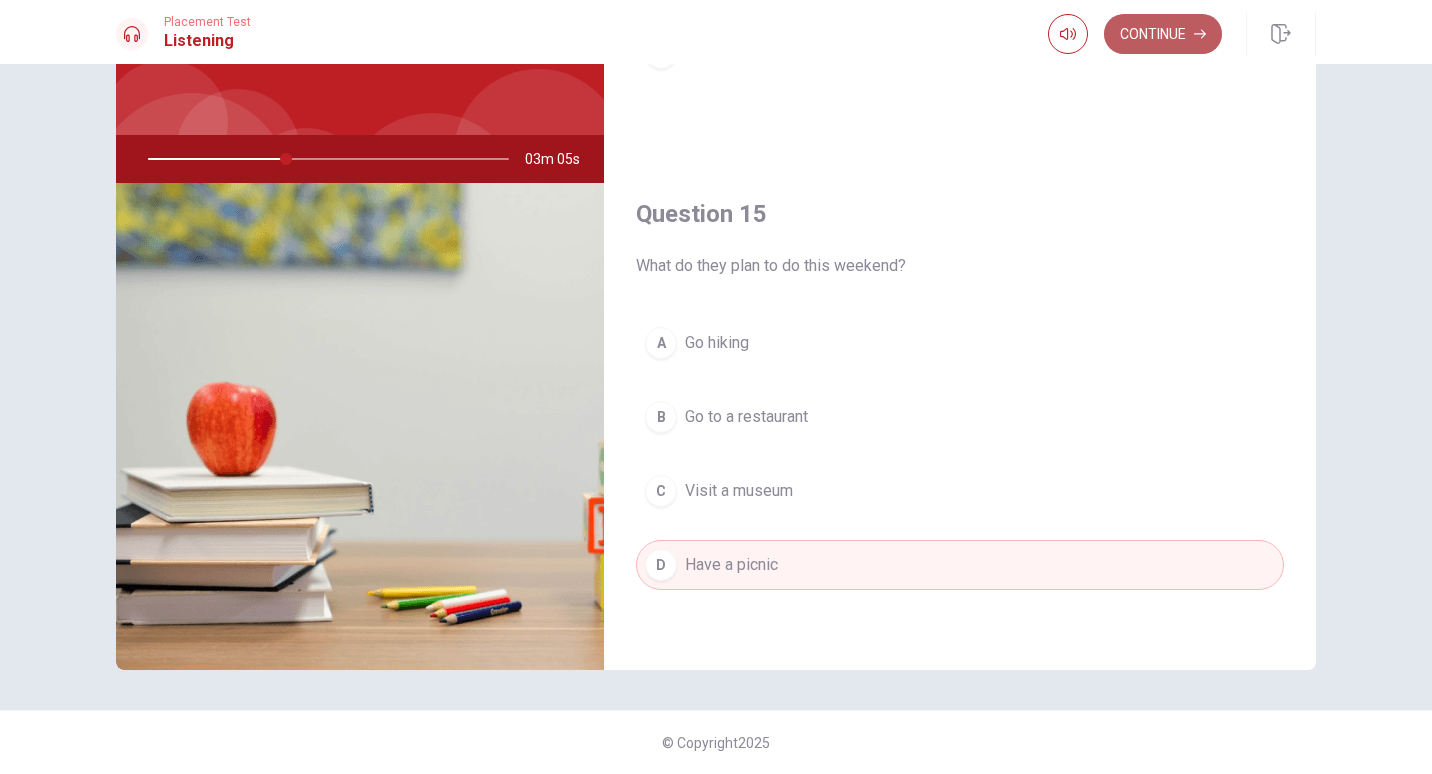 click on "Continue" at bounding box center [1163, 34] 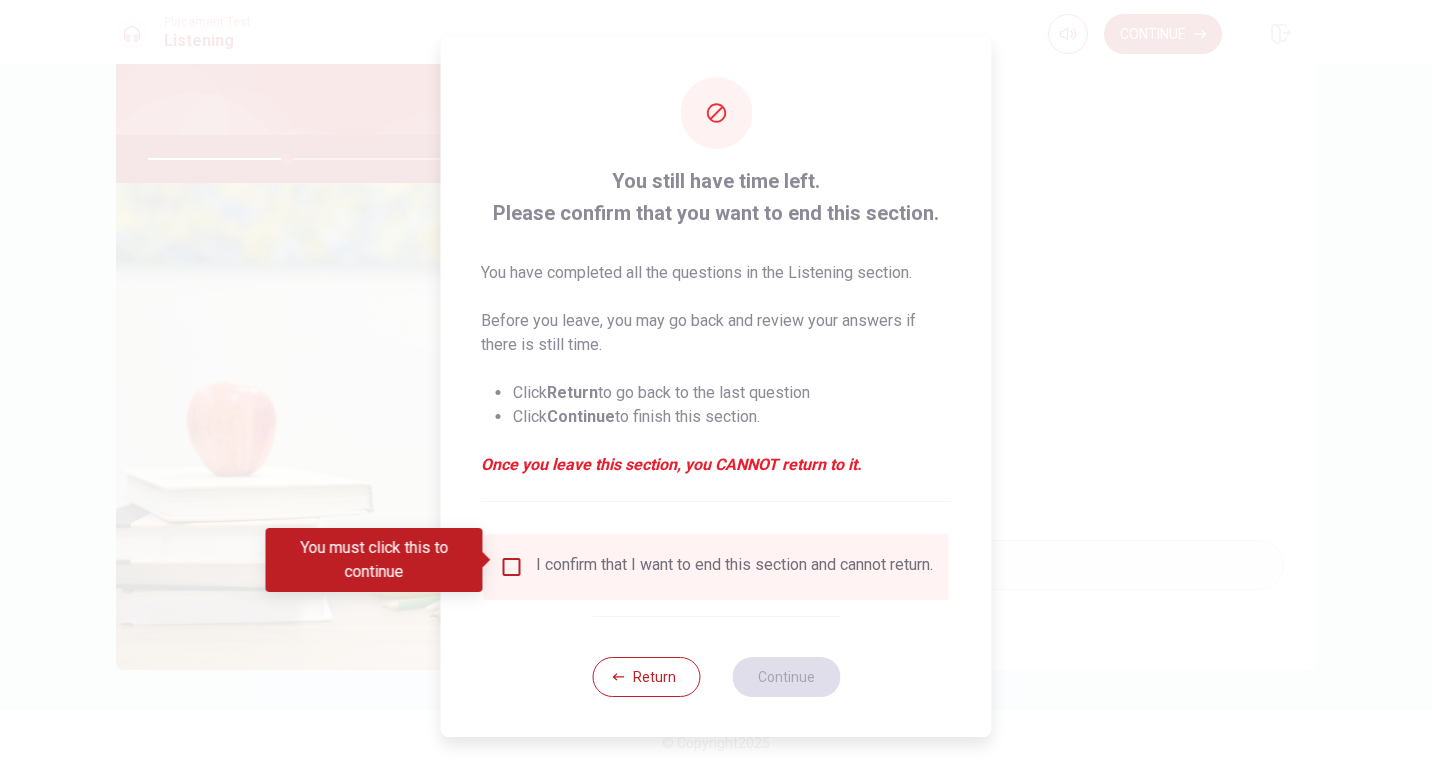click on "I confirm that I want to end this section and cannot return." at bounding box center (734, 567) 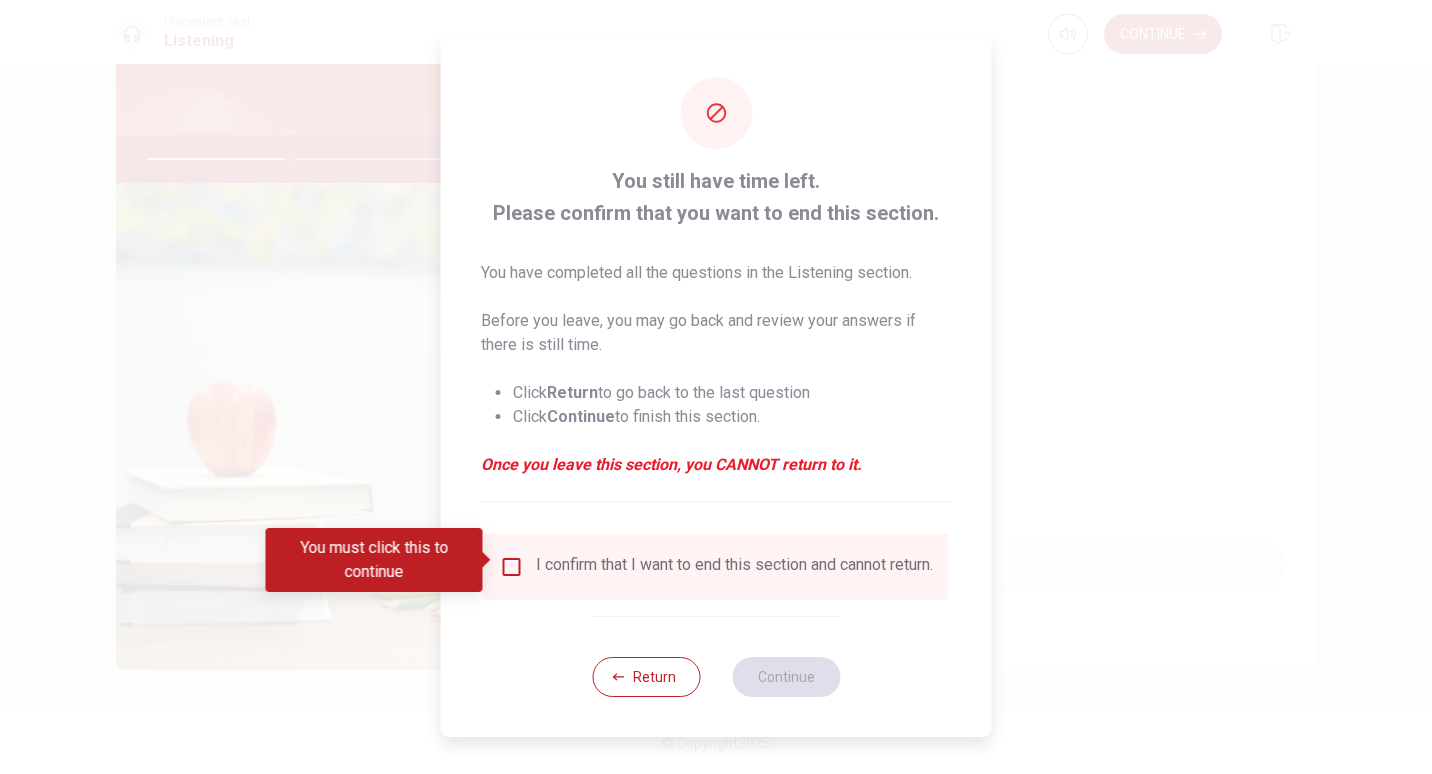 click at bounding box center (512, 567) 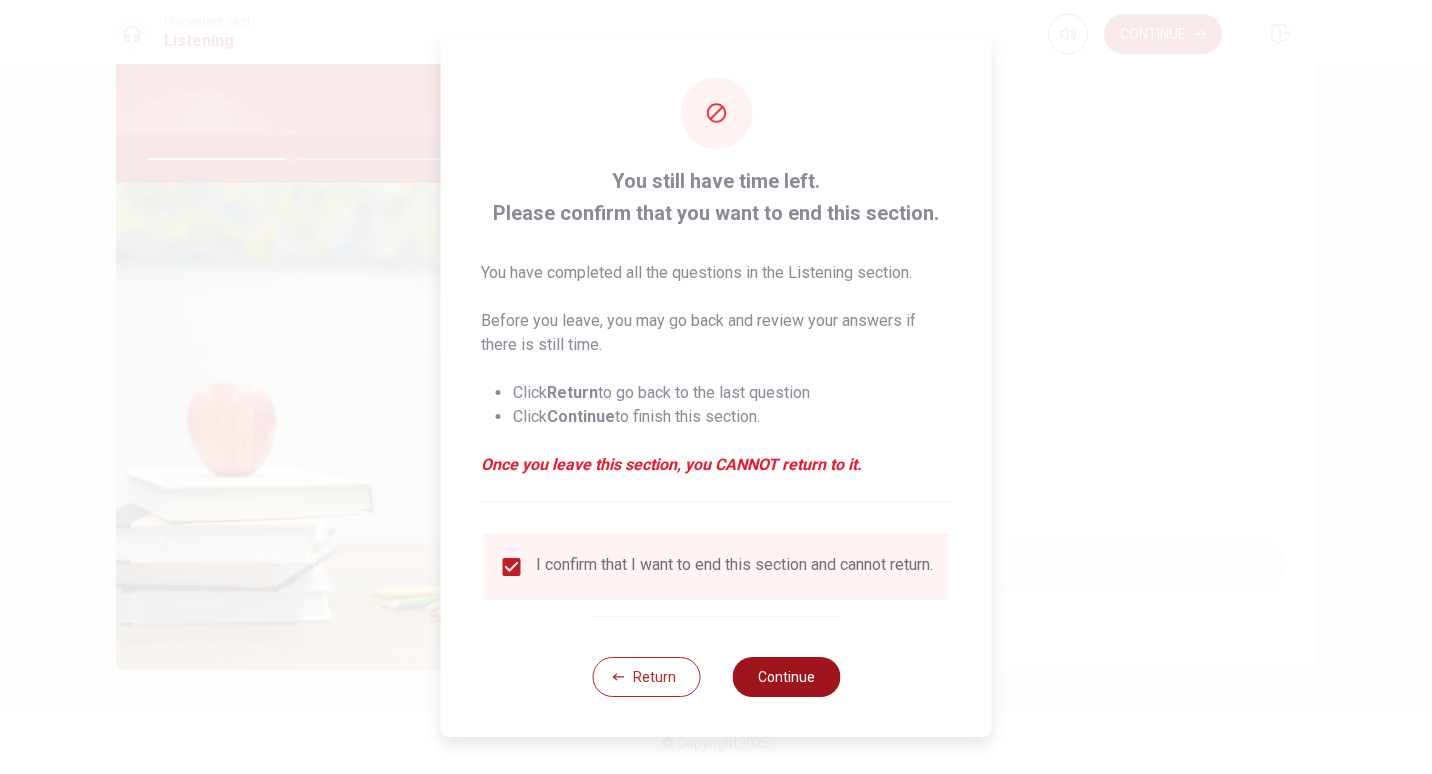 click on "Continue" at bounding box center (786, 677) 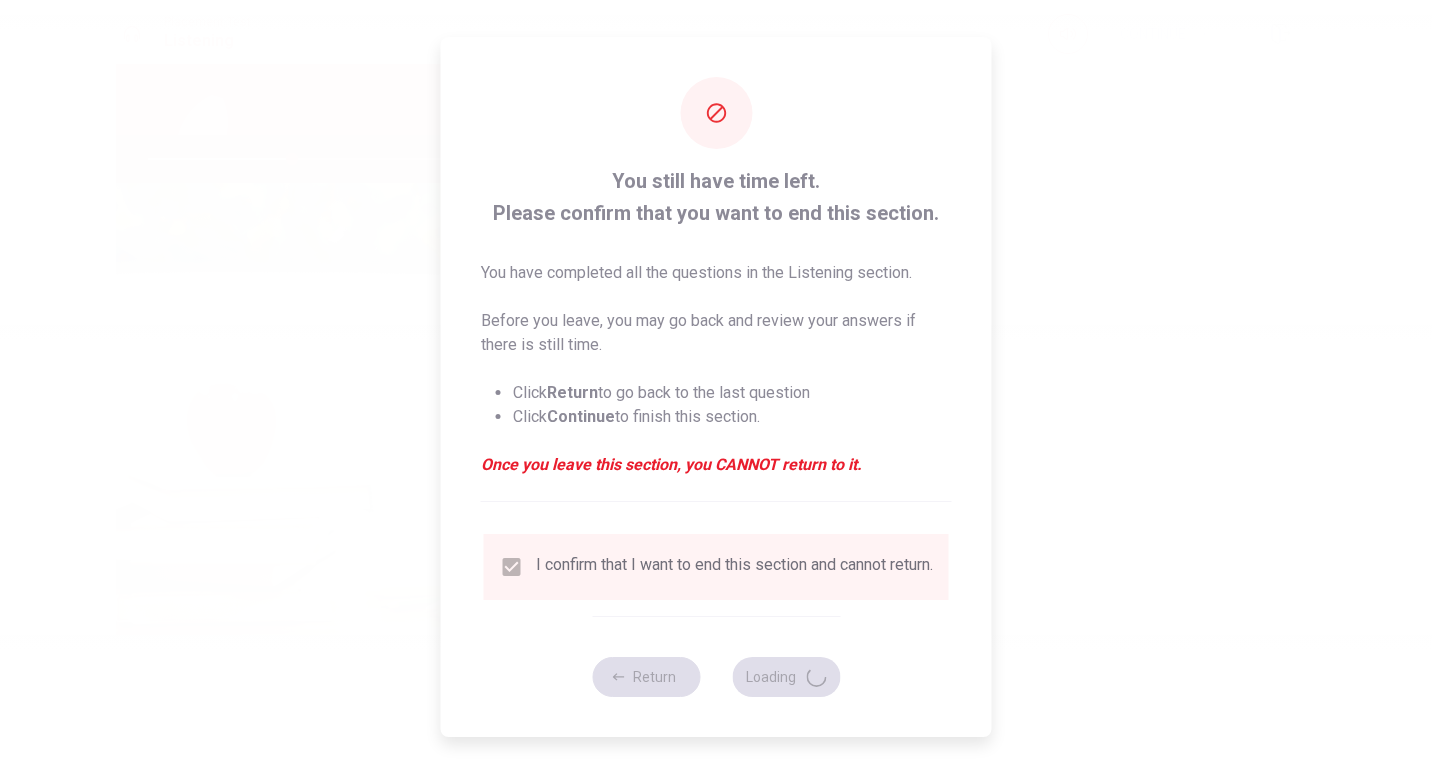type on "40" 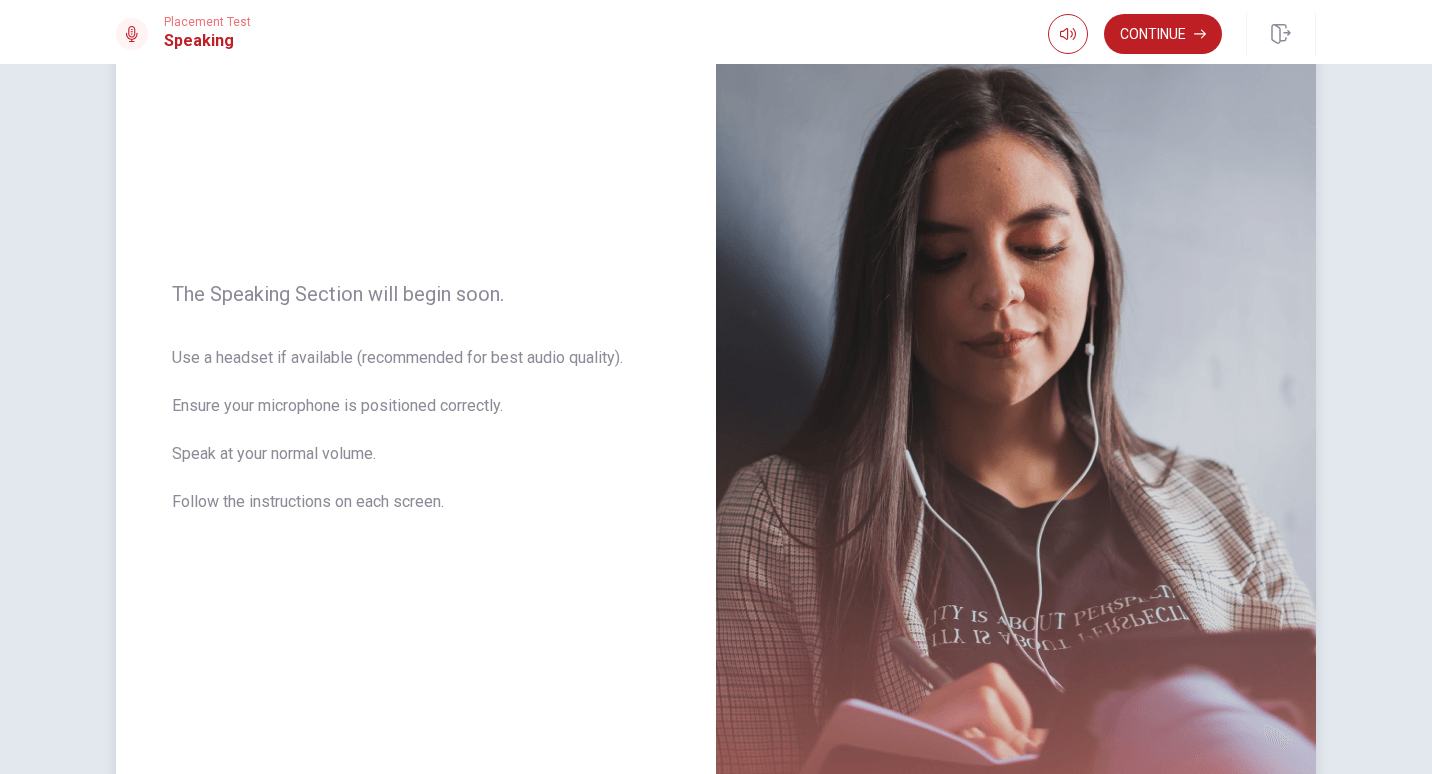 scroll, scrollTop: 106, scrollLeft: 0, axis: vertical 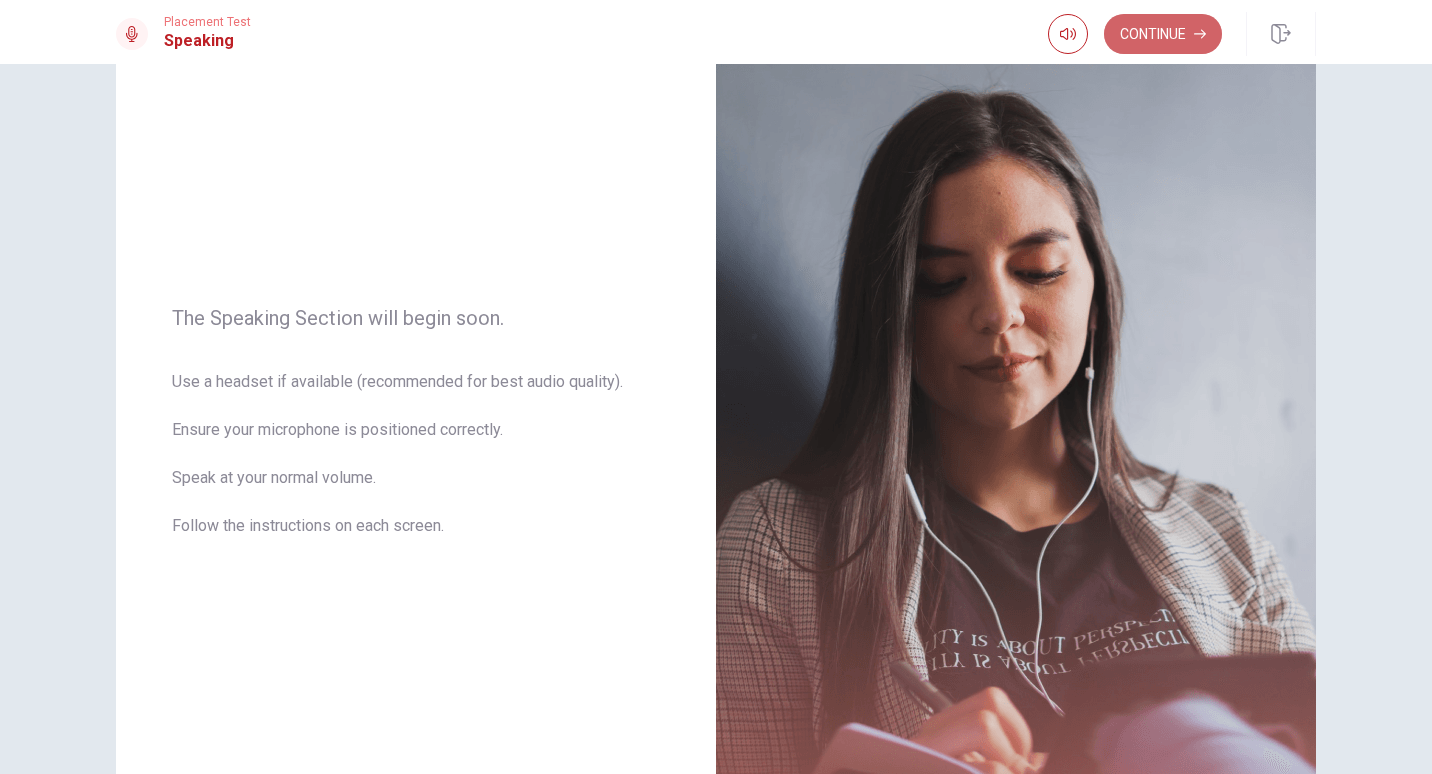 click on "Continue" at bounding box center (1163, 34) 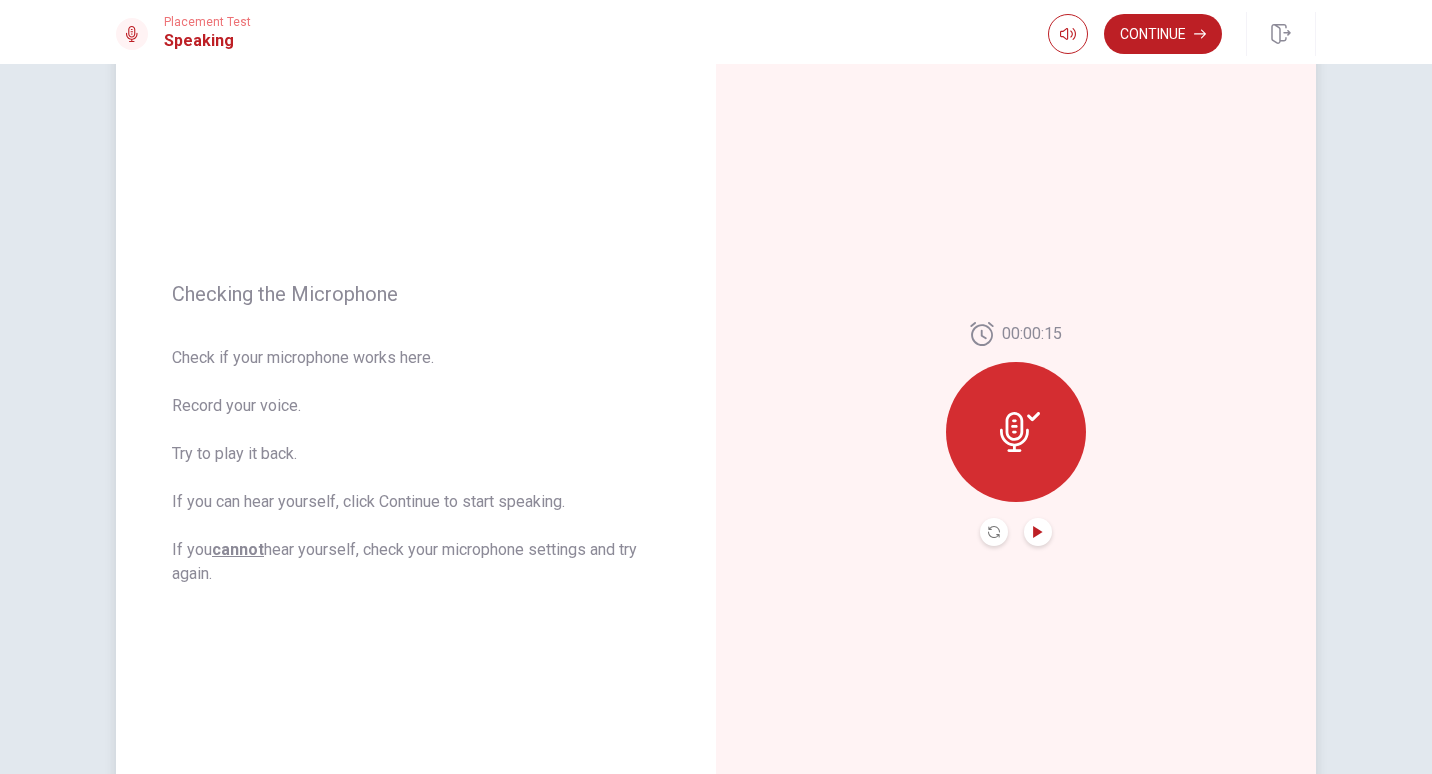 click 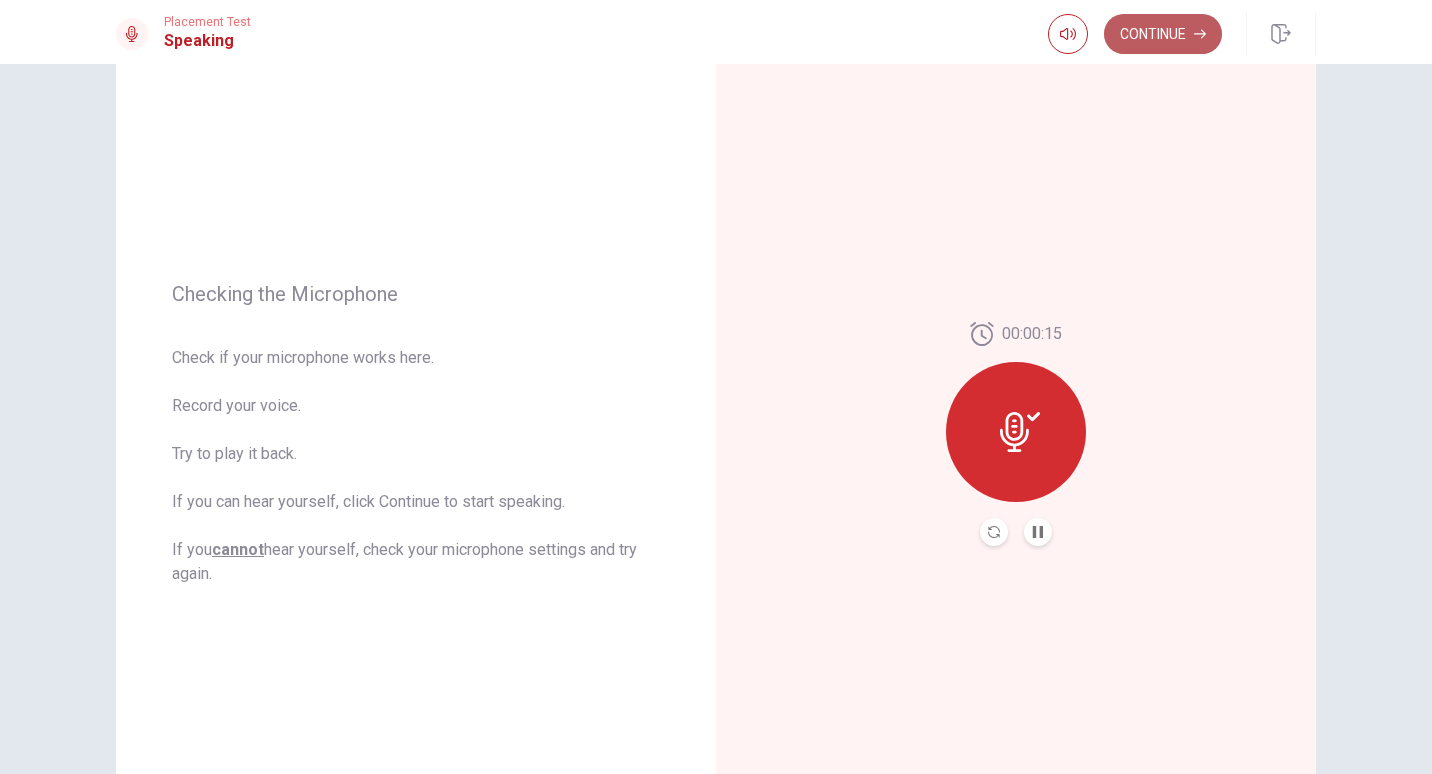 click on "Continue" at bounding box center (1163, 34) 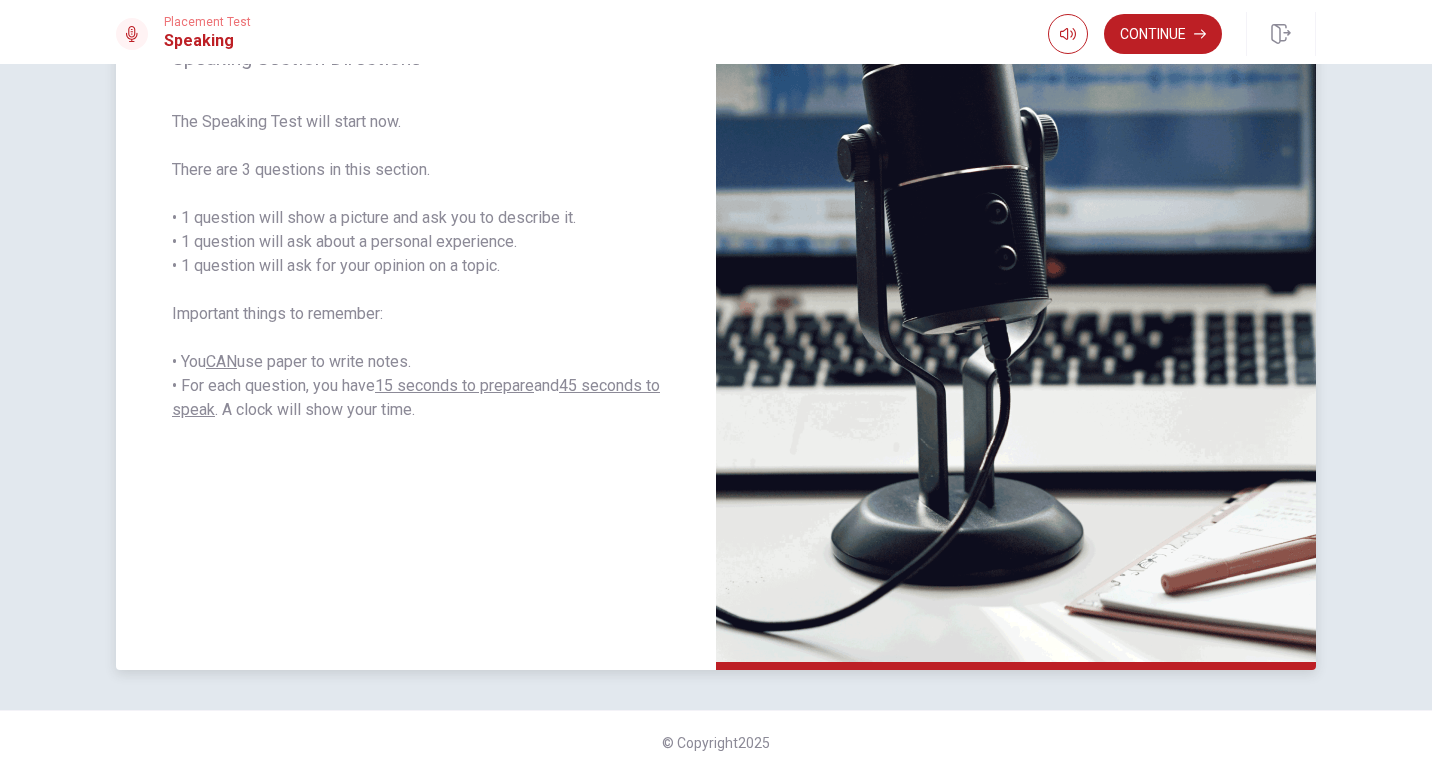 scroll, scrollTop: 206, scrollLeft: 0, axis: vertical 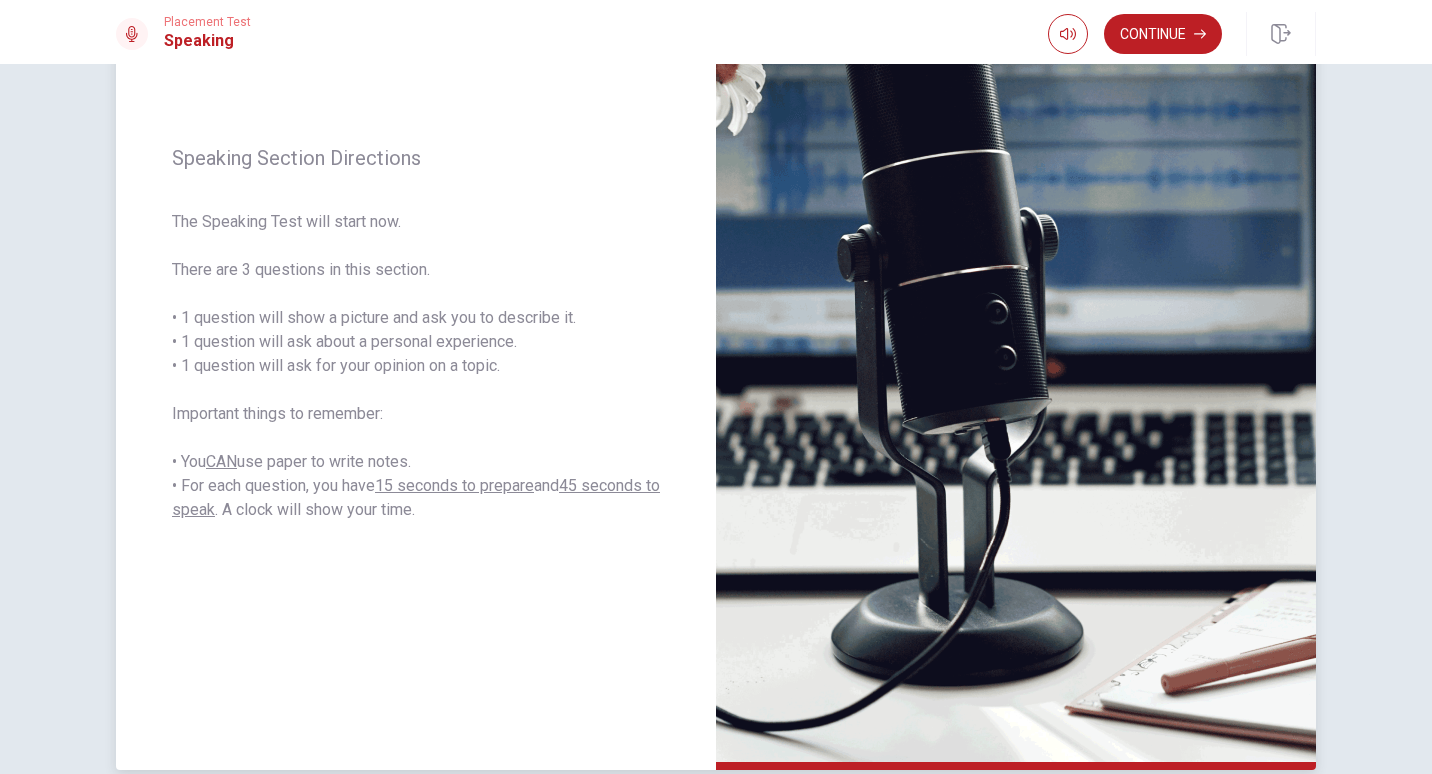 drag, startPoint x: 280, startPoint y: 320, endPoint x: 411, endPoint y: 325, distance: 131.09538 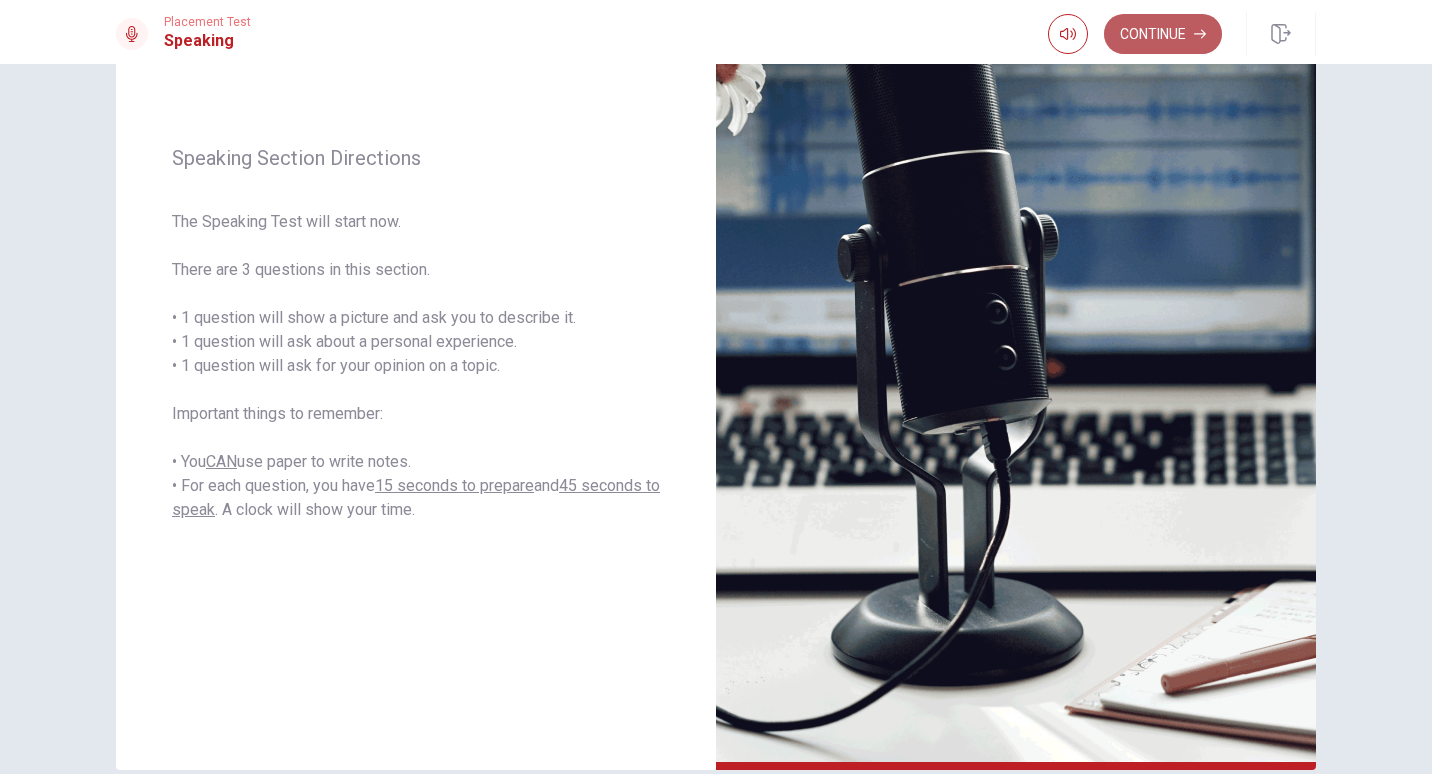 click on "Continue" at bounding box center (1163, 34) 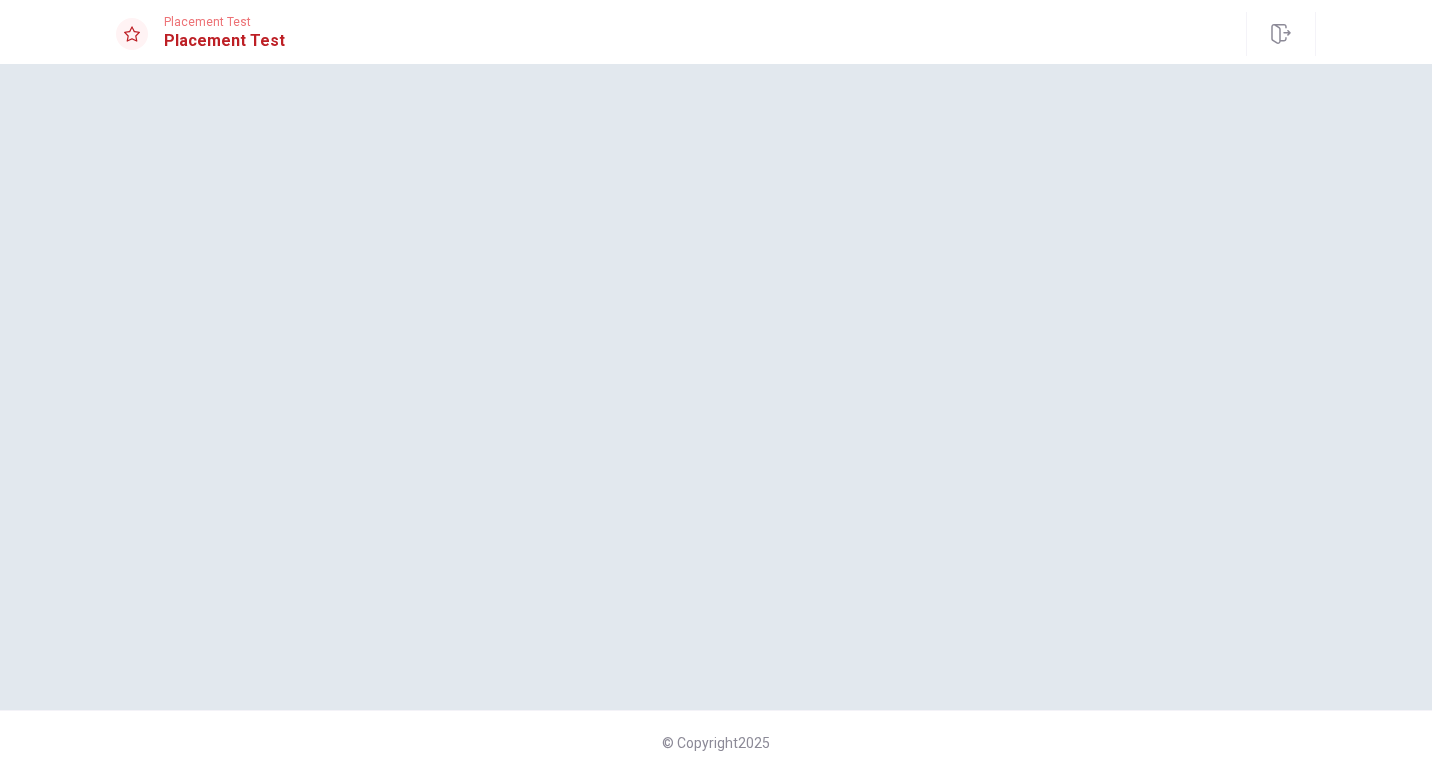 scroll, scrollTop: 0, scrollLeft: 0, axis: both 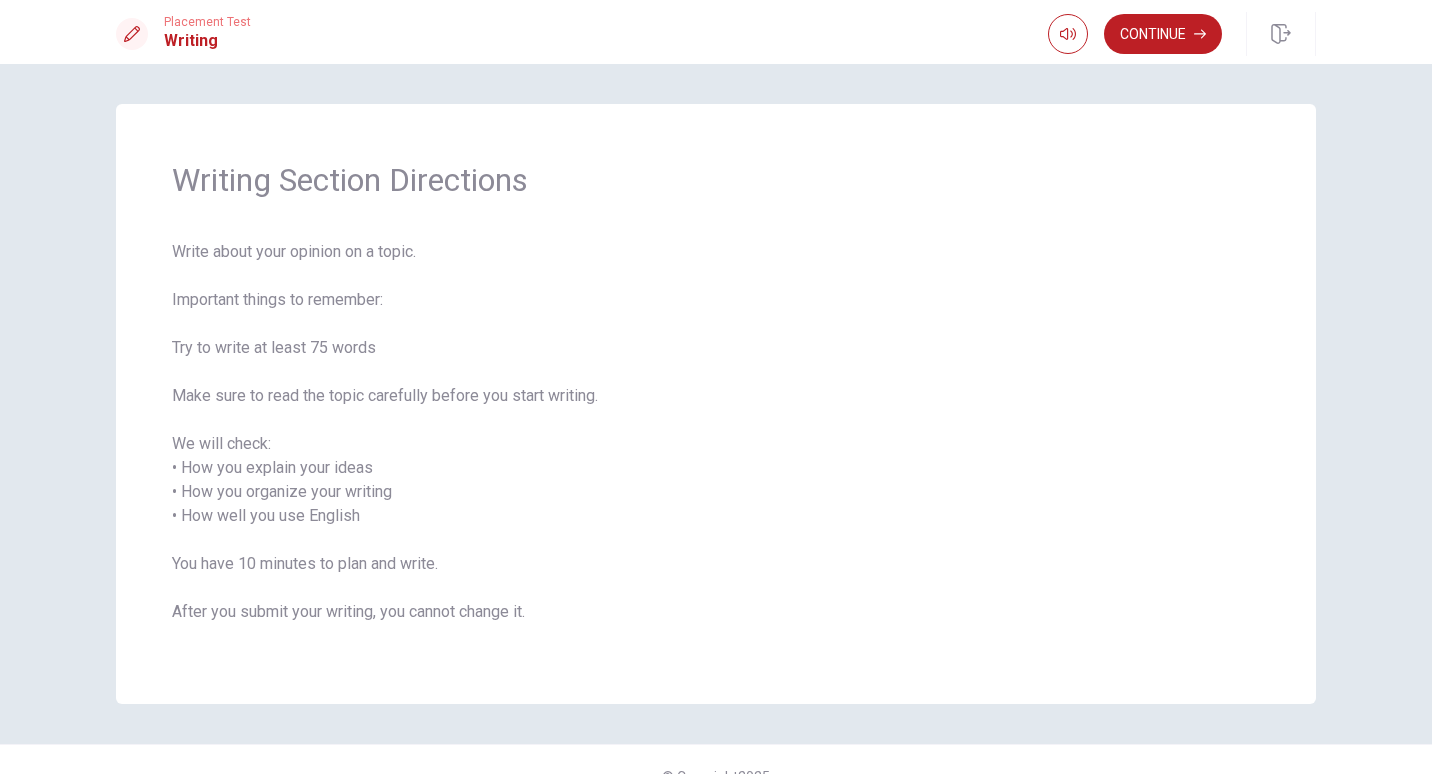 drag, startPoint x: 444, startPoint y: 565, endPoint x: 238, endPoint y: 513, distance: 212.46176 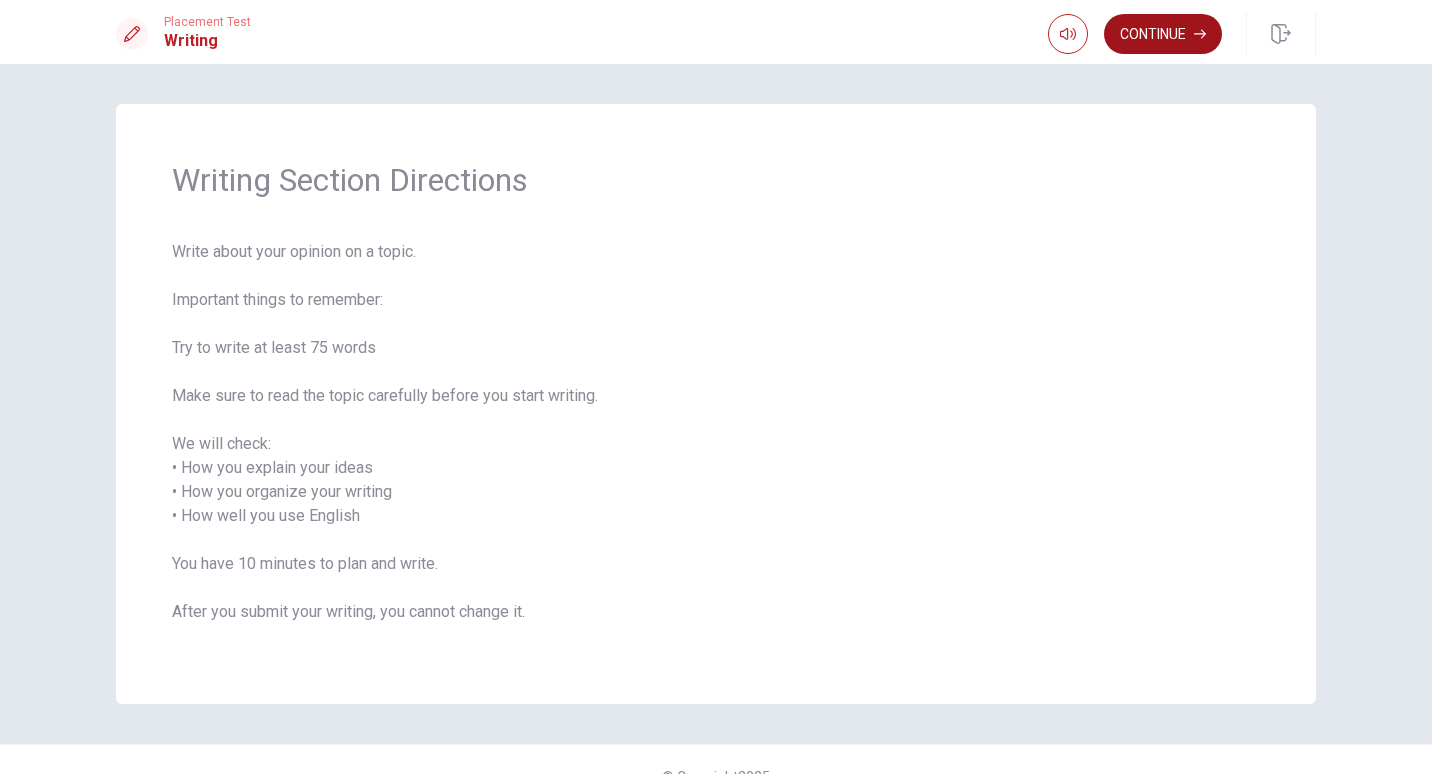 click on "Continue" at bounding box center [1163, 34] 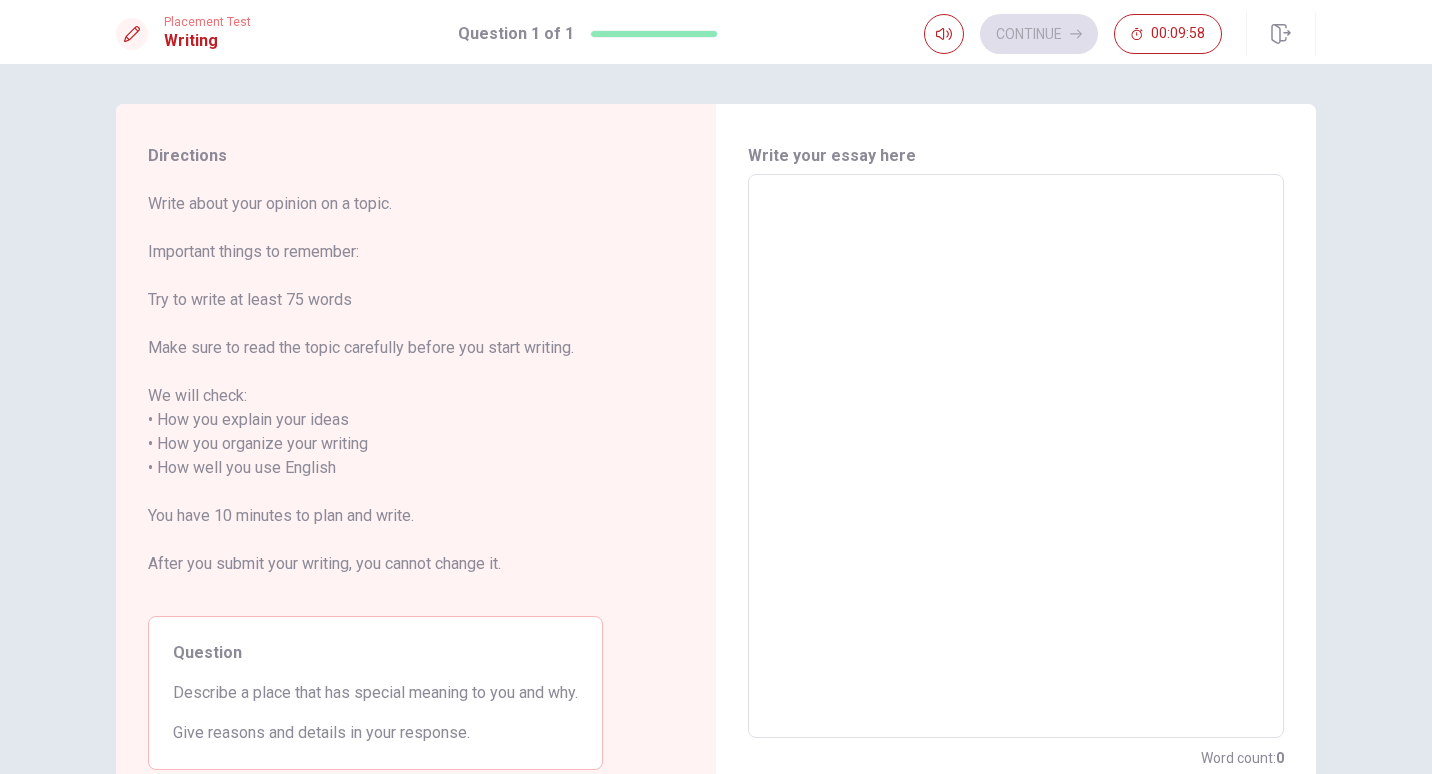 click on "Write about your opinion on a topic.
Important things to remember:
Try to write at least 75 words
Make sure to read the topic carefully before you start writing.
We will check:
• How you explain your ideas
• How you organize your writing
• How well you use English
You have 10 minutes to plan and write.
After you submit your writing, you cannot change it." at bounding box center [375, 396] 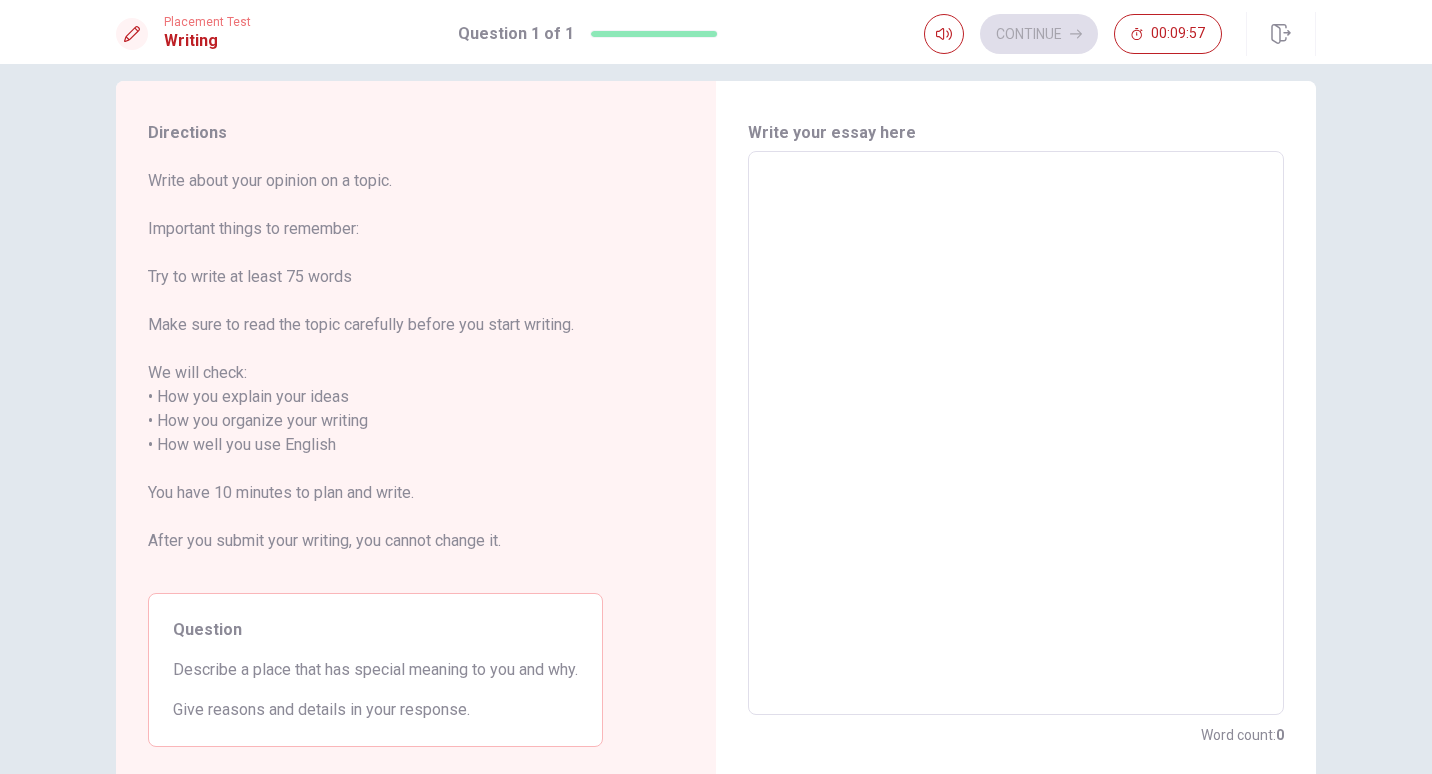 scroll, scrollTop: 0, scrollLeft: 0, axis: both 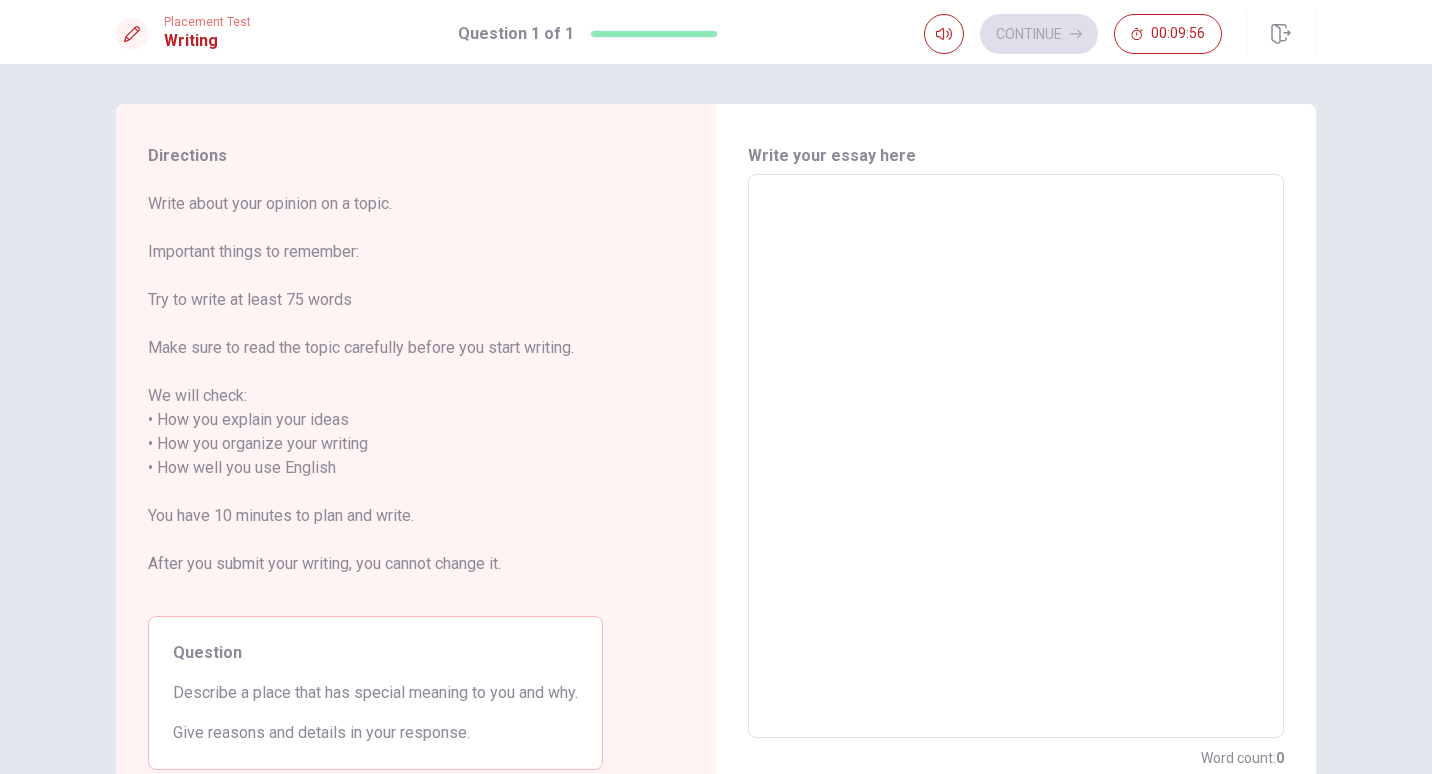 drag, startPoint x: 152, startPoint y: 352, endPoint x: 295, endPoint y: 364, distance: 143.50261 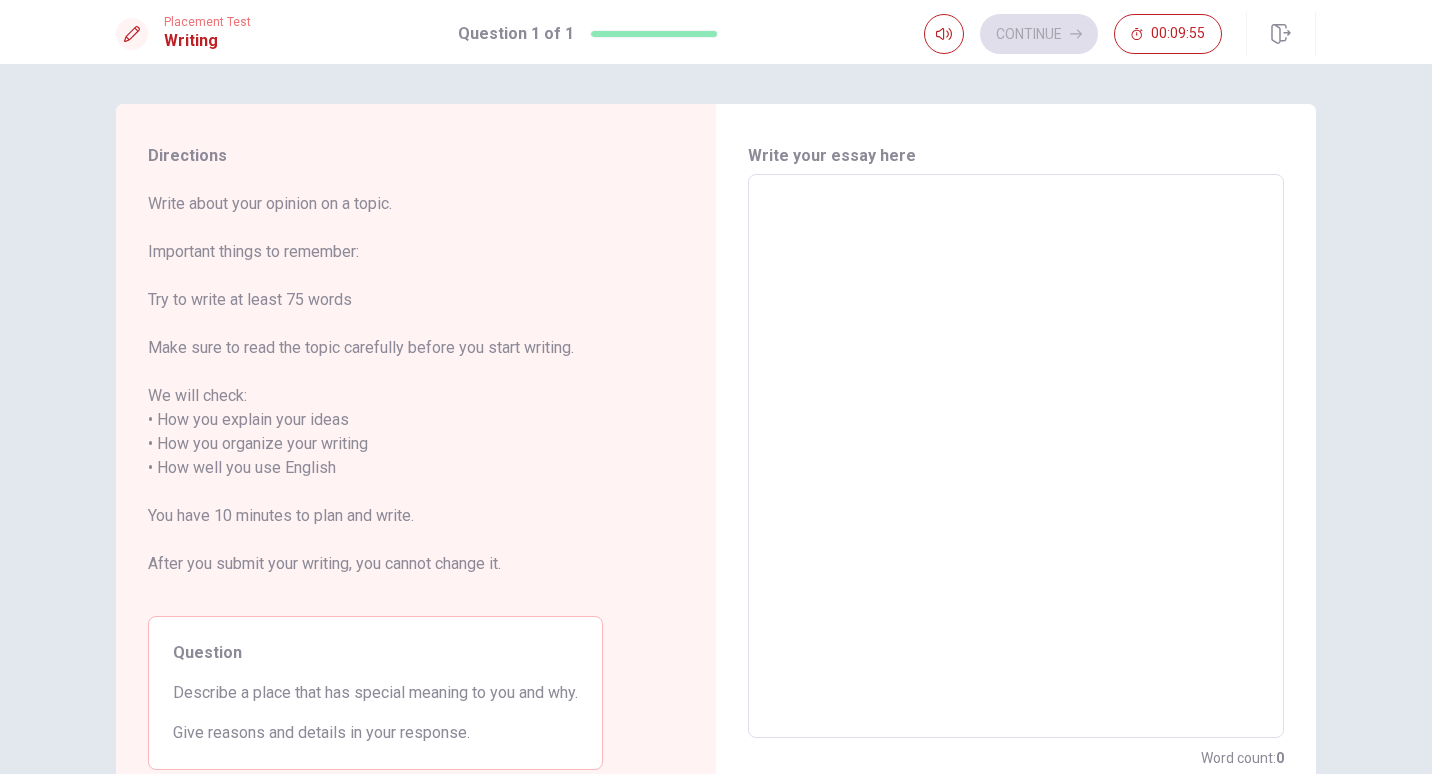 drag, startPoint x: 175, startPoint y: 400, endPoint x: 188, endPoint y: 425, distance: 28.178005 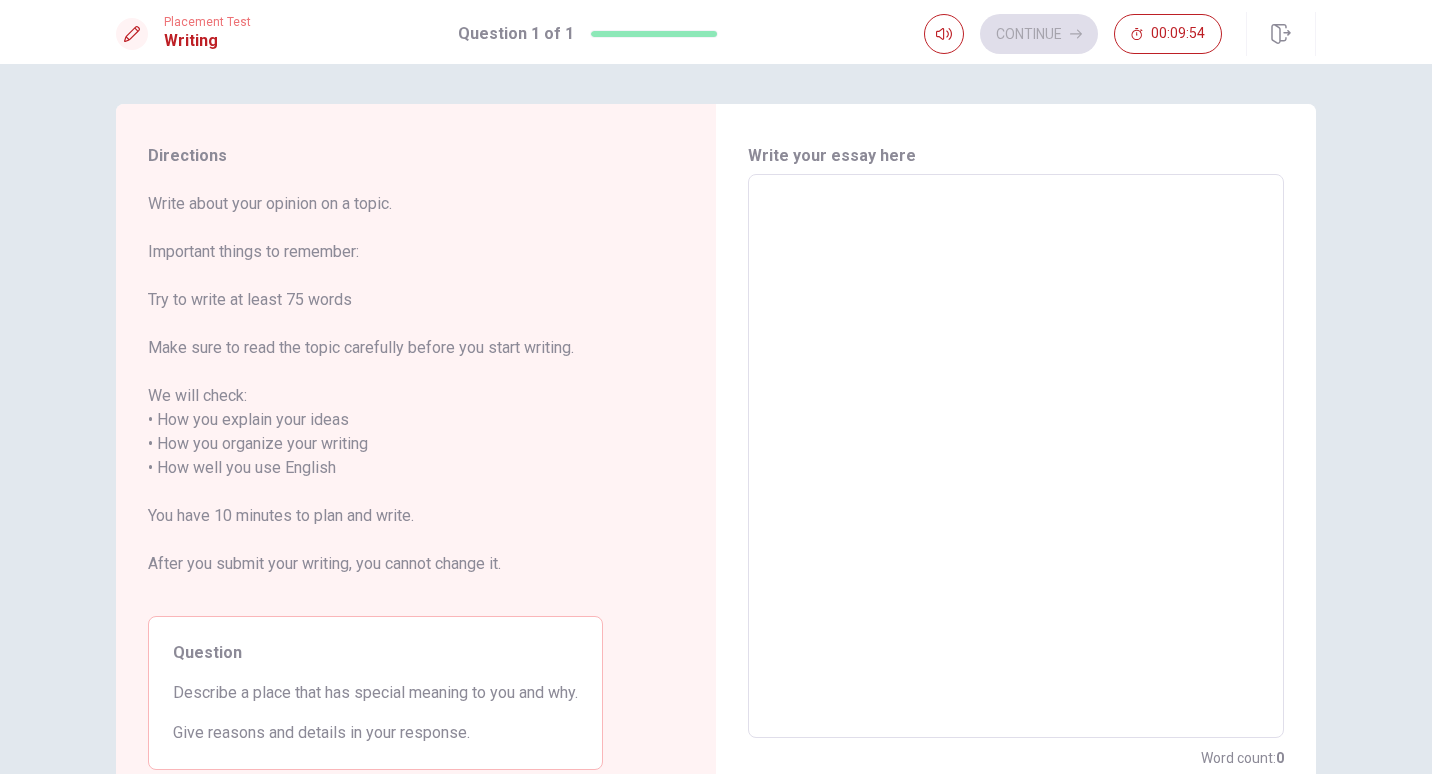 click on "Write about your opinion on a topic.
Important things to remember:
Try to write at least 75 words
Make sure to read the topic carefully before you start writing.
We will check:
• How you explain your ideas
• How you organize your writing
• How well you use English
You have 10 minutes to plan and write.
After you submit your writing, you cannot change it." at bounding box center [375, 396] 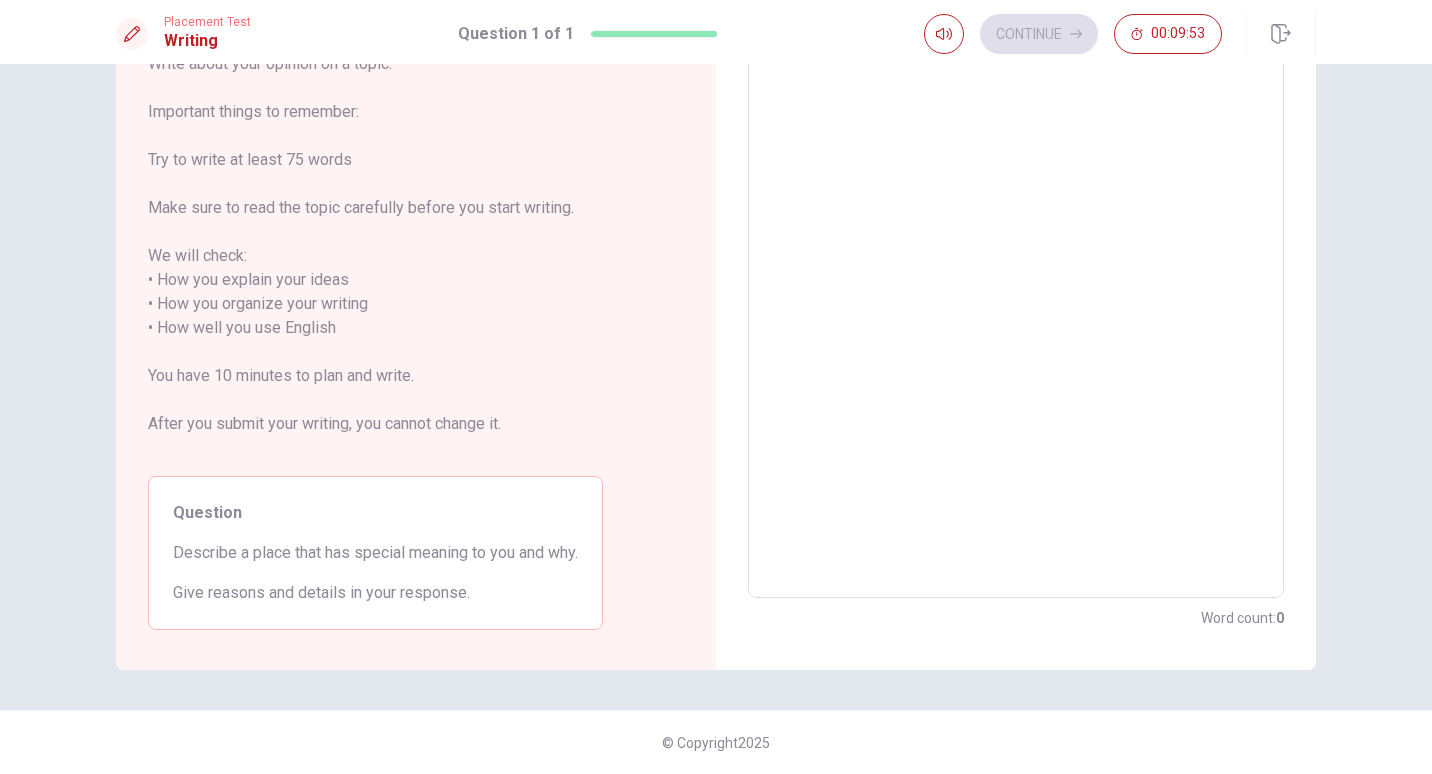 drag, startPoint x: 184, startPoint y: 561, endPoint x: 388, endPoint y: 598, distance: 207.32825 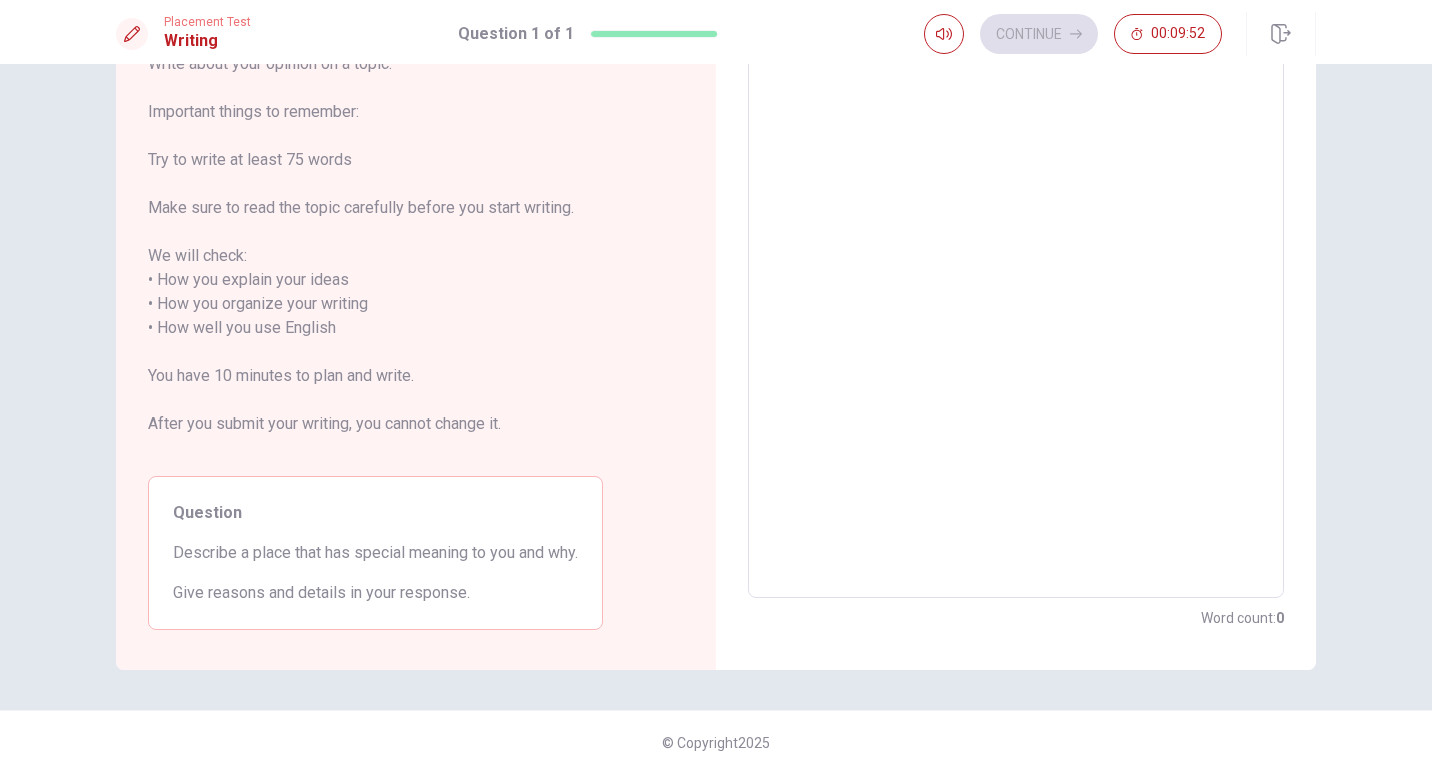 drag, startPoint x: 460, startPoint y: 604, endPoint x: 313, endPoint y: 570, distance: 150.88075 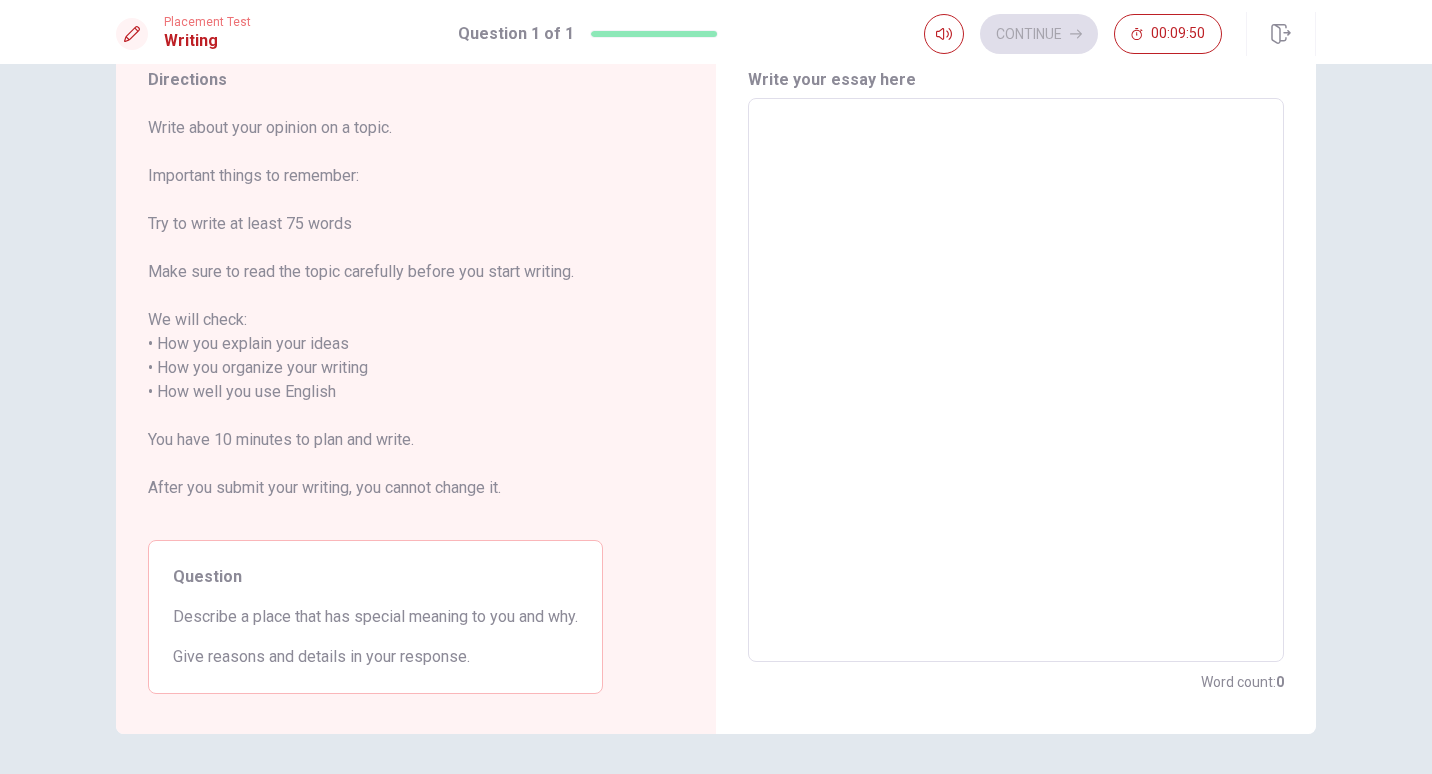 scroll, scrollTop: 0, scrollLeft: 0, axis: both 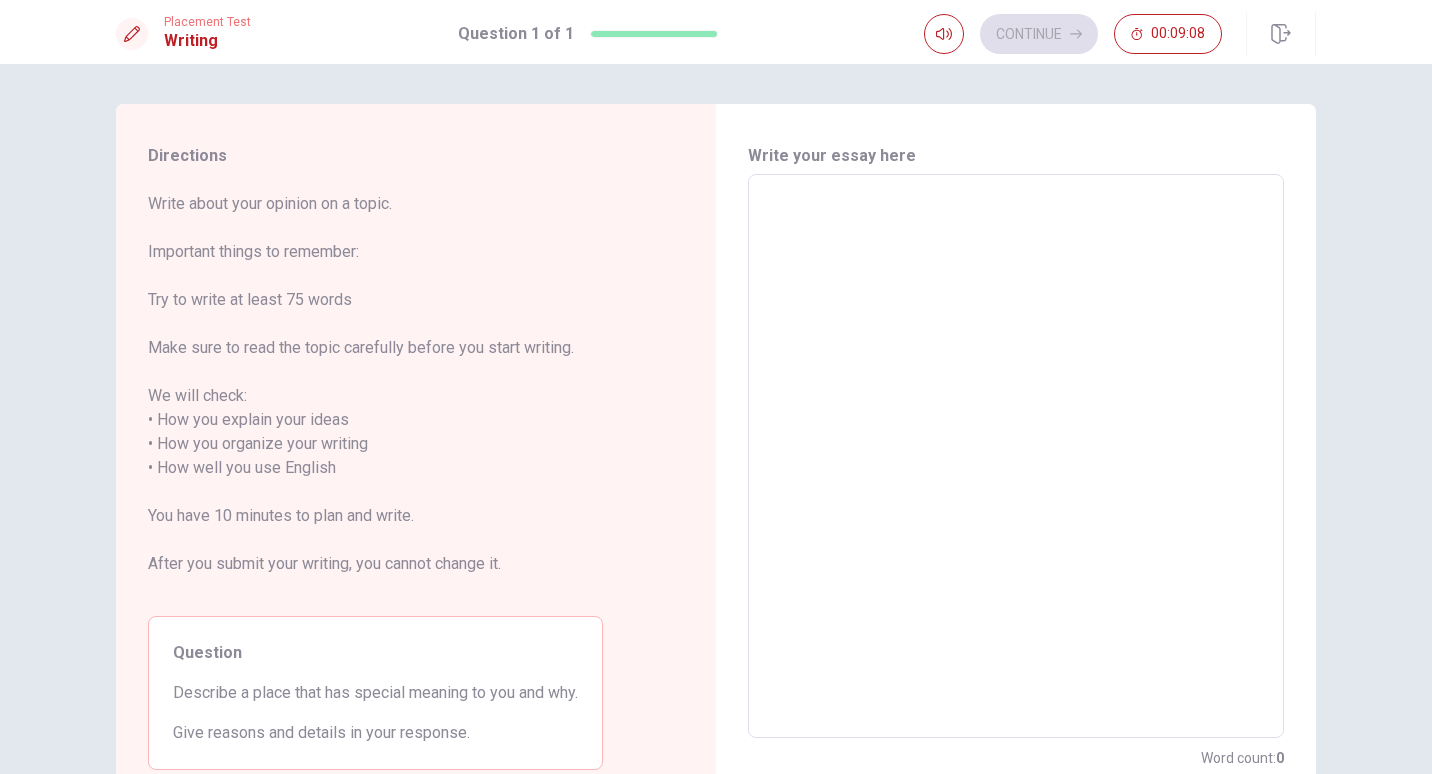 click at bounding box center [1016, 456] 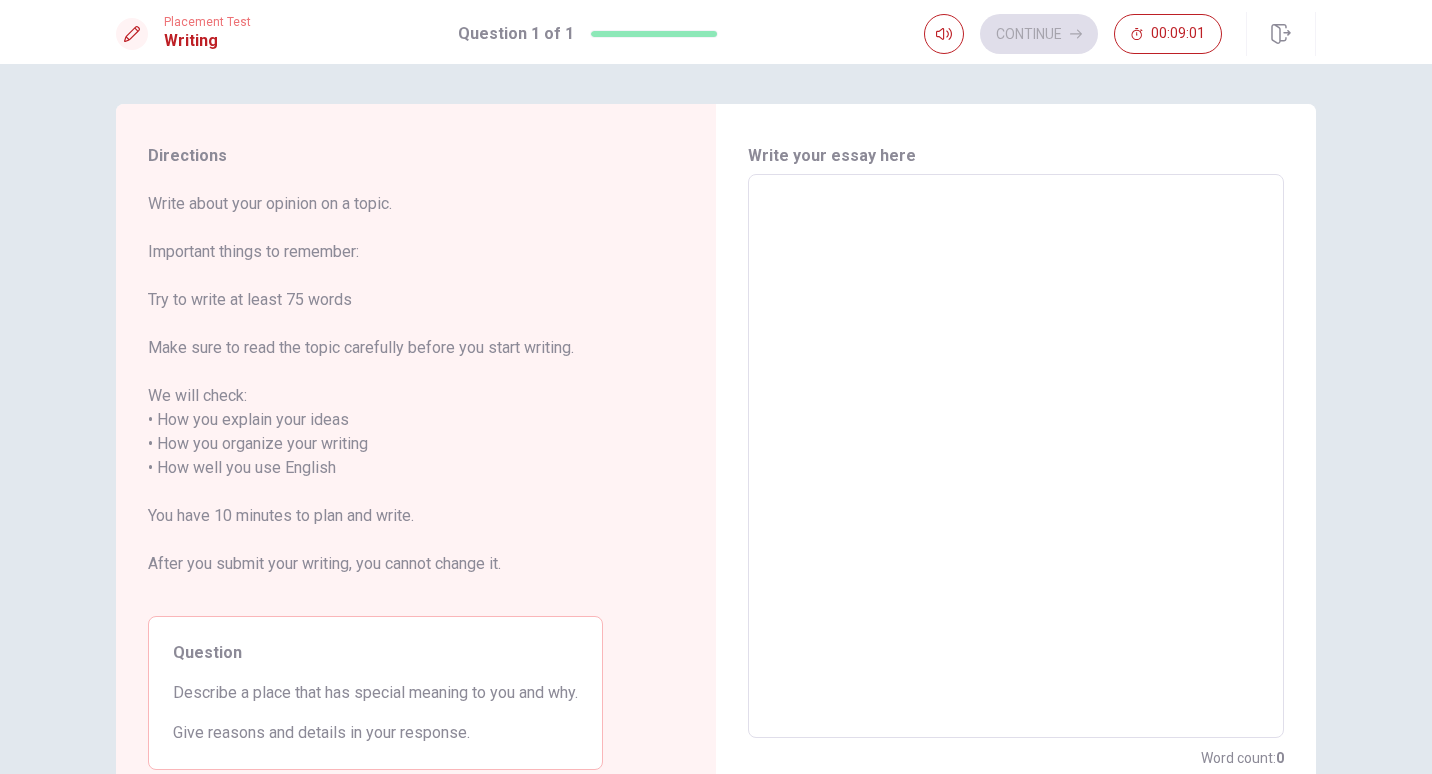 type on "T" 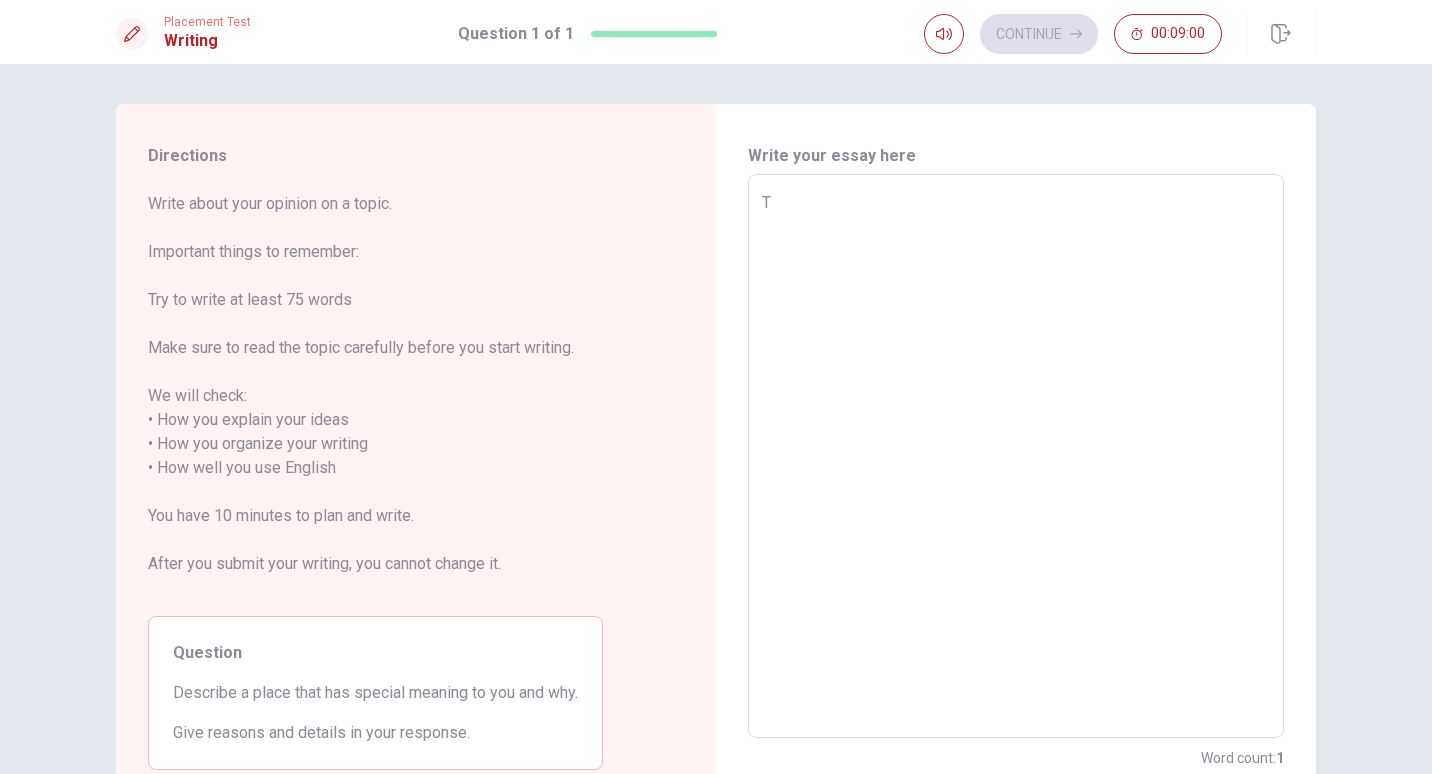 type on "Ta" 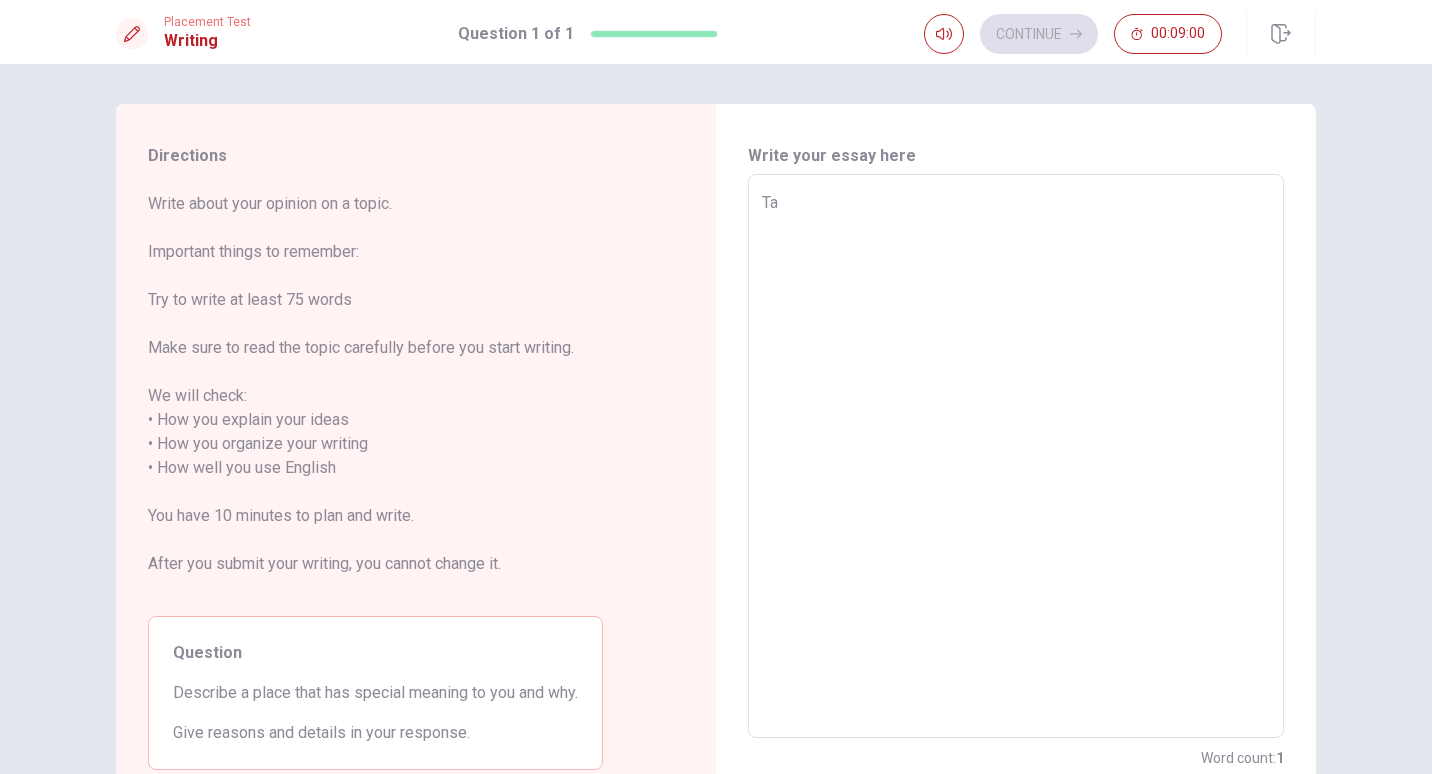 type on "x" 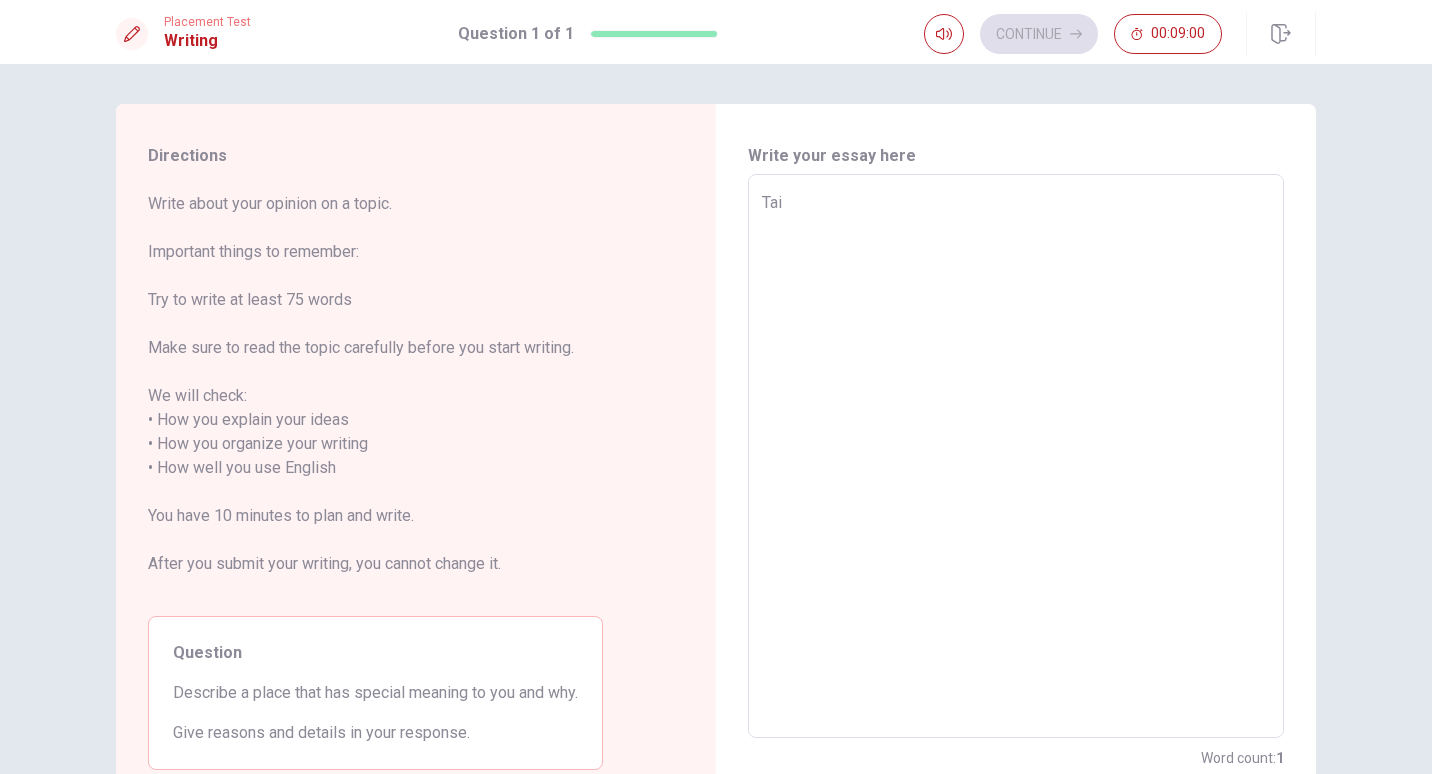 type on "x" 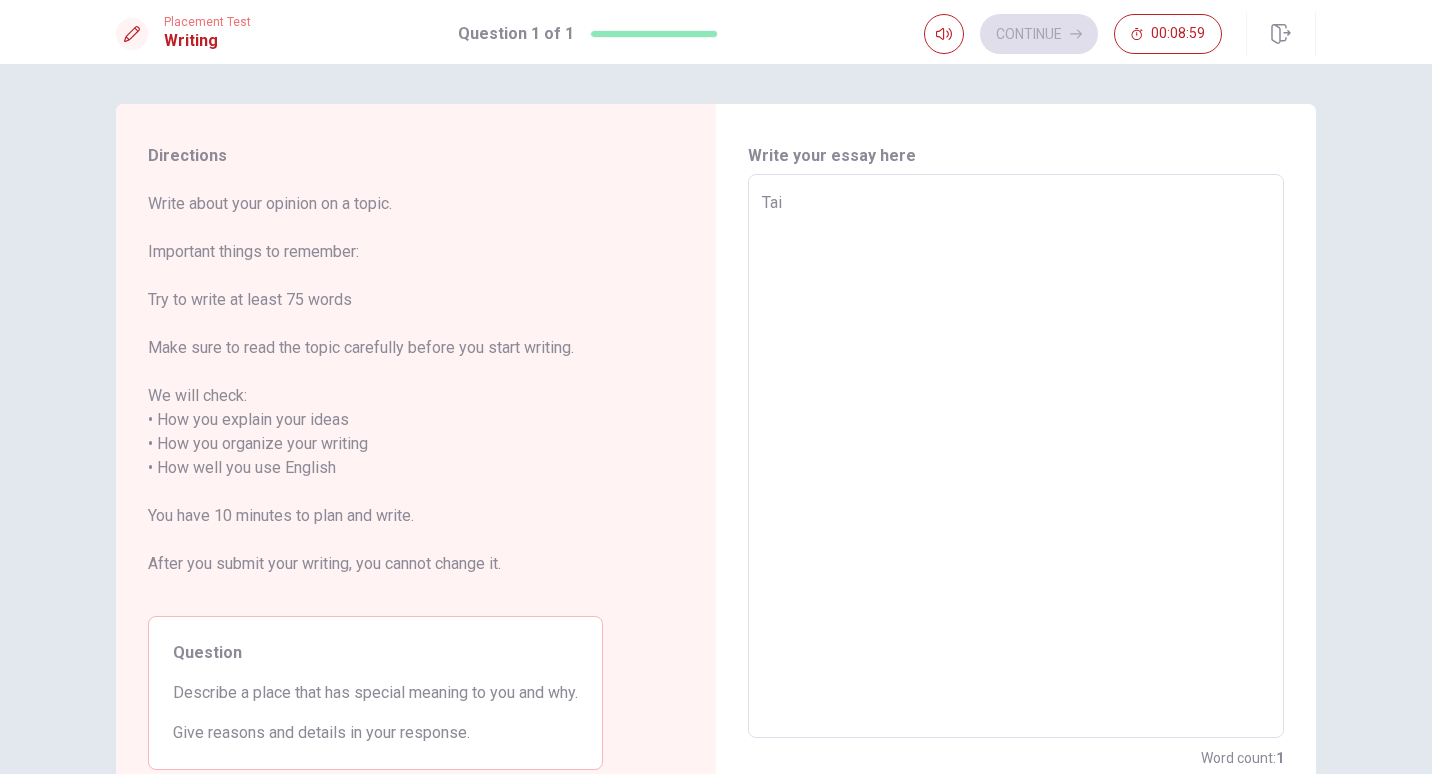 type on "Taip" 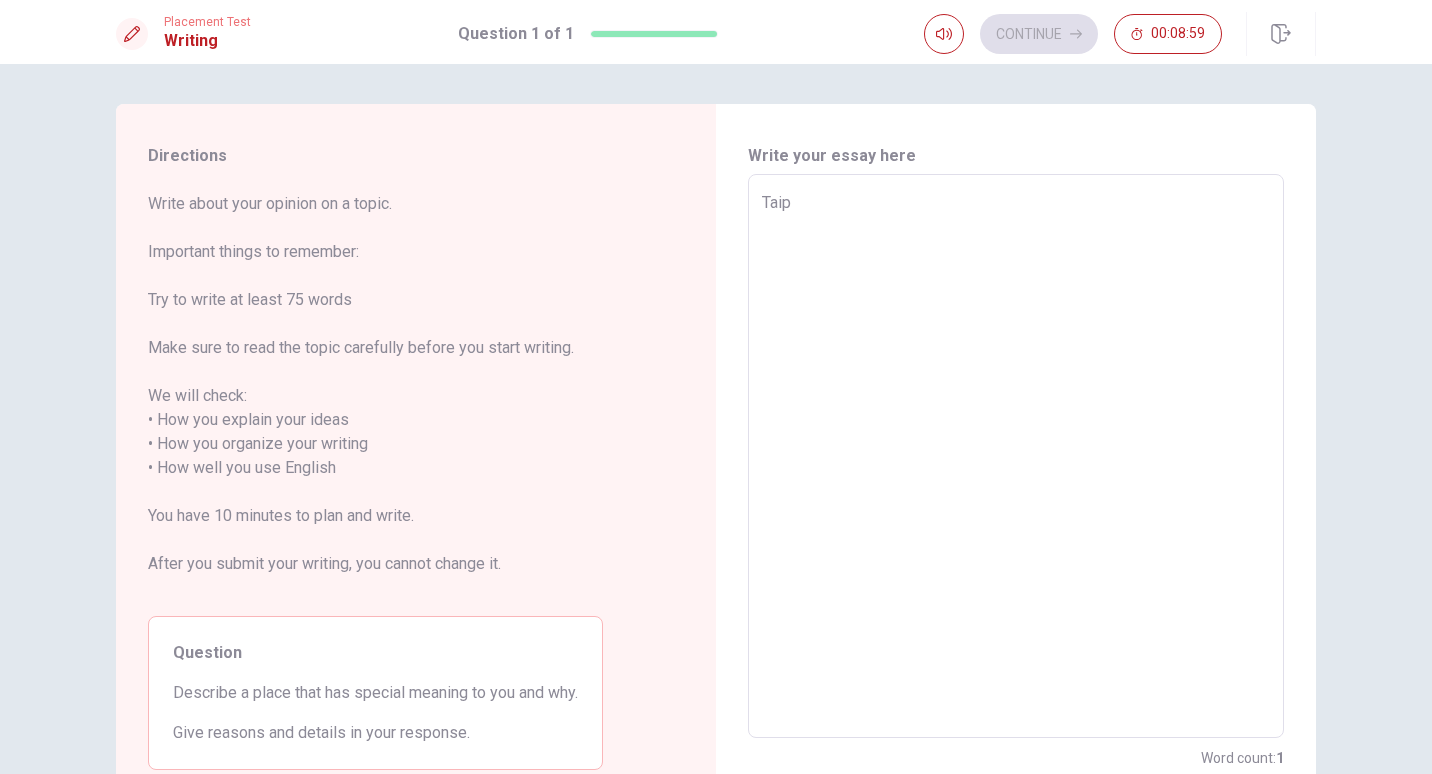 type on "x" 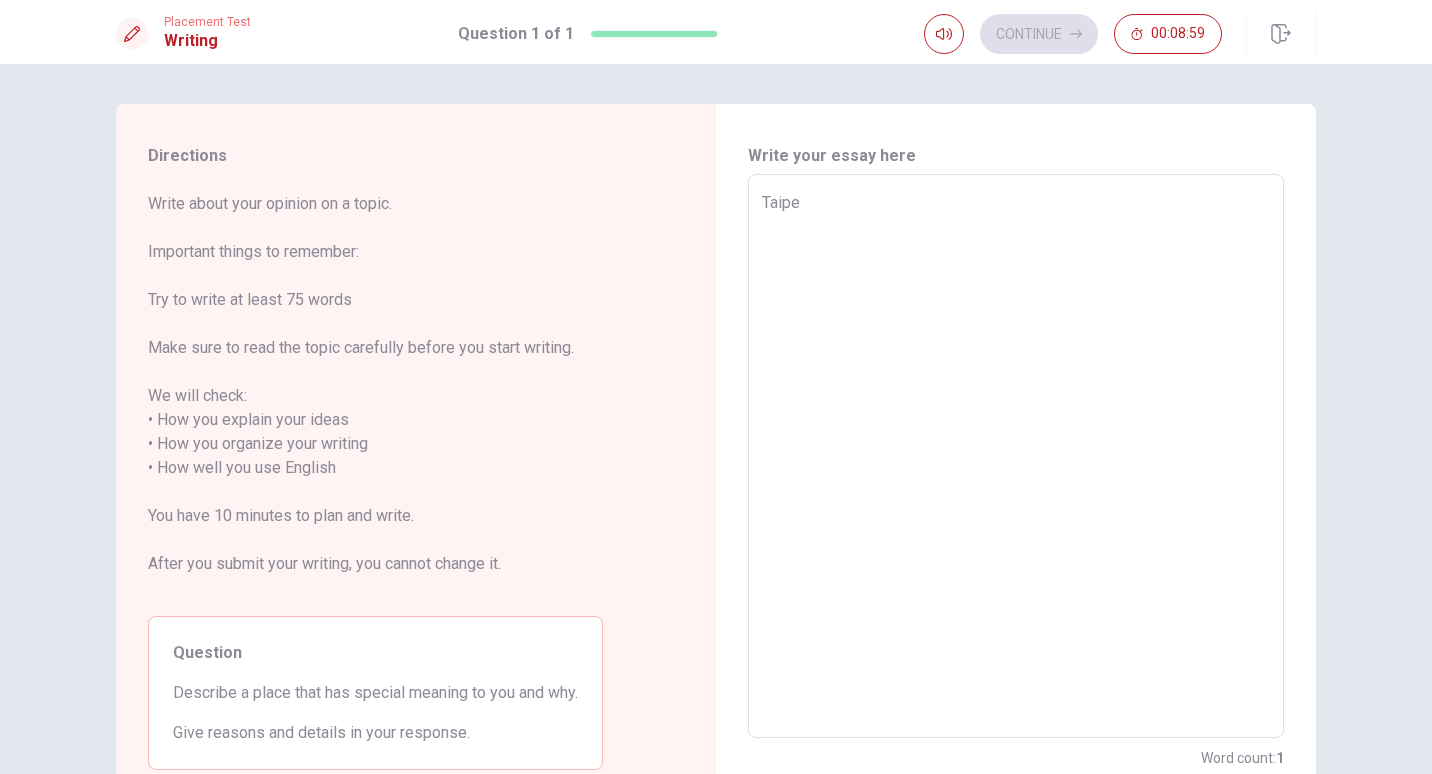 type on "x" 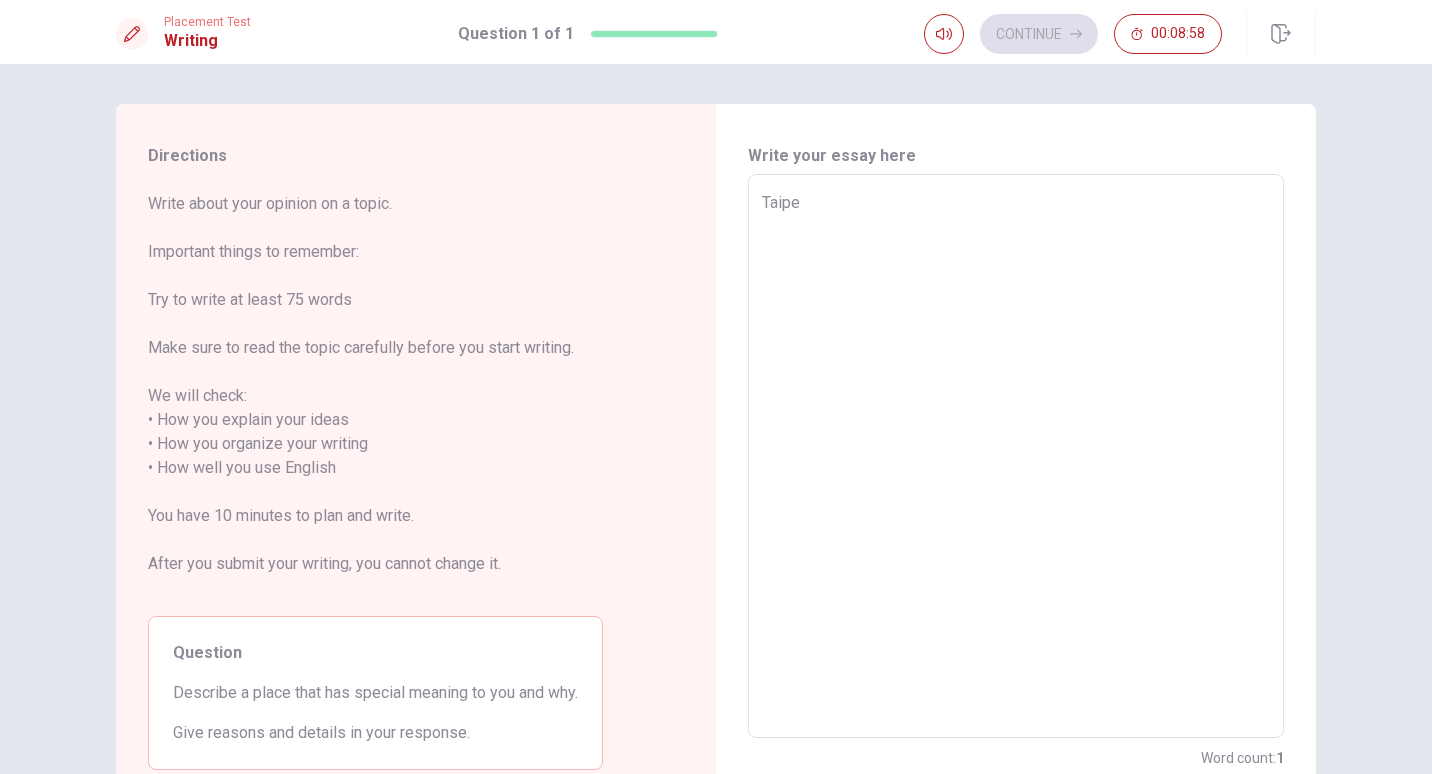 type on "[GEOGRAPHIC_DATA]" 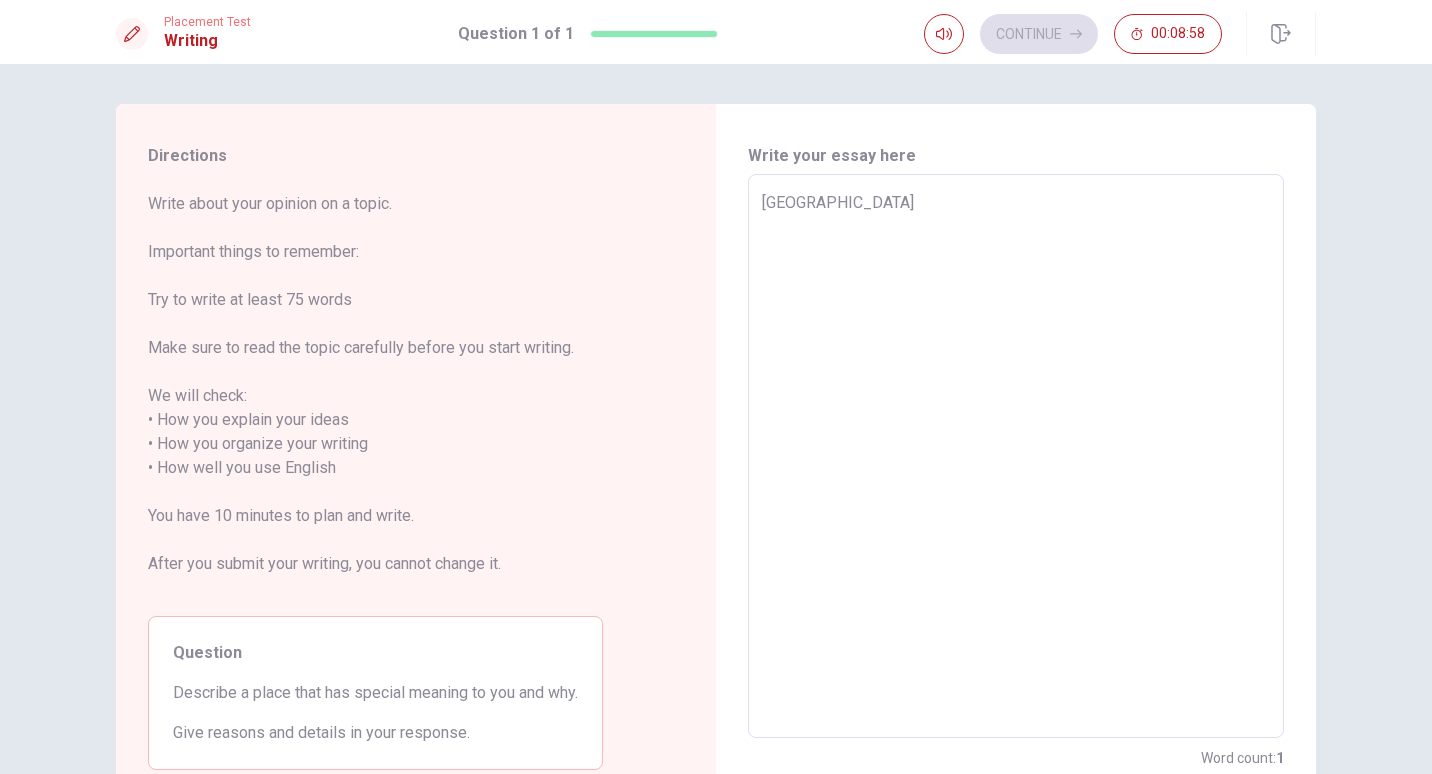 type on "x" 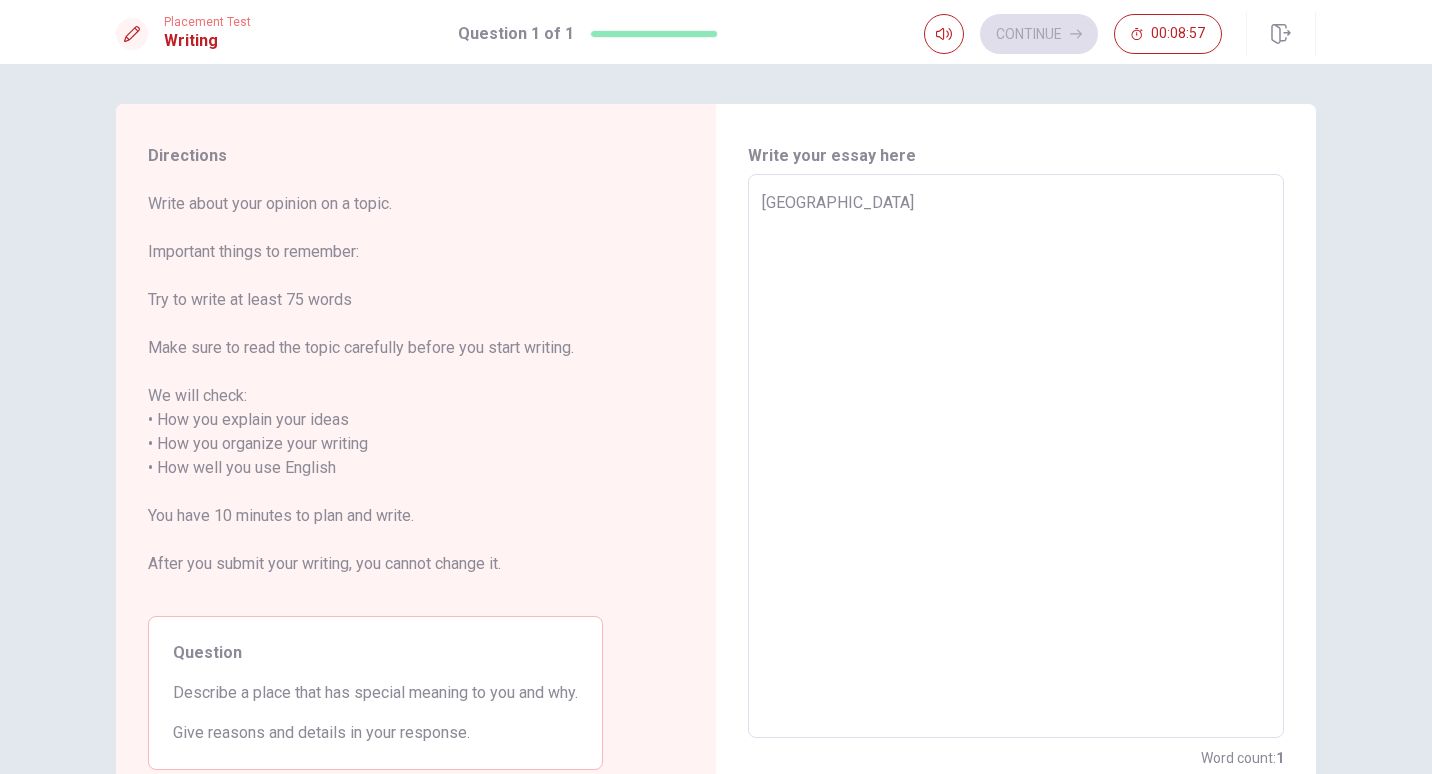 type on "Taipei c" 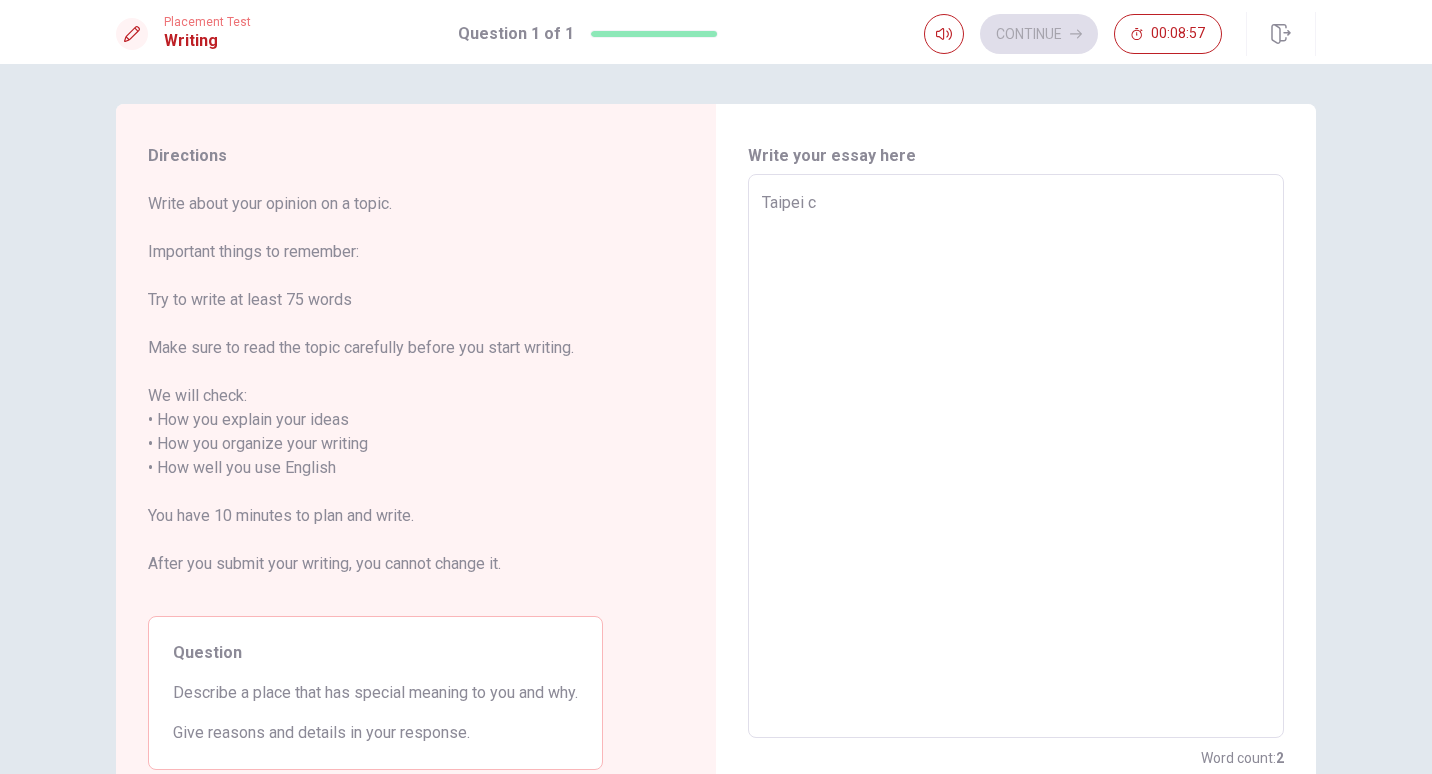 type on "x" 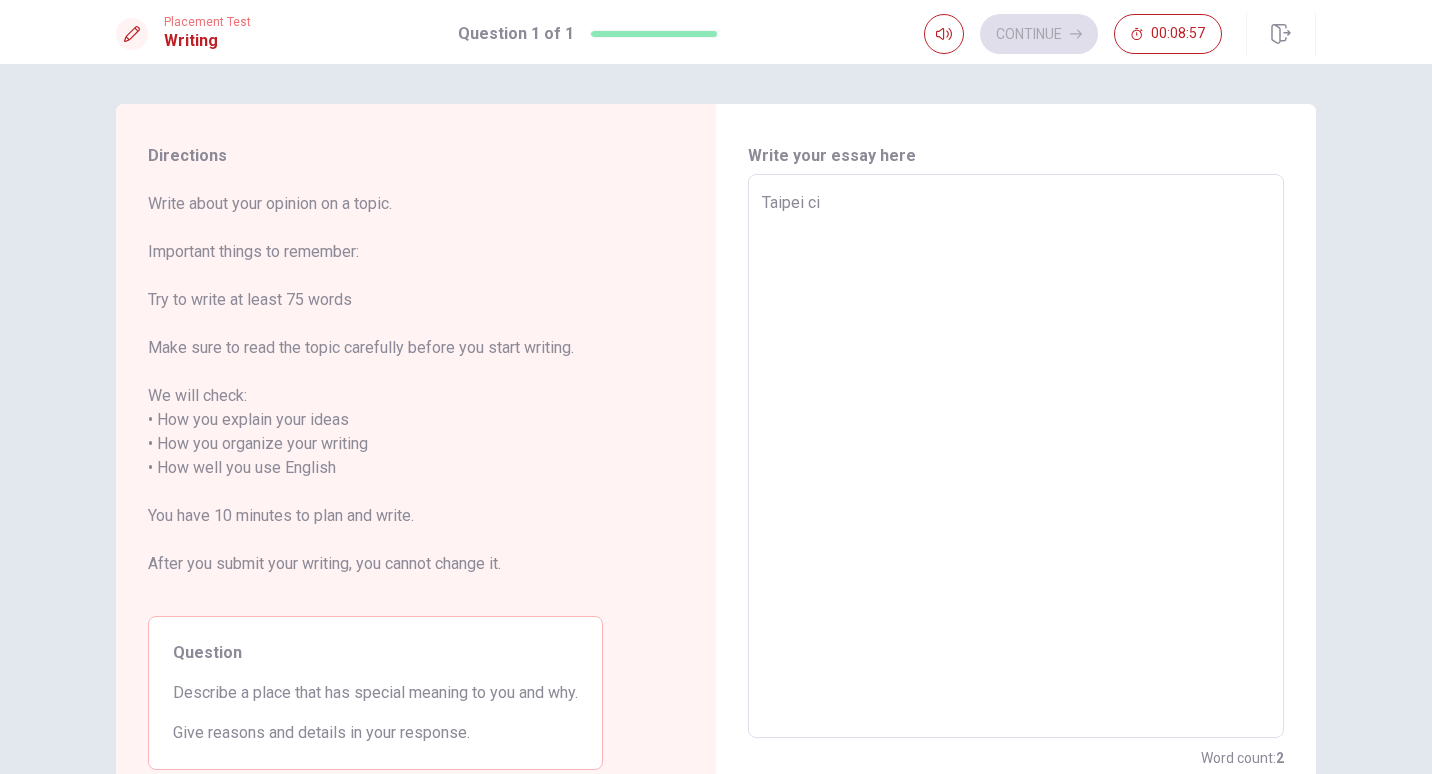 type on "x" 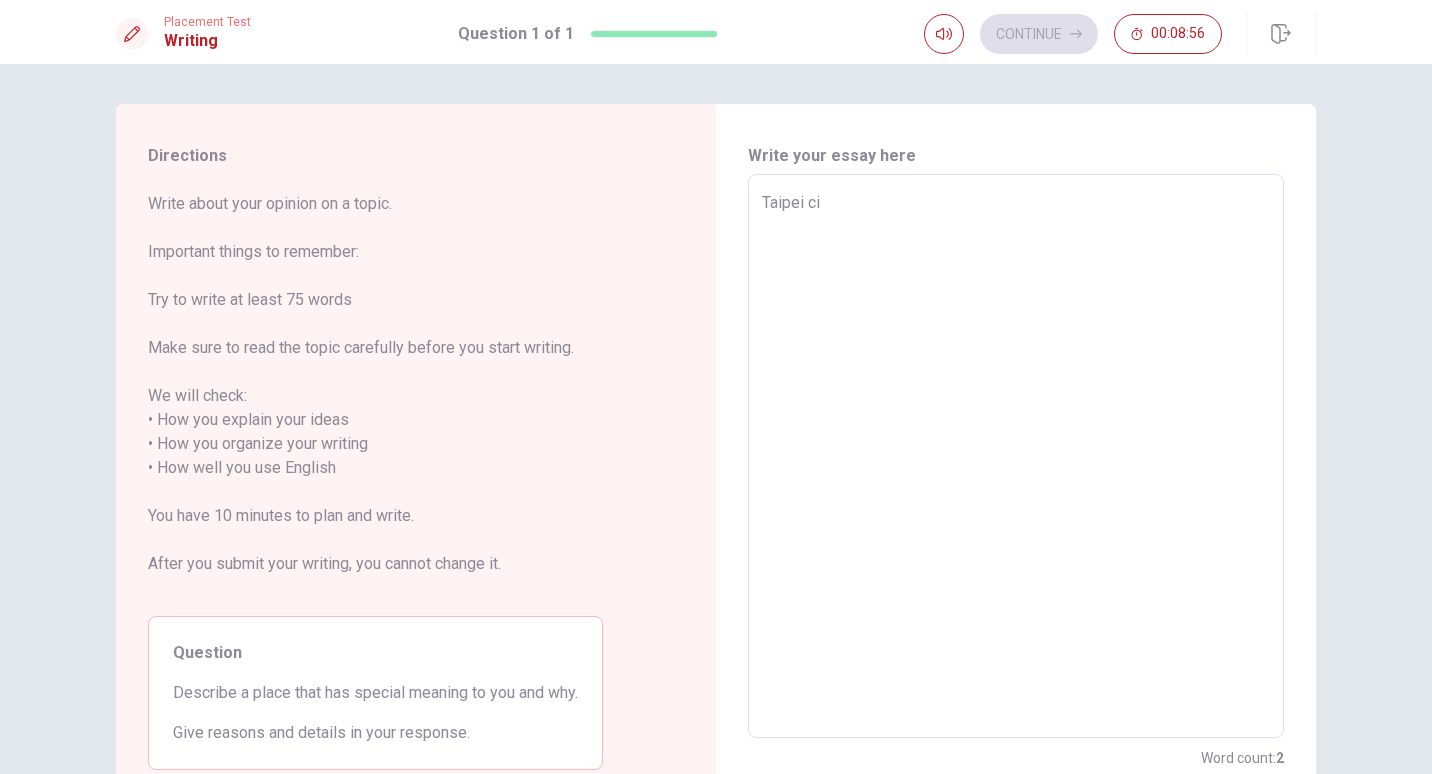 type on "Taipei cit" 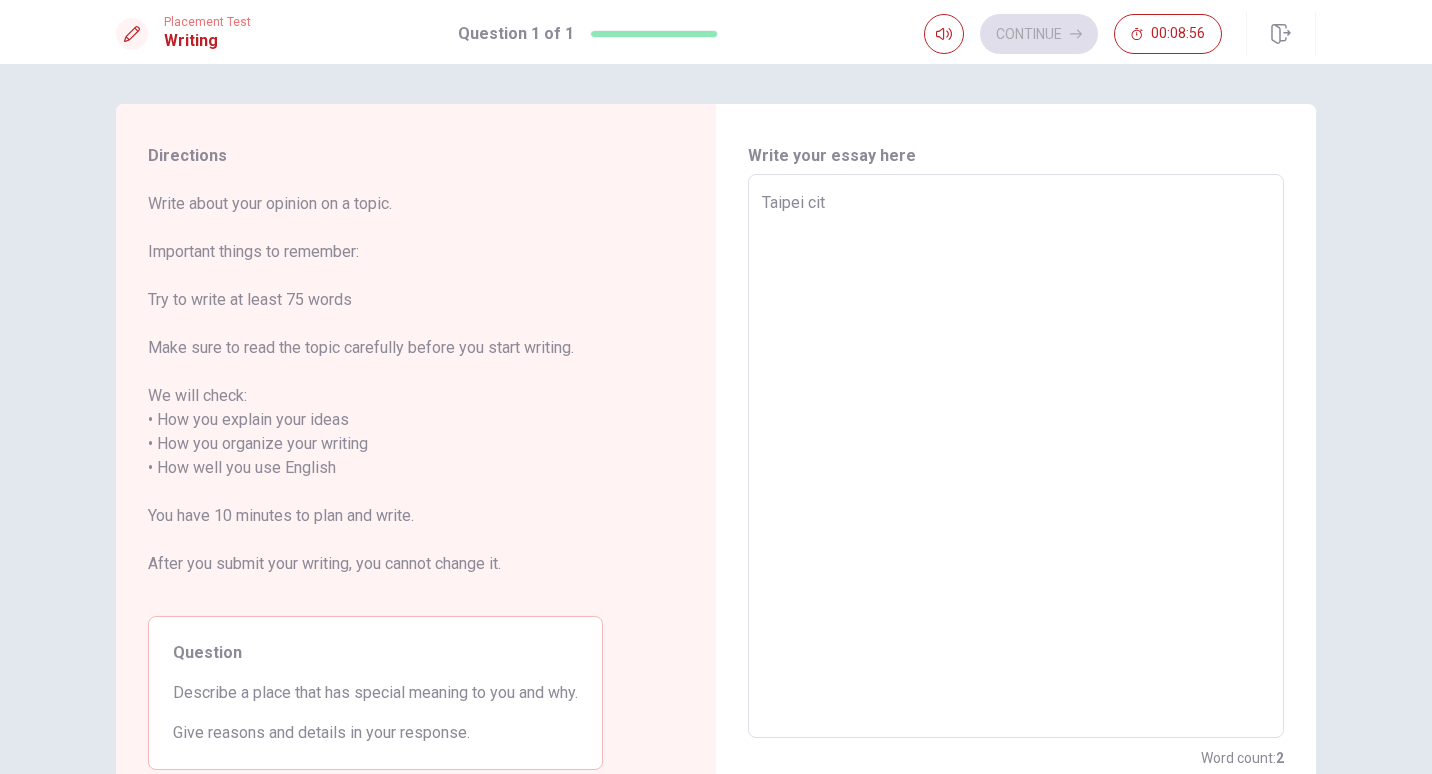 type on "x" 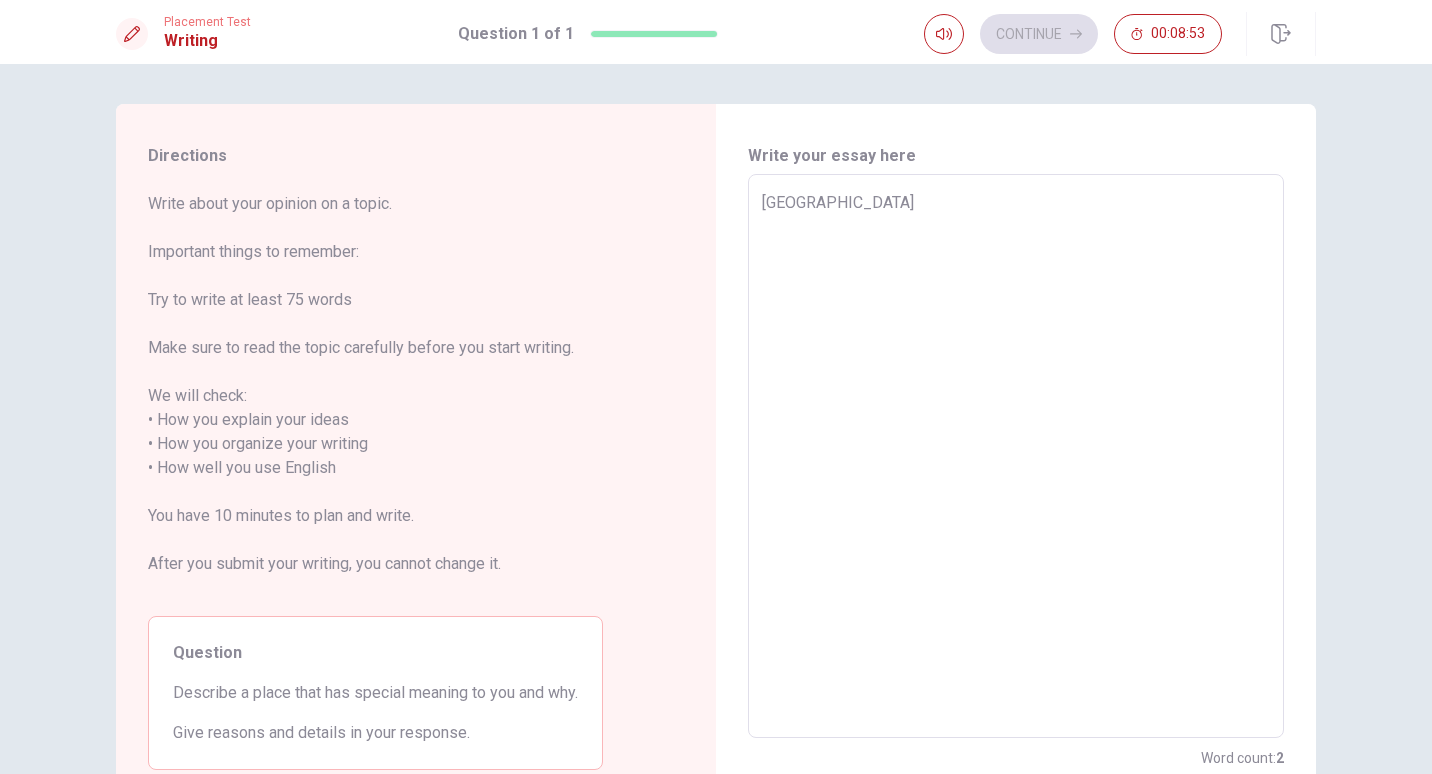type on "x" 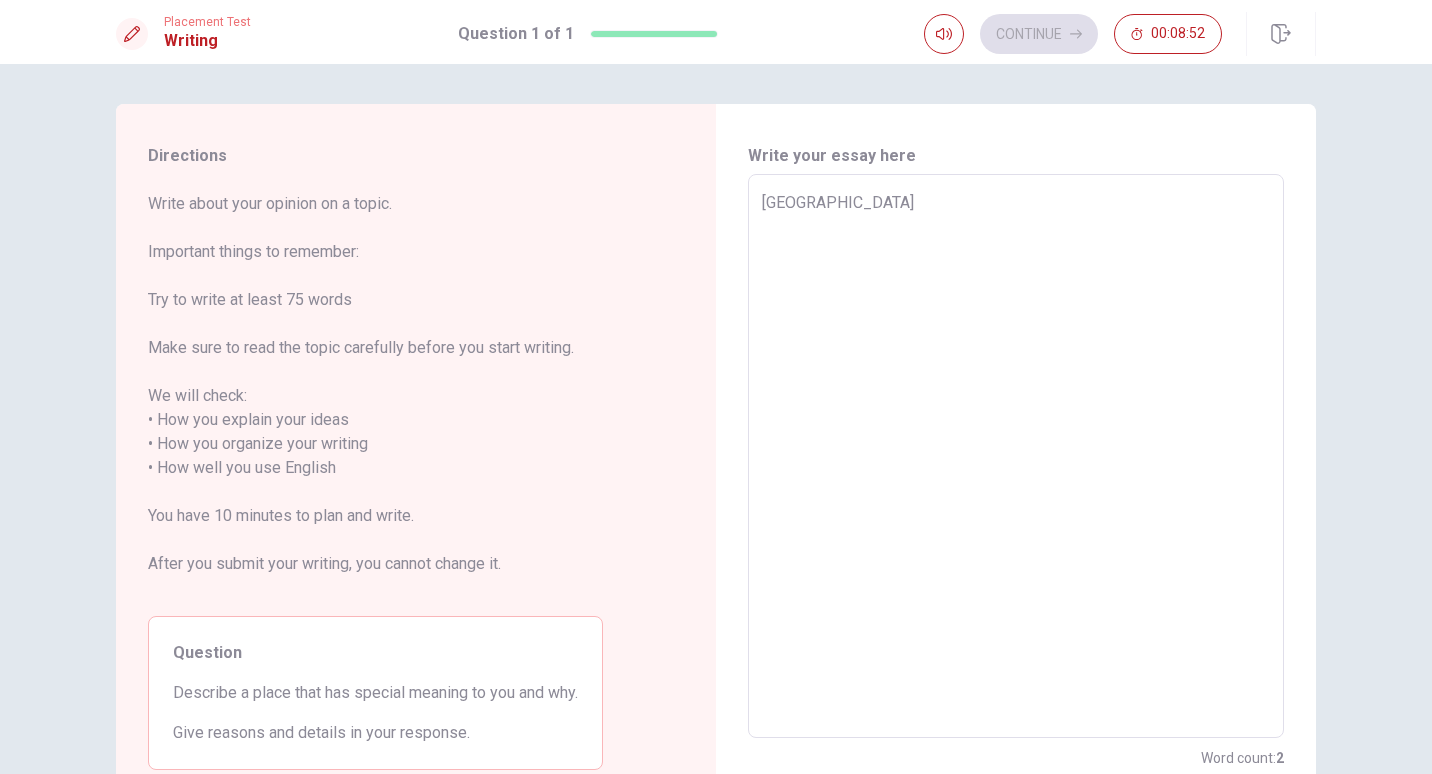 type on "[GEOGRAPHIC_DATA]" 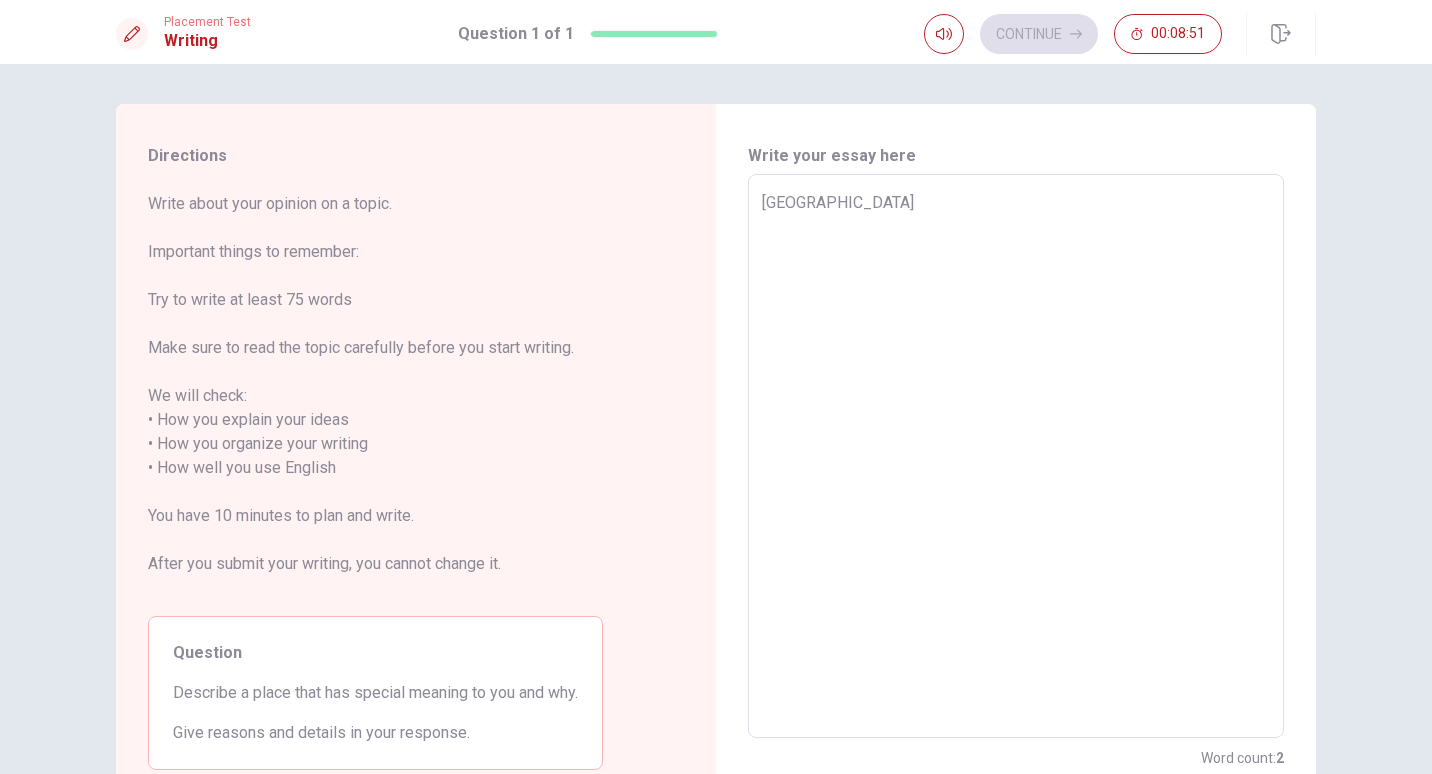 type on "[GEOGRAPHIC_DATA]" 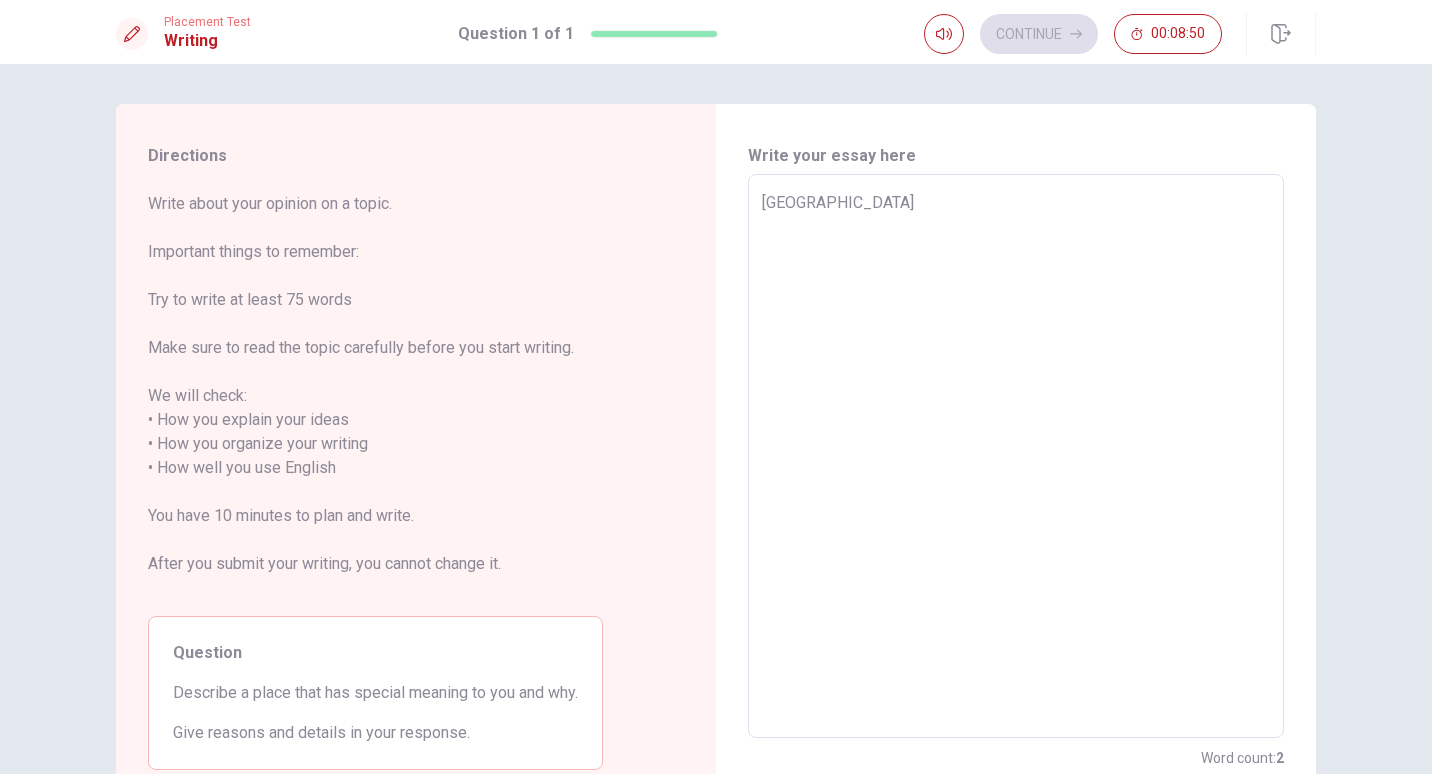 type on "[GEOGRAPHIC_DATA]" 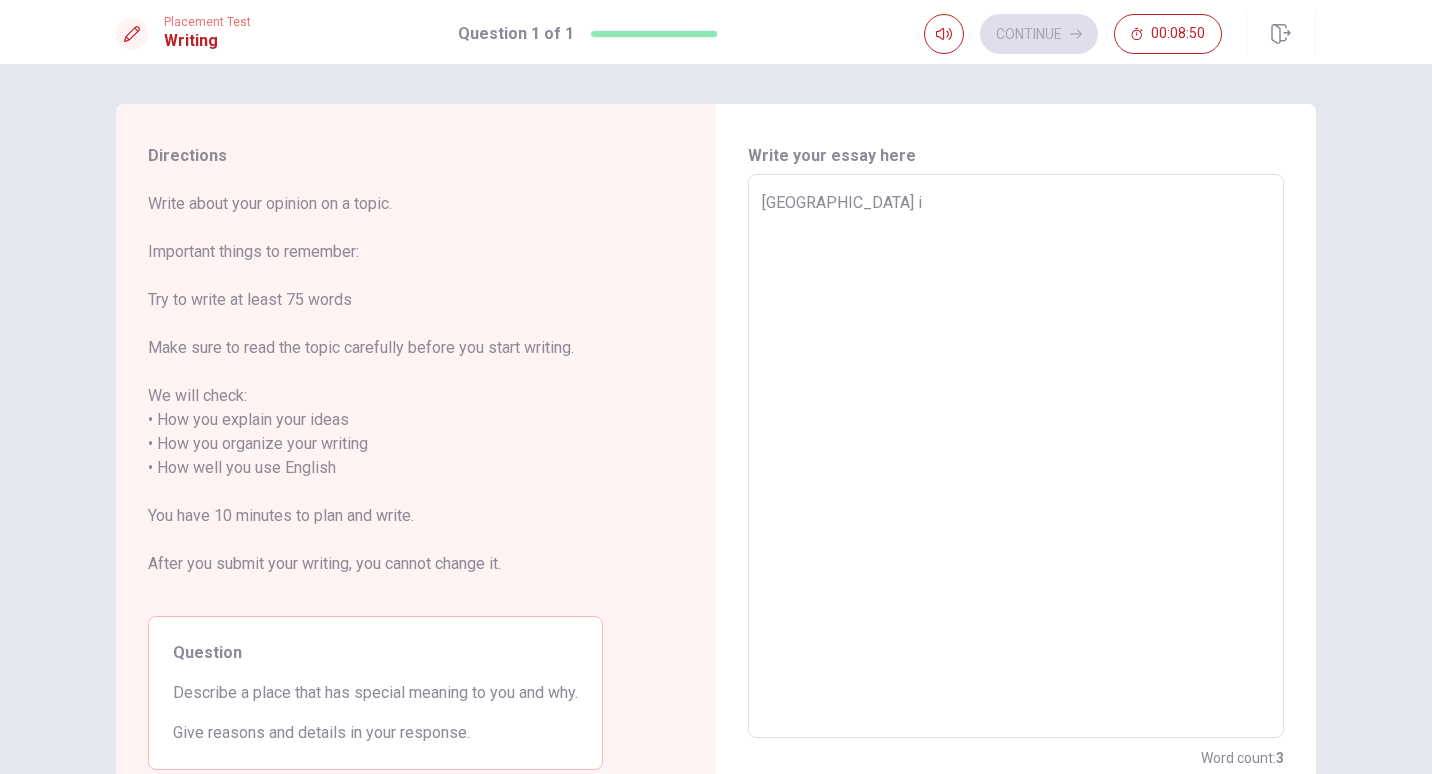 type on "x" 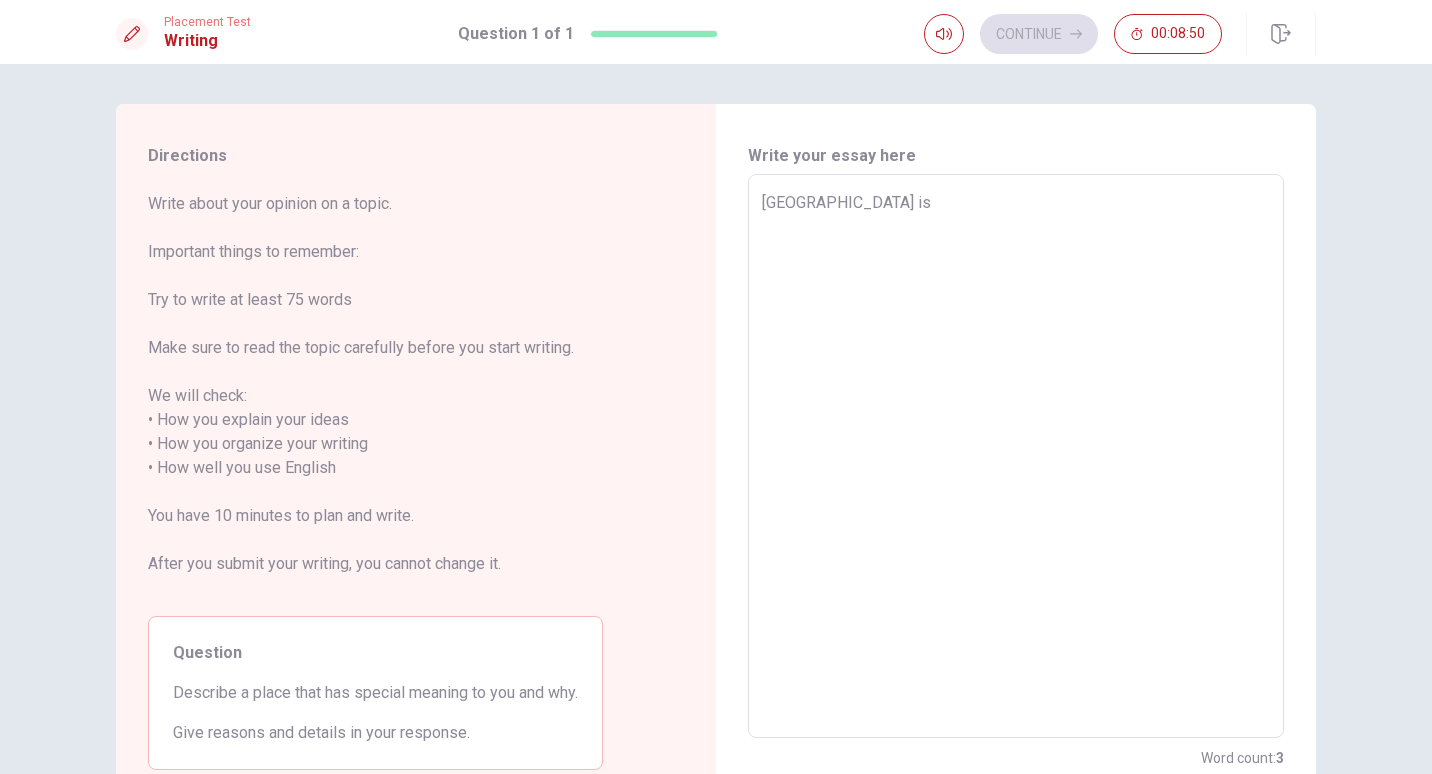 type on "x" 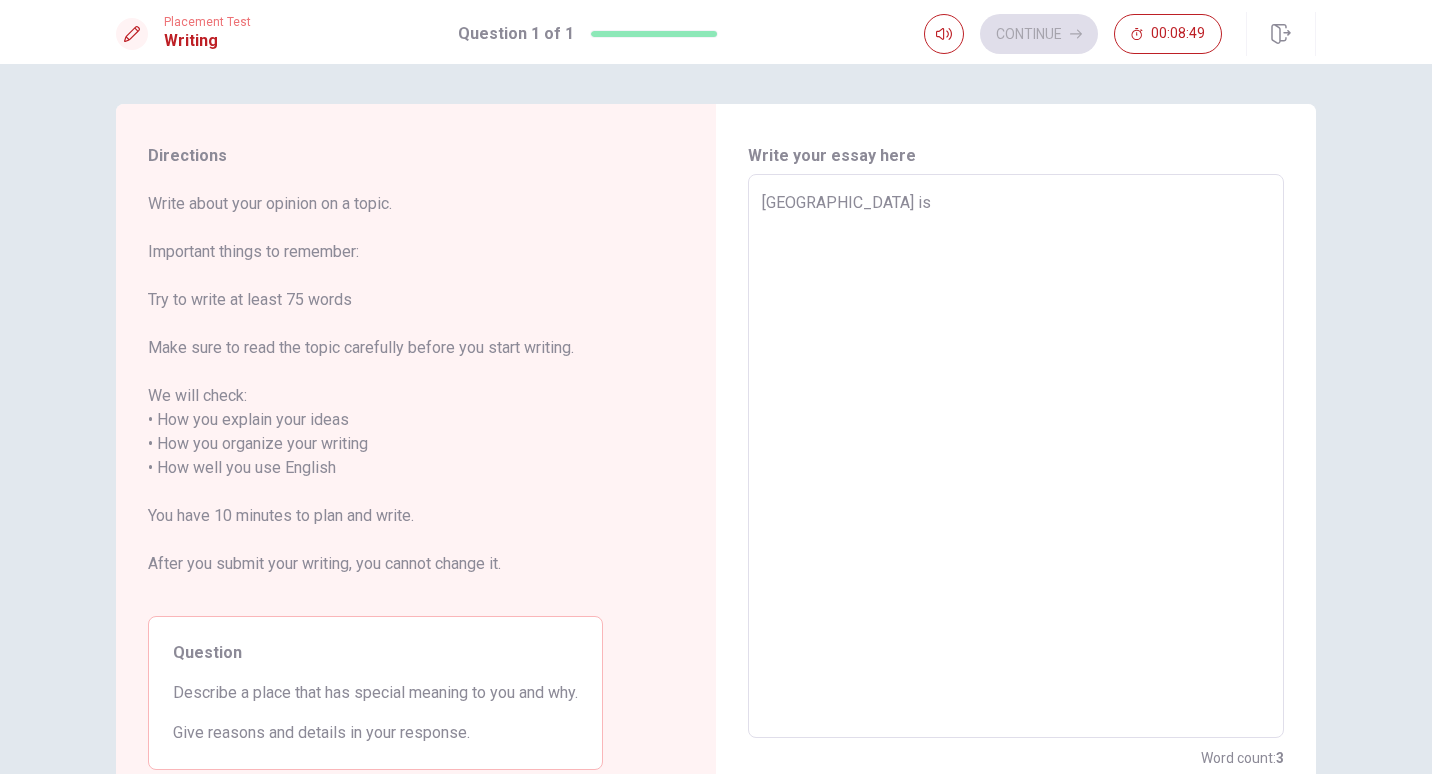 type on "[GEOGRAPHIC_DATA] is" 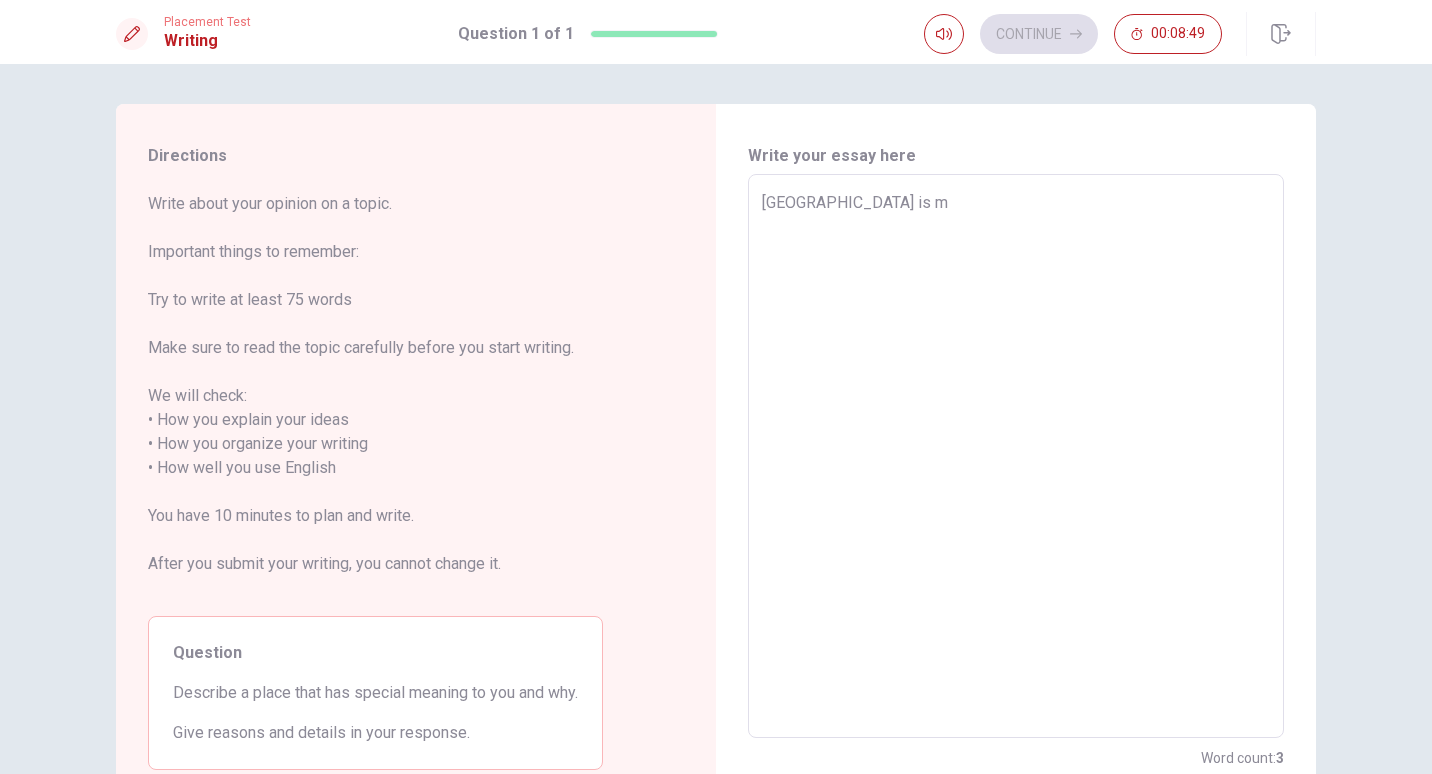 type on "x" 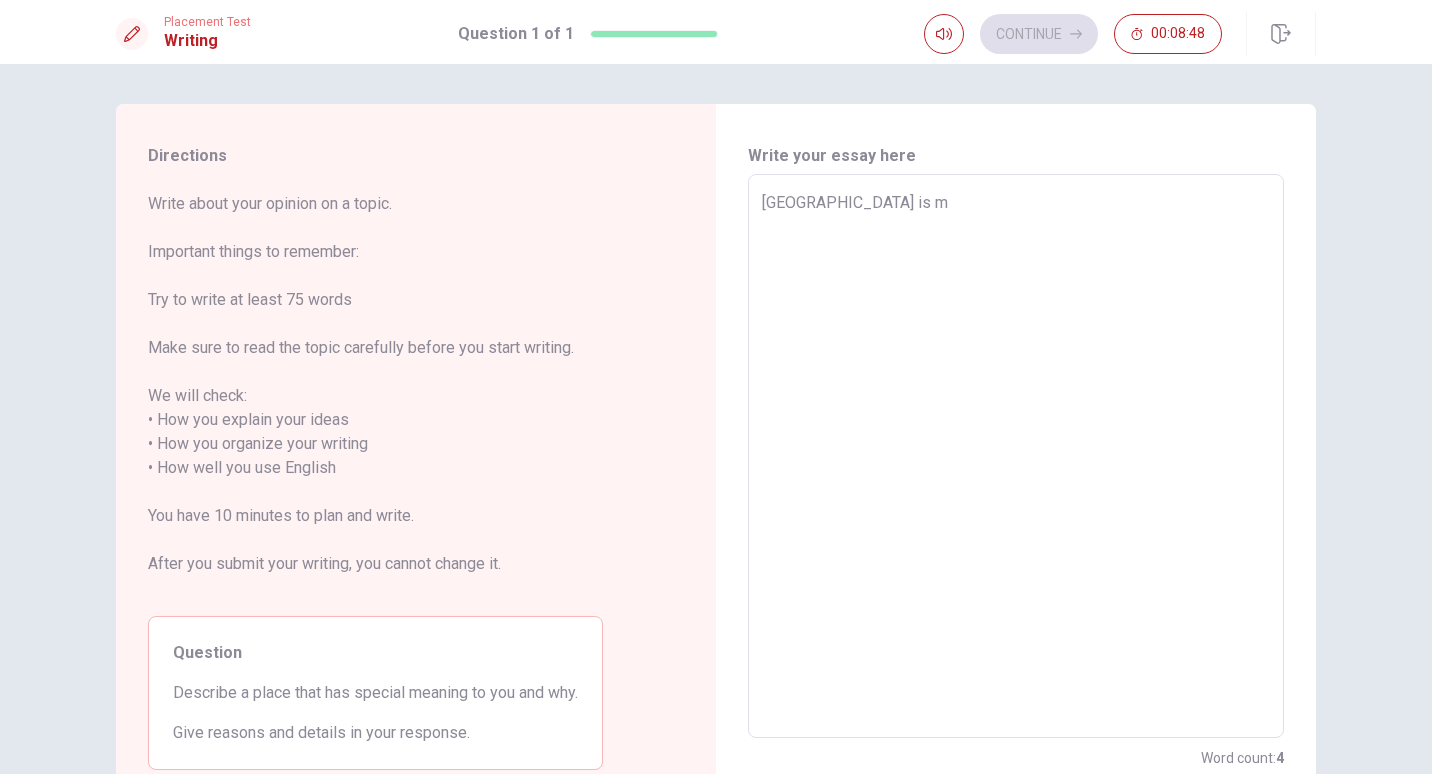 type on "[GEOGRAPHIC_DATA] is mo" 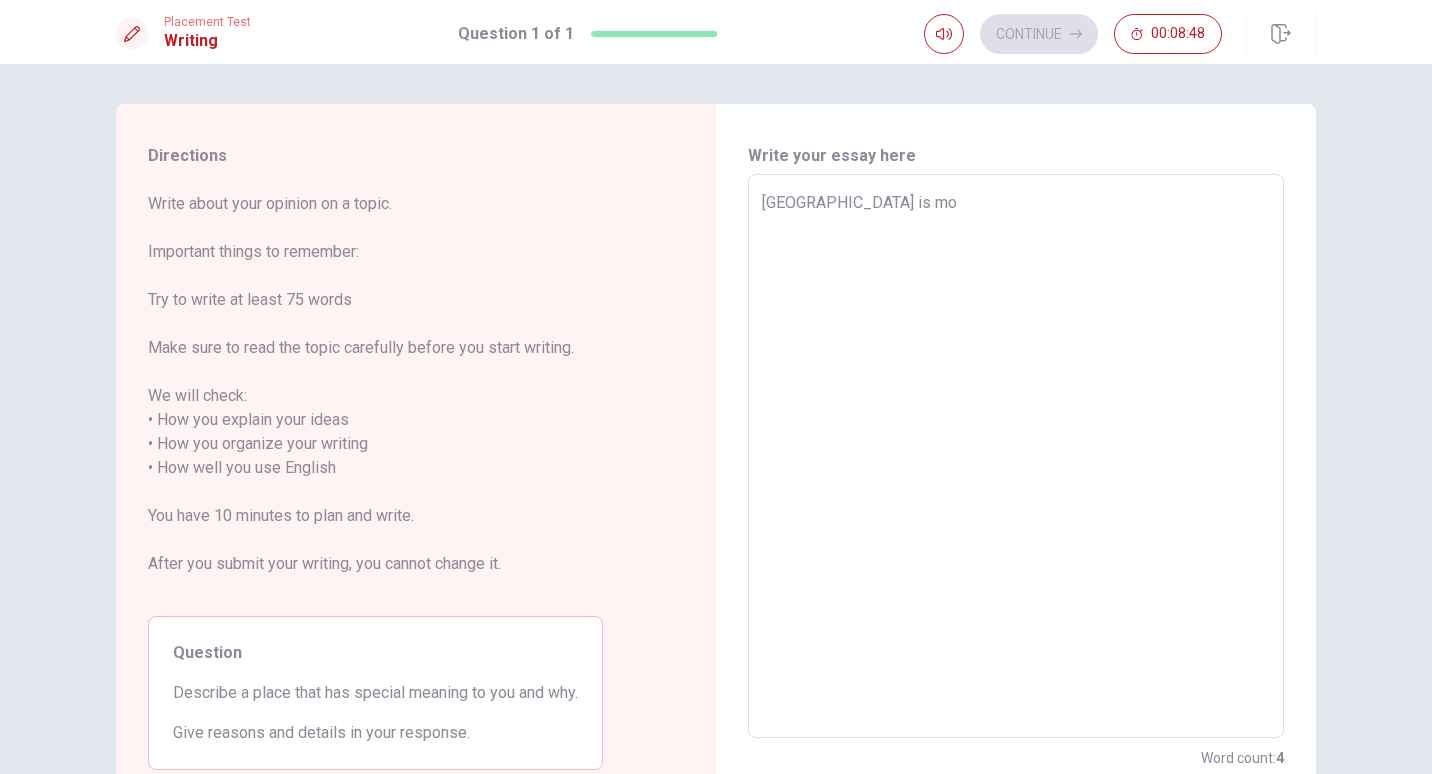 type on "x" 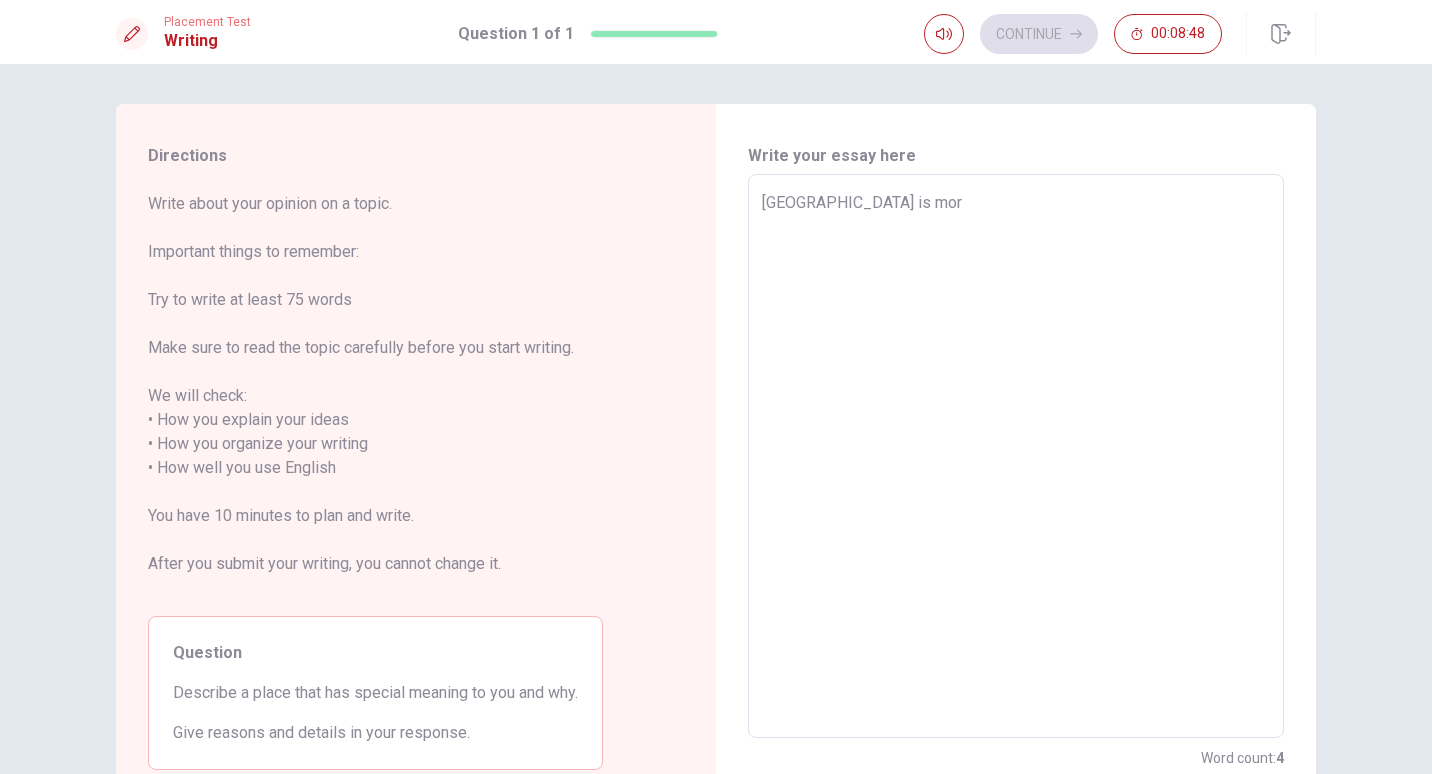 type on "x" 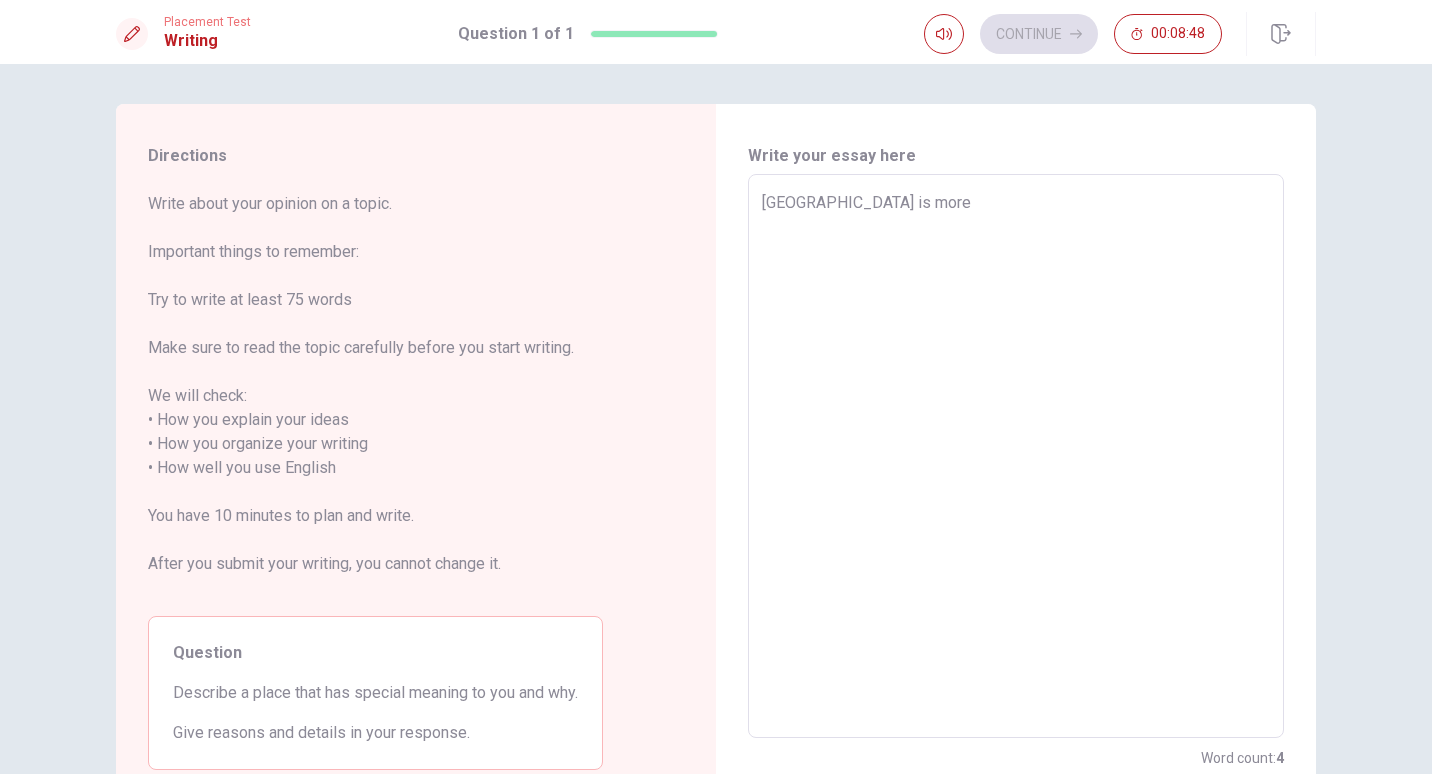 type on "x" 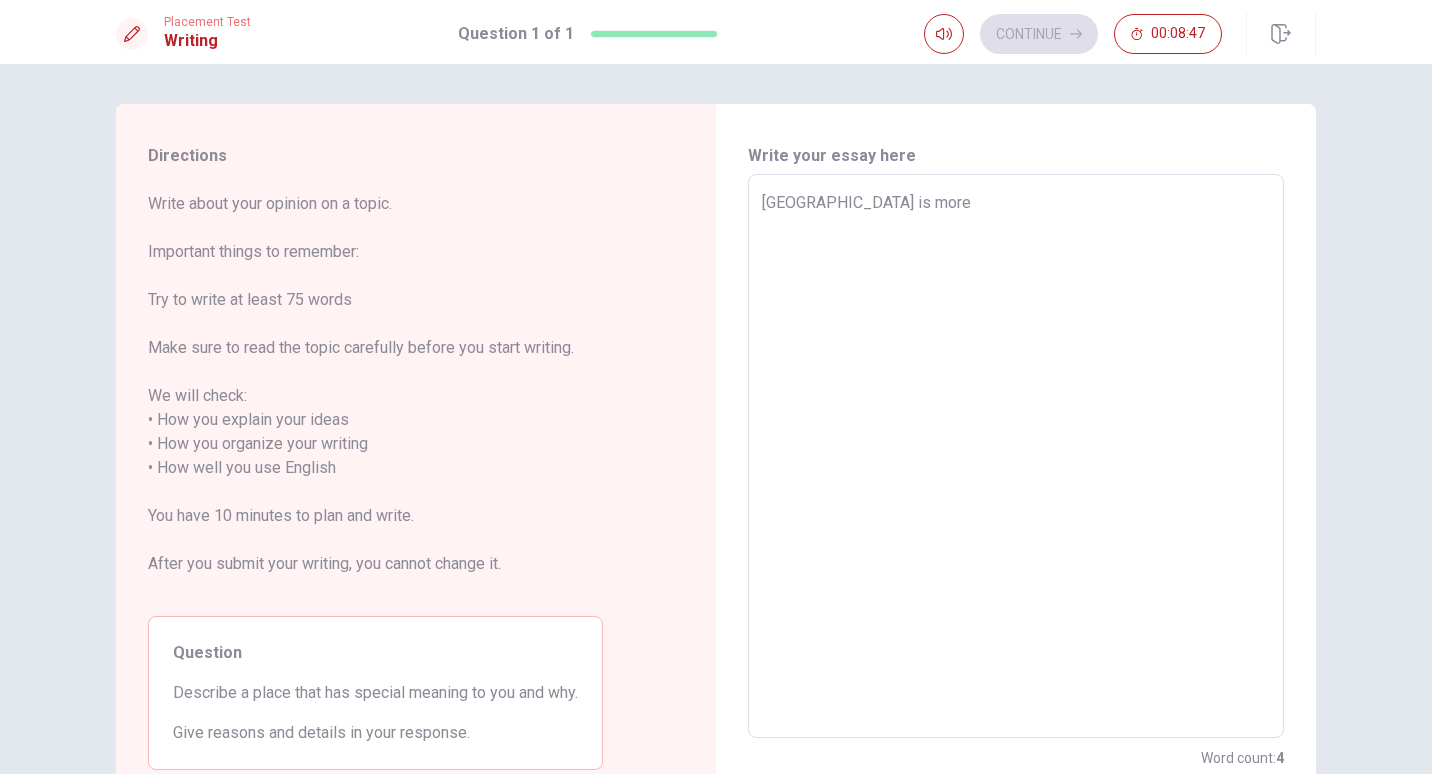 type on "[GEOGRAPHIC_DATA] is more" 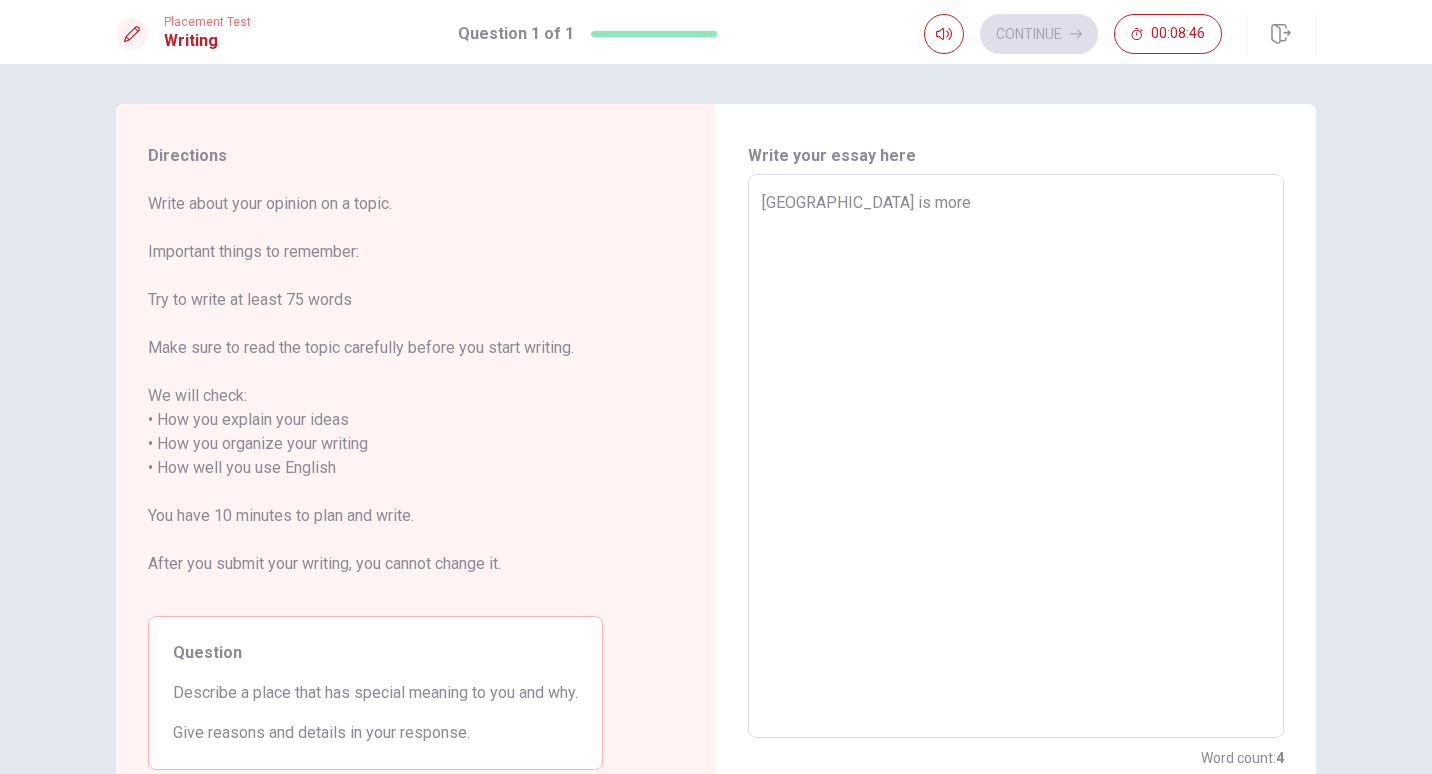 type on "x" 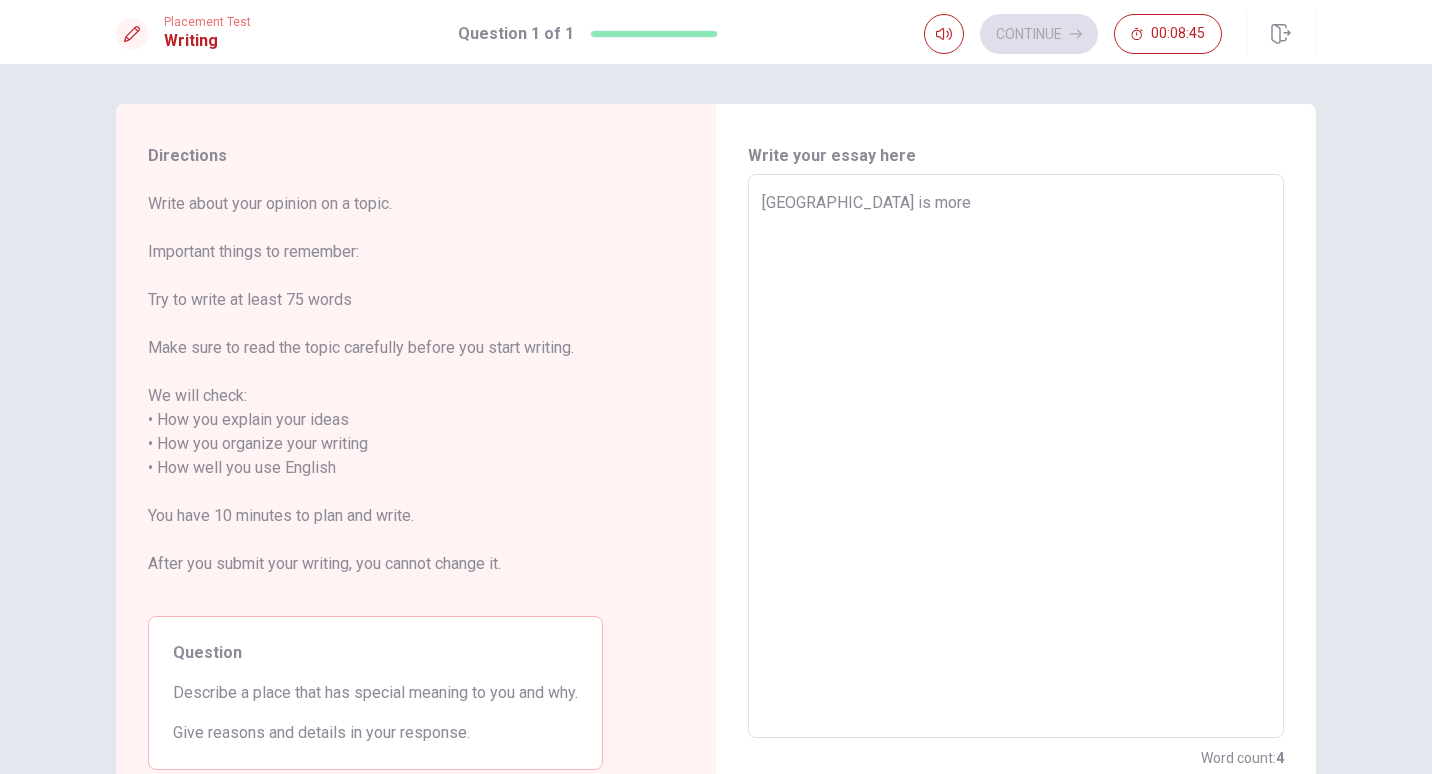 type on "[GEOGRAPHIC_DATA] is more t" 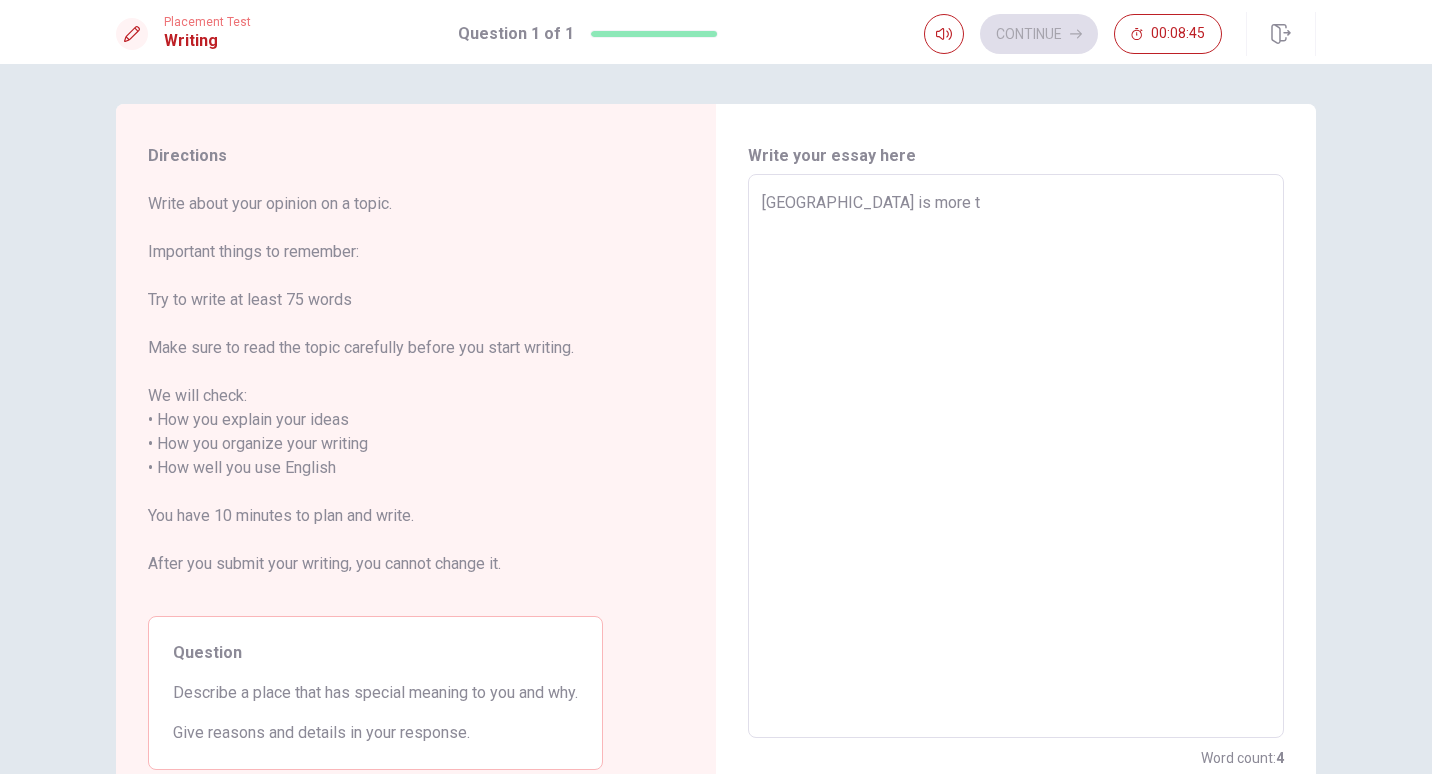 type on "x" 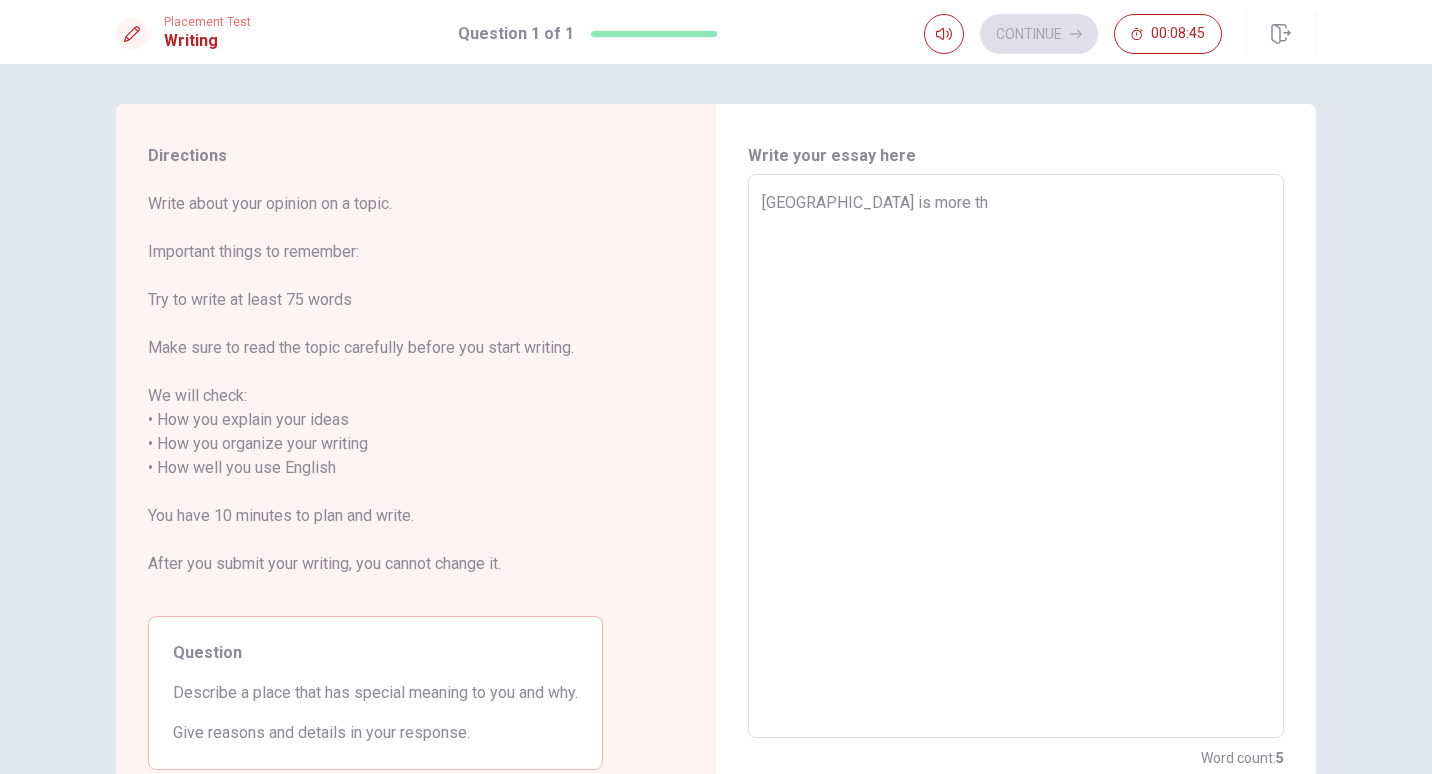 type on "x" 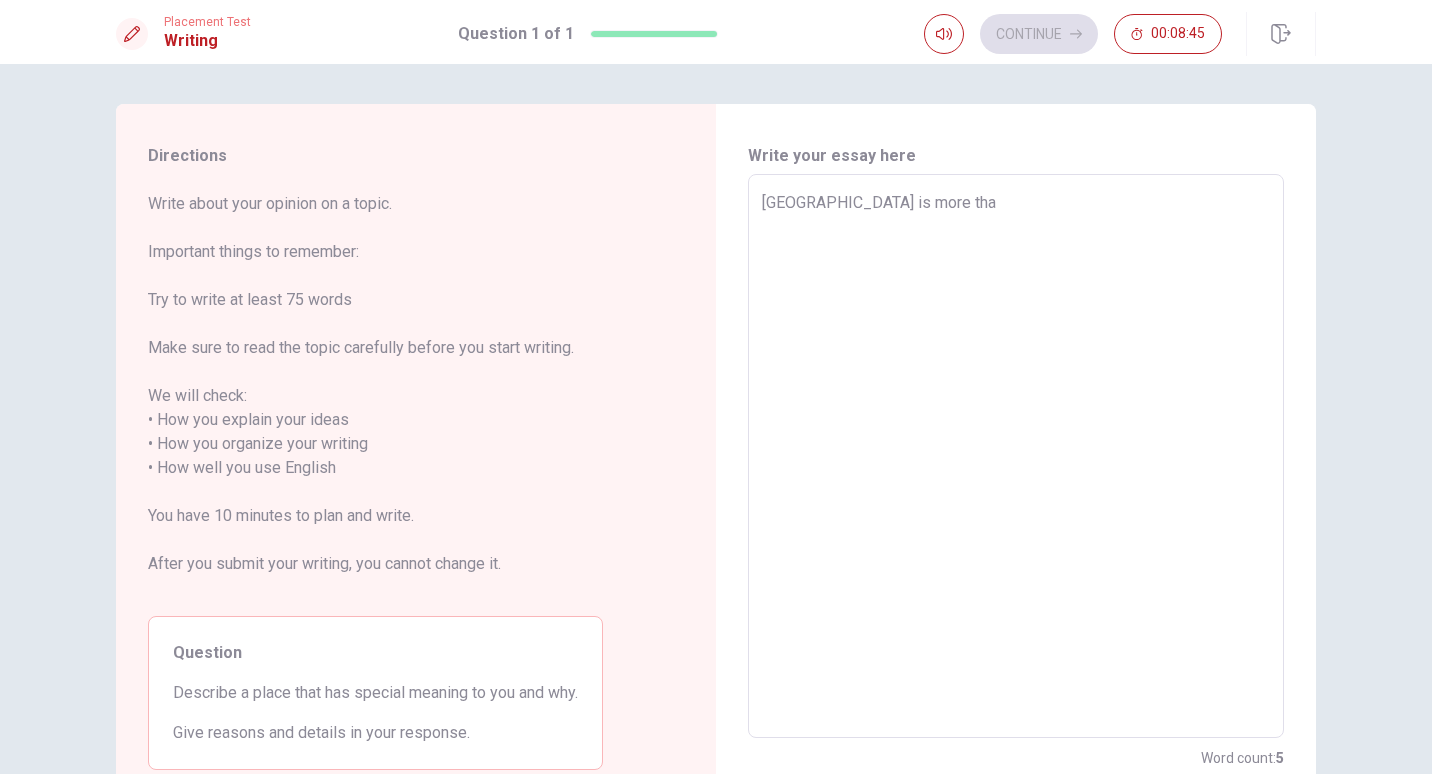 type on "x" 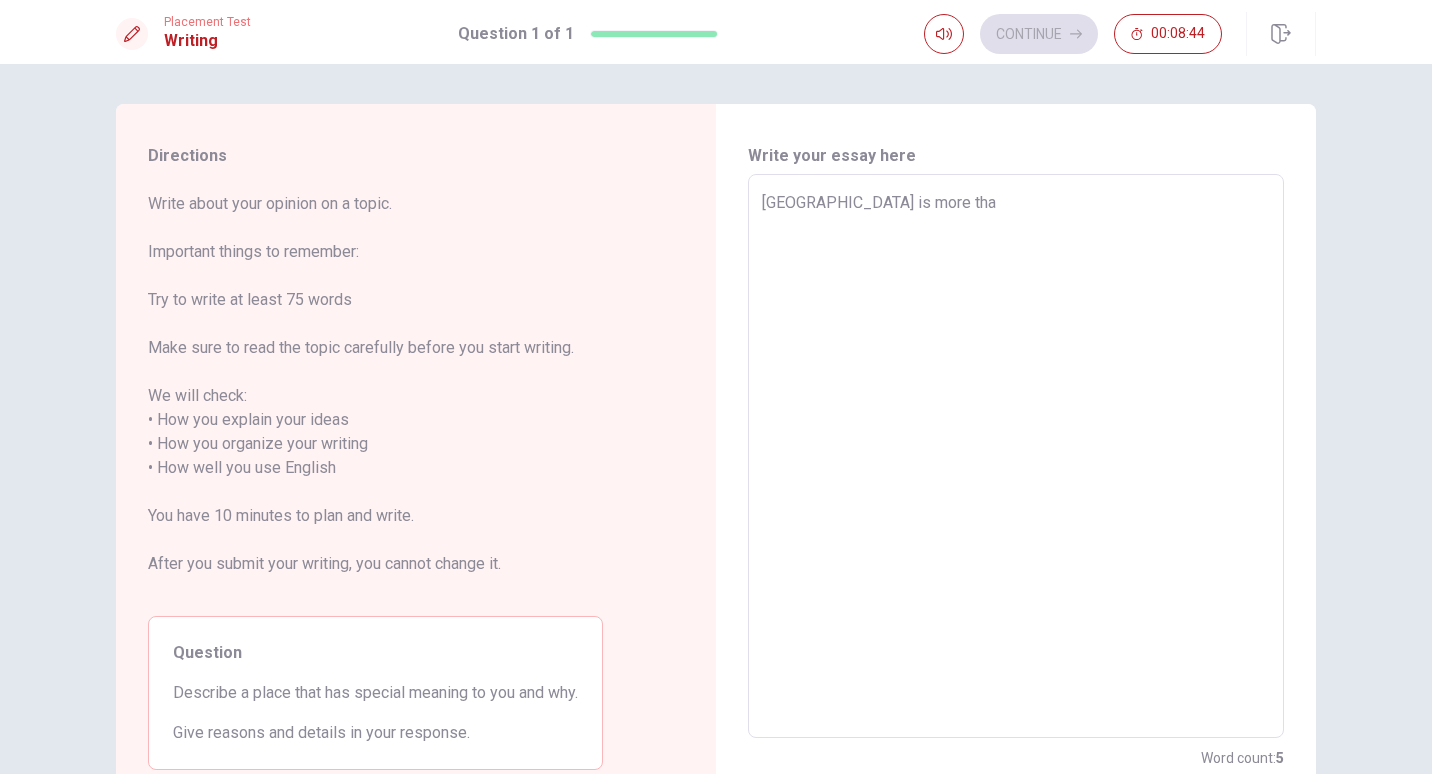 type on "[GEOGRAPHIC_DATA] is more than" 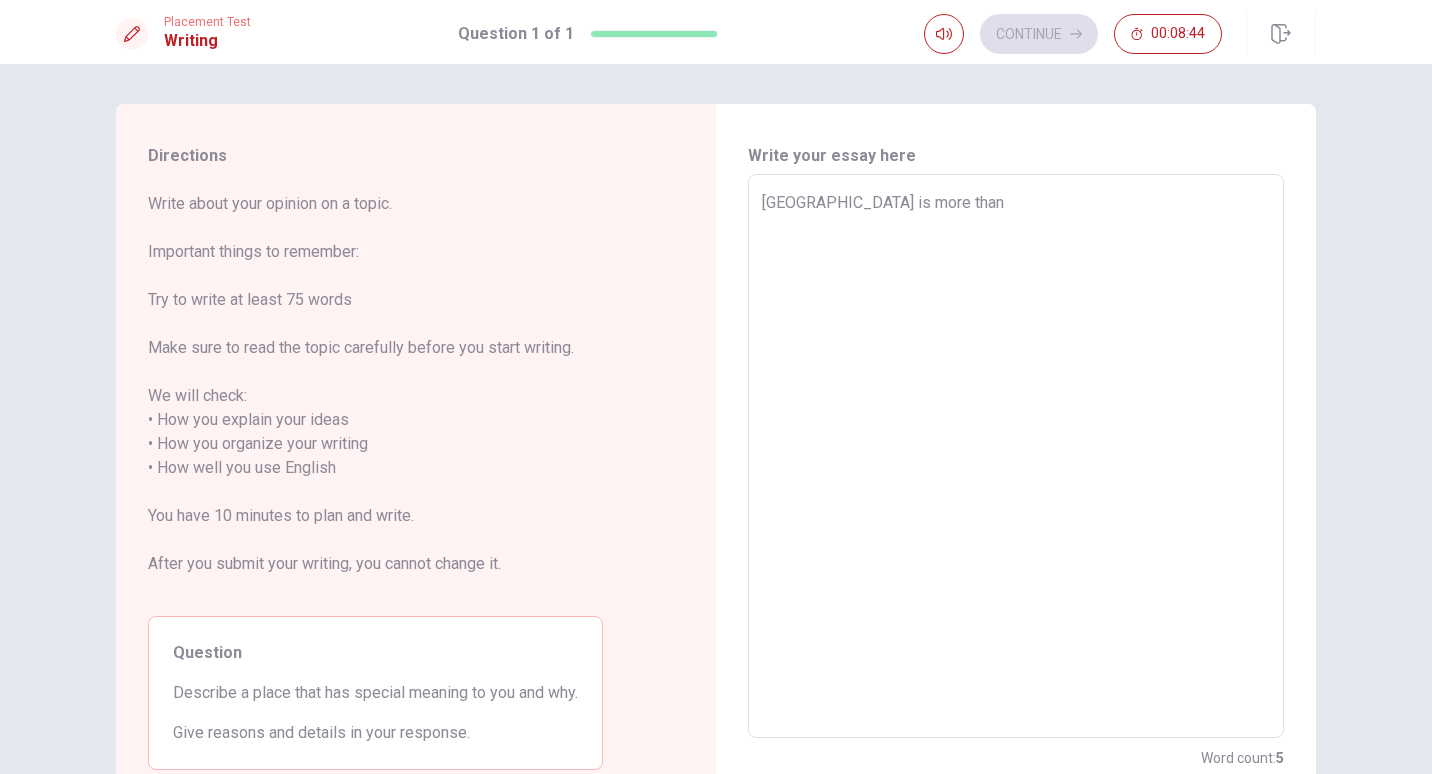 type on "x" 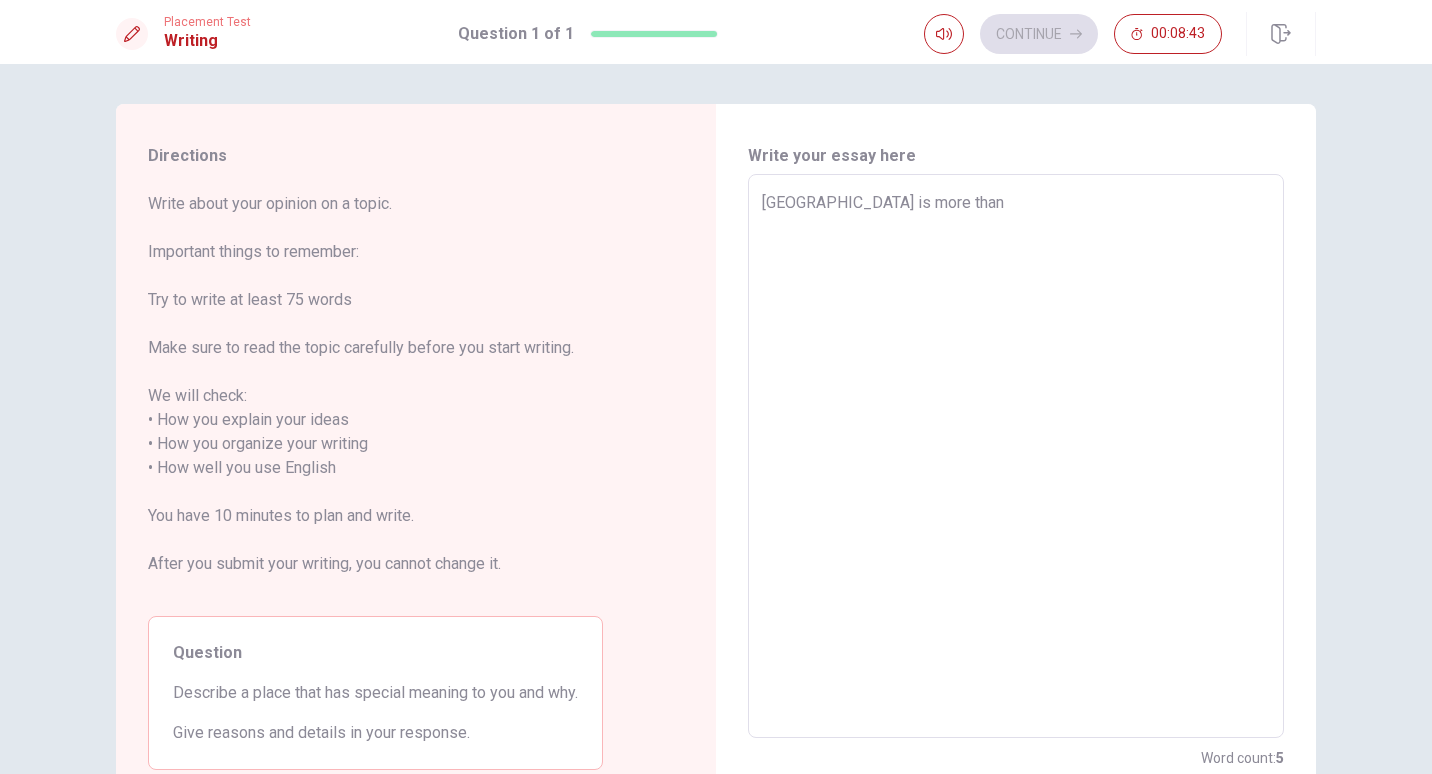 type on "[GEOGRAPHIC_DATA] is more than" 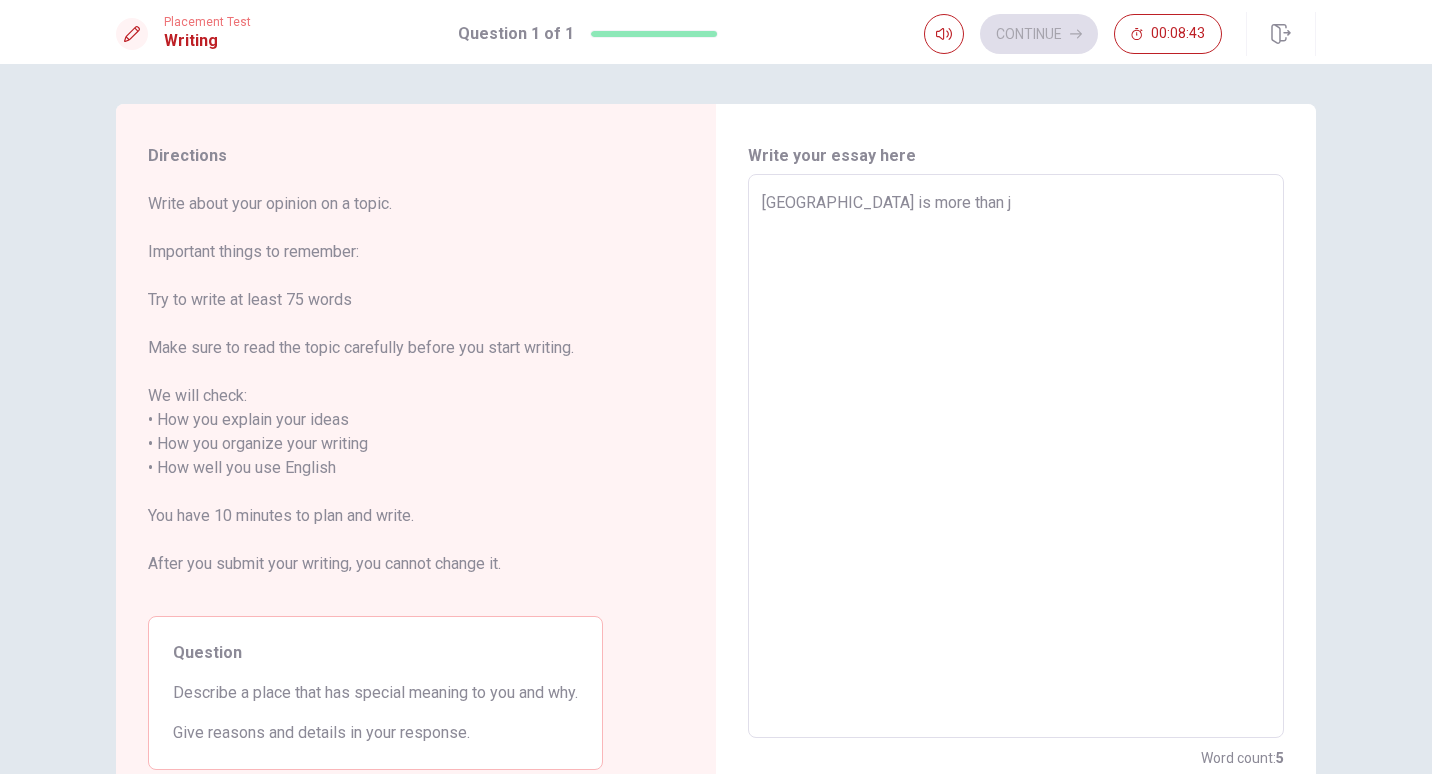 type on "x" 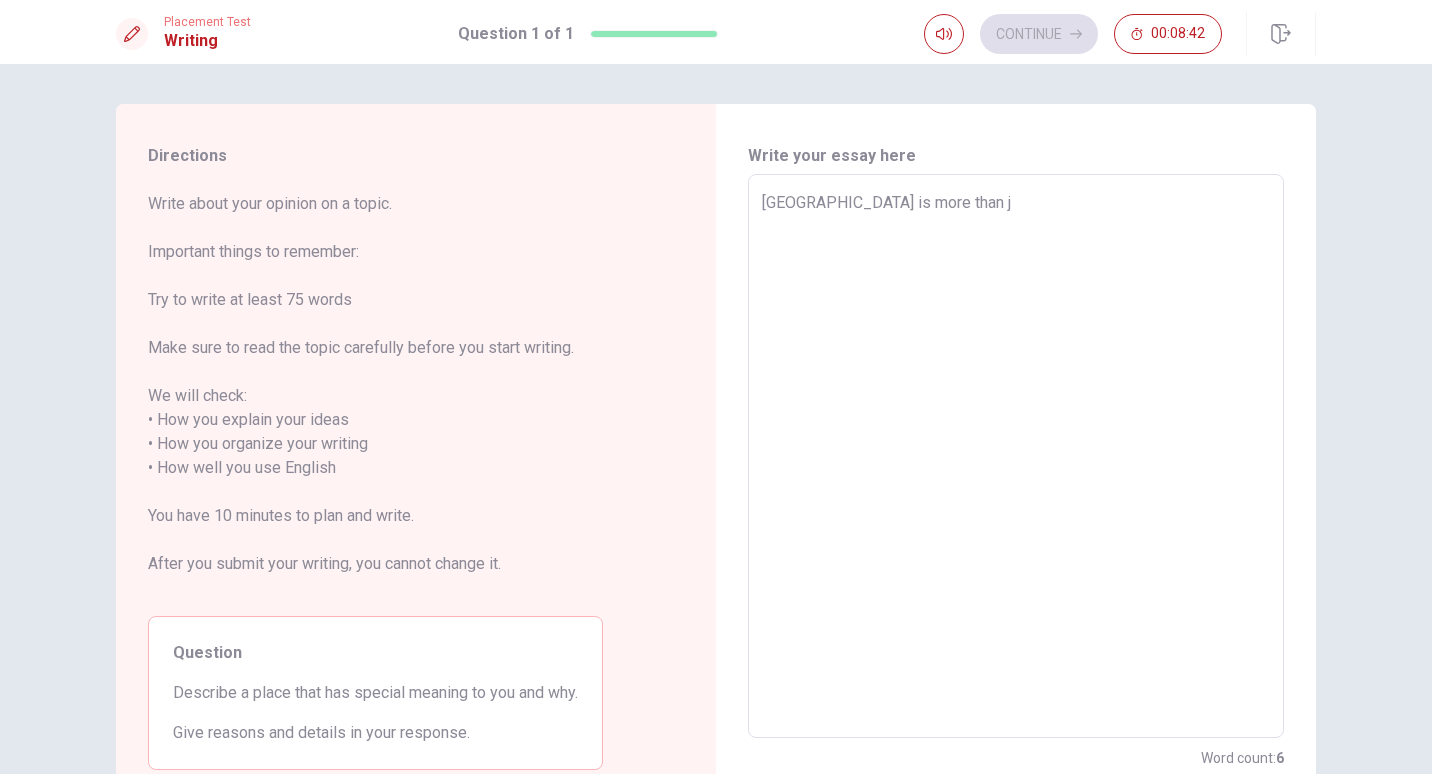 type on "[GEOGRAPHIC_DATA] is more than ji" 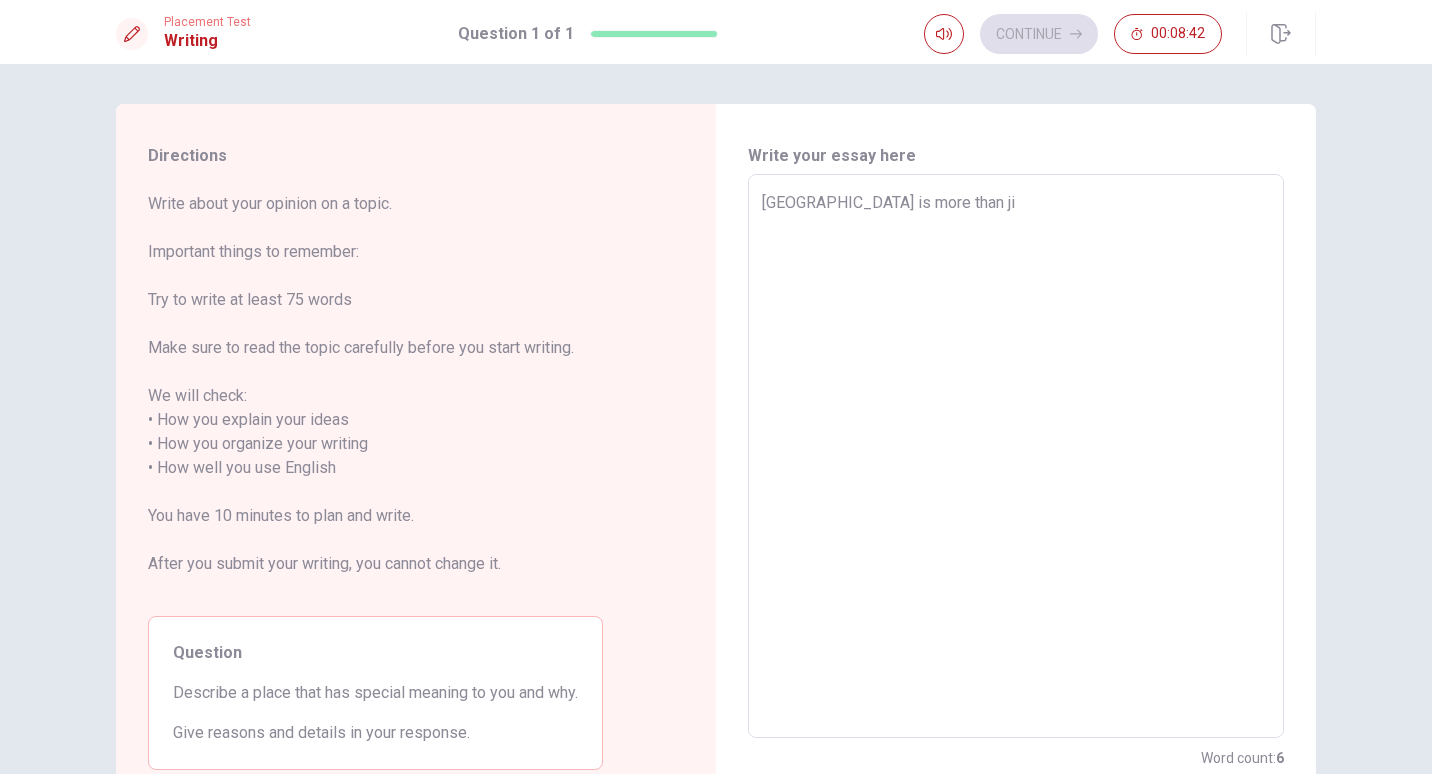 type on "x" 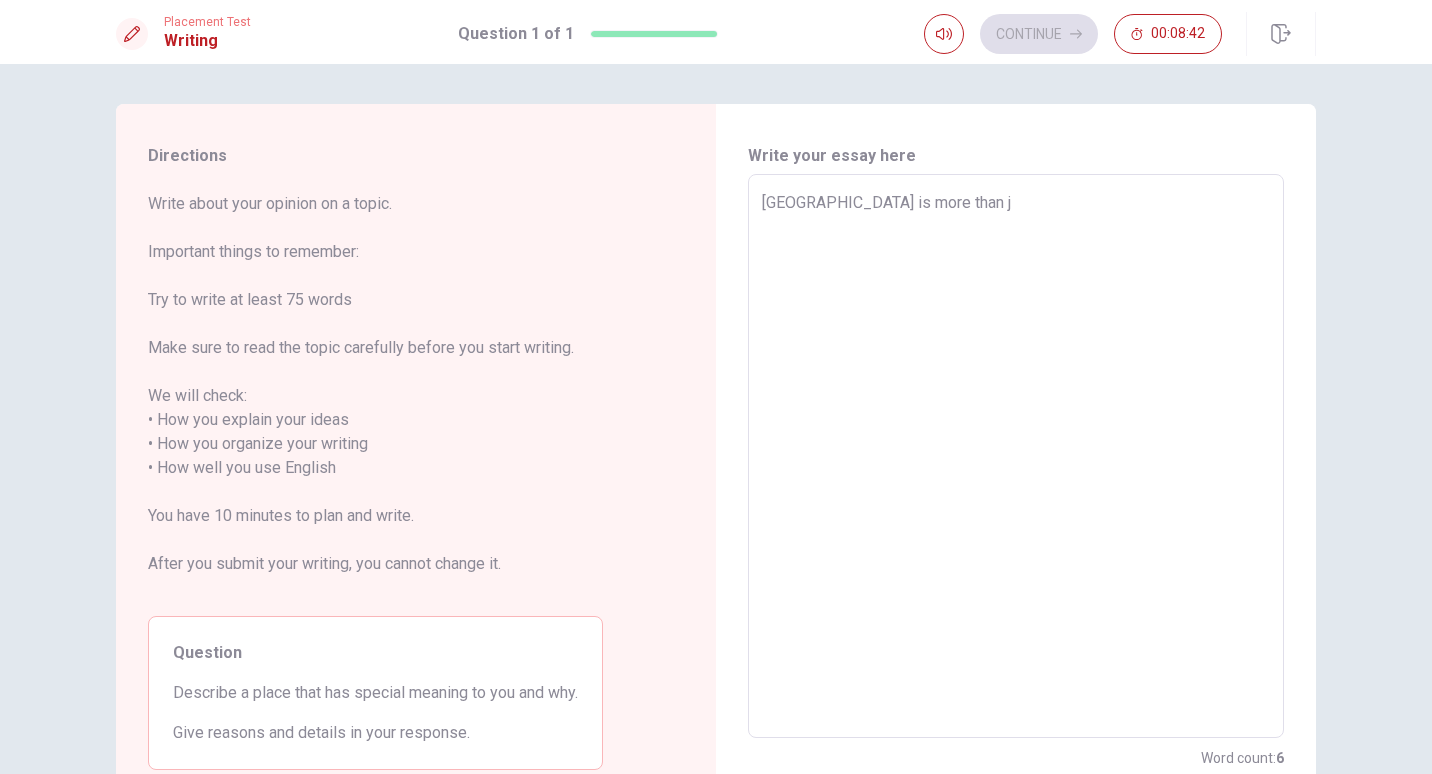 type on "x" 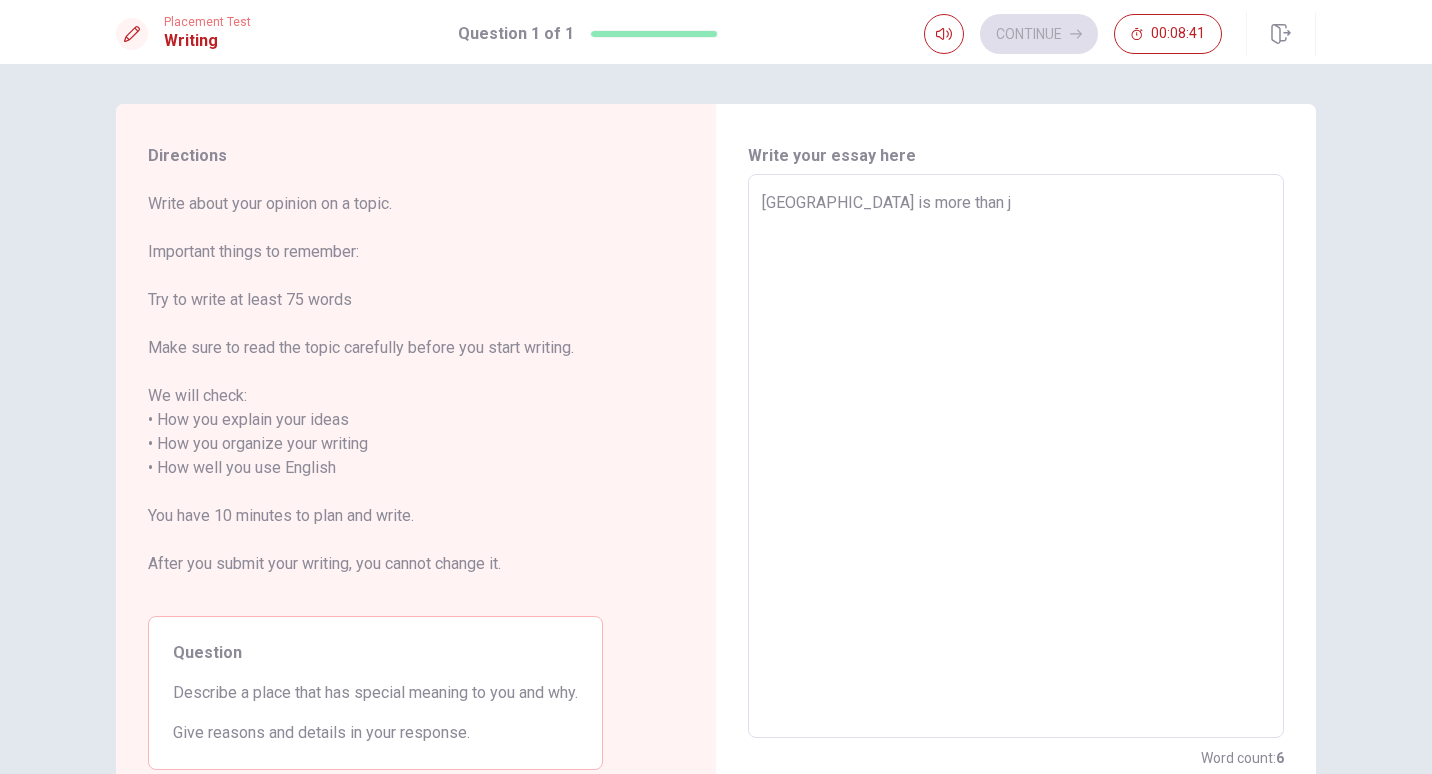 type on "[GEOGRAPHIC_DATA] is more than ju" 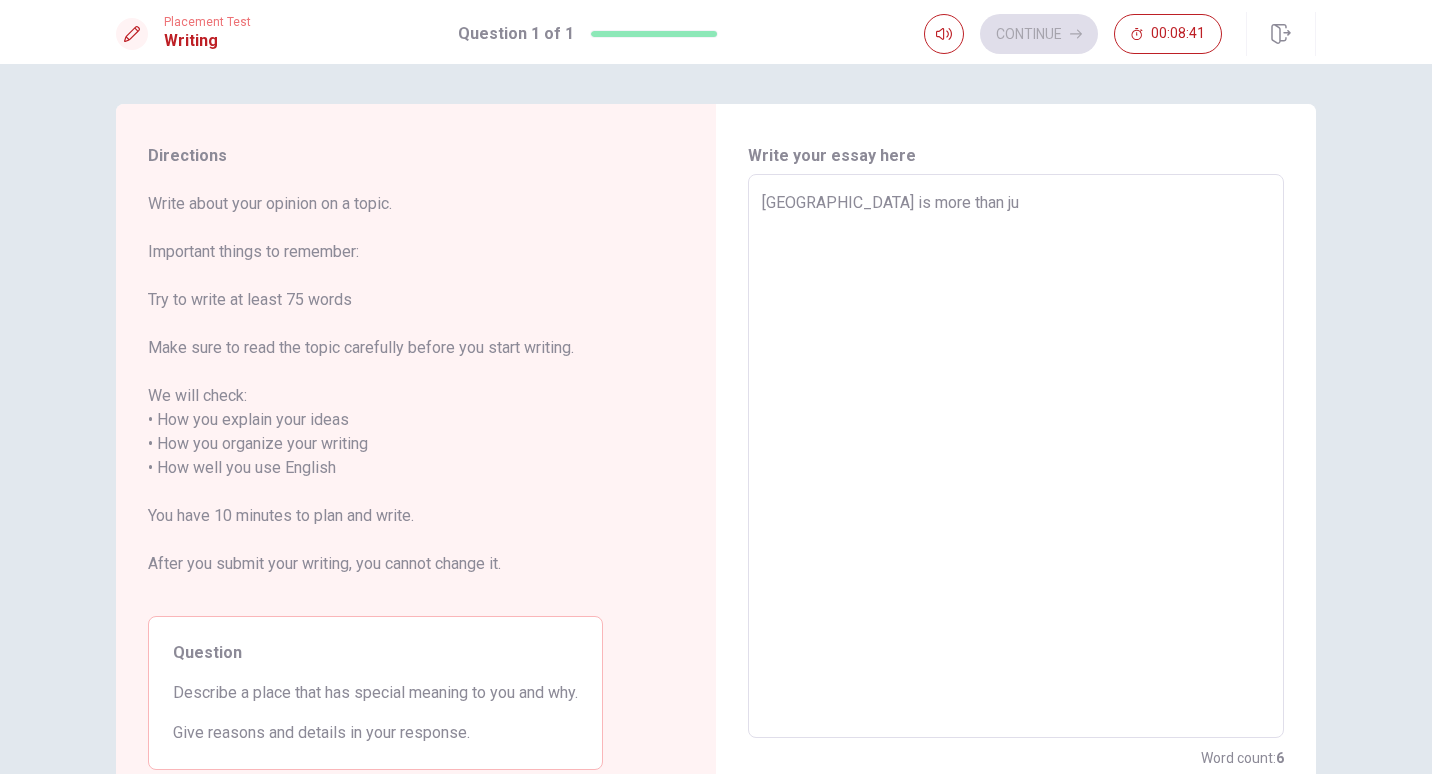 type on "x" 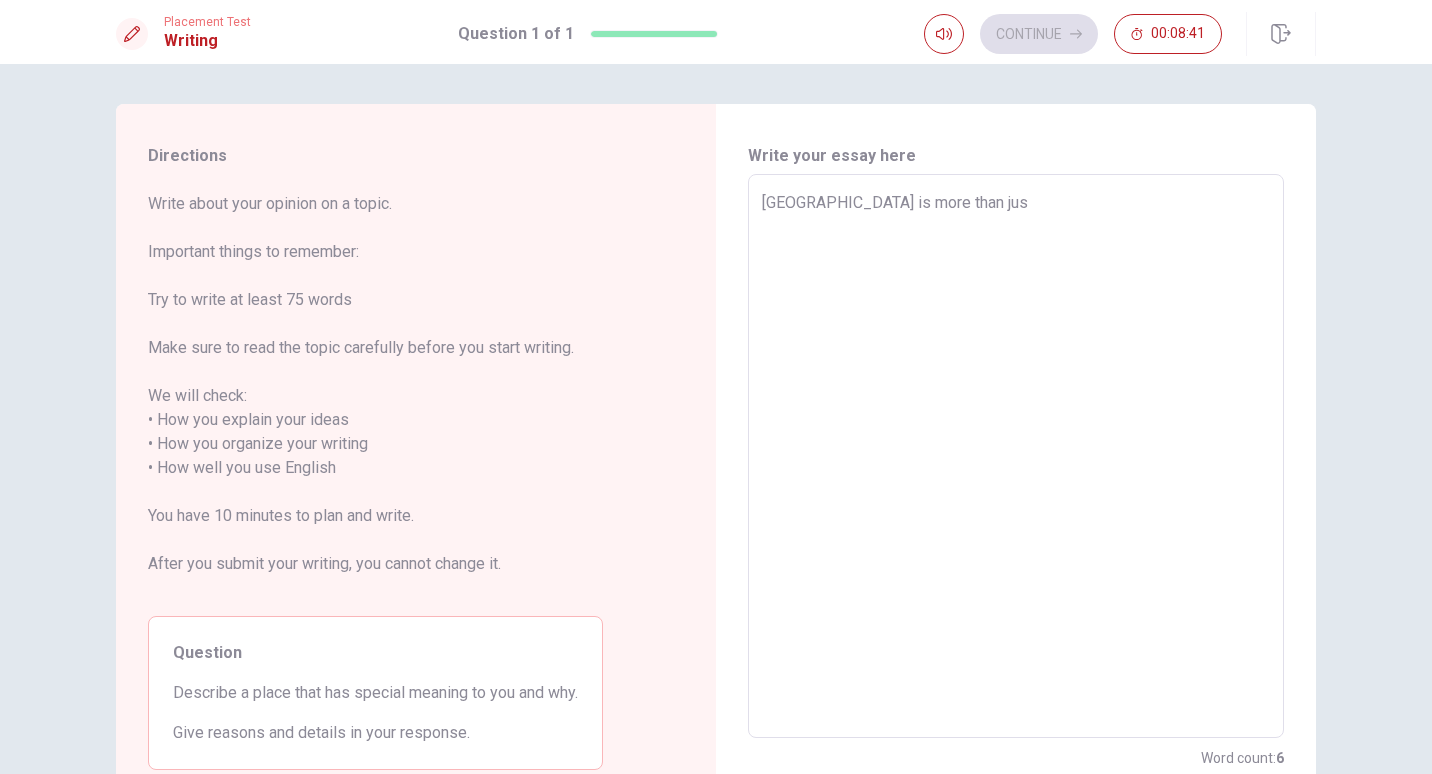 type on "x" 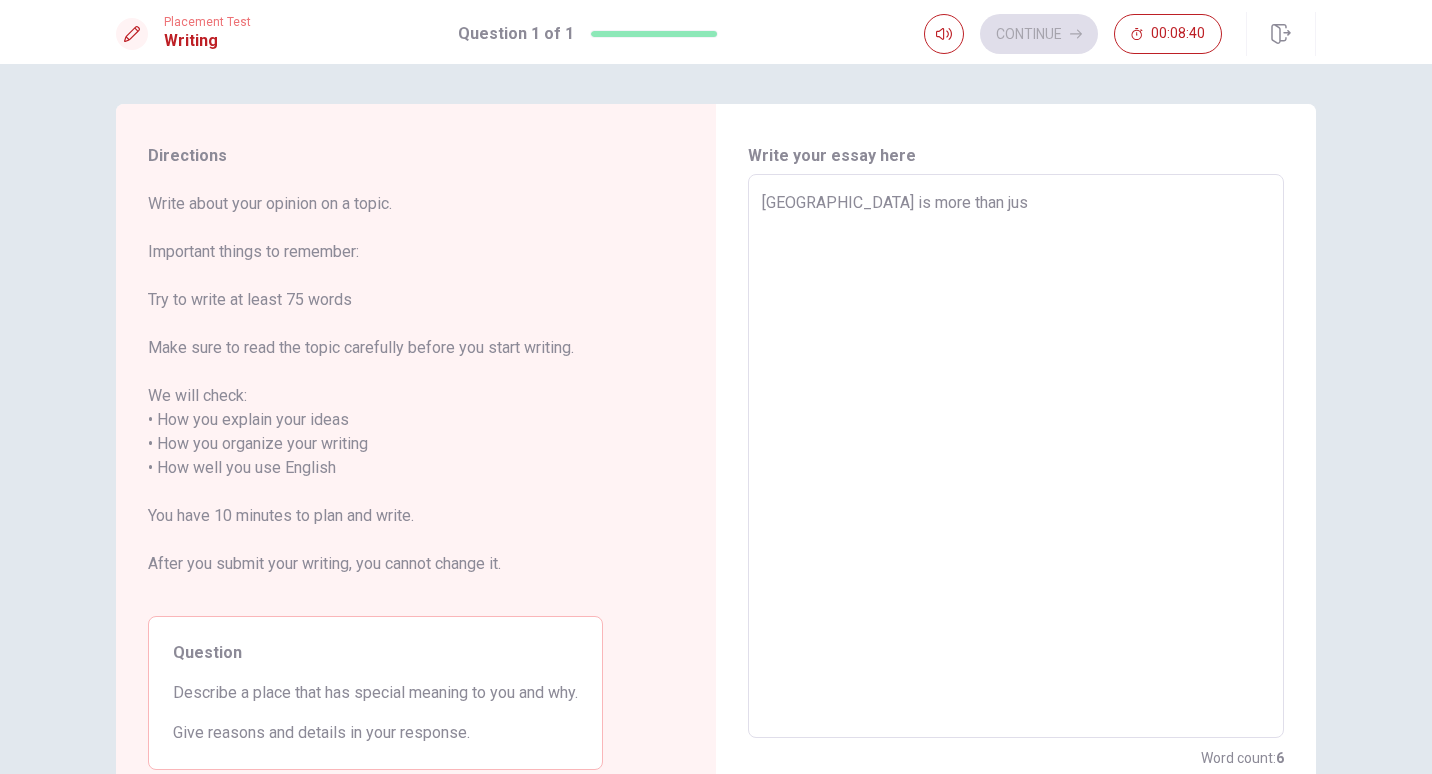 type on "[GEOGRAPHIC_DATA] is more than just" 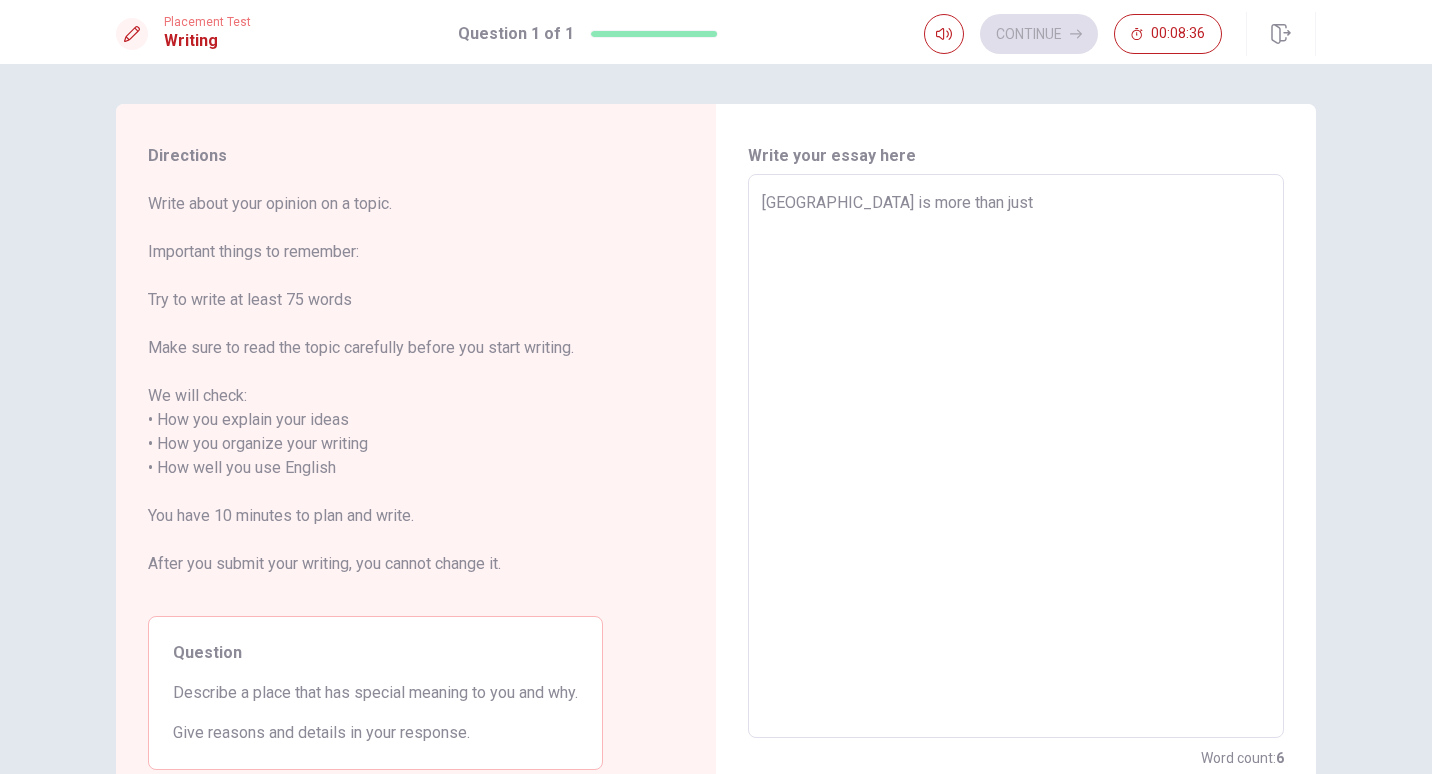 type on "x" 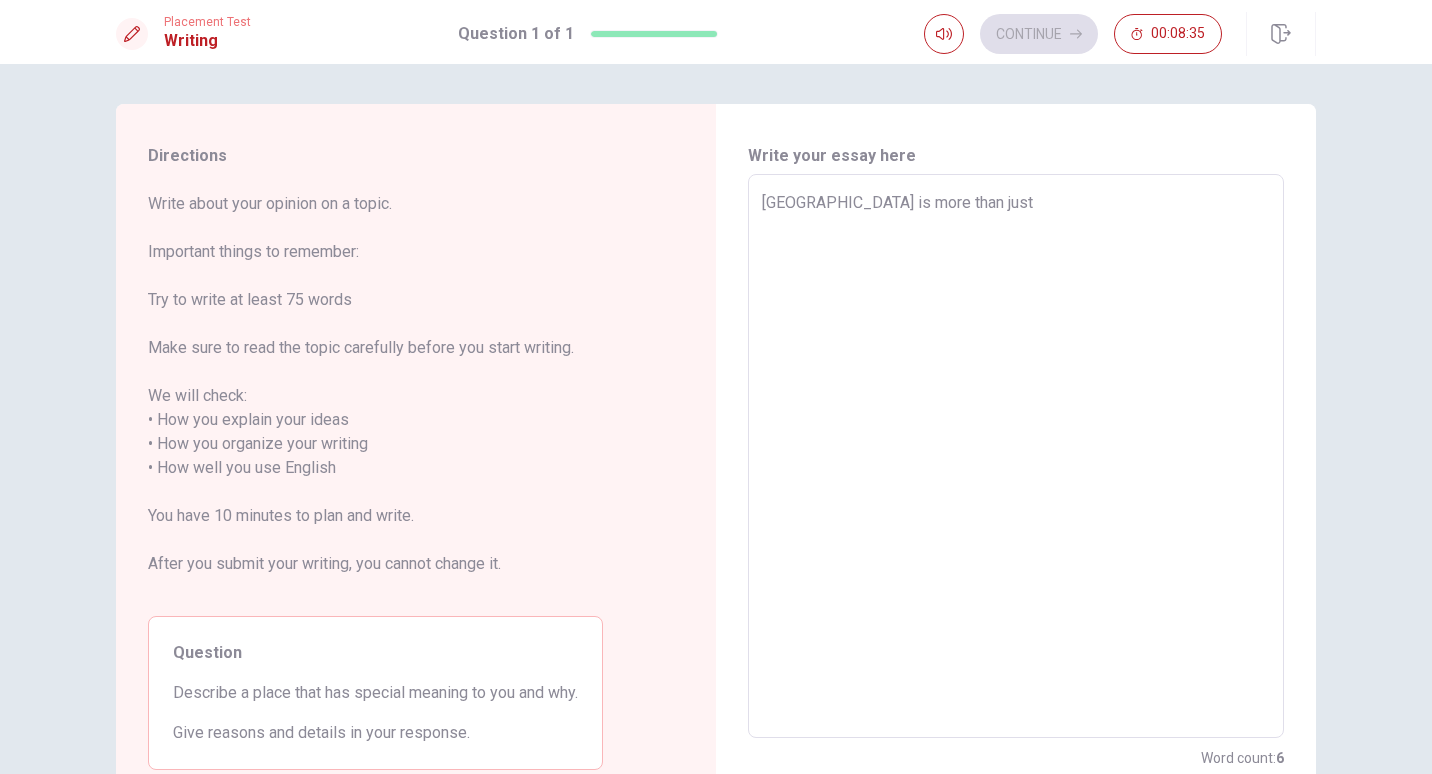 type on "[GEOGRAPHIC_DATA] is more than just a" 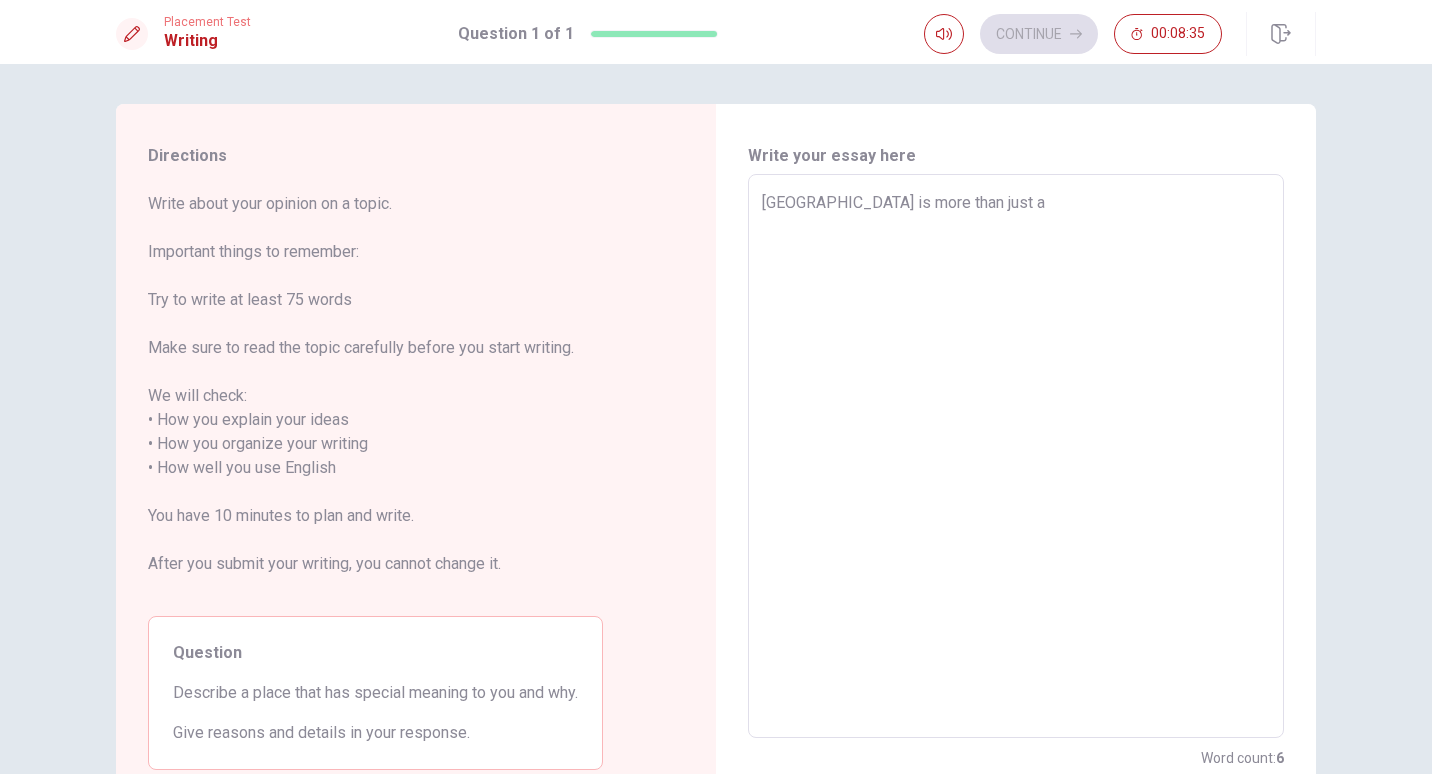 type on "x" 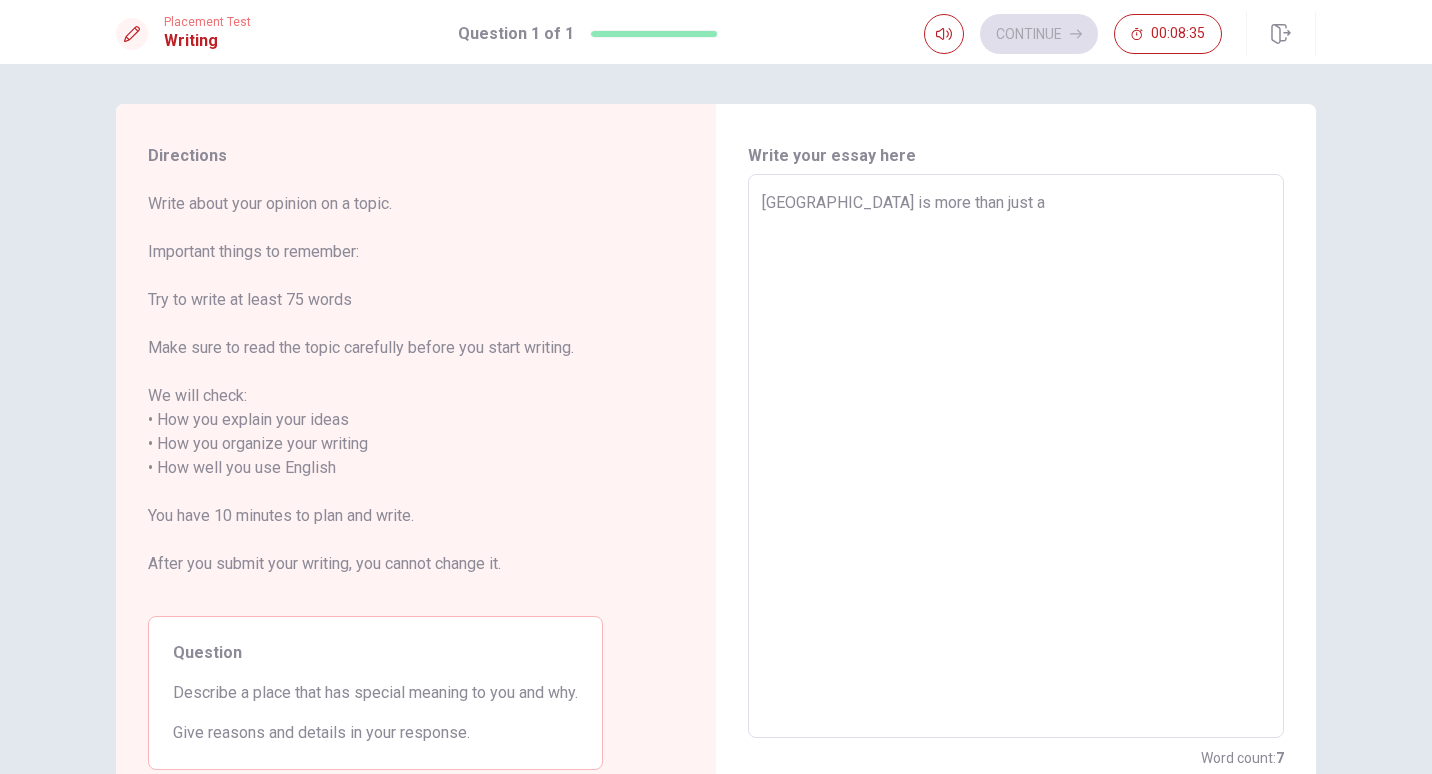 type on "[GEOGRAPHIC_DATA] is more than just a" 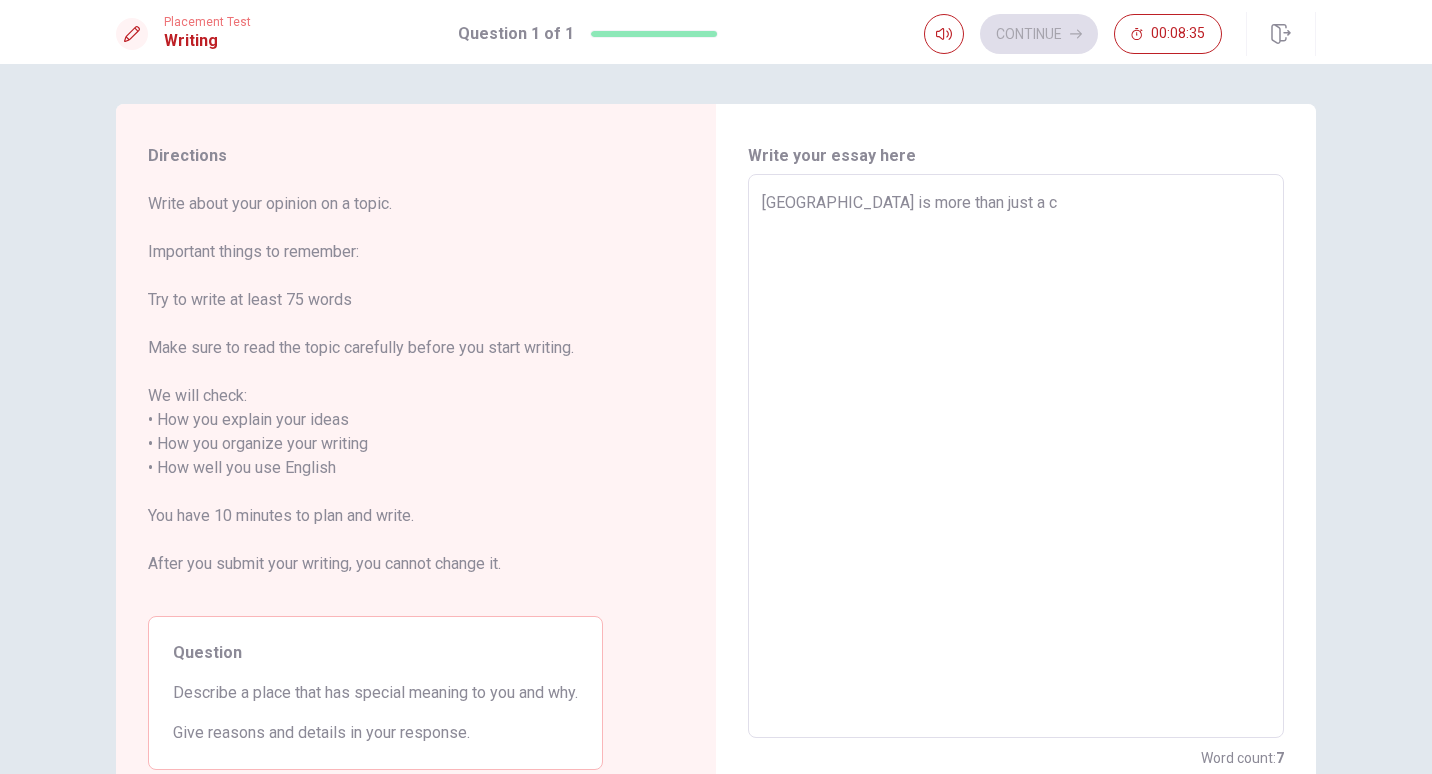 type on "x" 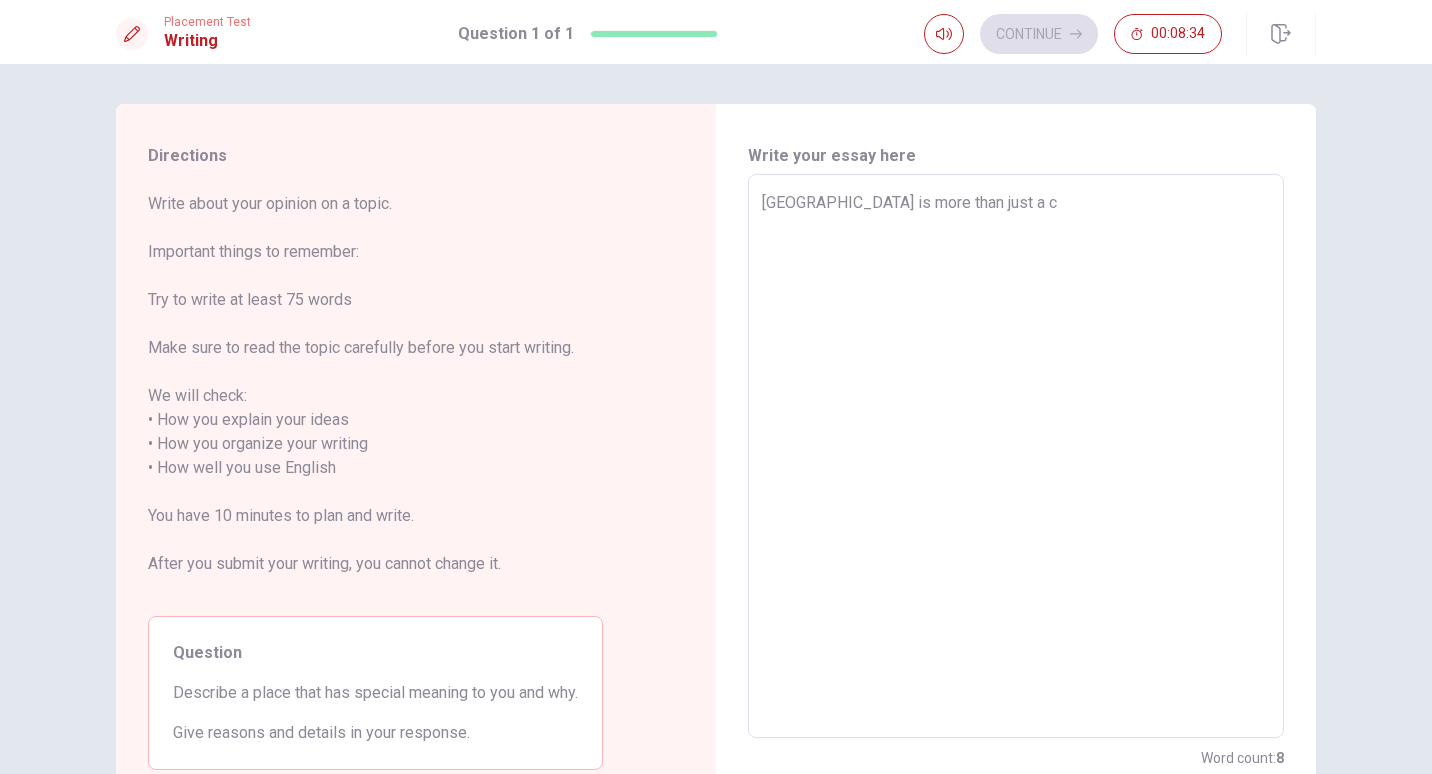 type on "[GEOGRAPHIC_DATA] is more than just a ci" 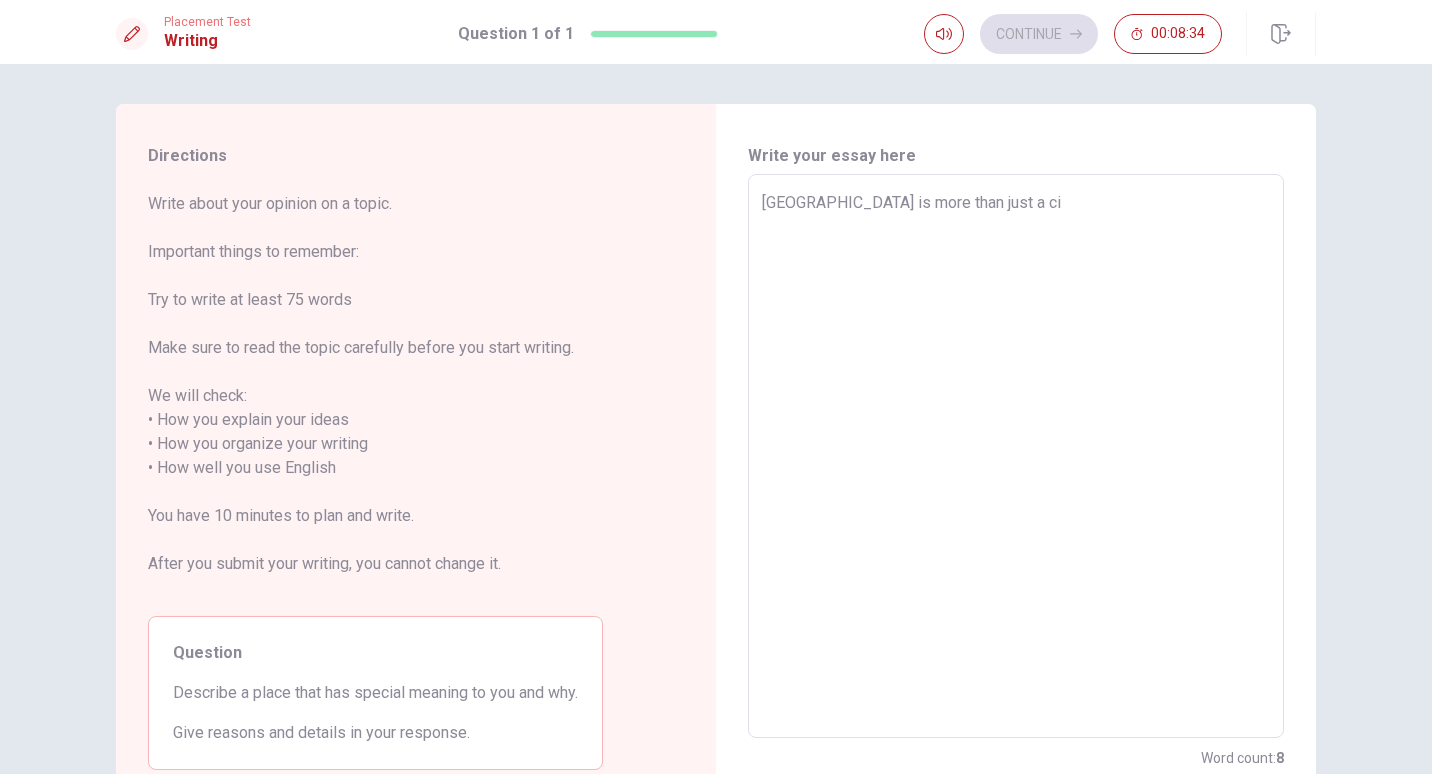 type on "x" 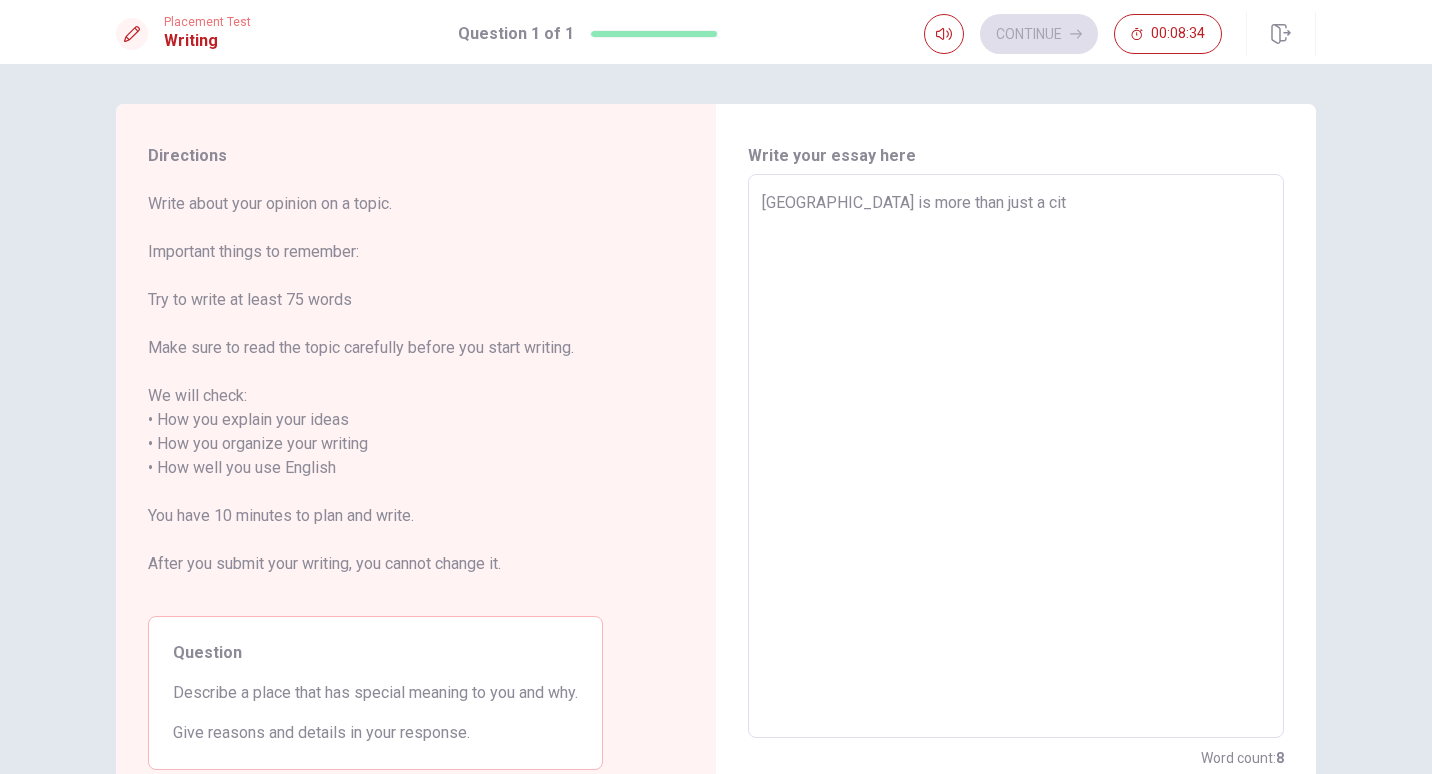 type on "x" 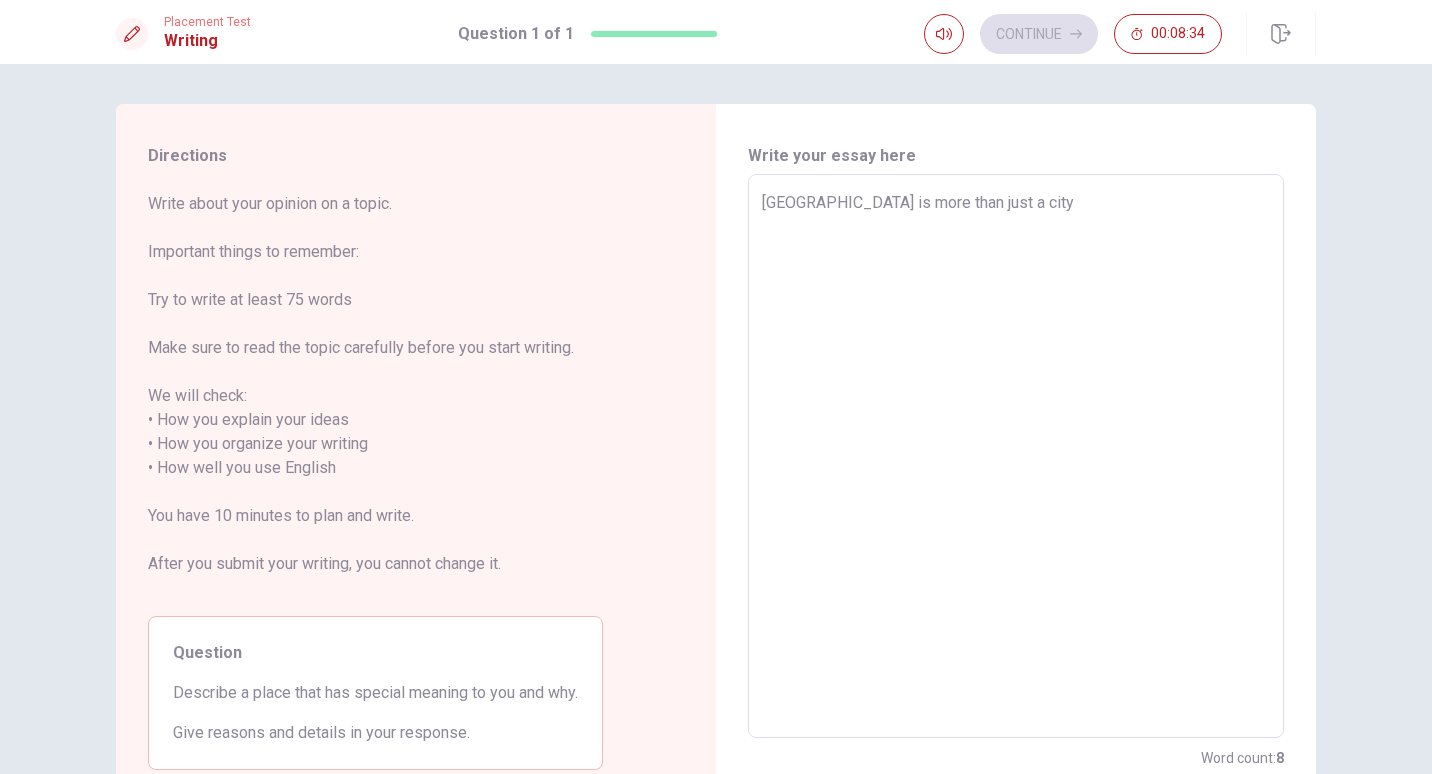 type on "x" 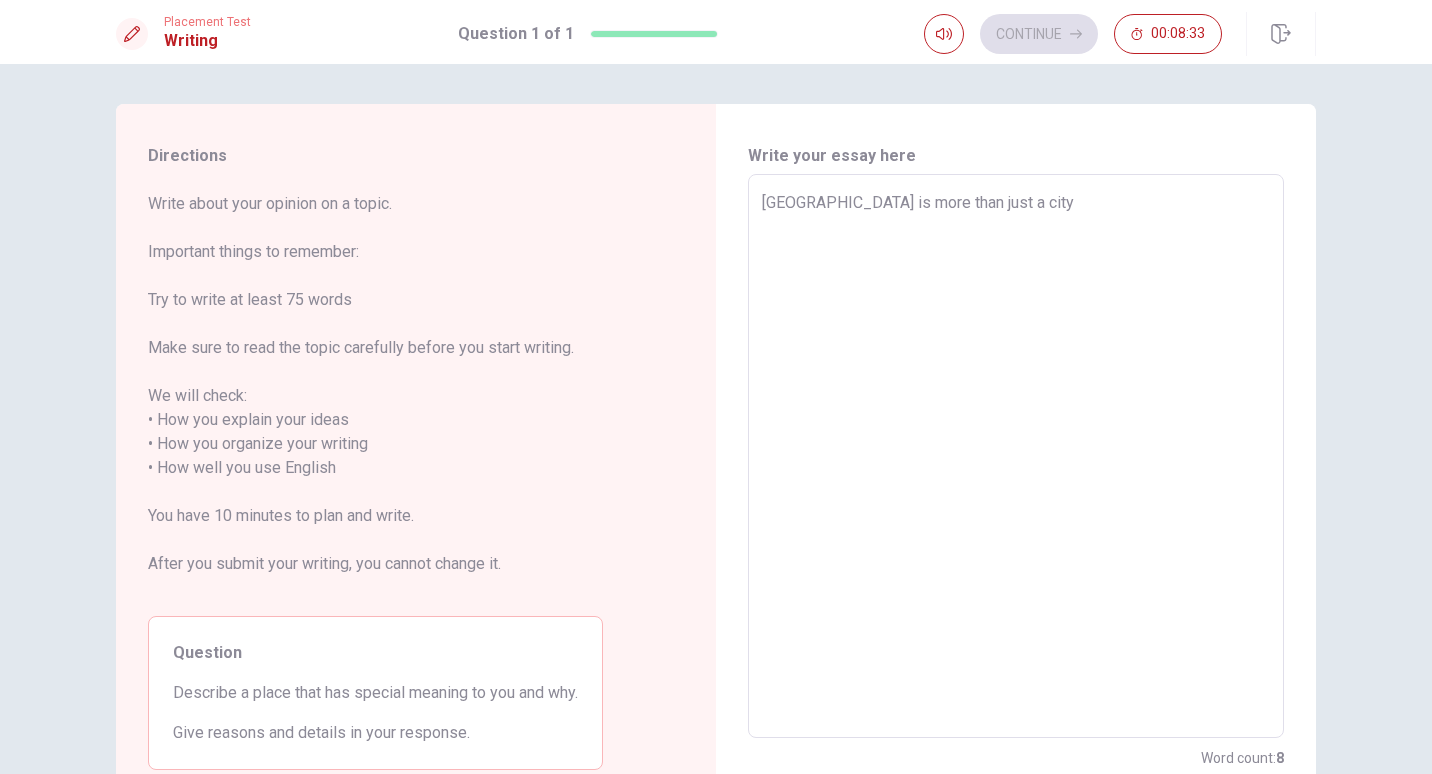 type on "[GEOGRAPHIC_DATA] is more than just a city" 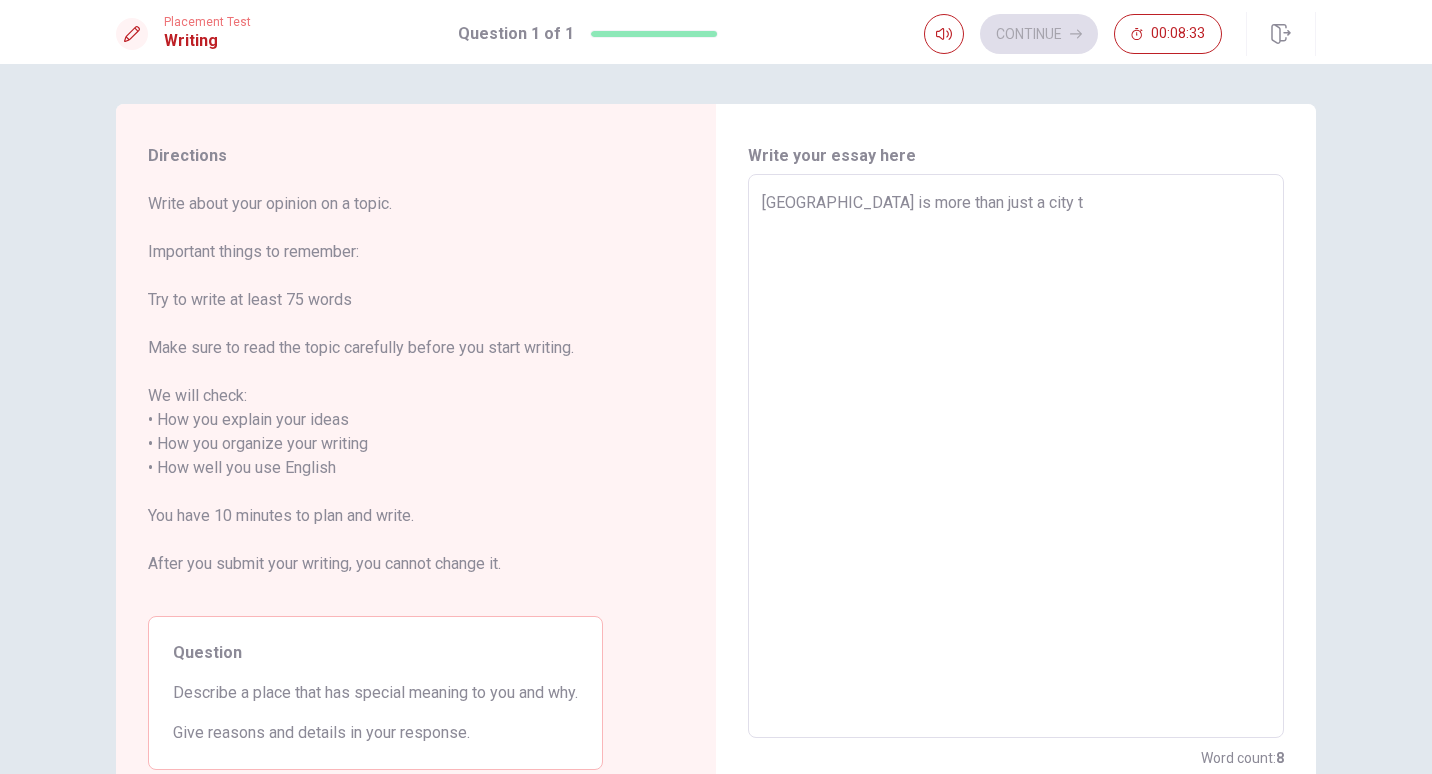 type on "x" 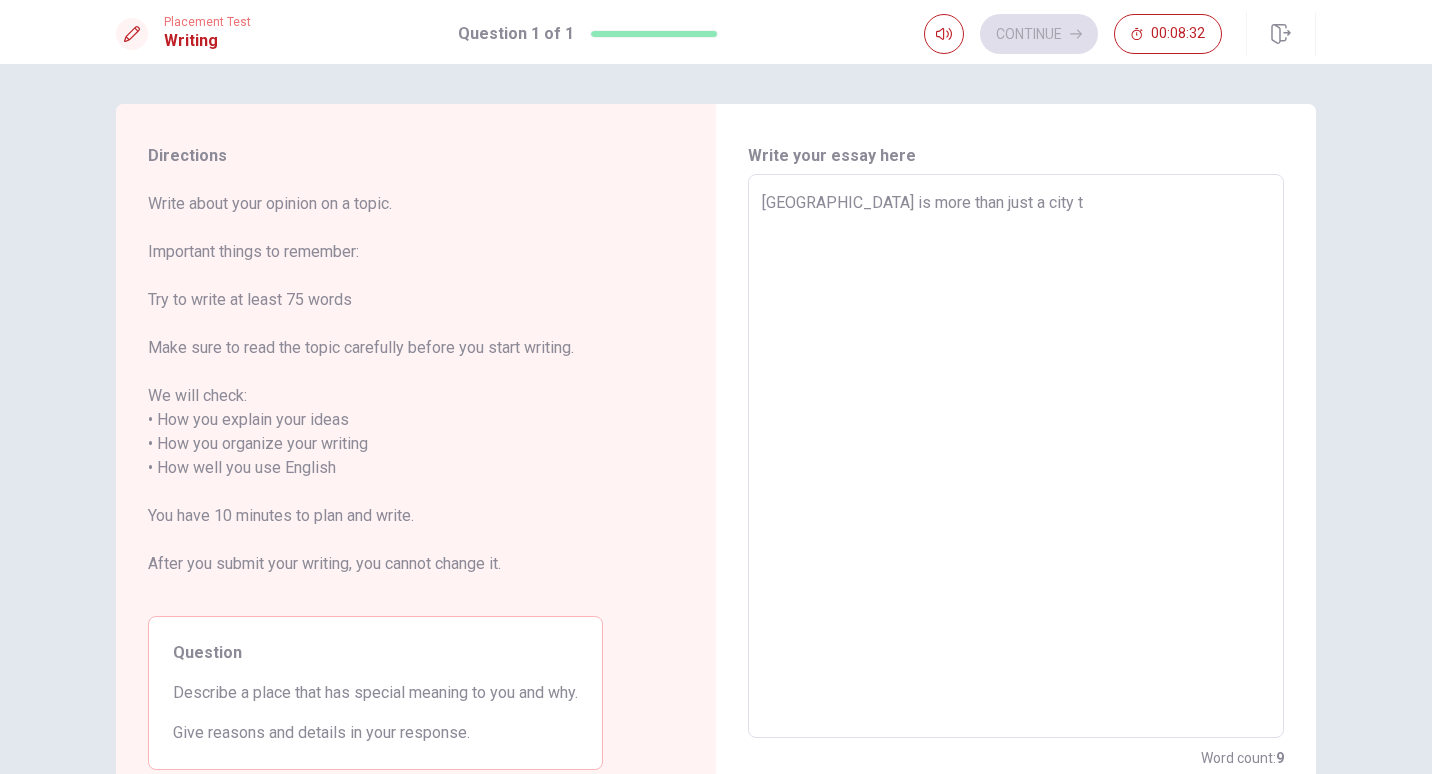 type on "[GEOGRAPHIC_DATA] is more than just a city to" 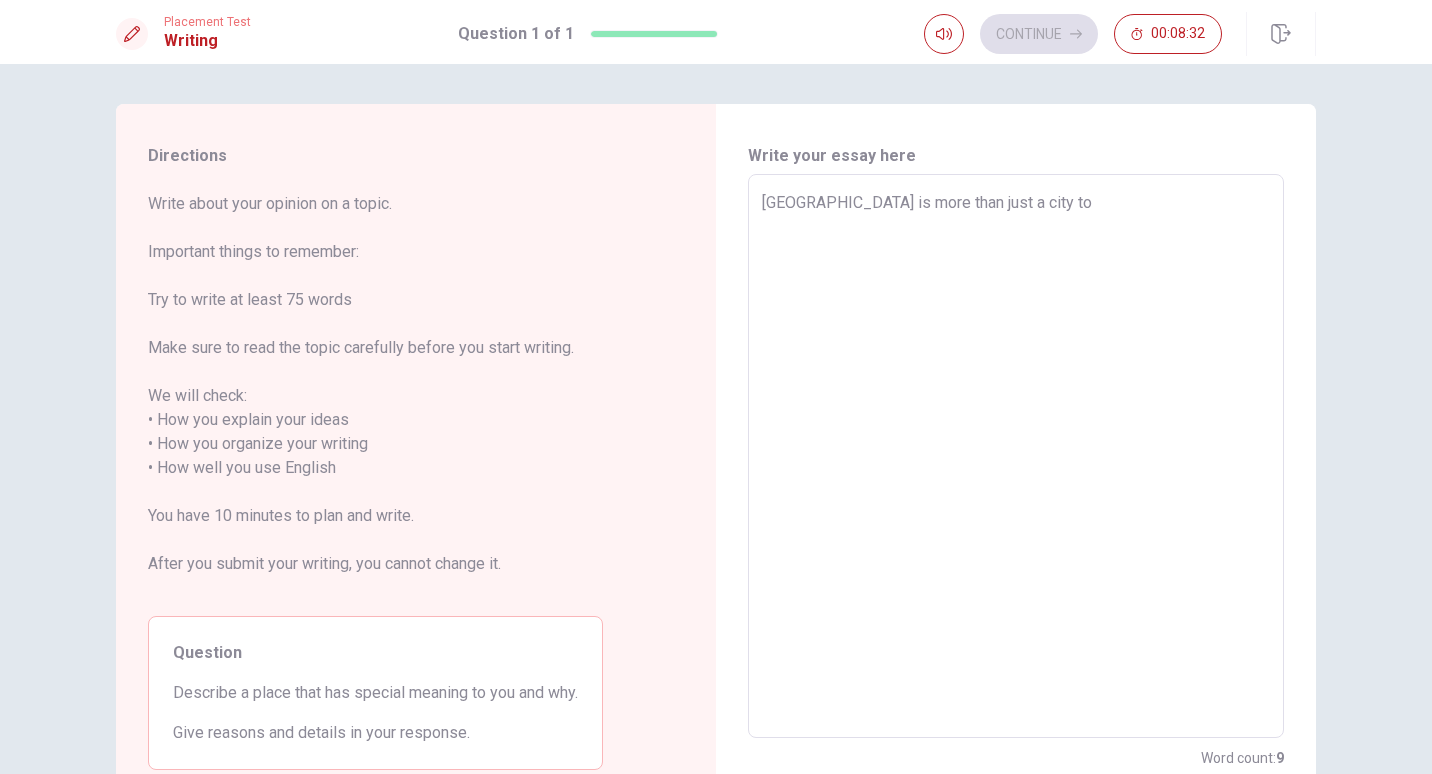 type on "x" 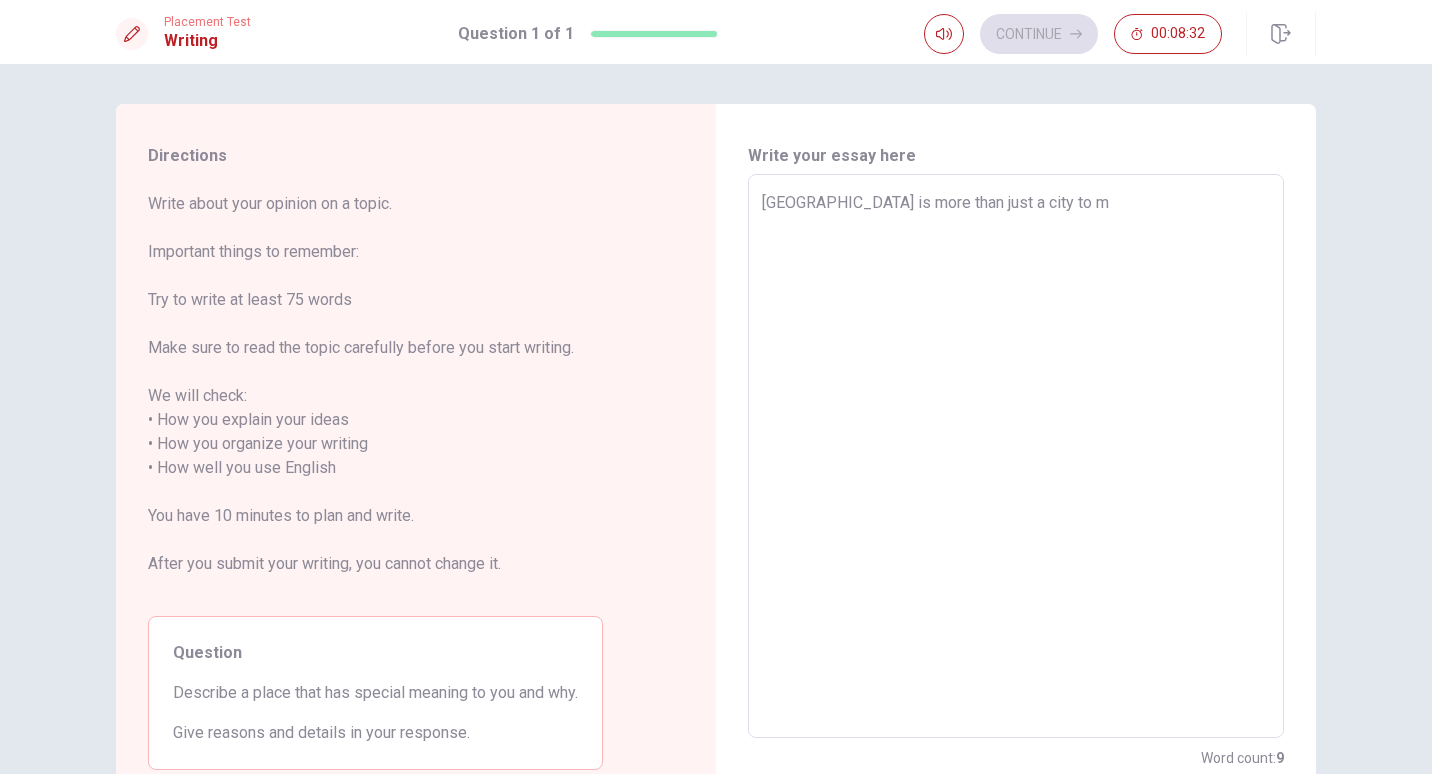 type on "x" 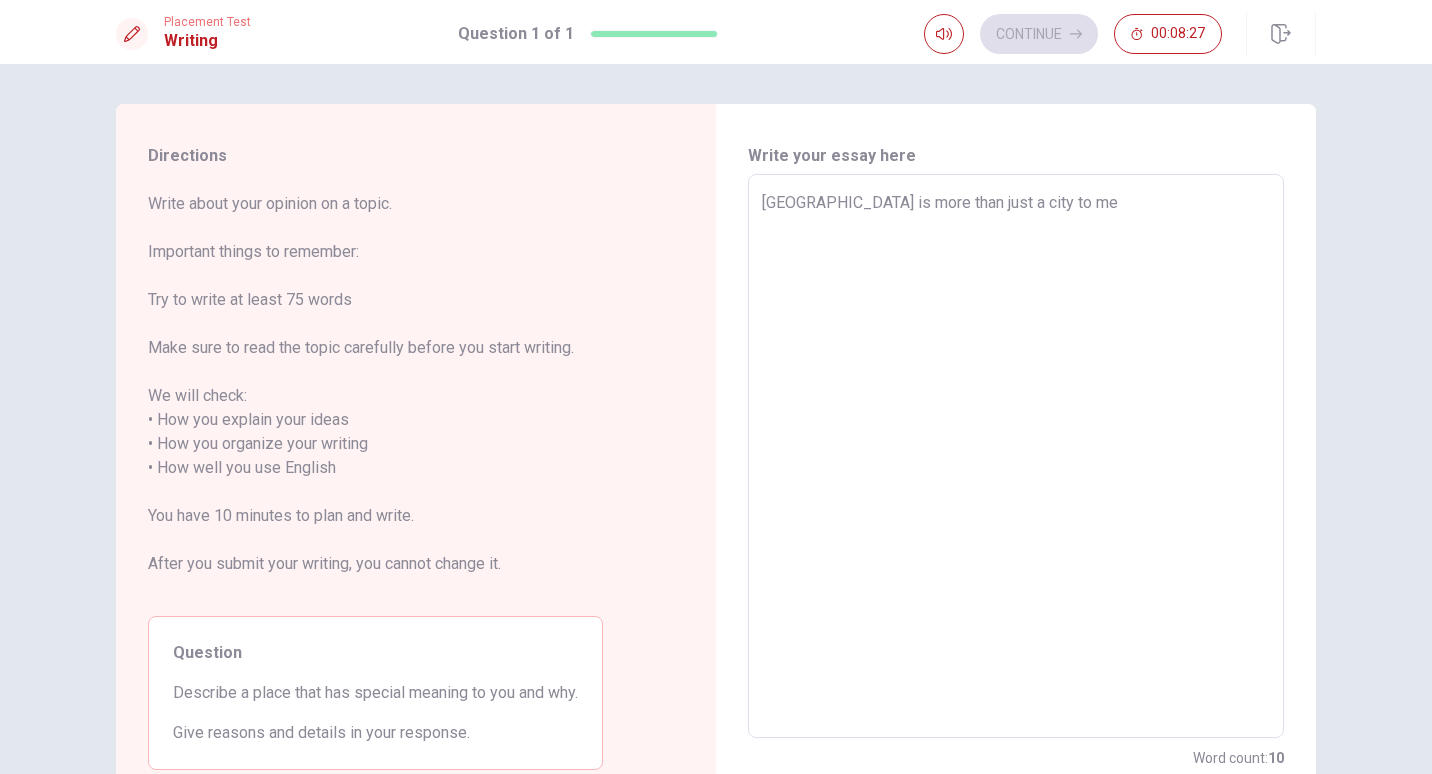 type on "x" 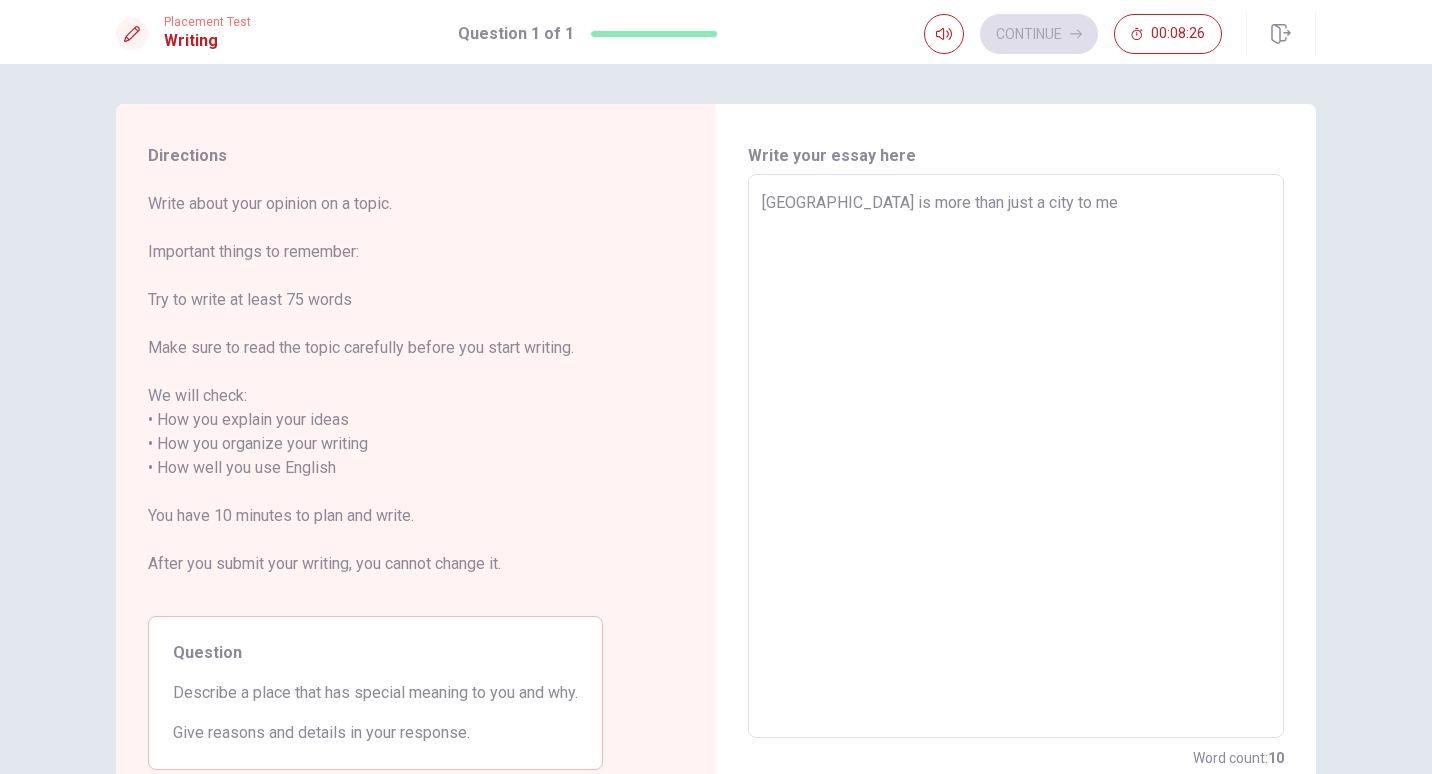 type on "[GEOGRAPHIC_DATA] is more than just a city to me" 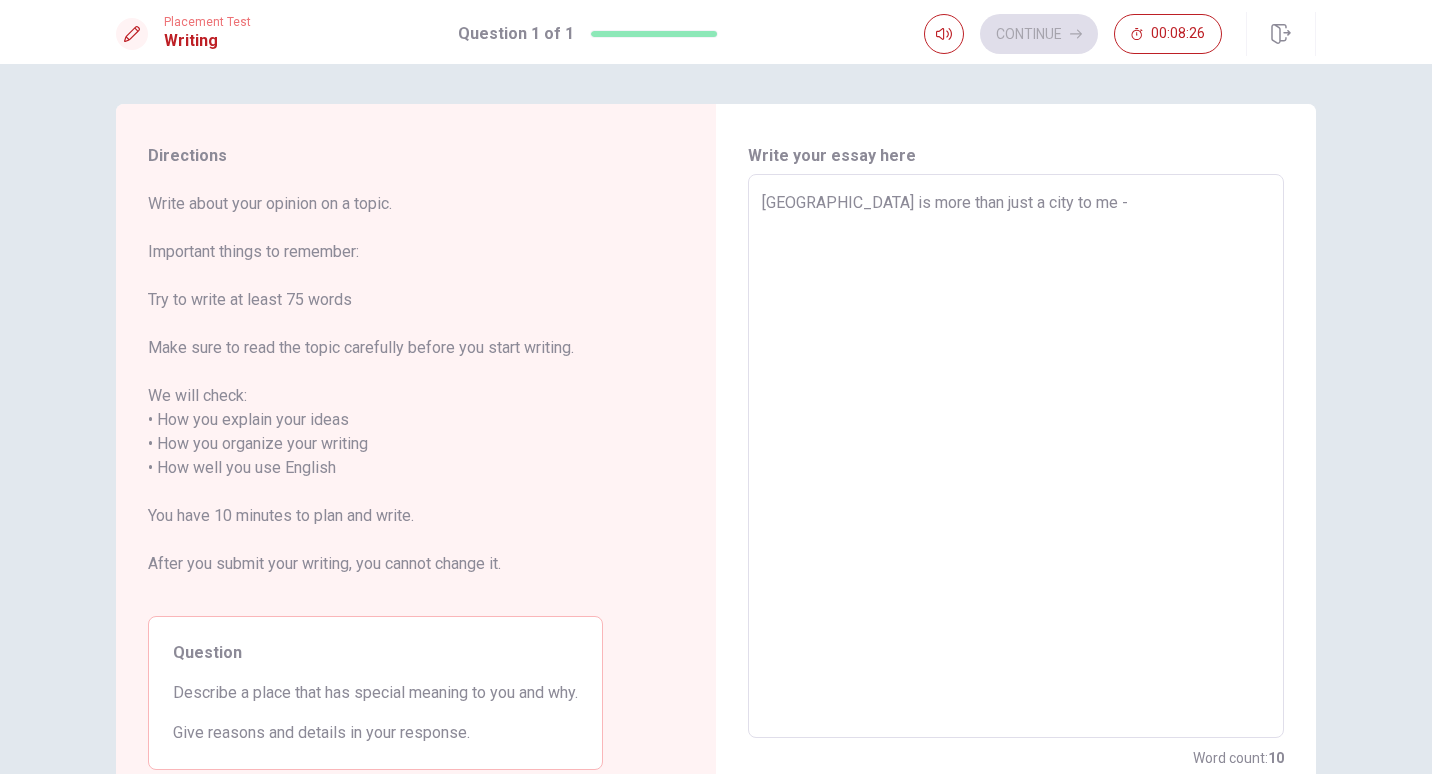 type on "x" 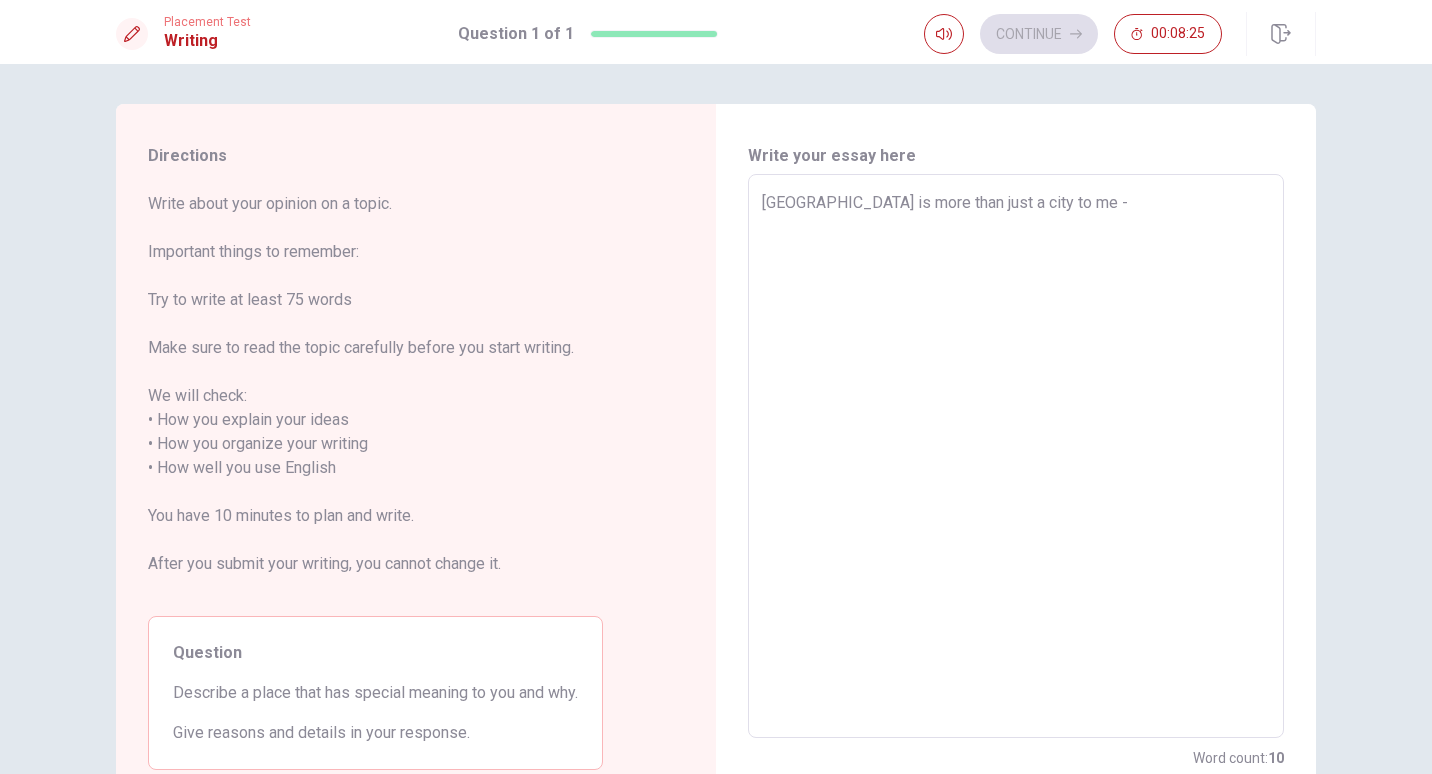 type on "[GEOGRAPHIC_DATA] is more than just a city to me" 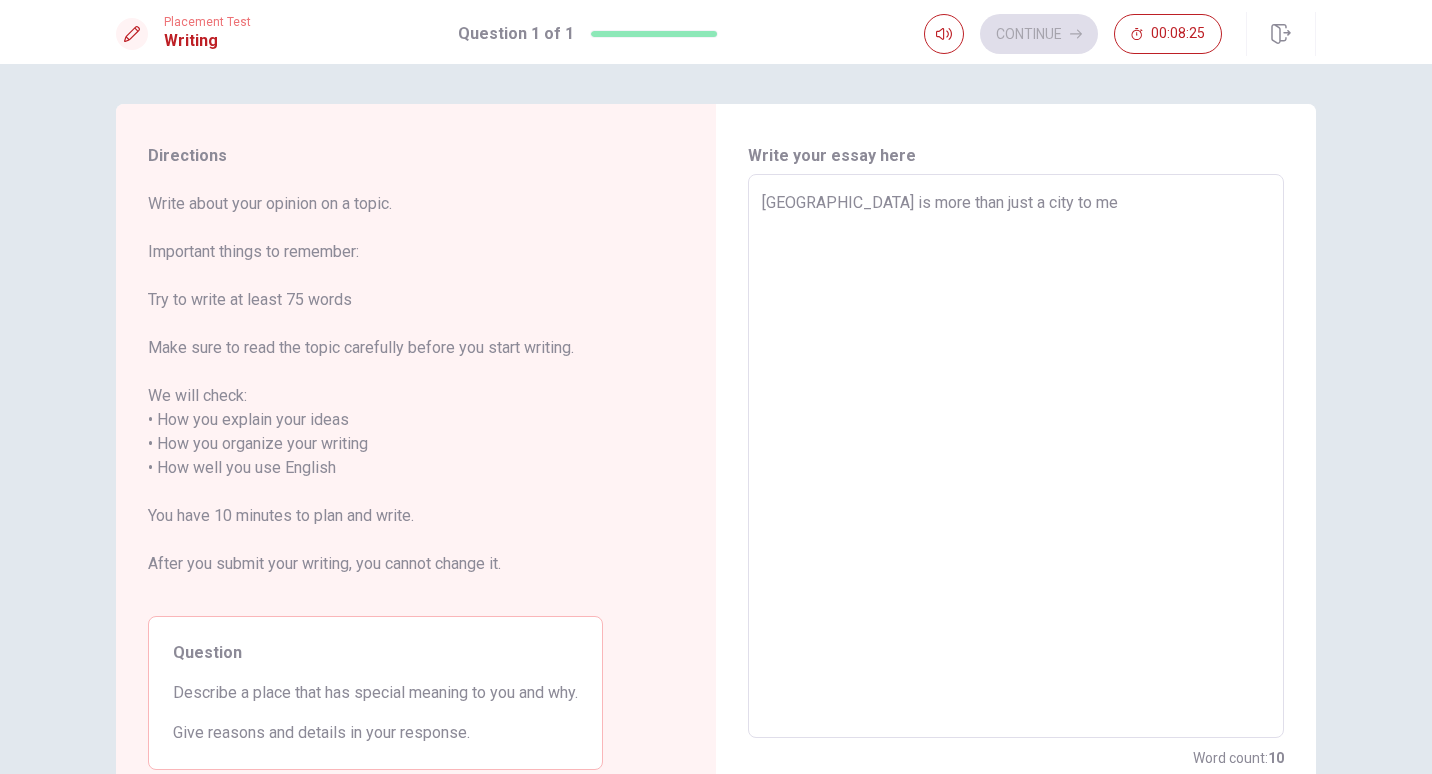 type on "x" 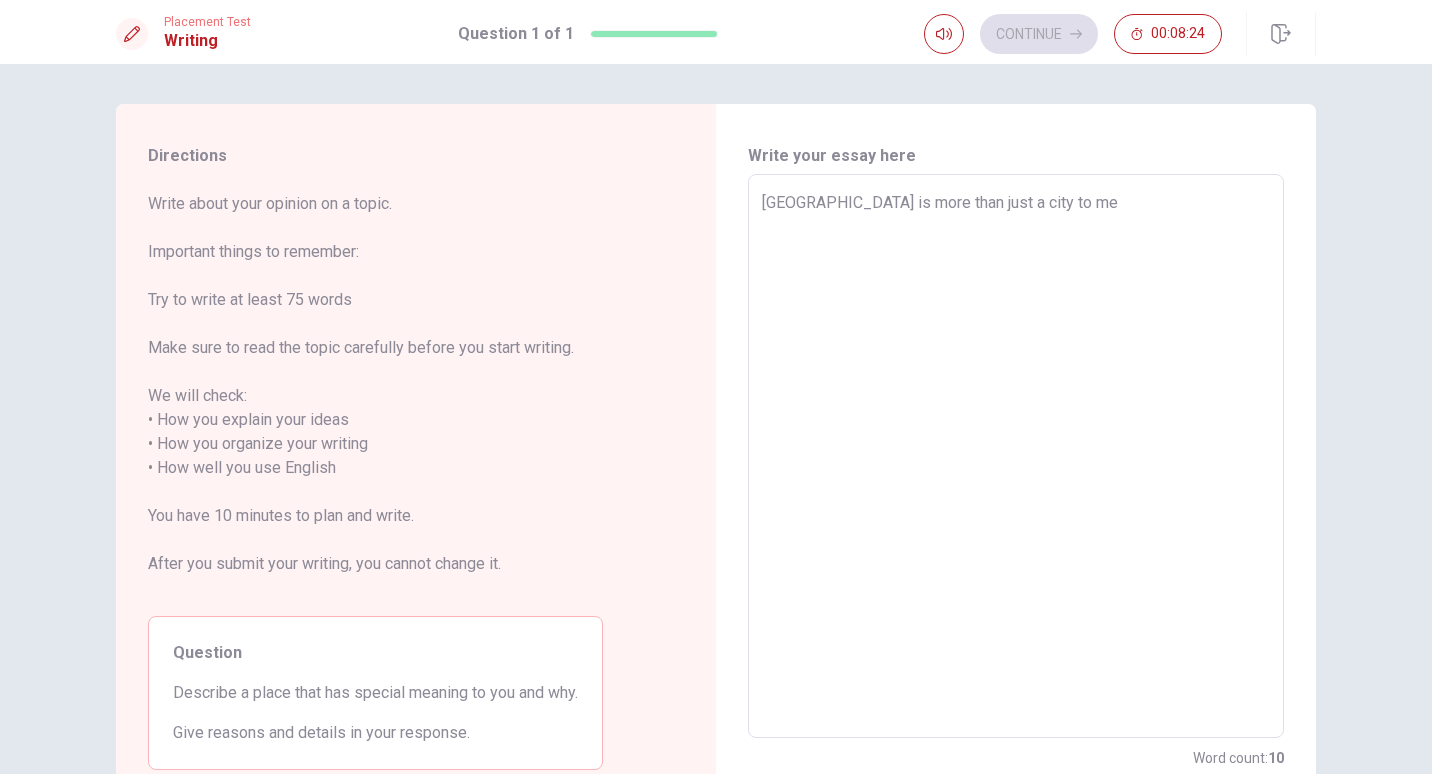type on "[GEOGRAPHIC_DATA] is more than just a city to me _" 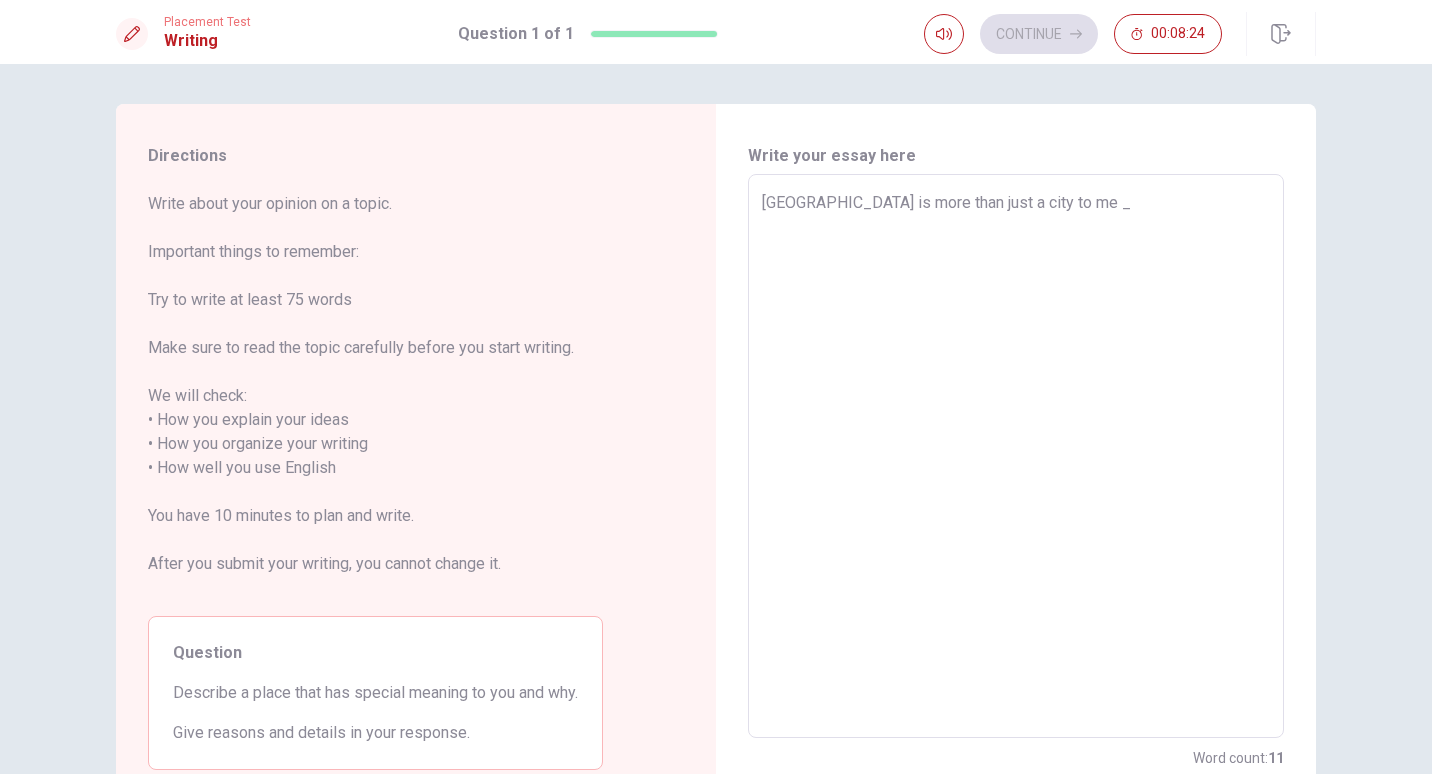 type on "x" 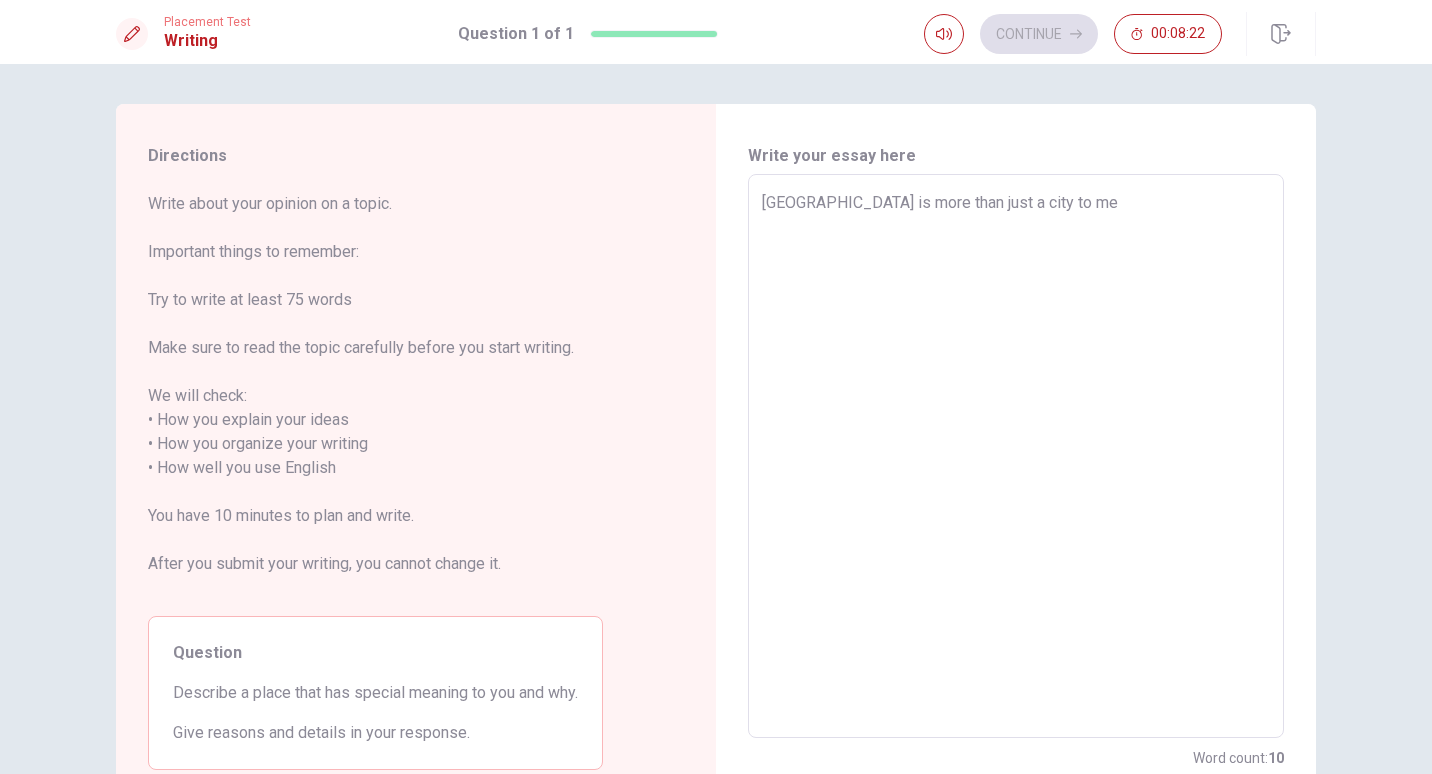 type on "x" 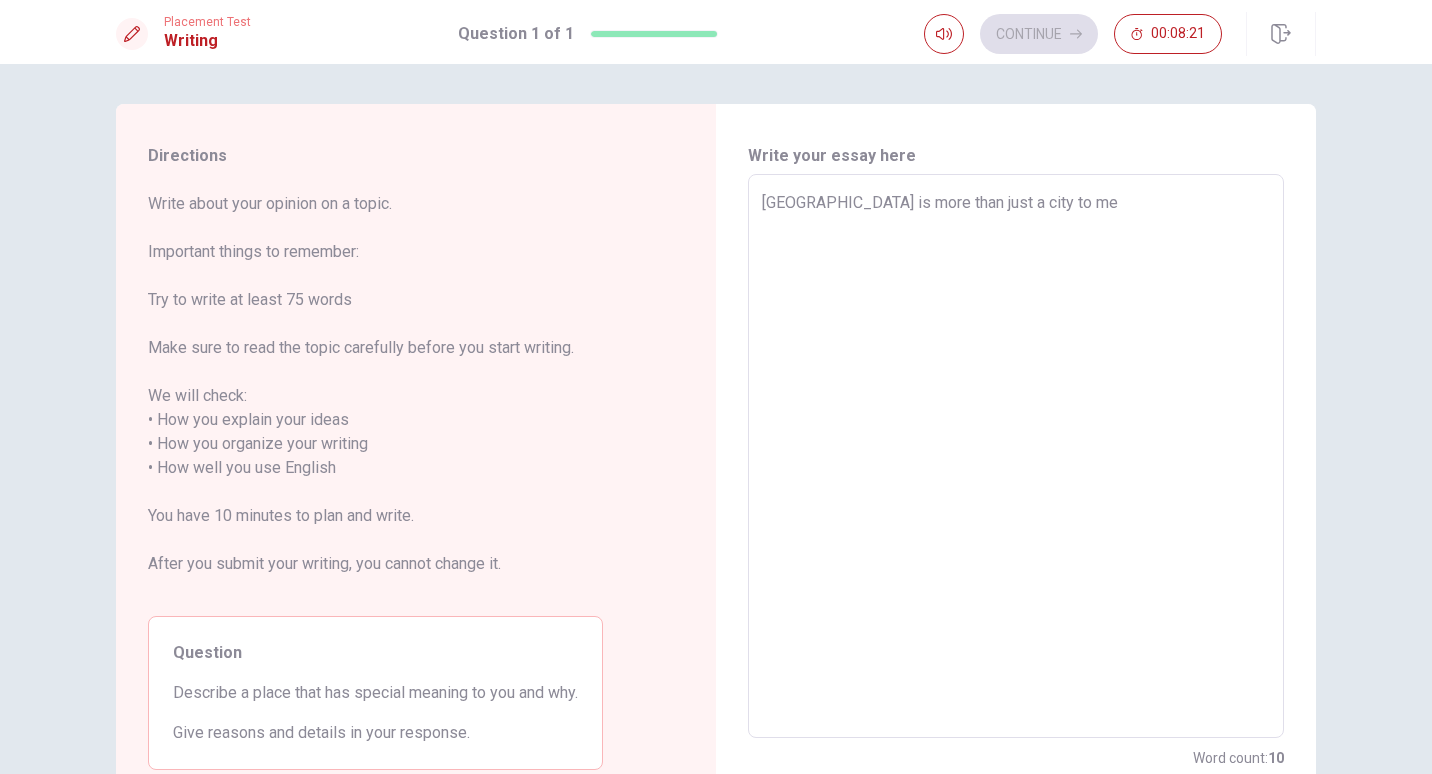 type on "[GEOGRAPHIC_DATA] is more than just a city to me _" 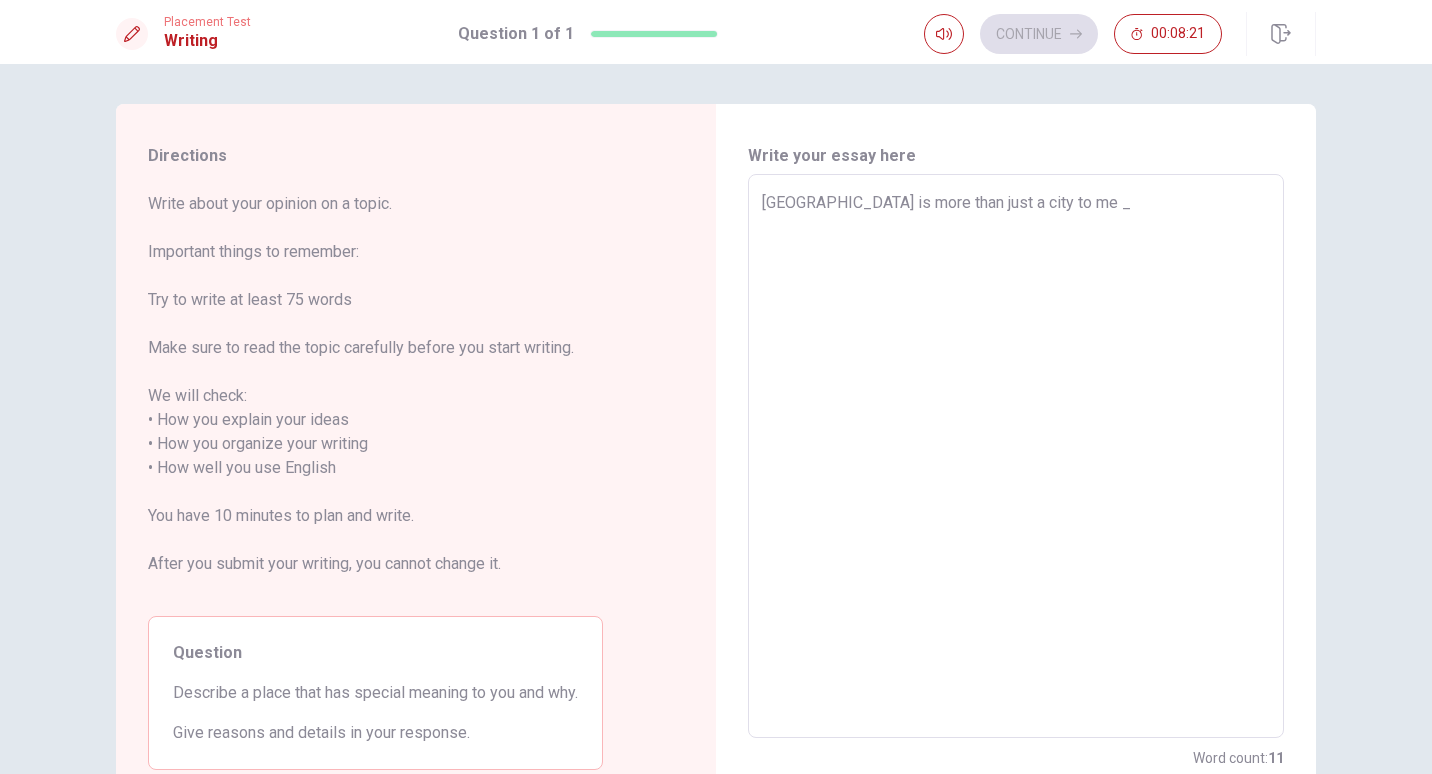 type on "x" 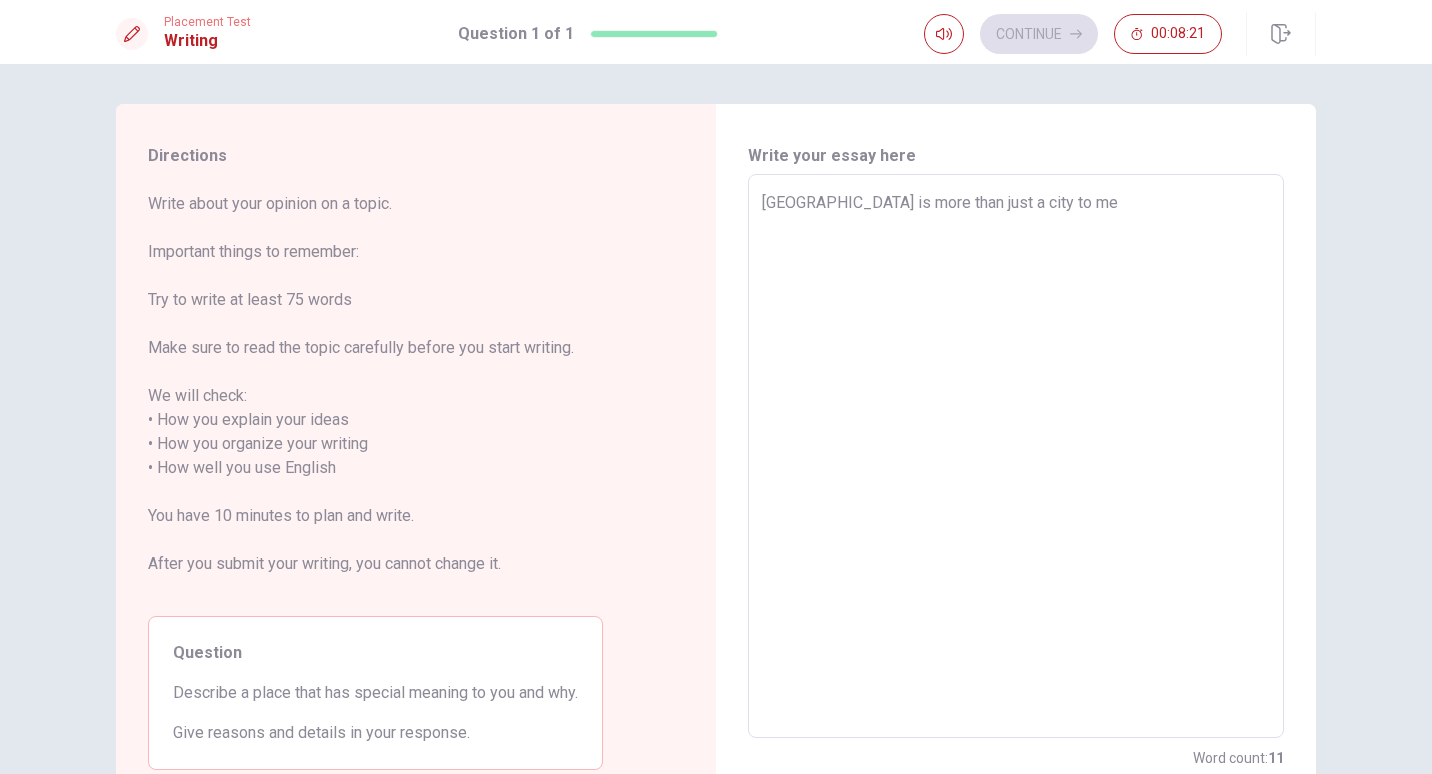 type on "x" 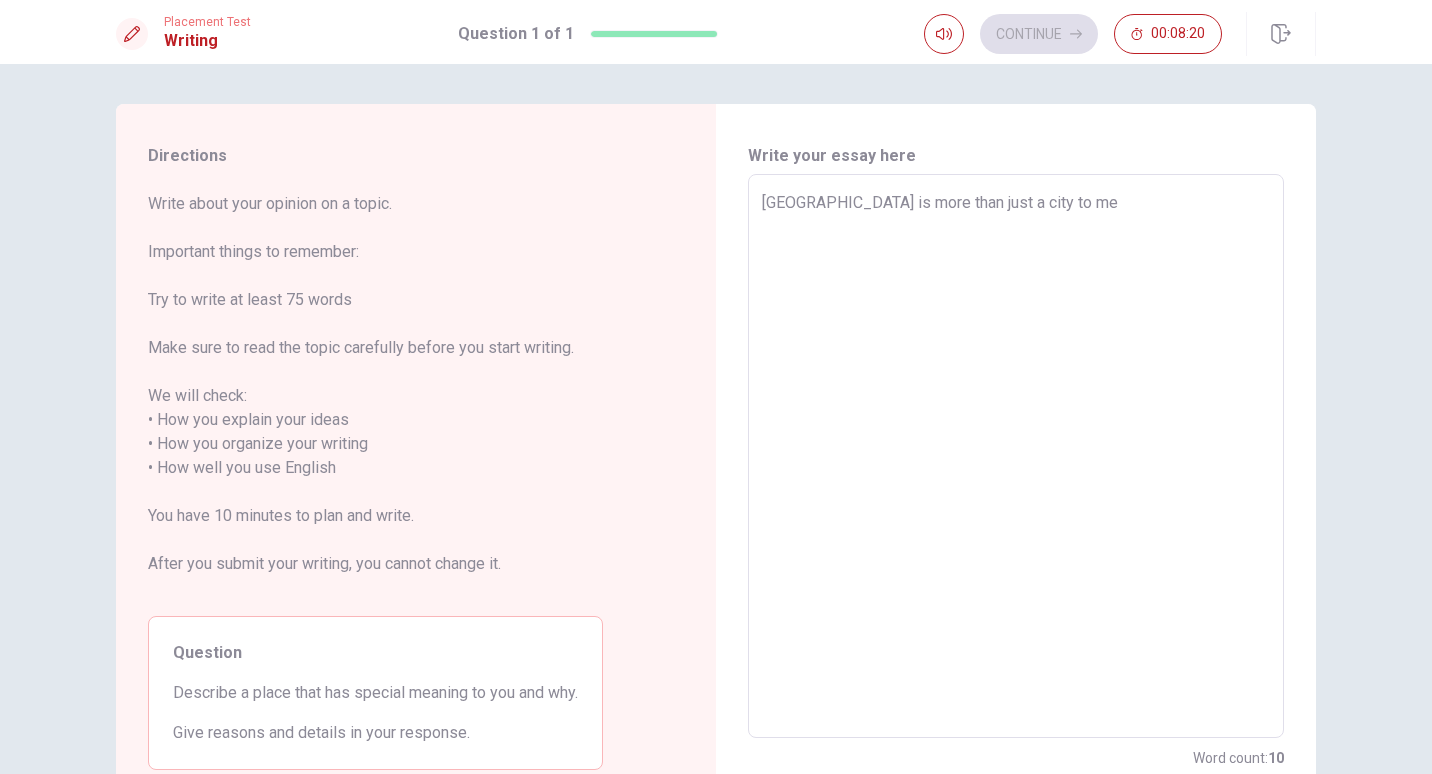 type on "[GEOGRAPHIC_DATA] is more than just a city to me" 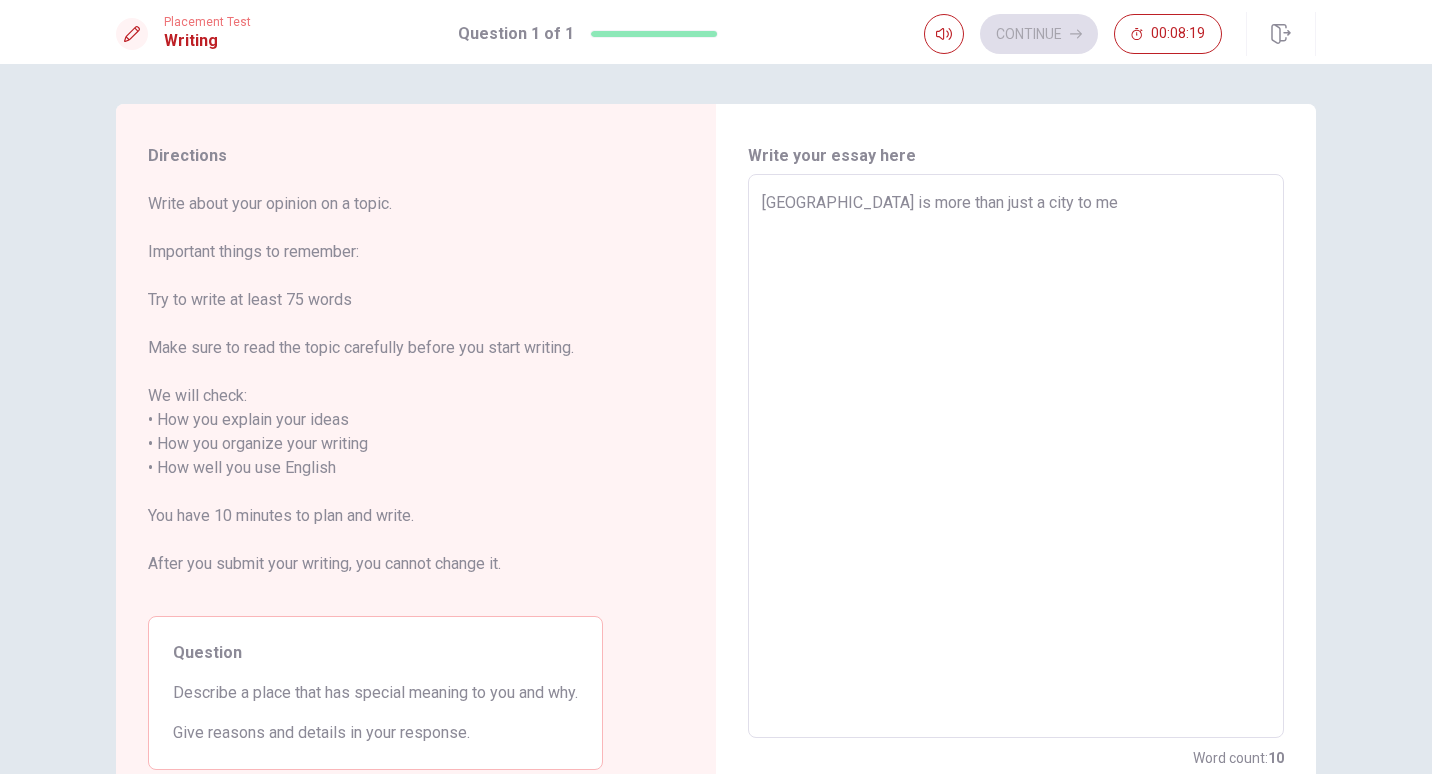 type on "[GEOGRAPHIC_DATA] is more than just a city to me," 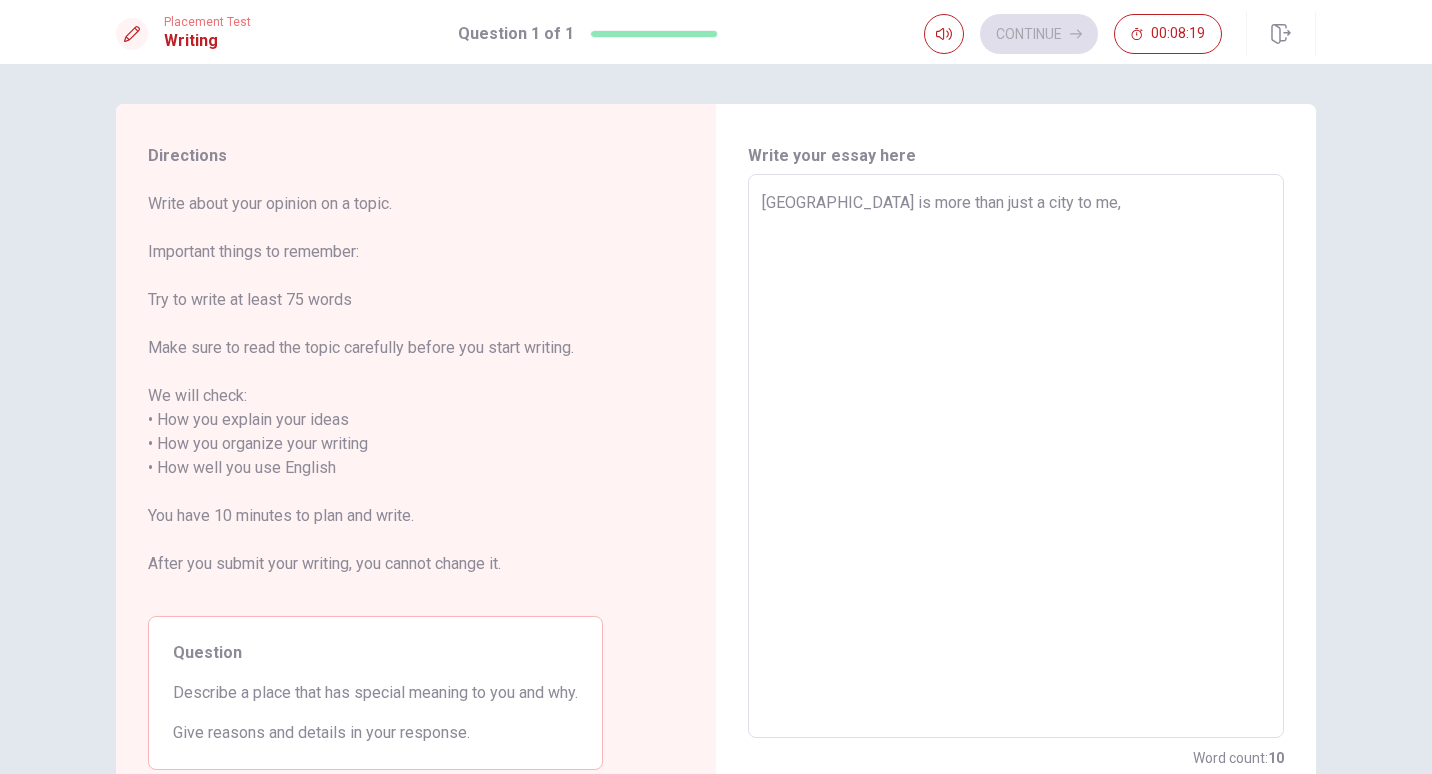 type on "x" 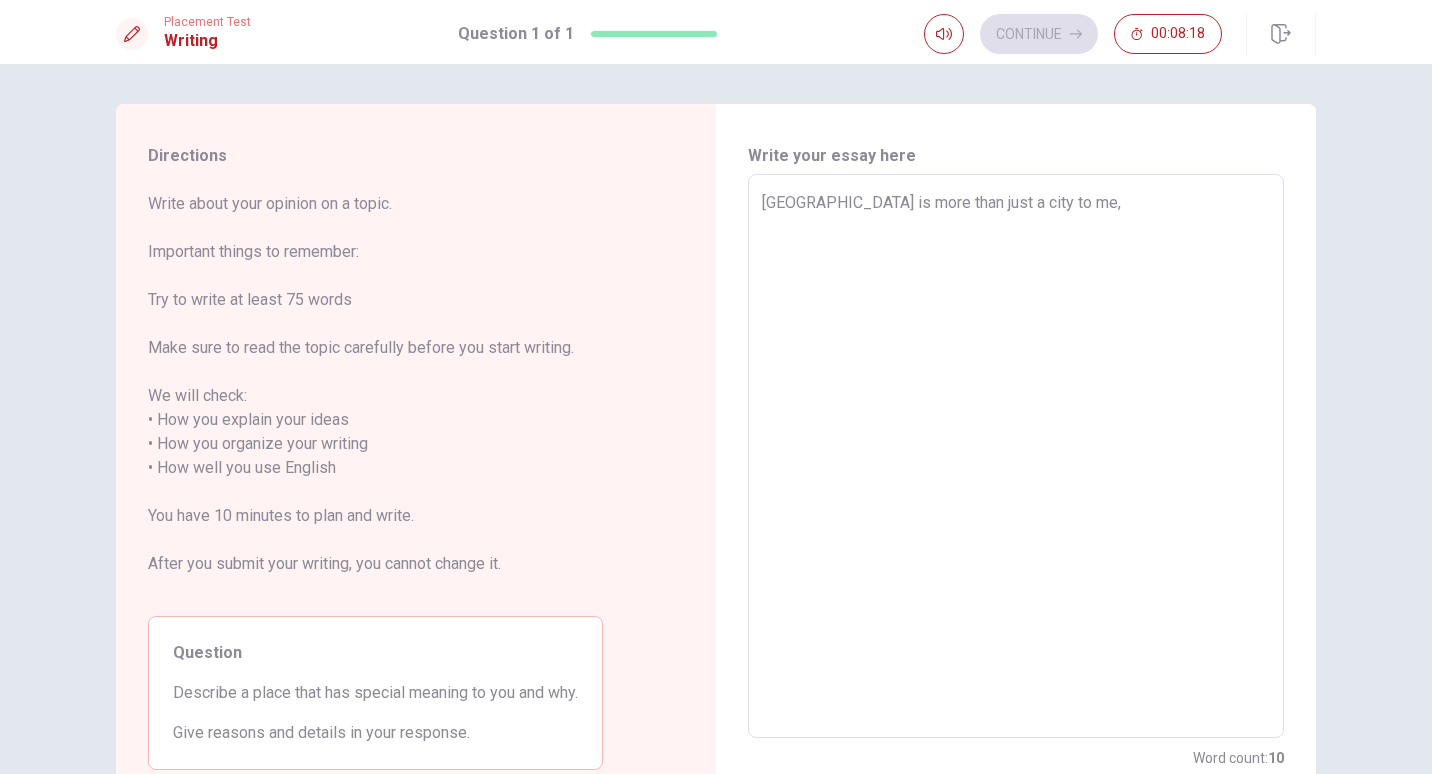 type on "[GEOGRAPHIC_DATA] is more than just a city to me," 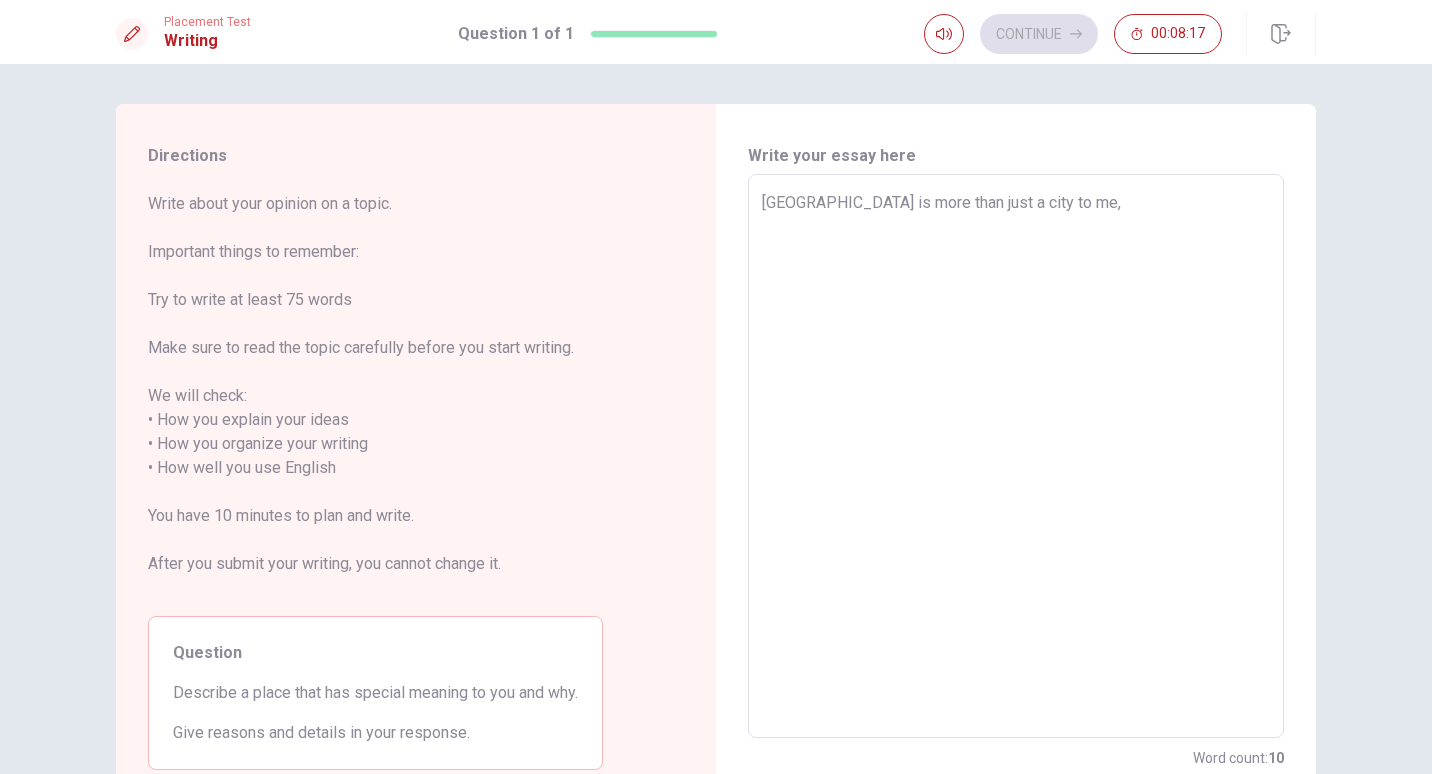type on "[GEOGRAPHIC_DATA] is more than just a city to me, i" 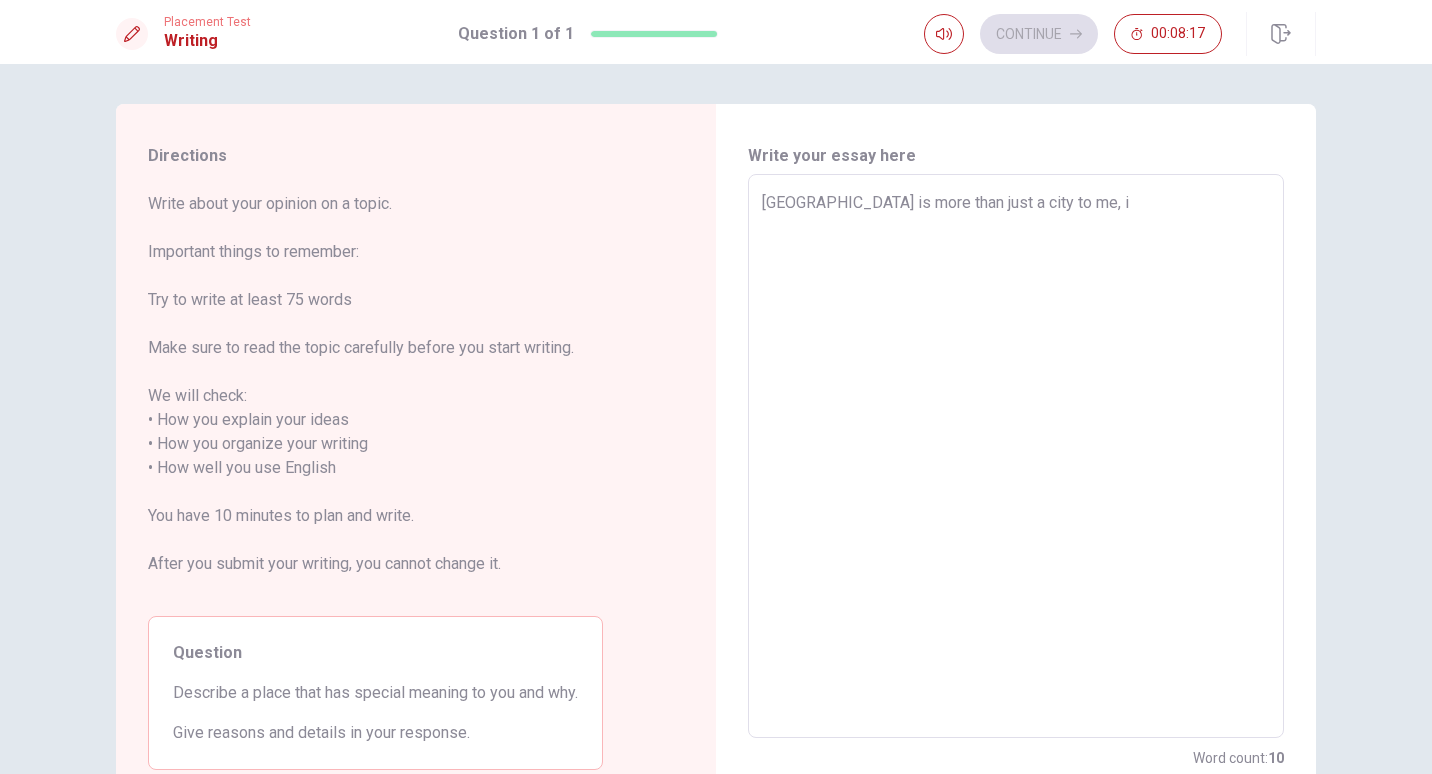 type on "x" 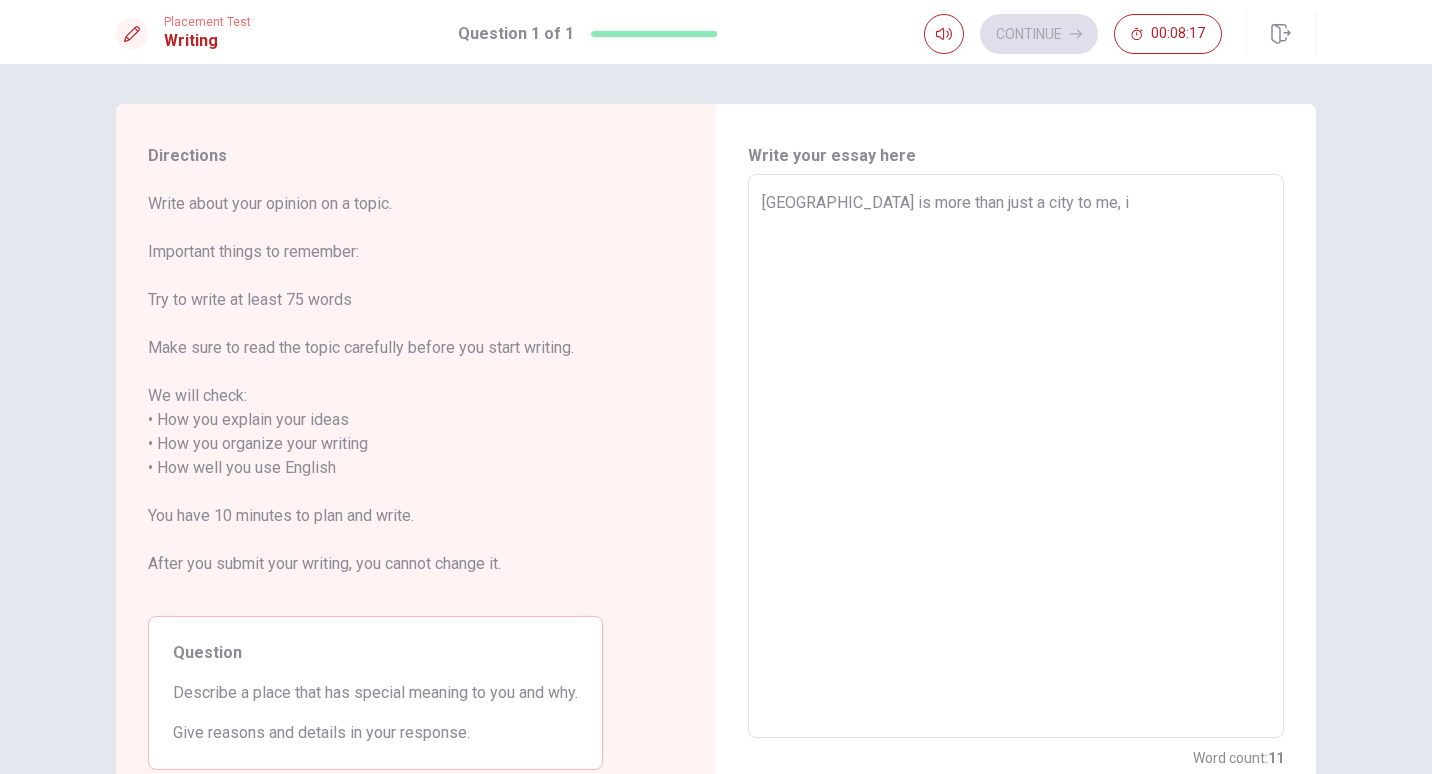type on "[GEOGRAPHIC_DATA] is more than just a city to me, it" 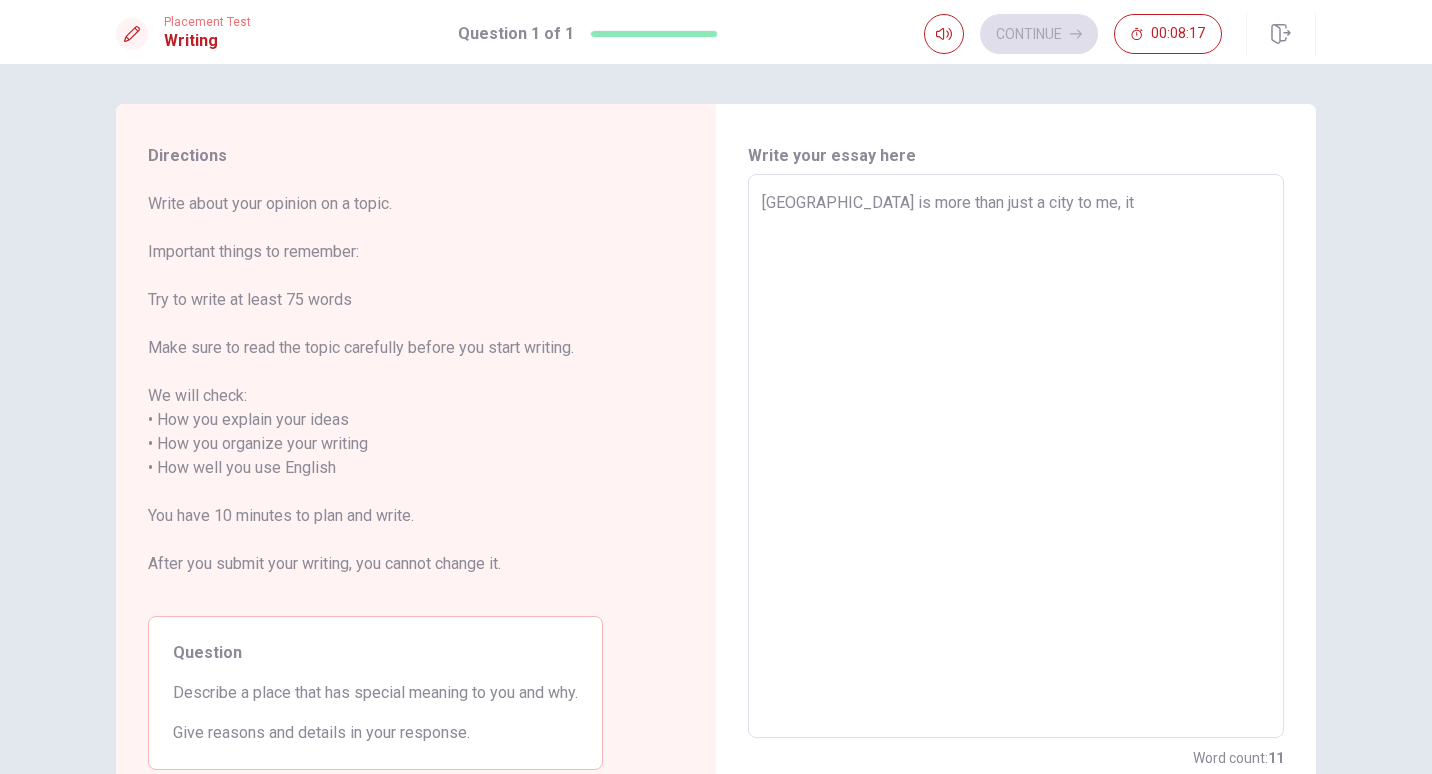 type on "x" 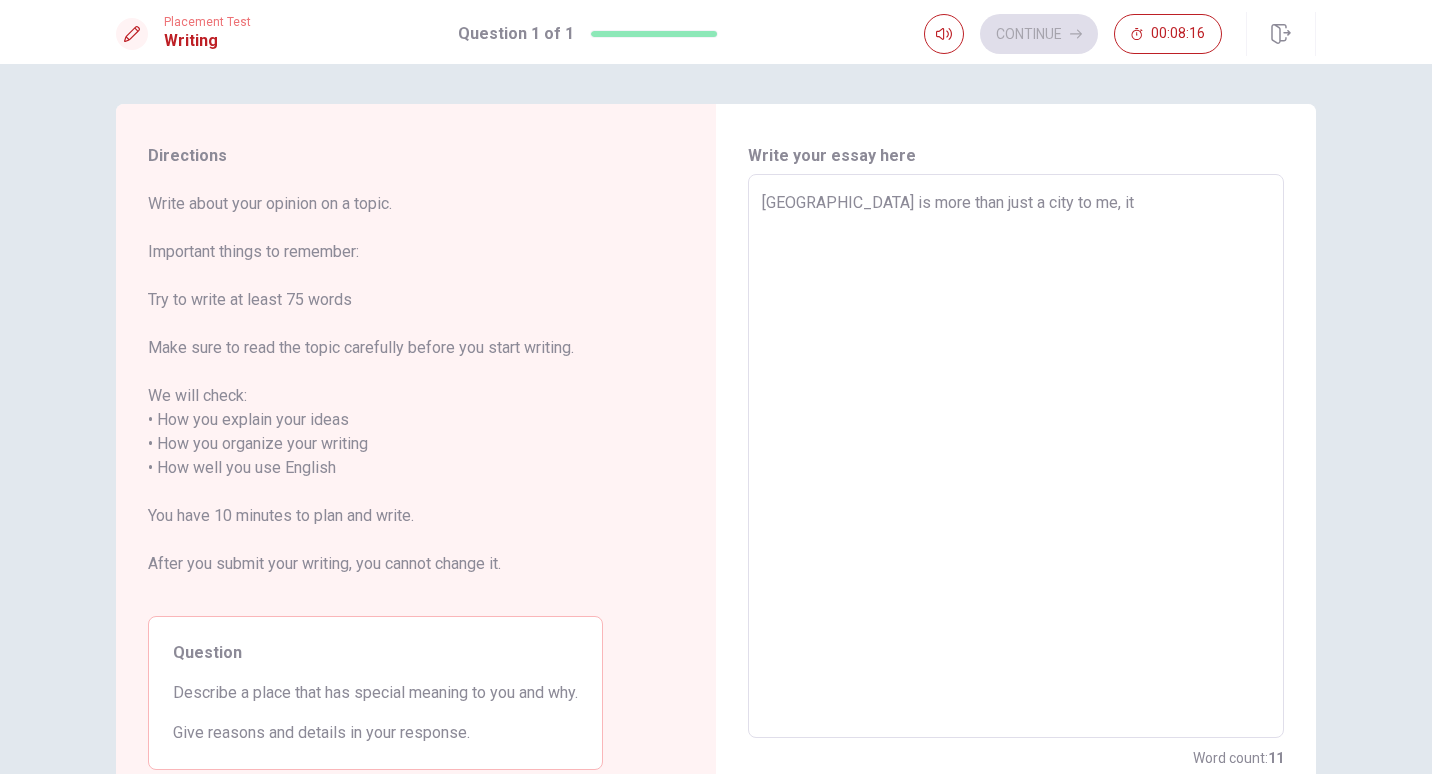 type on "[GEOGRAPHIC_DATA] is more than just a city to me, it'" 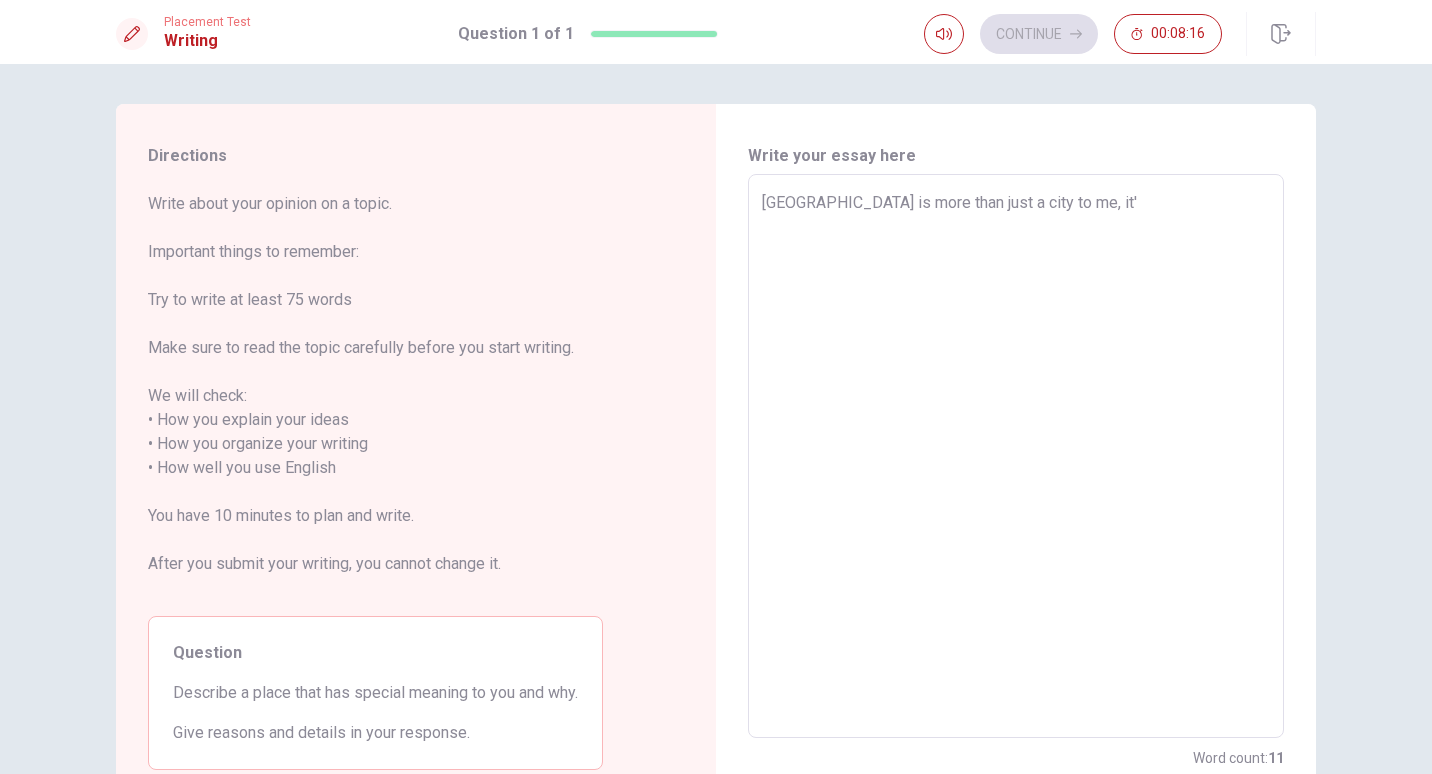 type on "x" 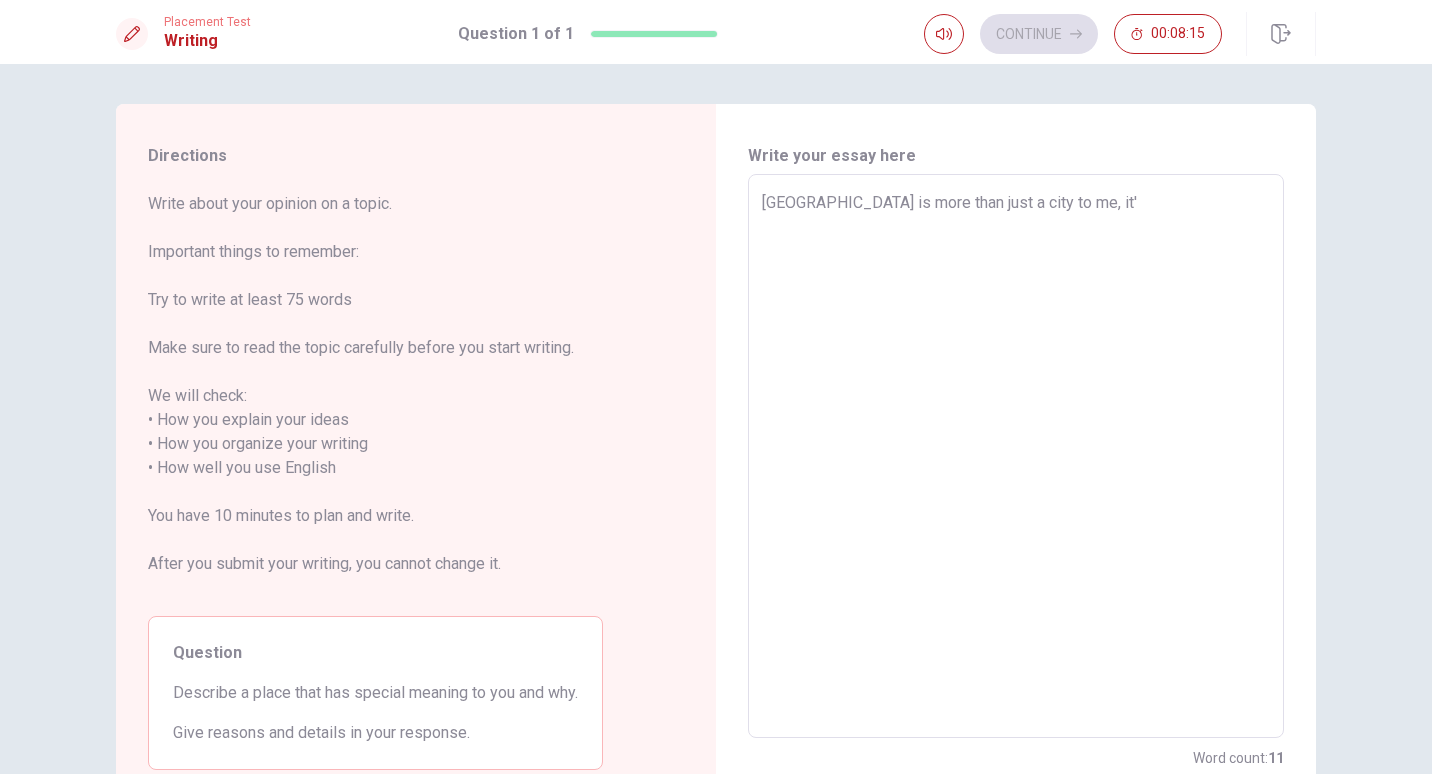 type on "[GEOGRAPHIC_DATA] is more than just a city to me, it's" 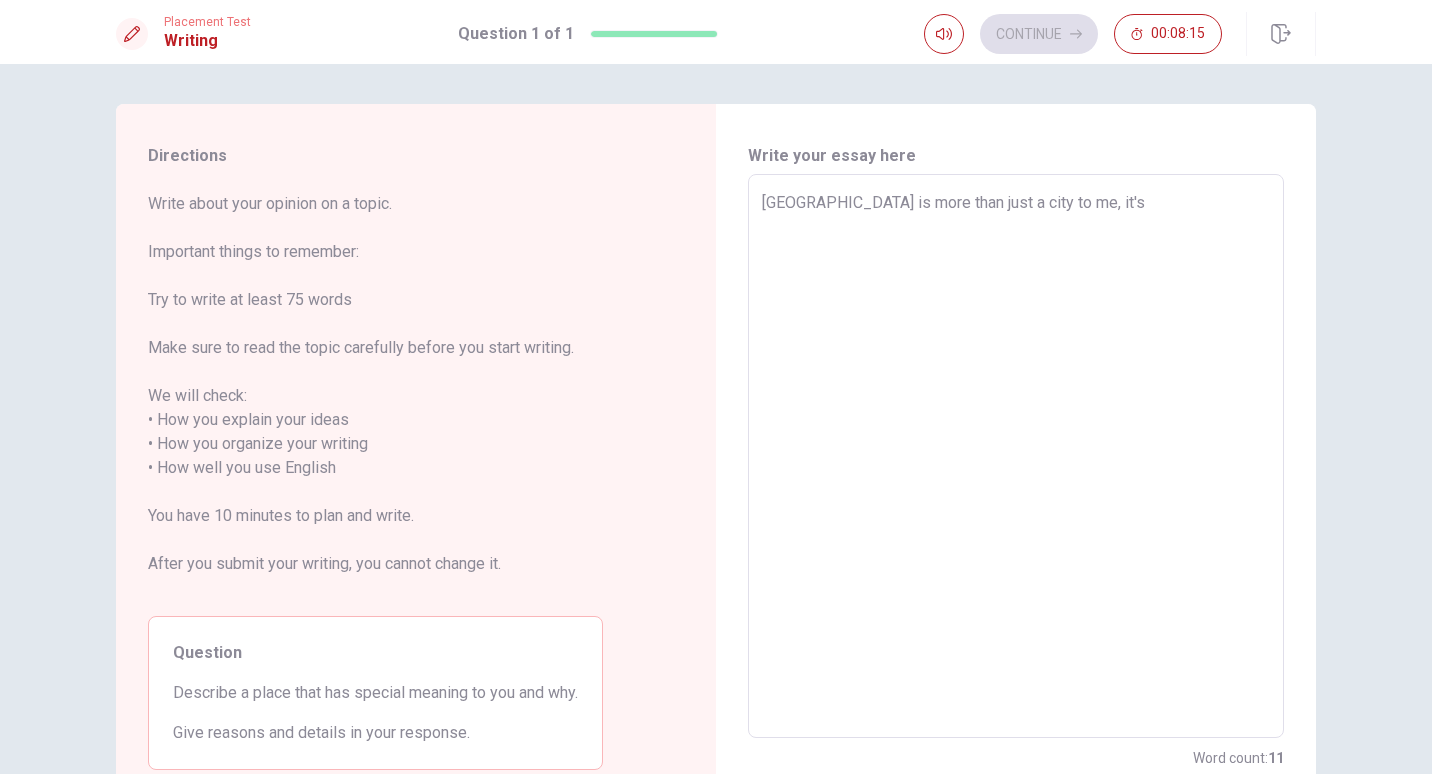type on "x" 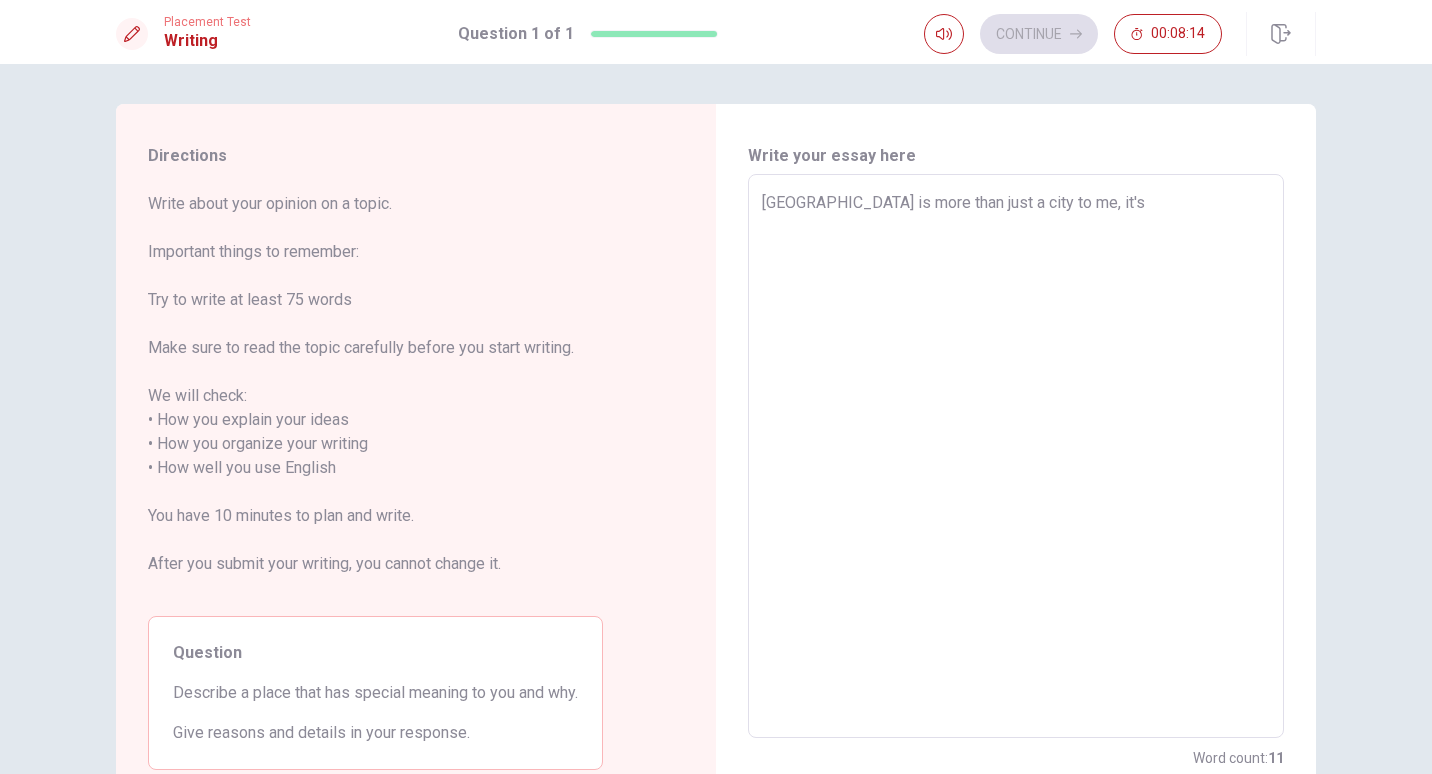 type on "x" 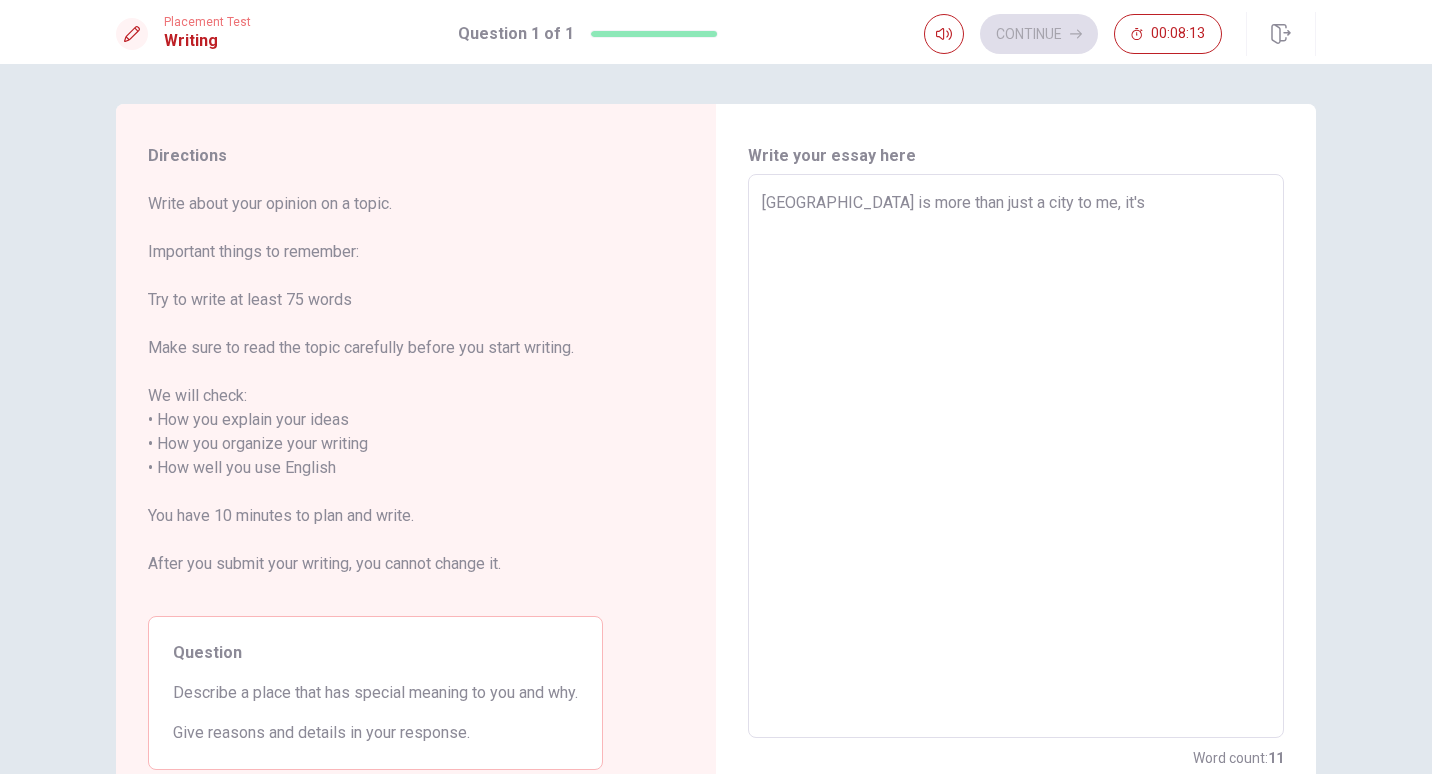 type on "[GEOGRAPHIC_DATA] is more than just a city to me, it's h" 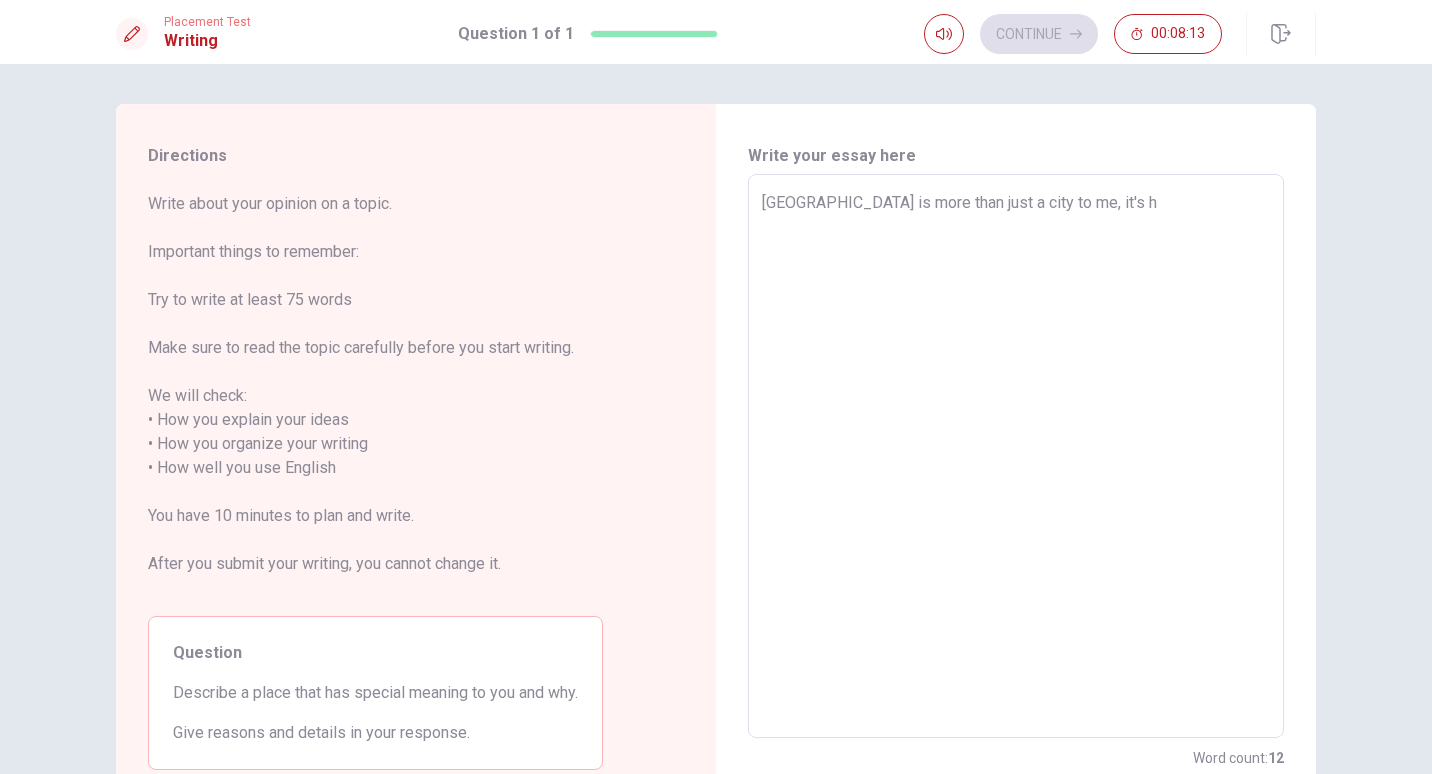 type on "x" 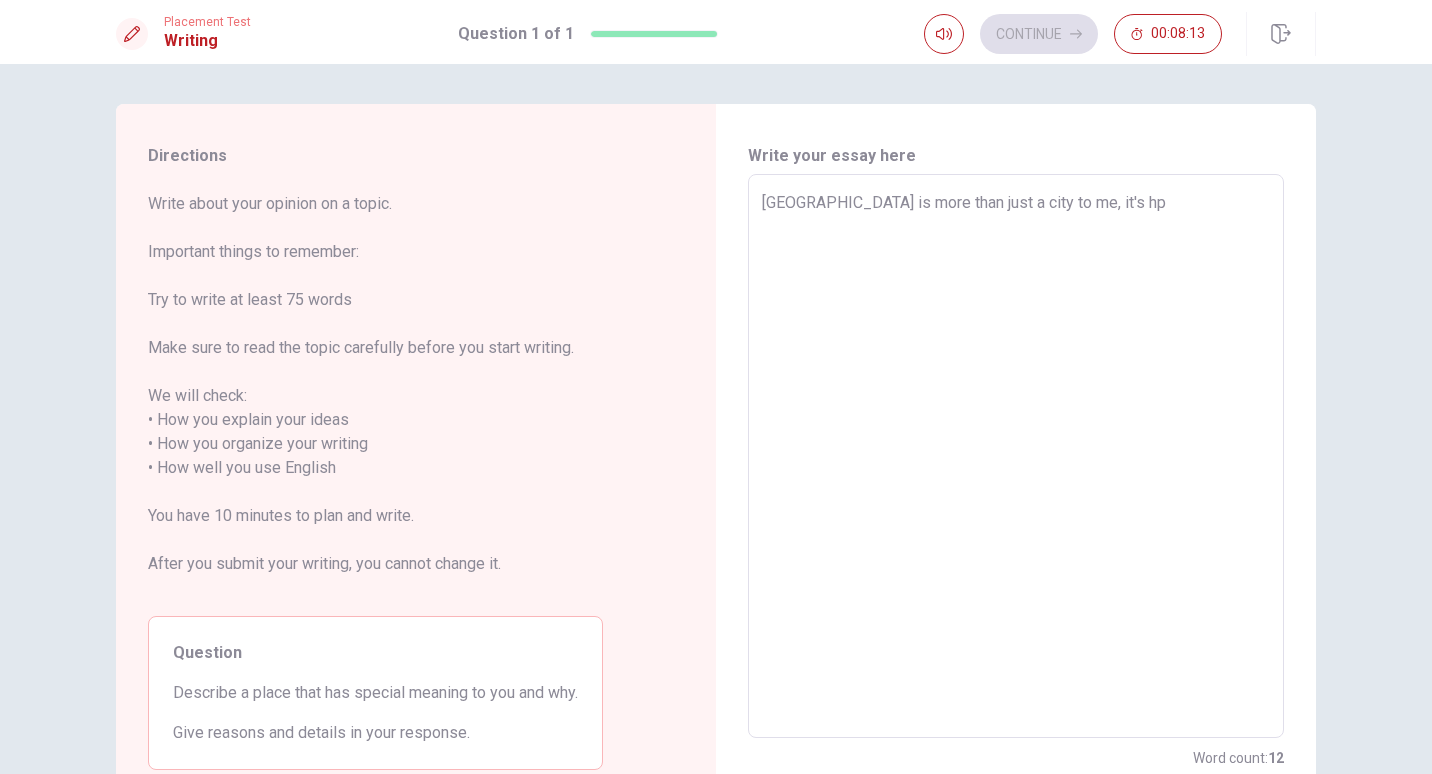 type on "x" 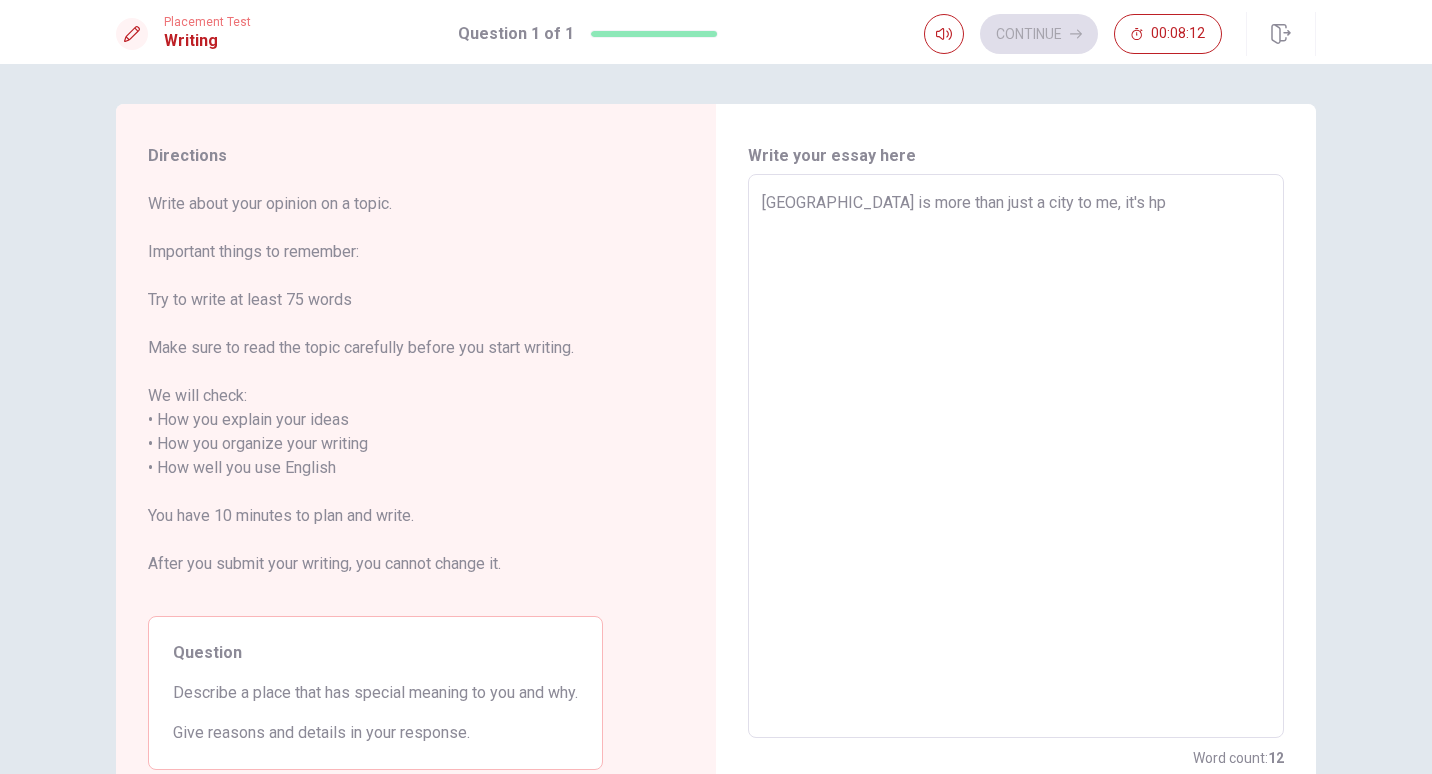 type on "[GEOGRAPHIC_DATA] is more than just a city to me, it's h" 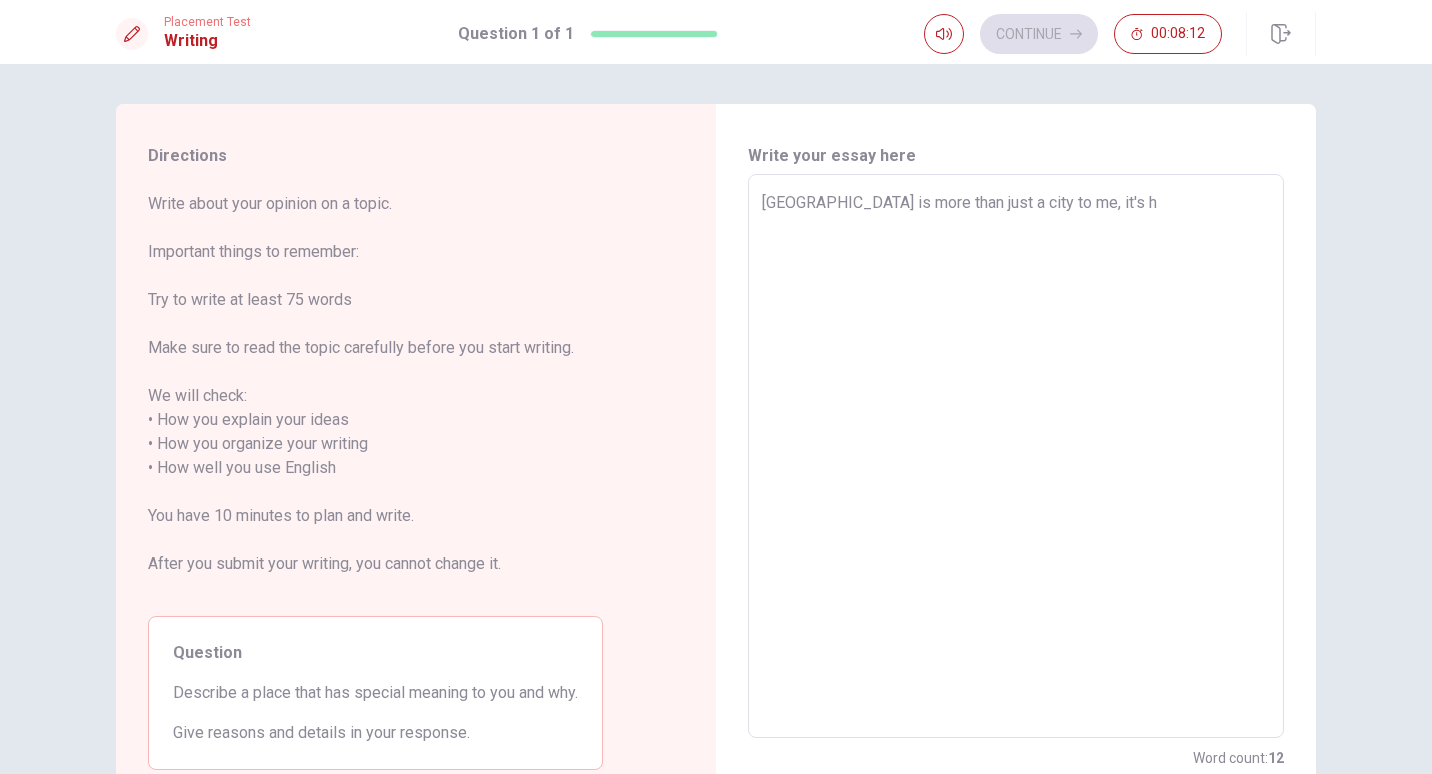 type on "x" 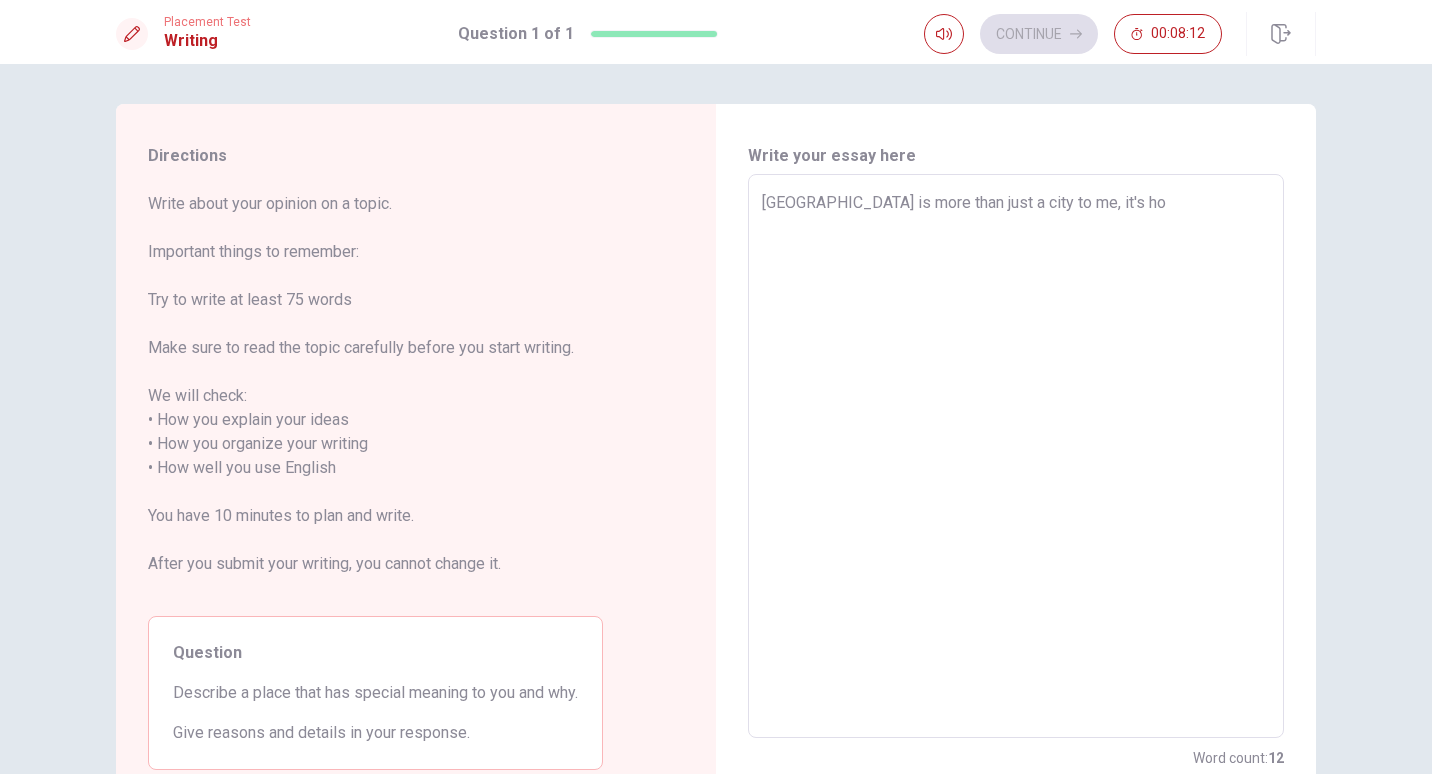 type on "x" 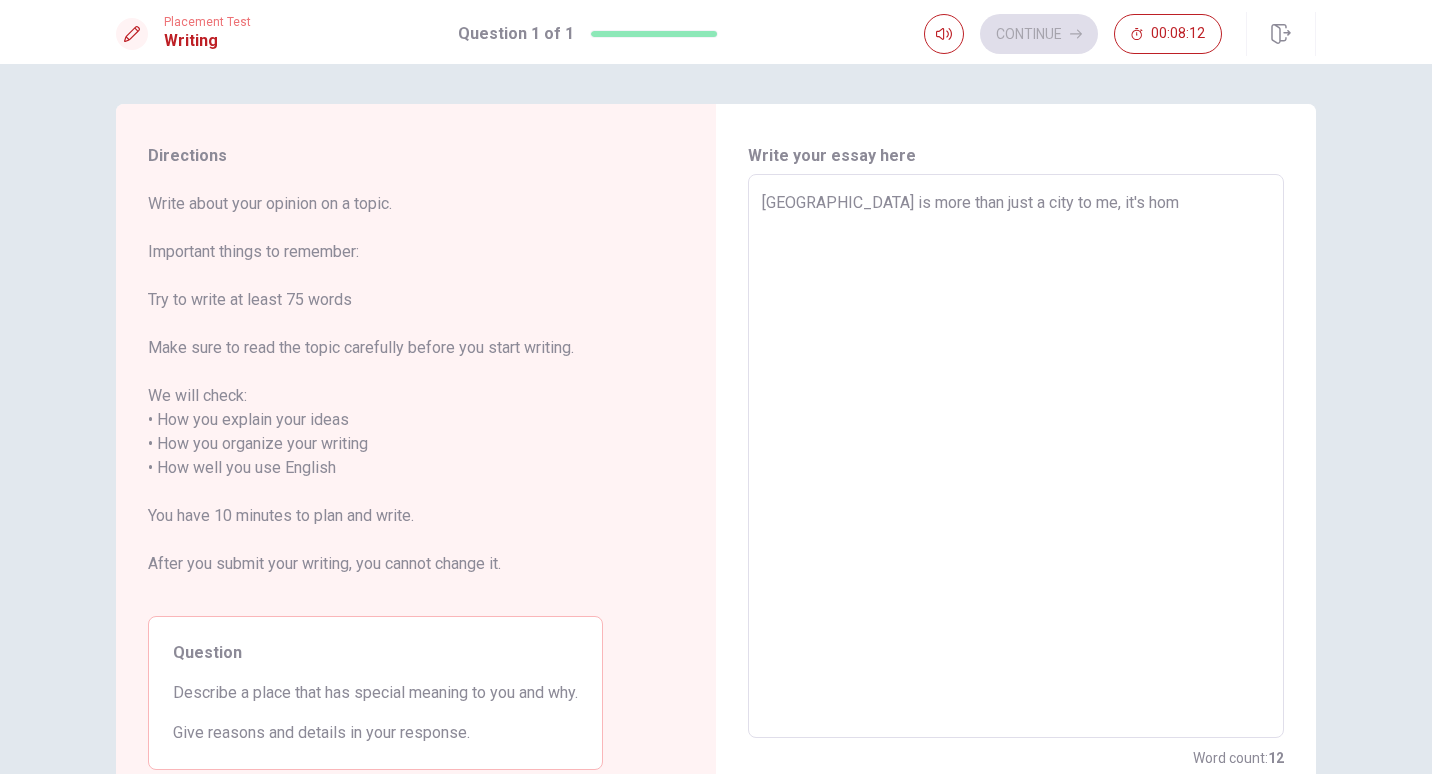type on "x" 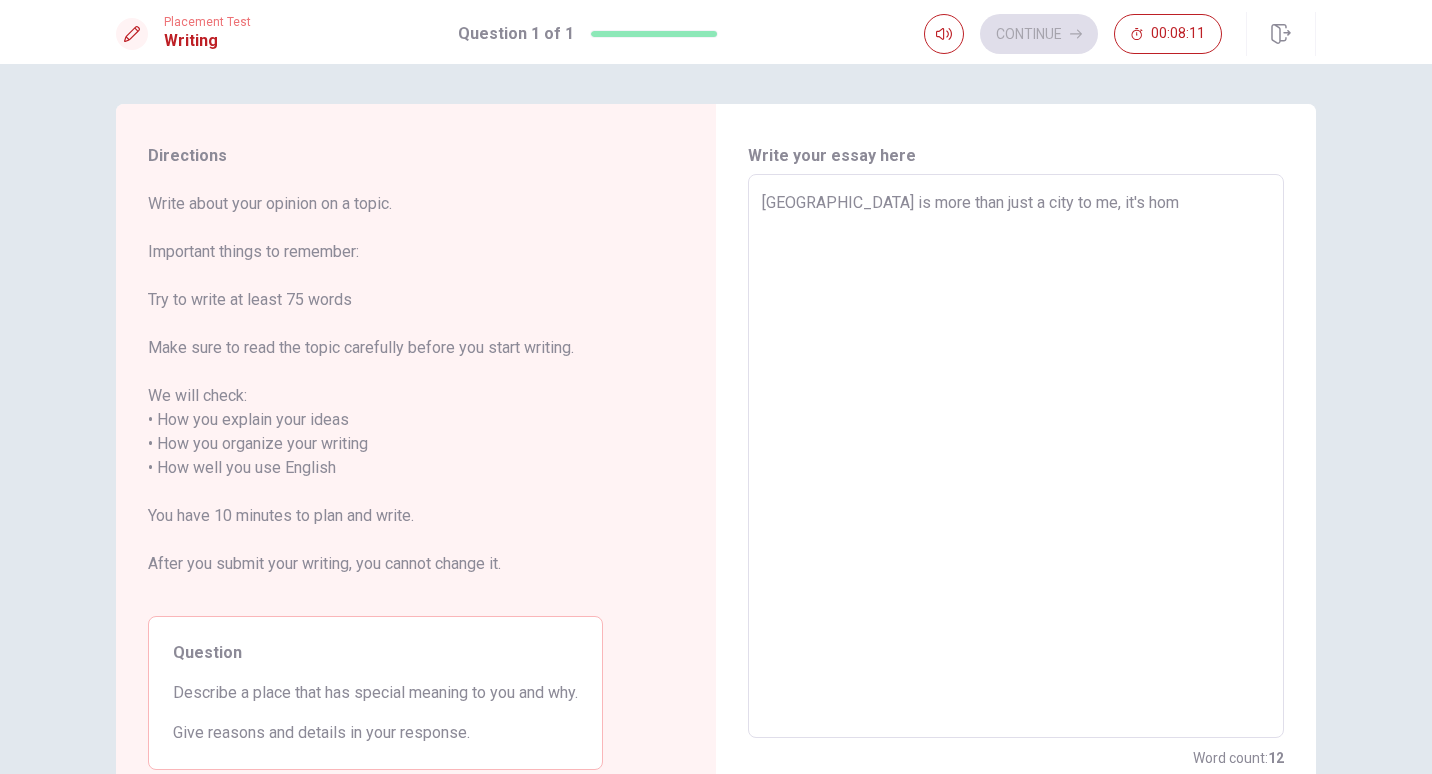 type on "[GEOGRAPHIC_DATA] is more than just a city to me, it's home" 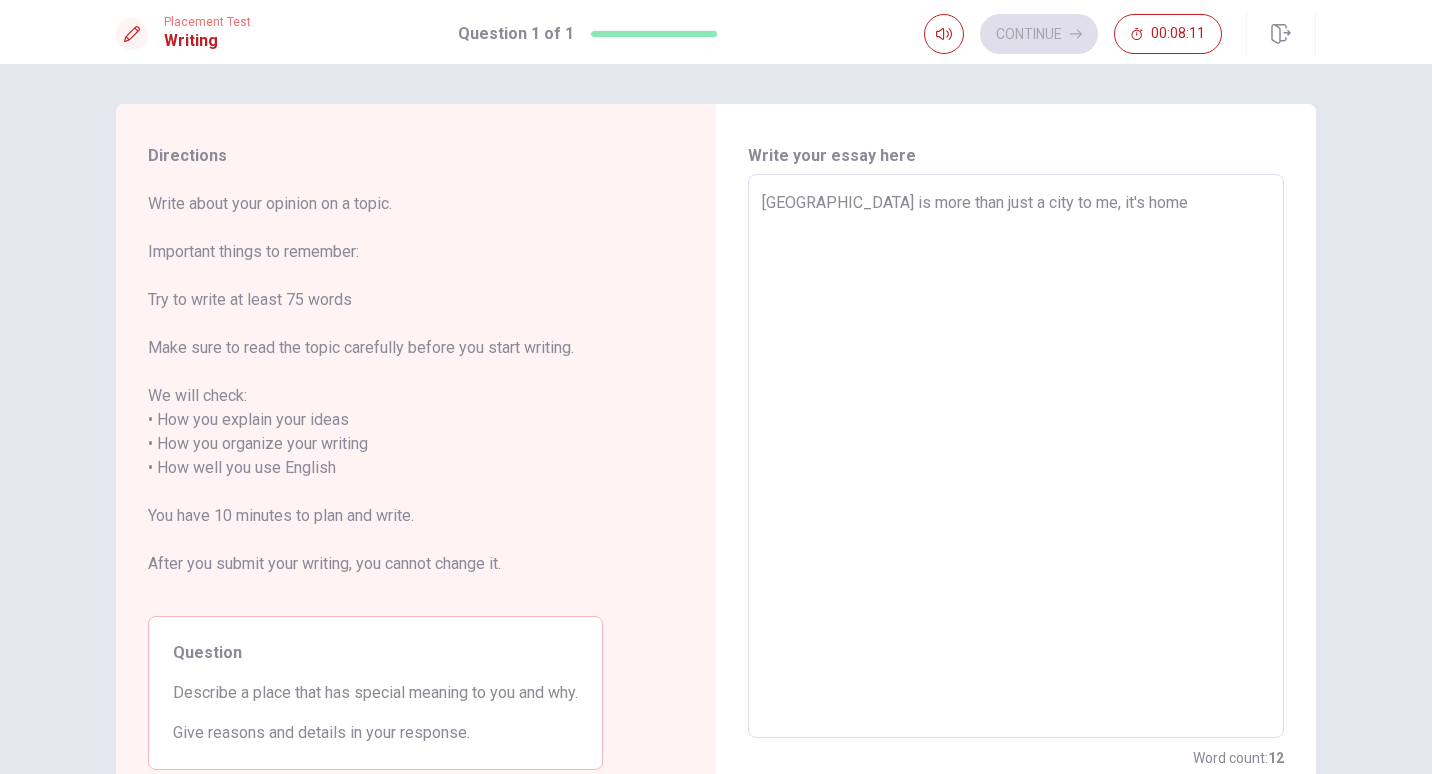type on "x" 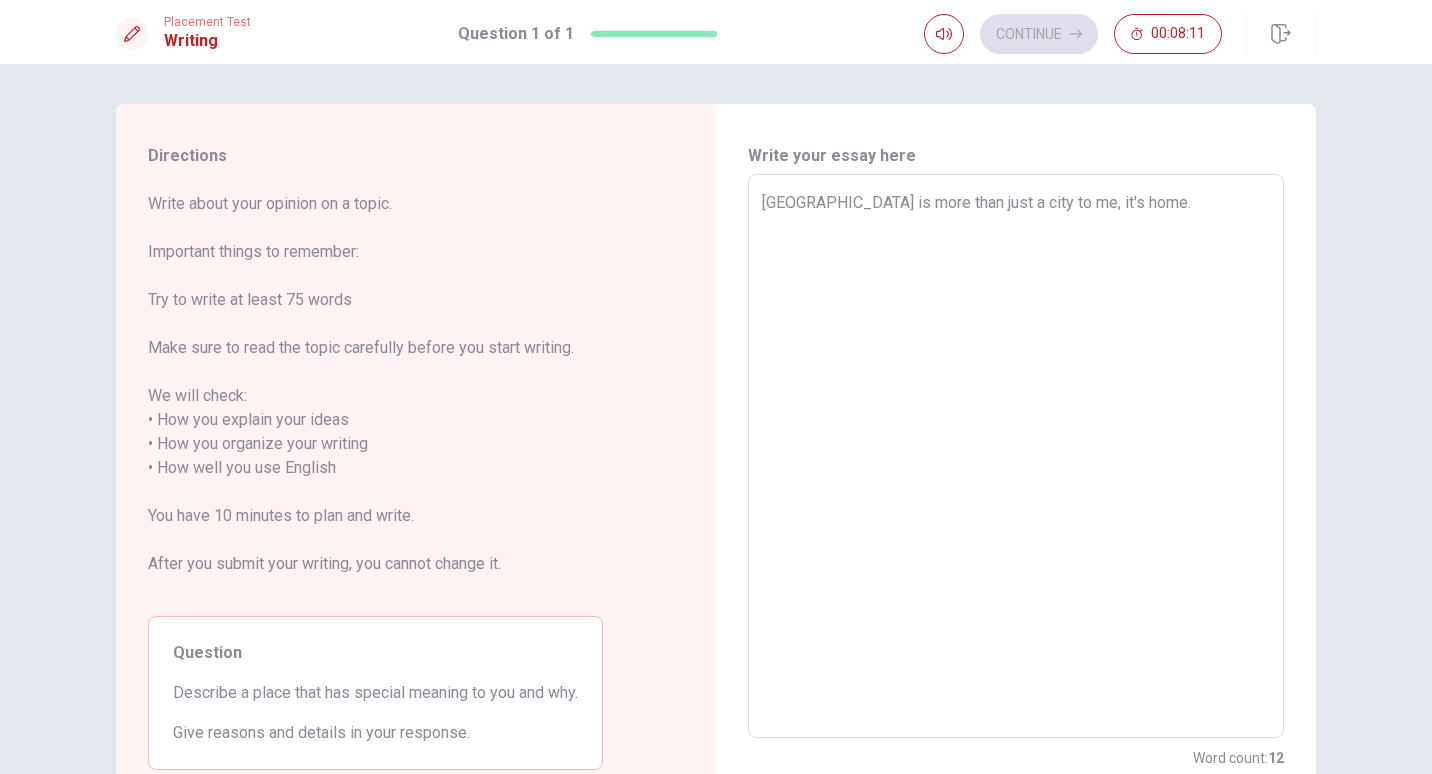 type on "x" 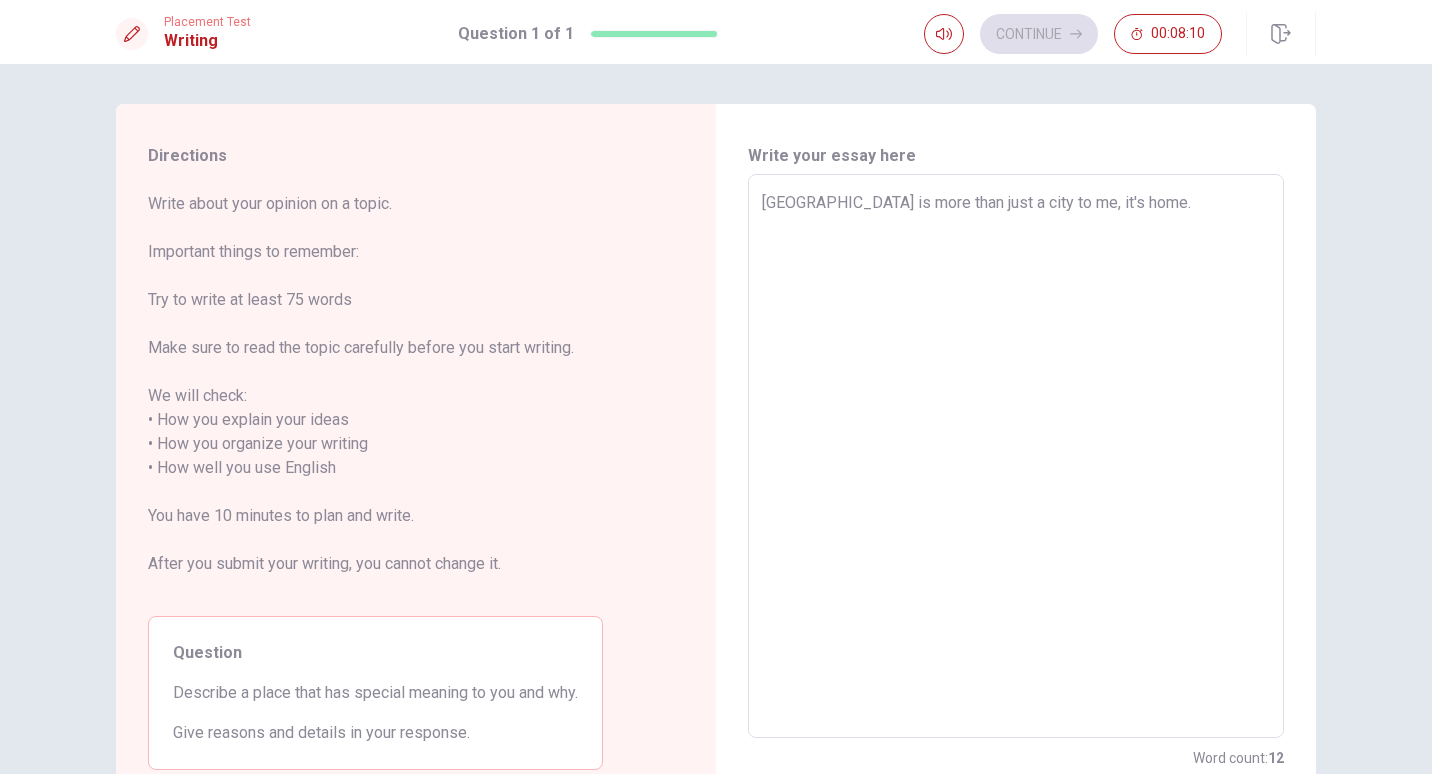 type on "[GEOGRAPHIC_DATA] is more than just a city to me, it's home." 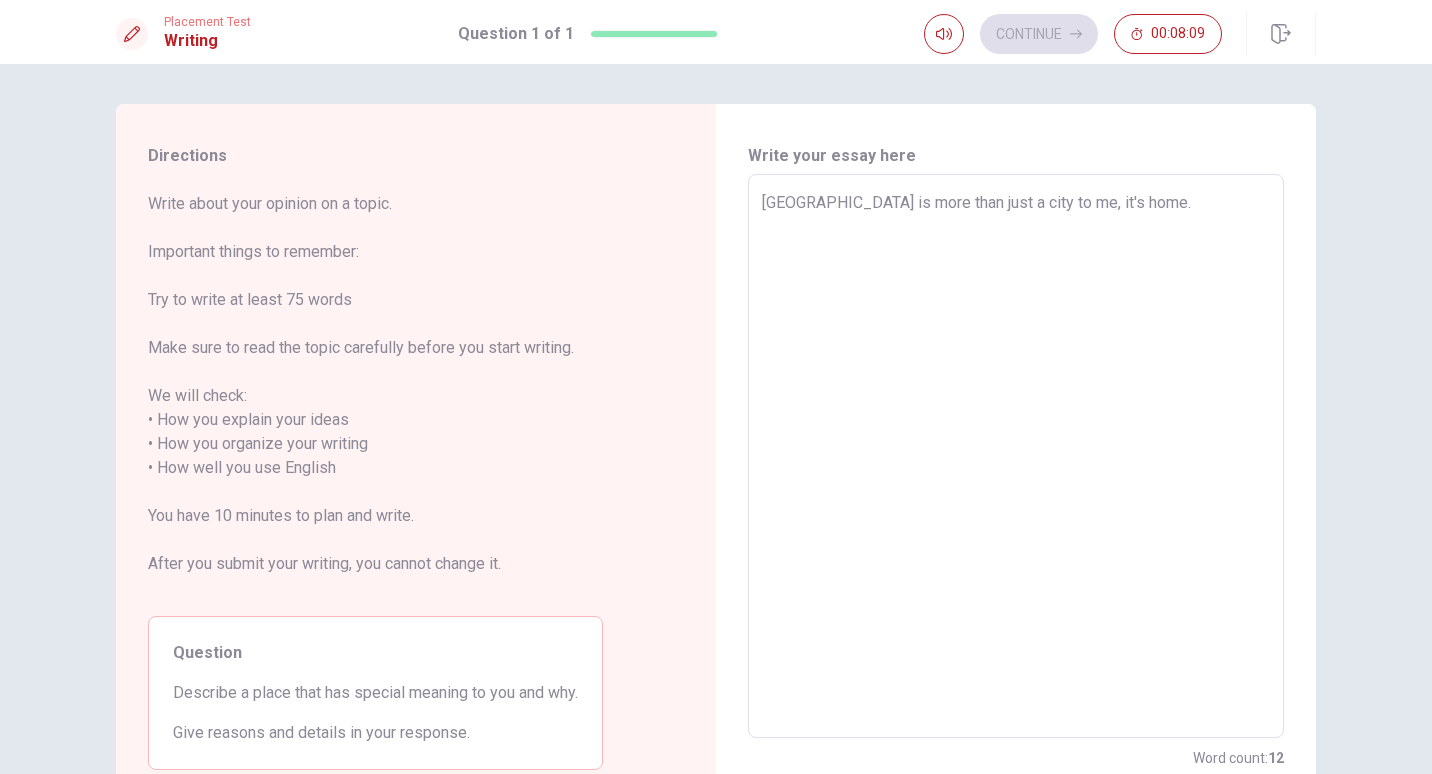 type on "[GEOGRAPHIC_DATA] is more than just a city to me, it's home." 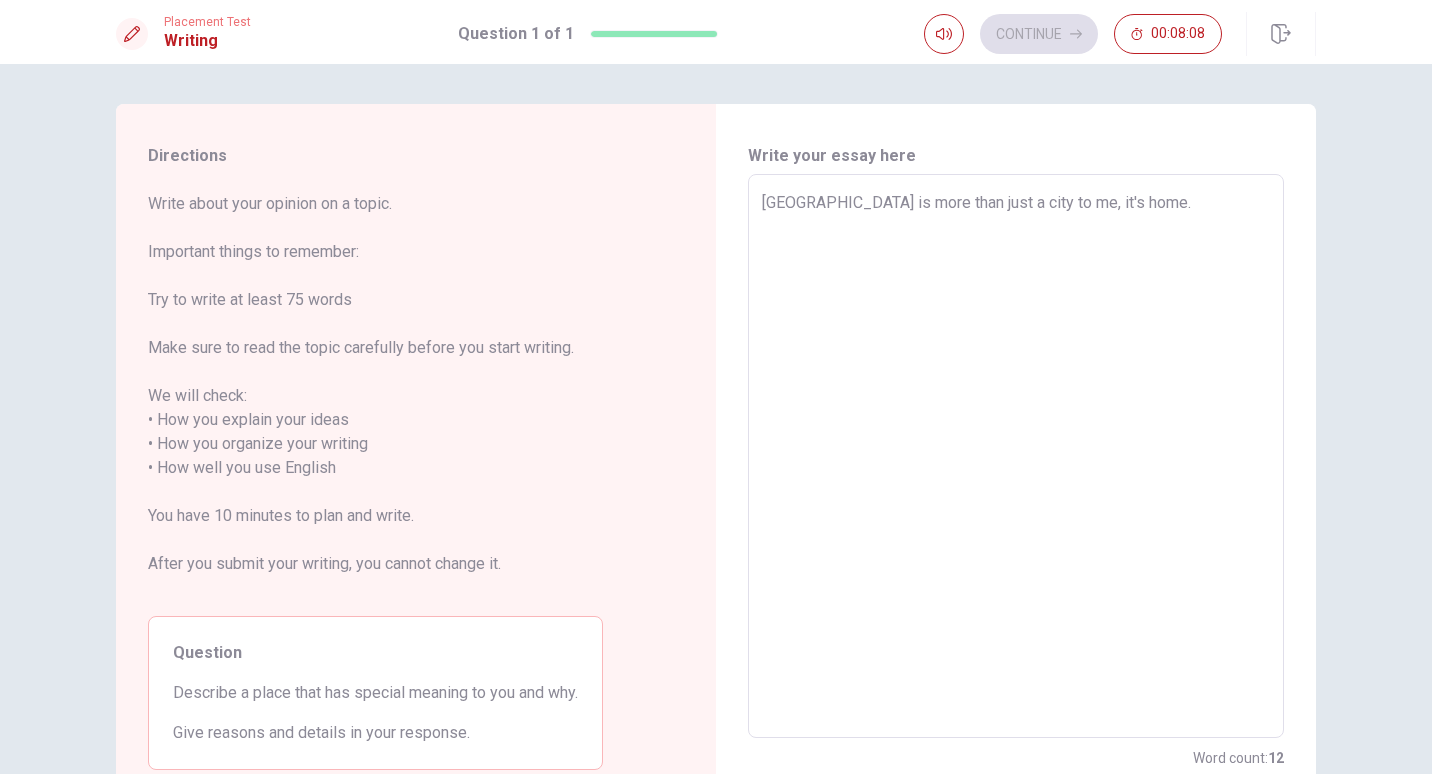 type on "[GEOGRAPHIC_DATA] is more than just a city to me, it's home.I" 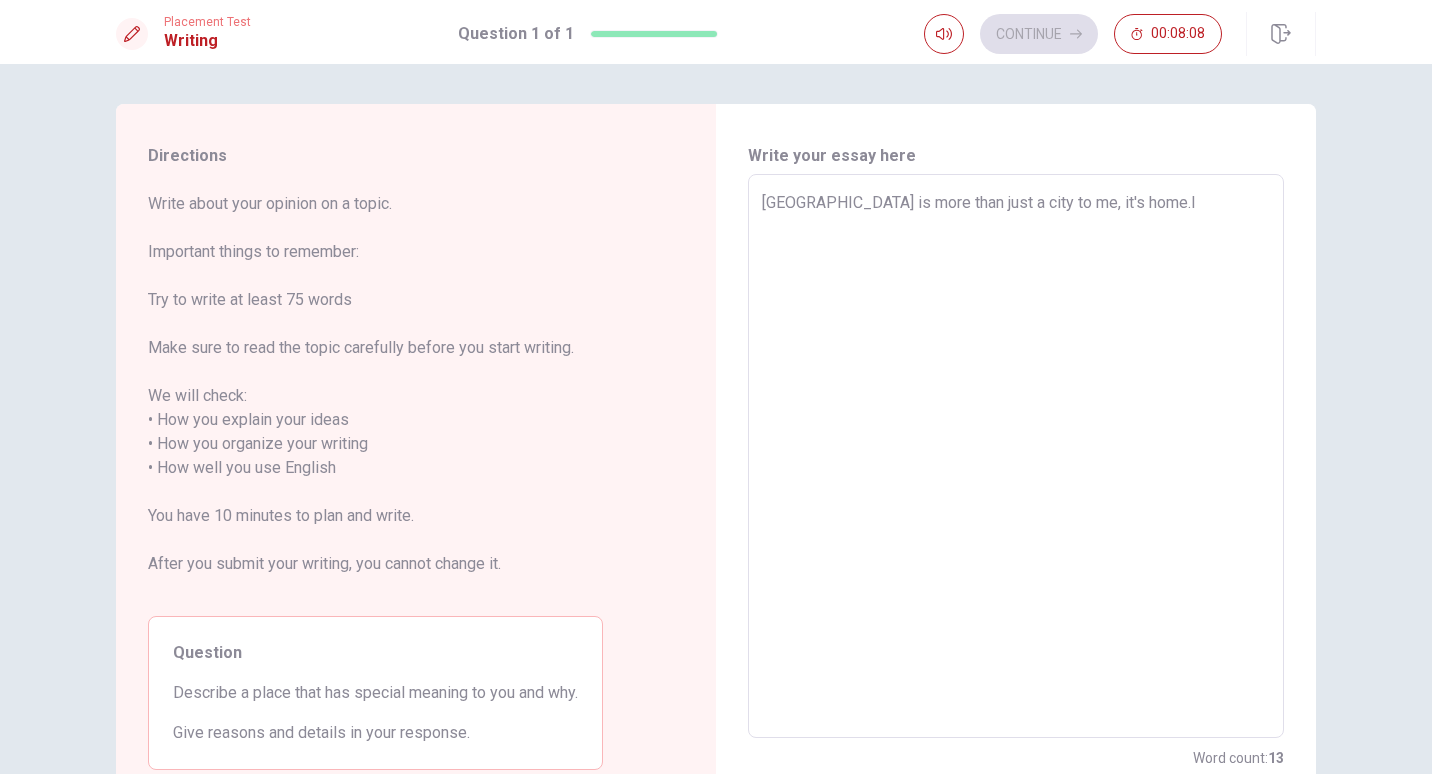 type on "x" 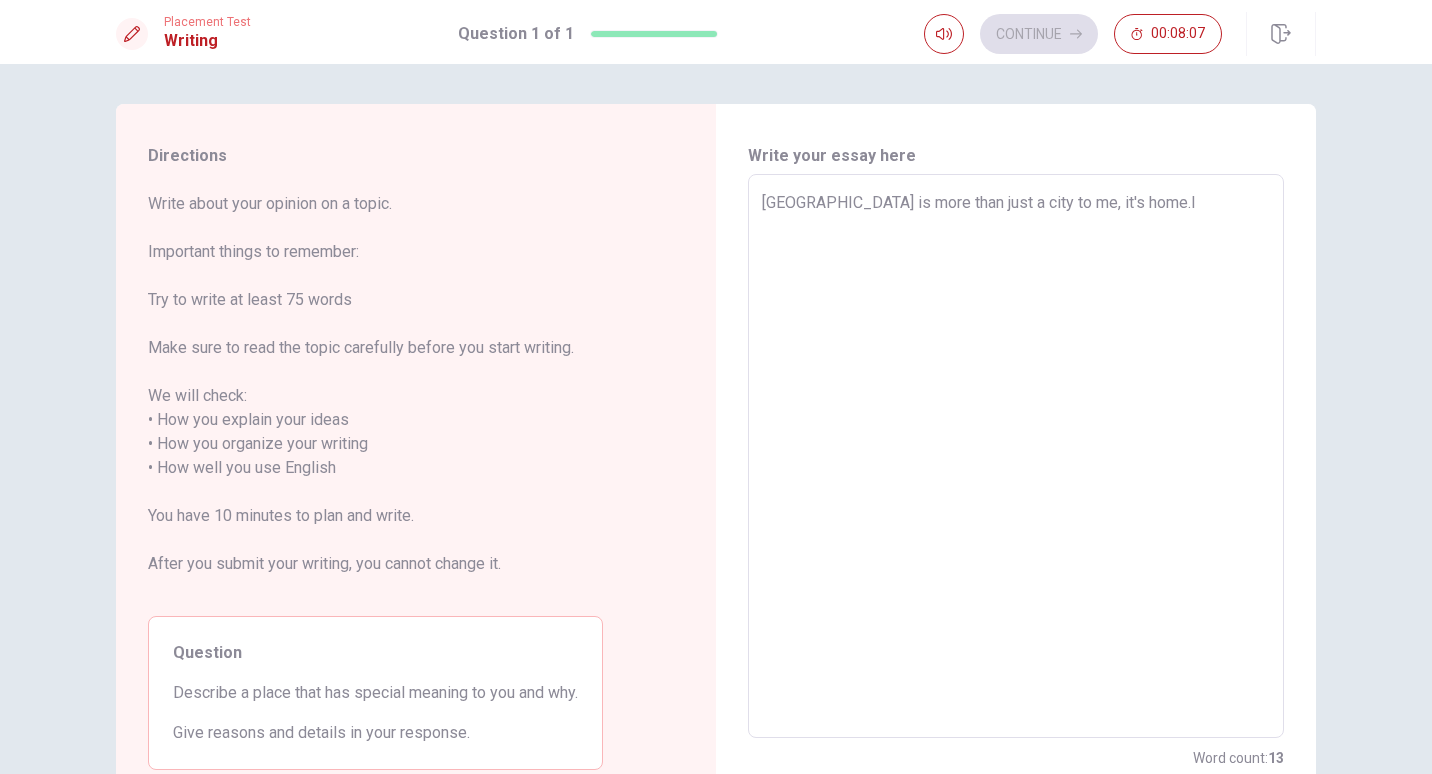 type on "[GEOGRAPHIC_DATA] is more than just a city to me, it's home.I" 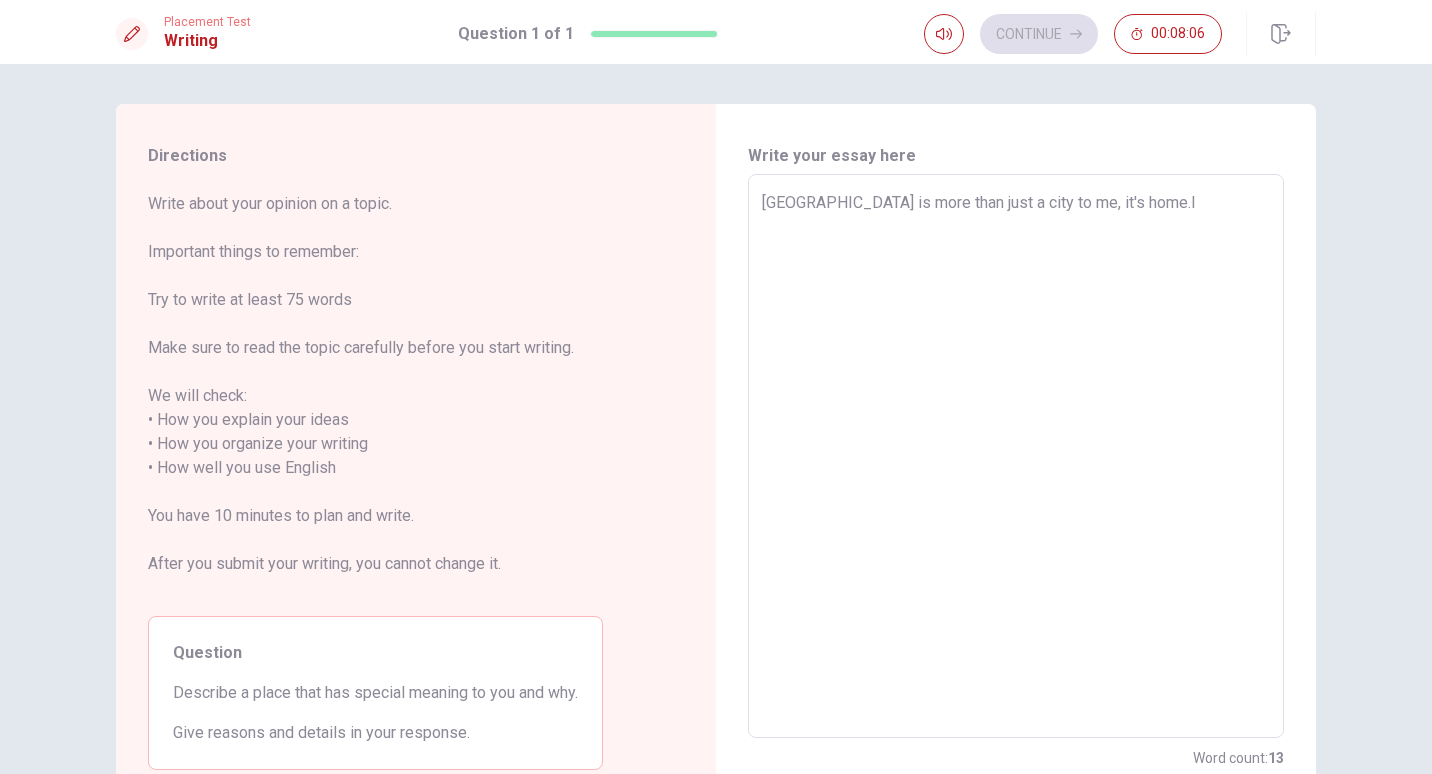 type on "[GEOGRAPHIC_DATA] is more than just a city to me, it's home. I" 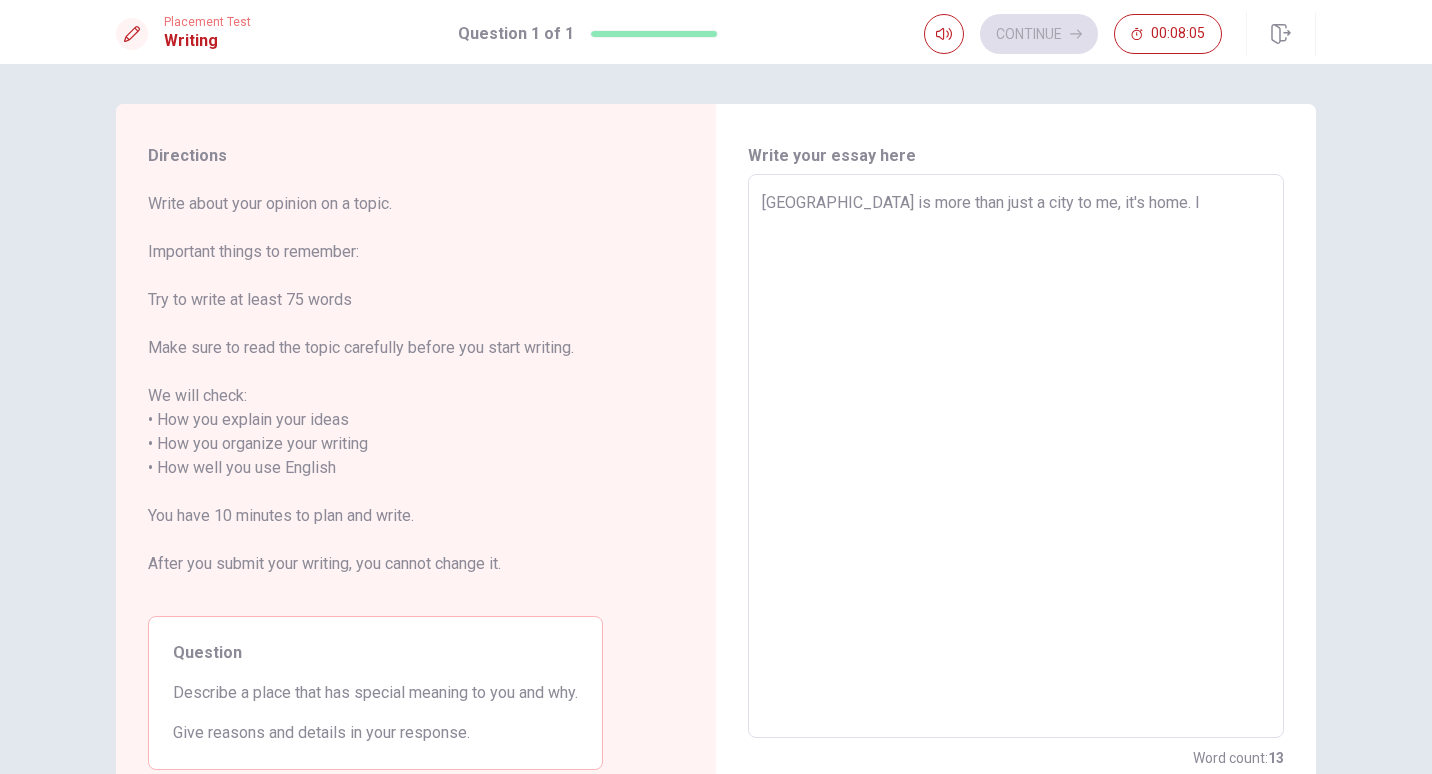 type on "x" 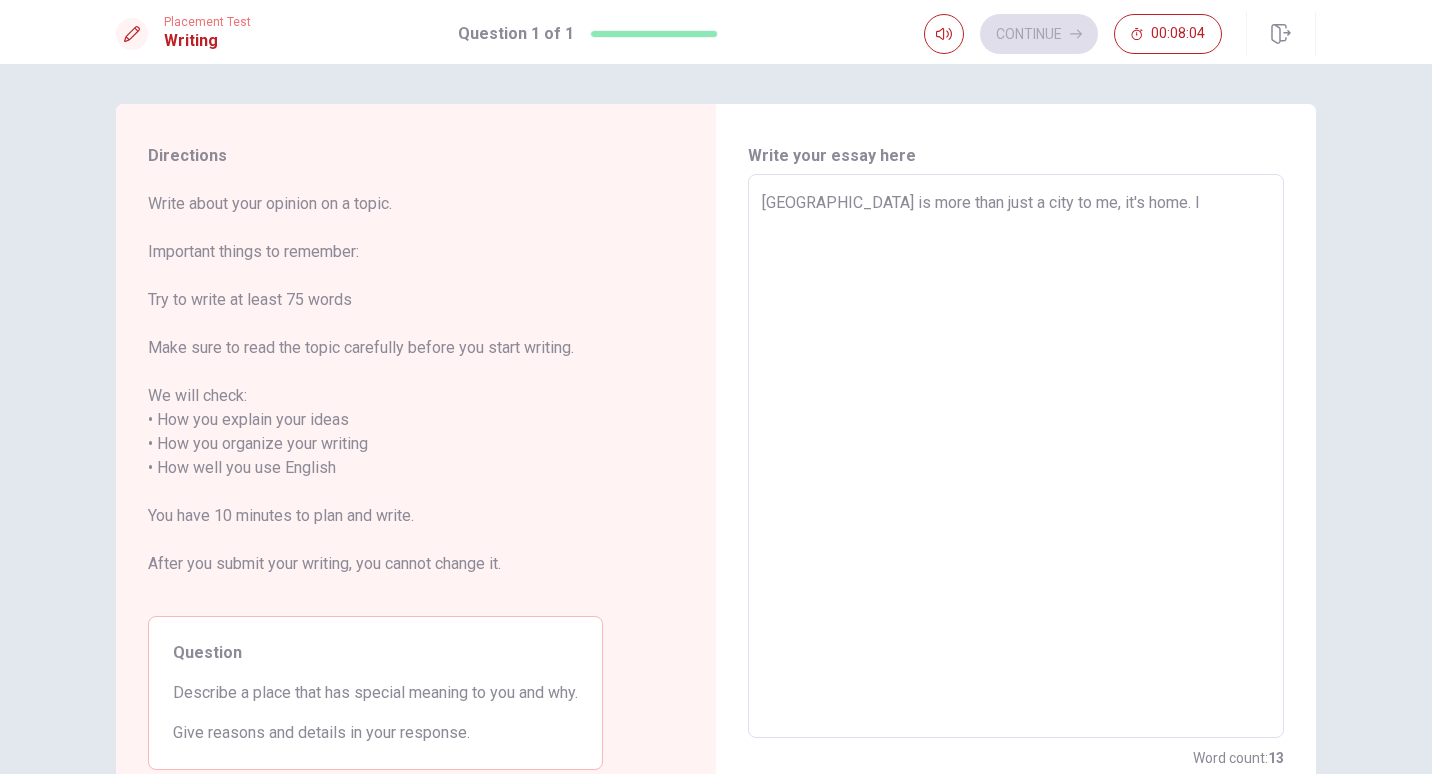 type on "x" 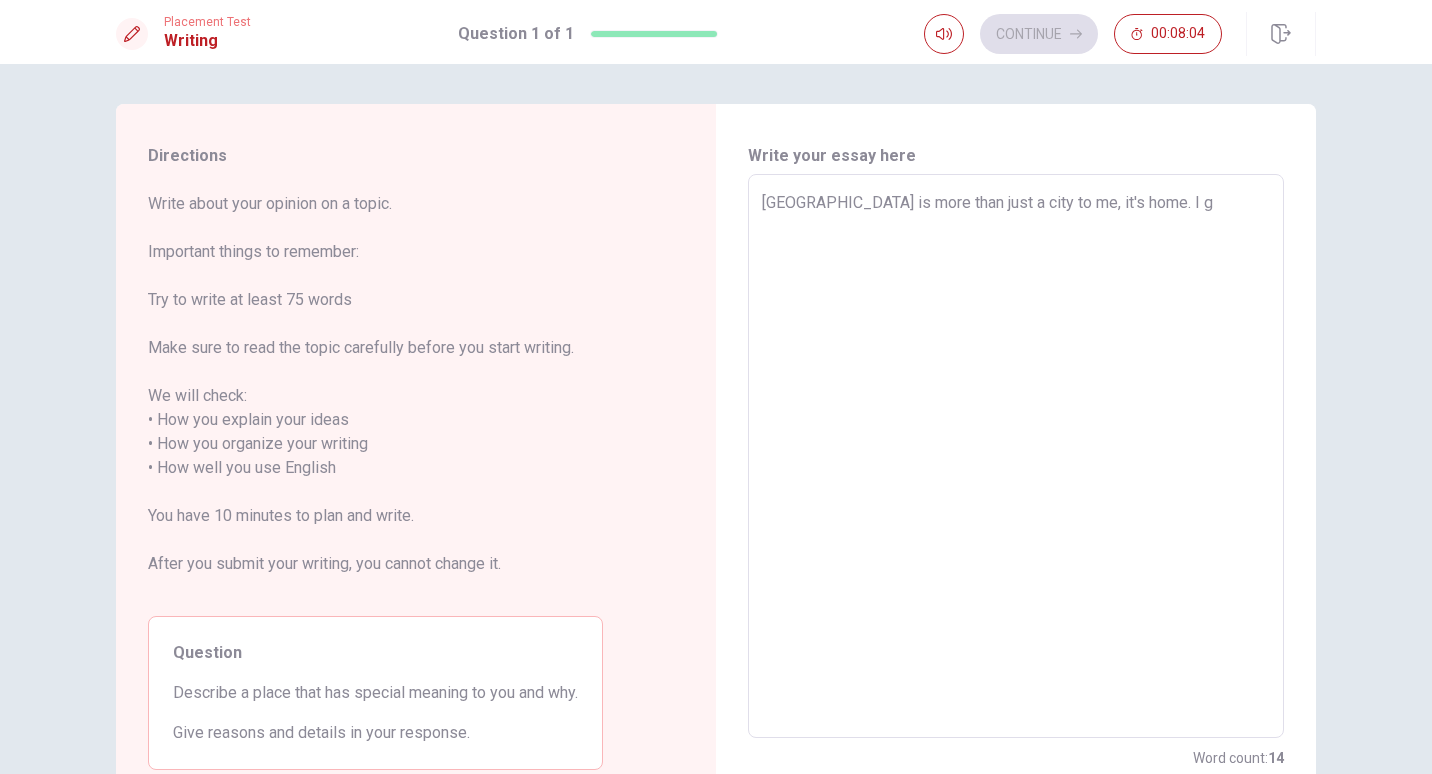 type on "x" 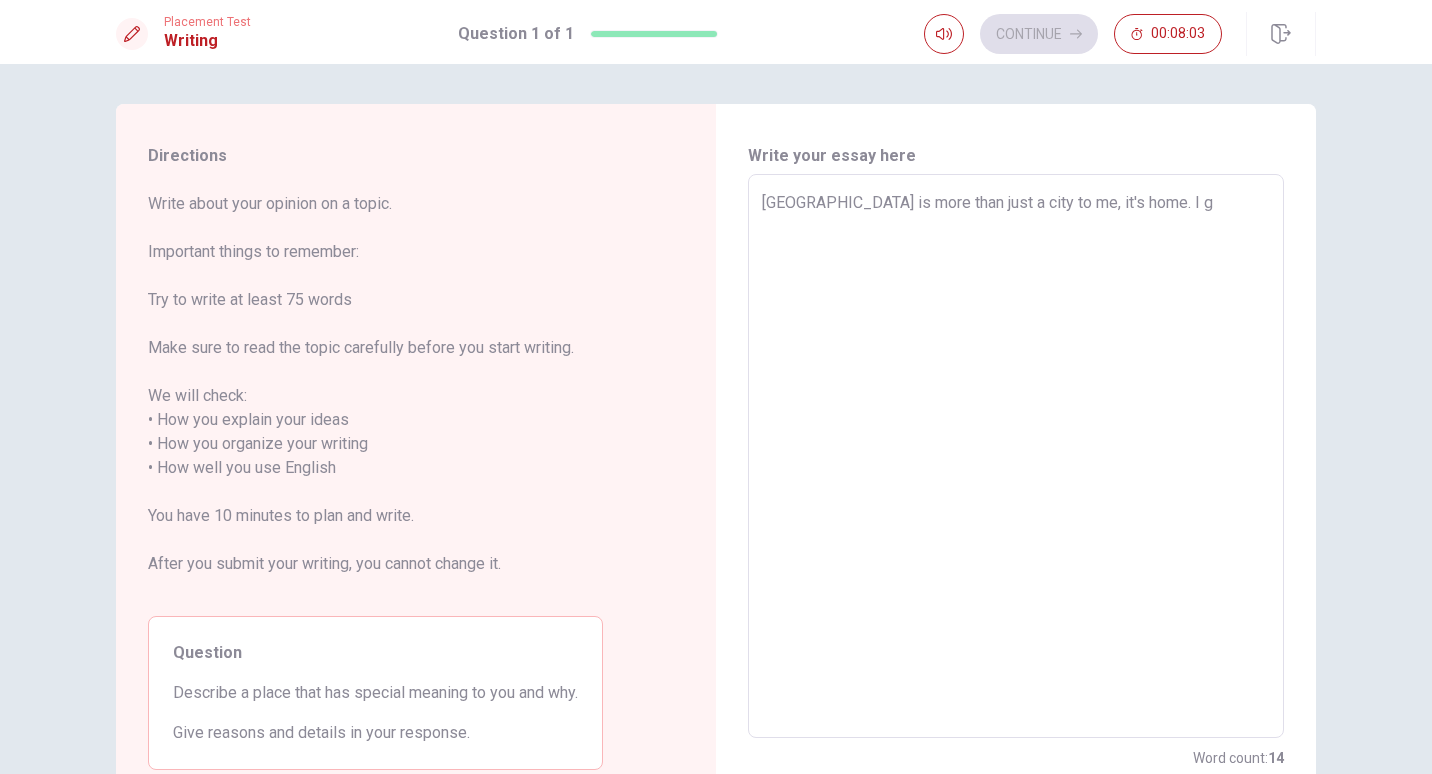 type on "[GEOGRAPHIC_DATA] is more than just a city to me, it's home. I gr" 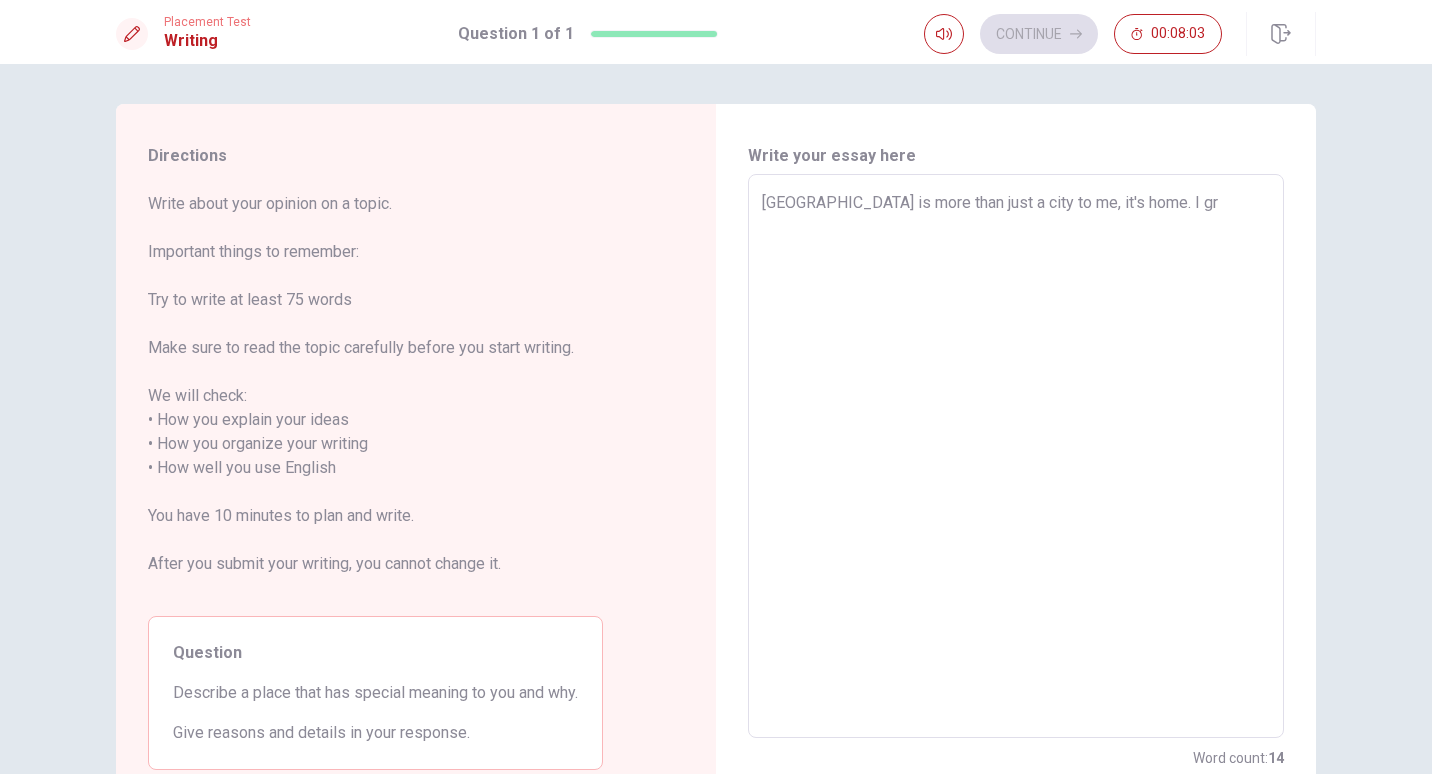 type on "x" 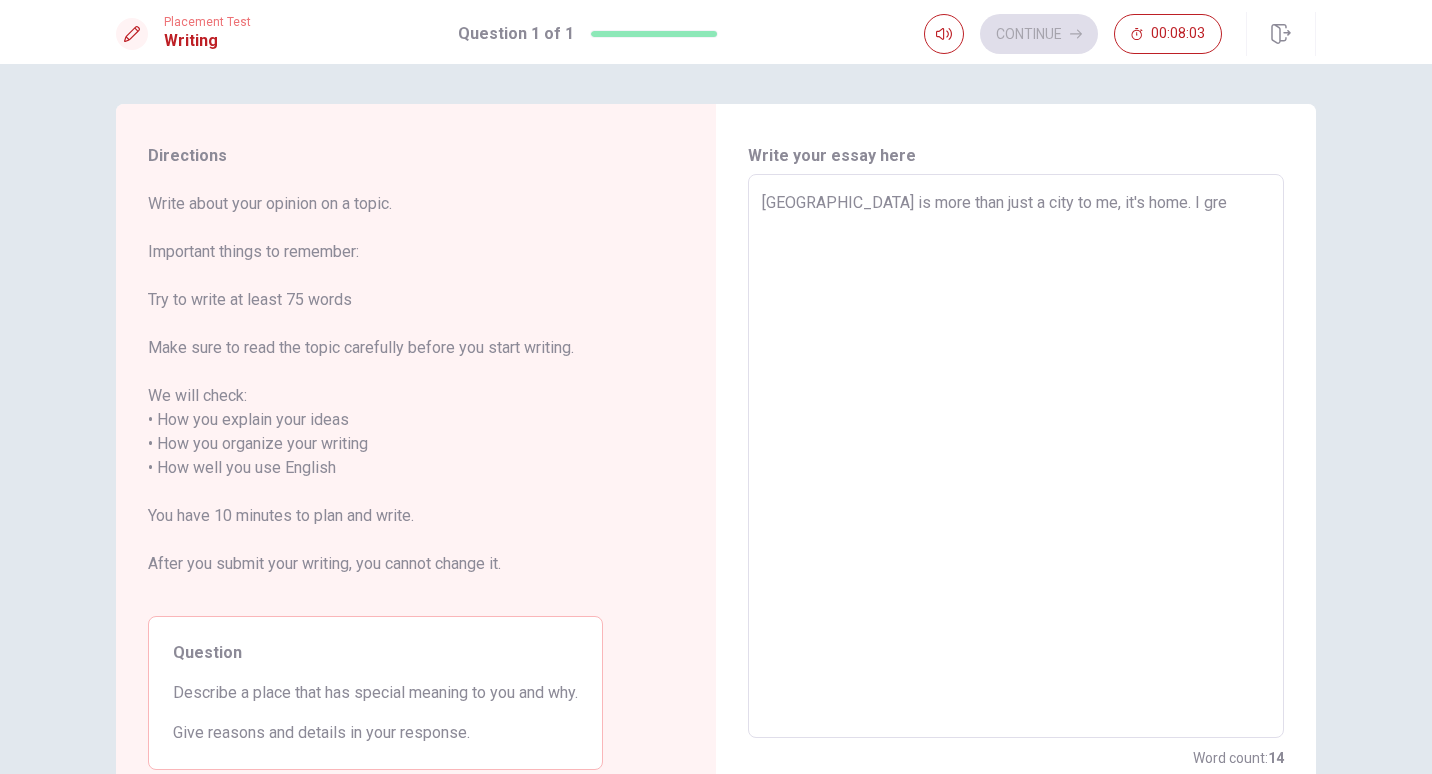 type on "x" 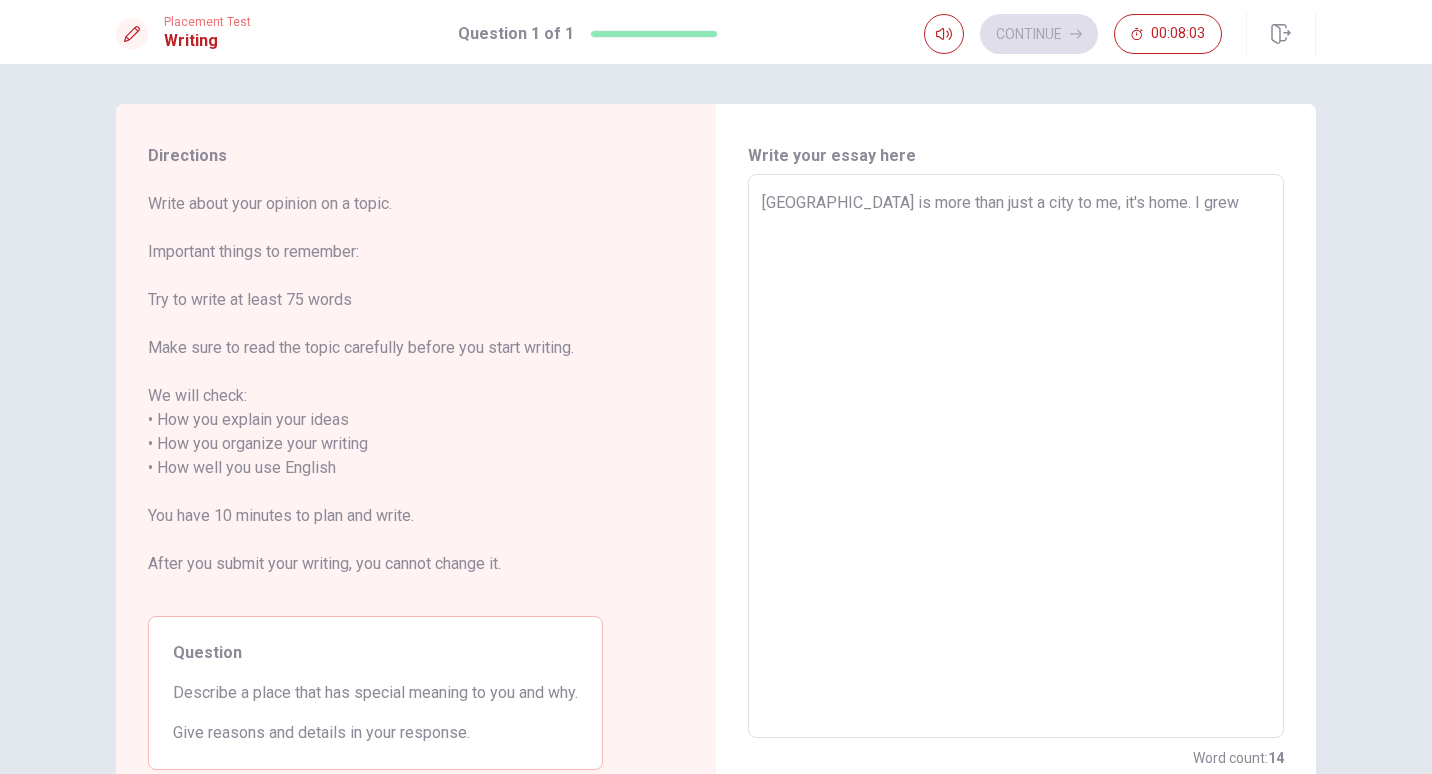 type on "x" 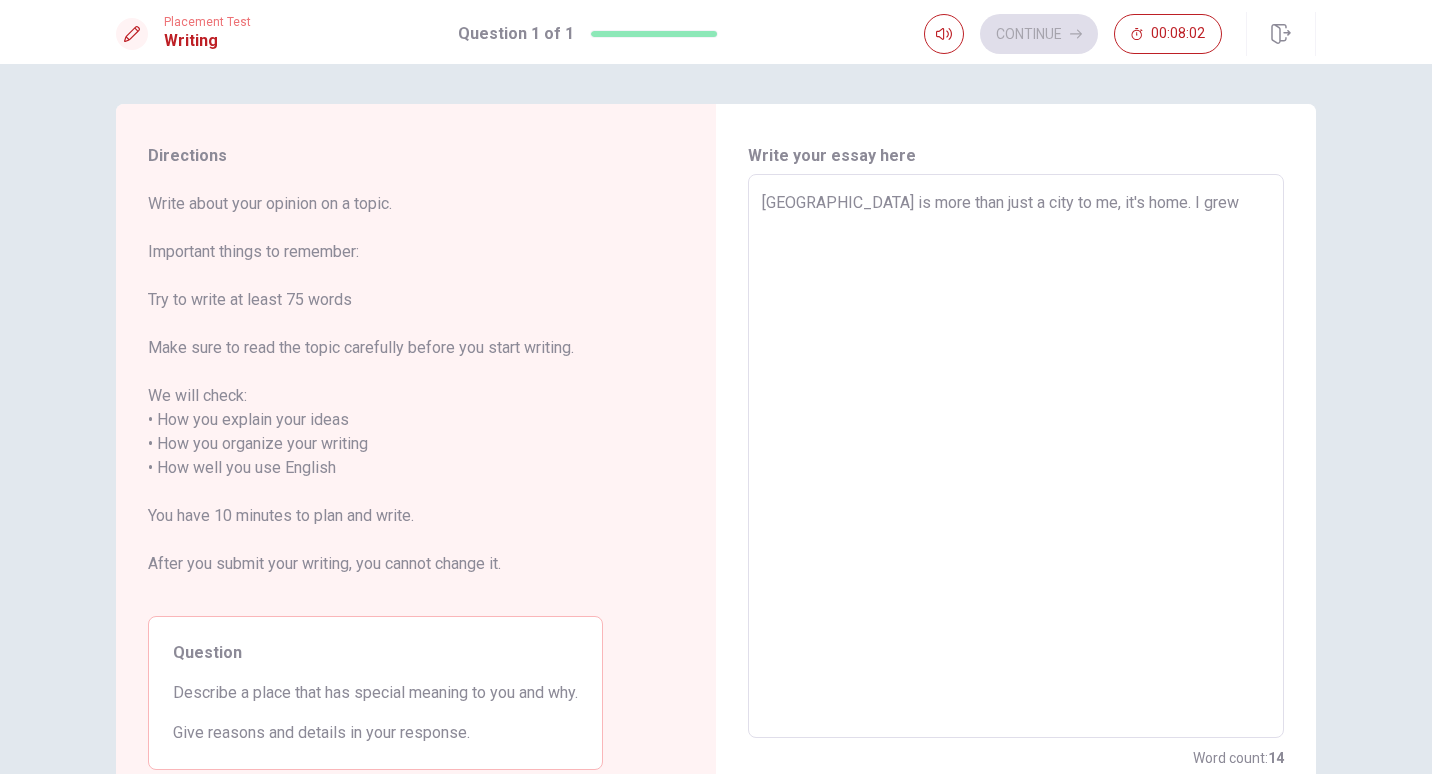 type on "[GEOGRAPHIC_DATA] is more than just a city to me, it's home. I grew" 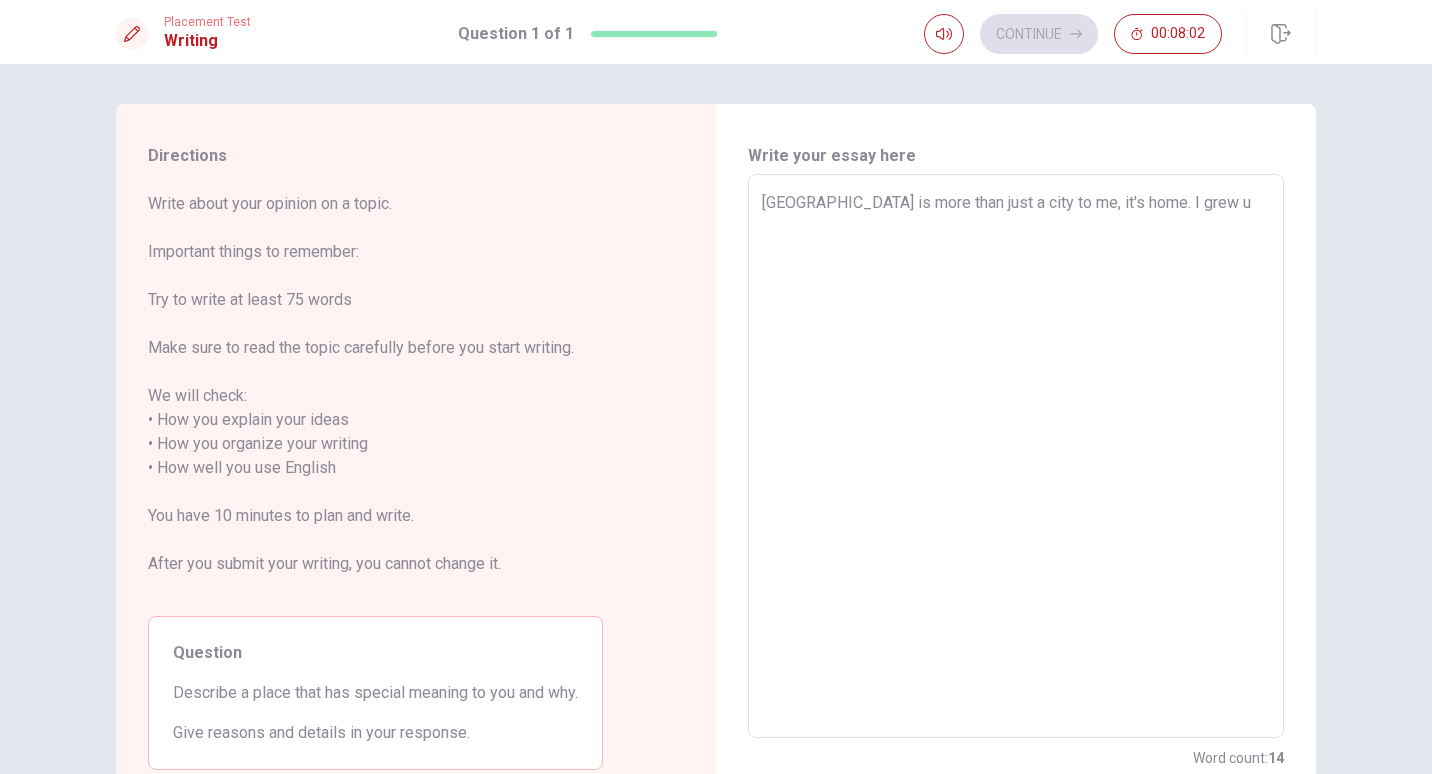 type on "x" 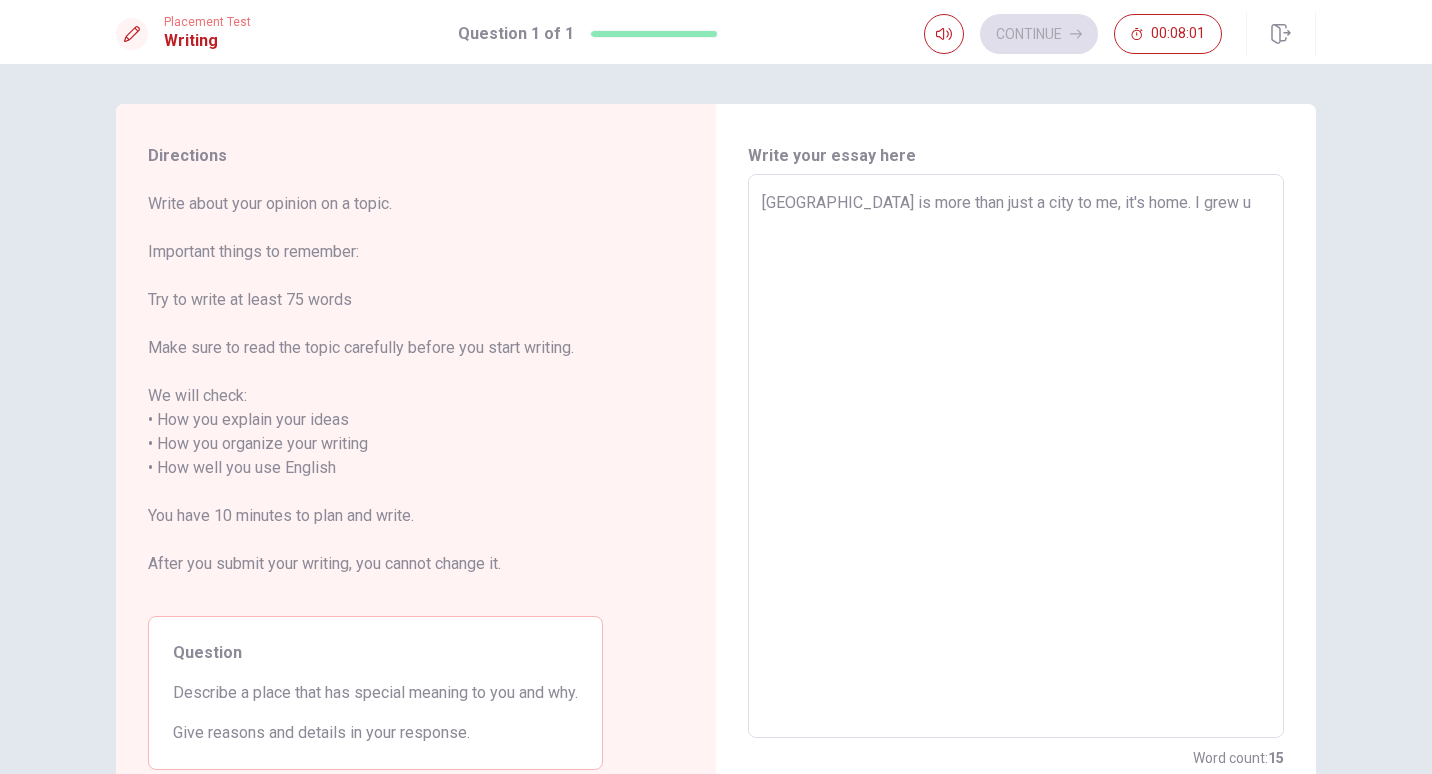 type on "[GEOGRAPHIC_DATA] is more than just a city to me, it's home. I grew up" 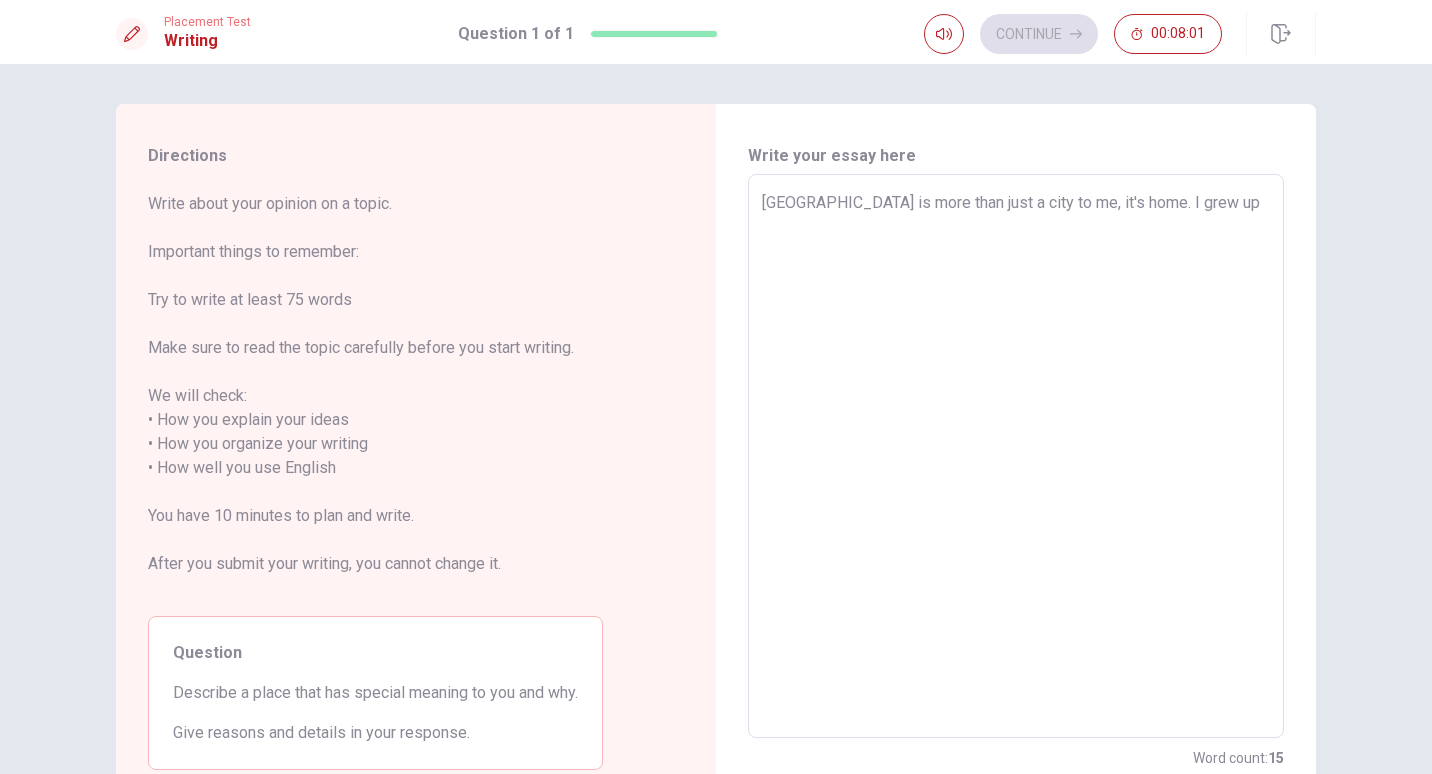 type on "x" 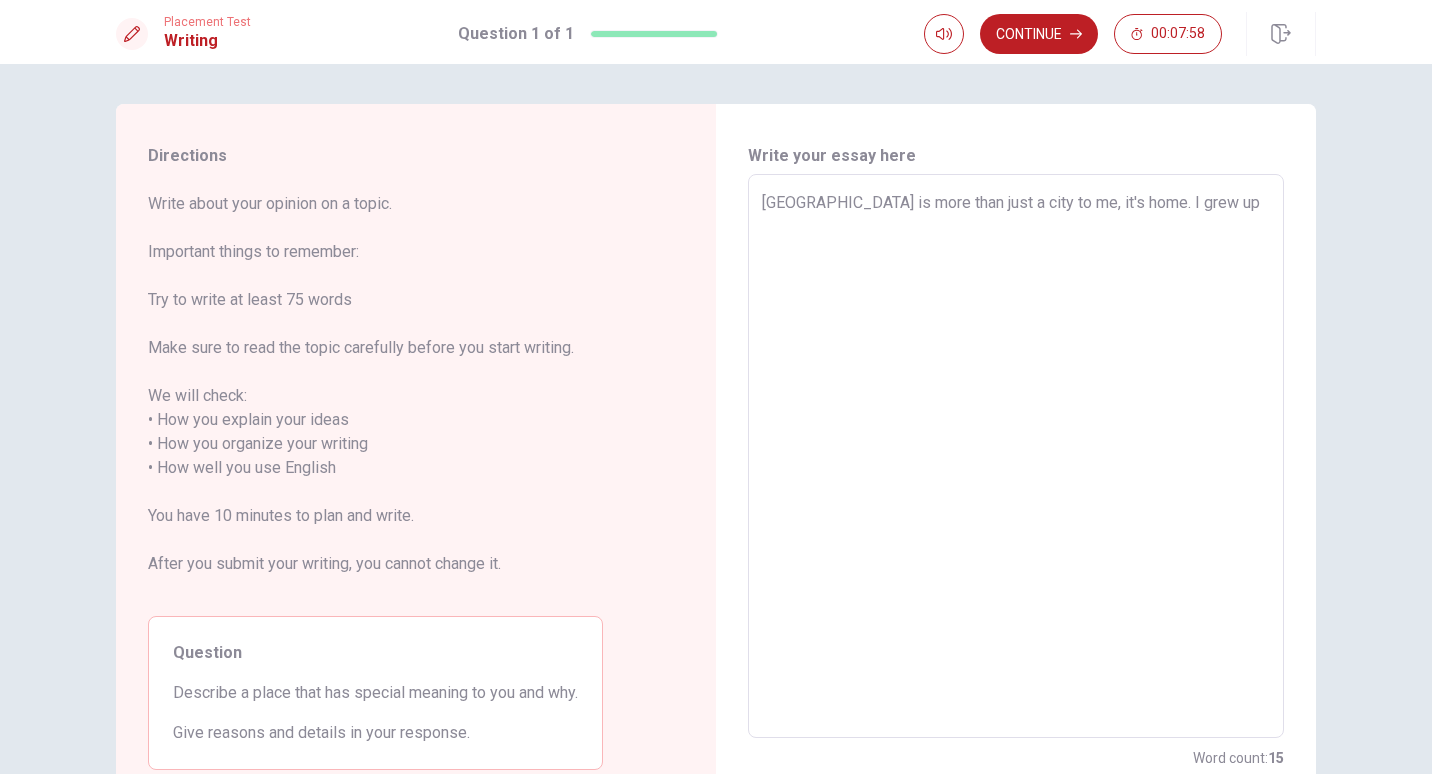 type on "x" 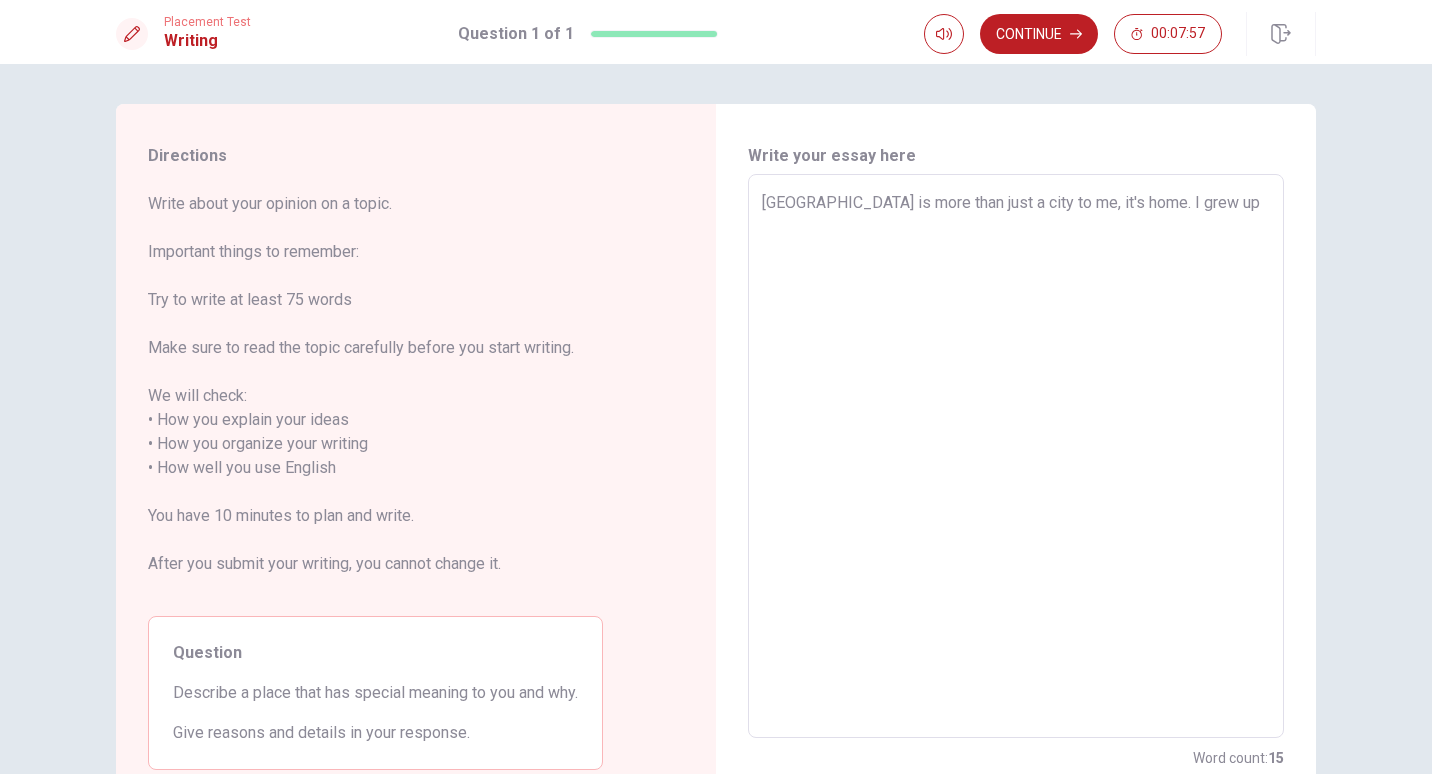 type on "[GEOGRAPHIC_DATA] is more than just a city to me, it's home. I grew up i" 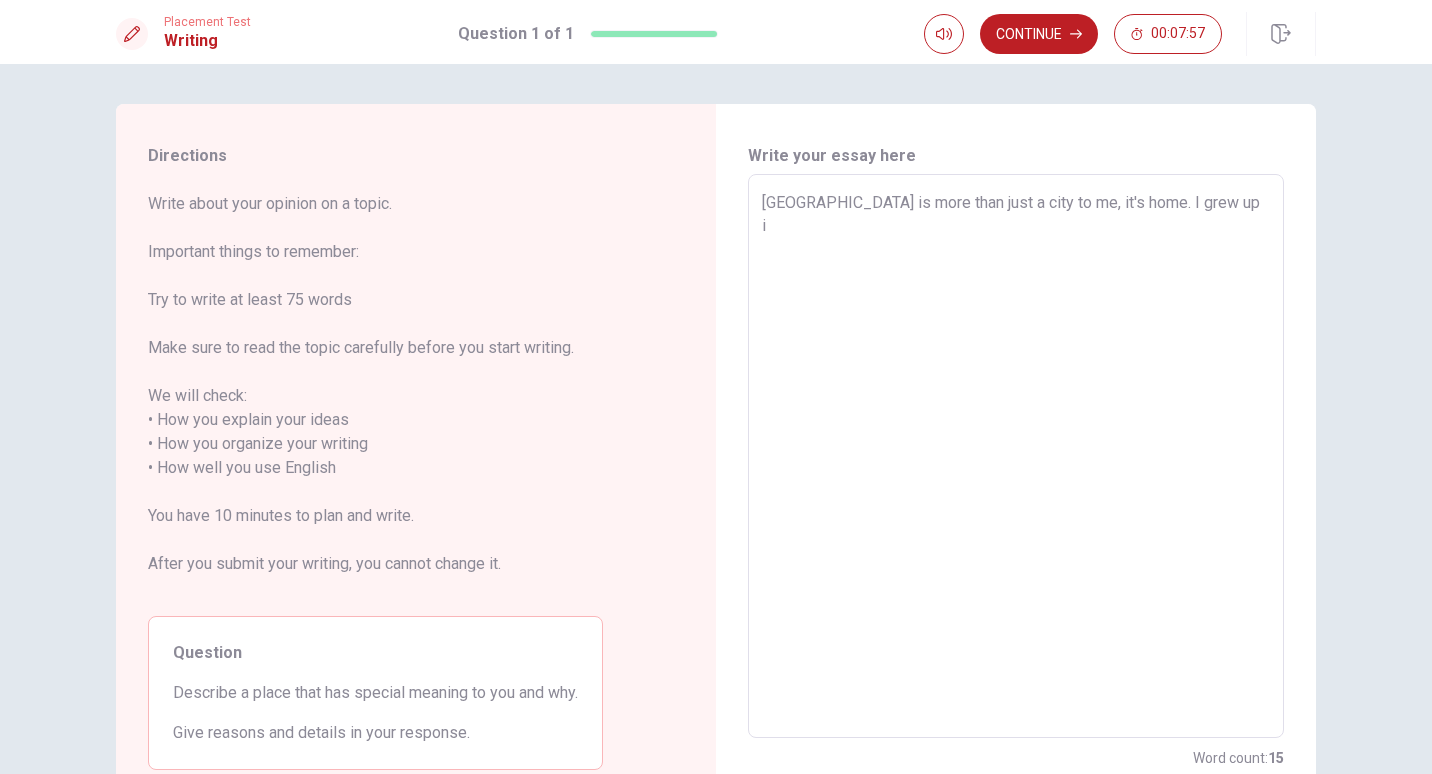 type on "x" 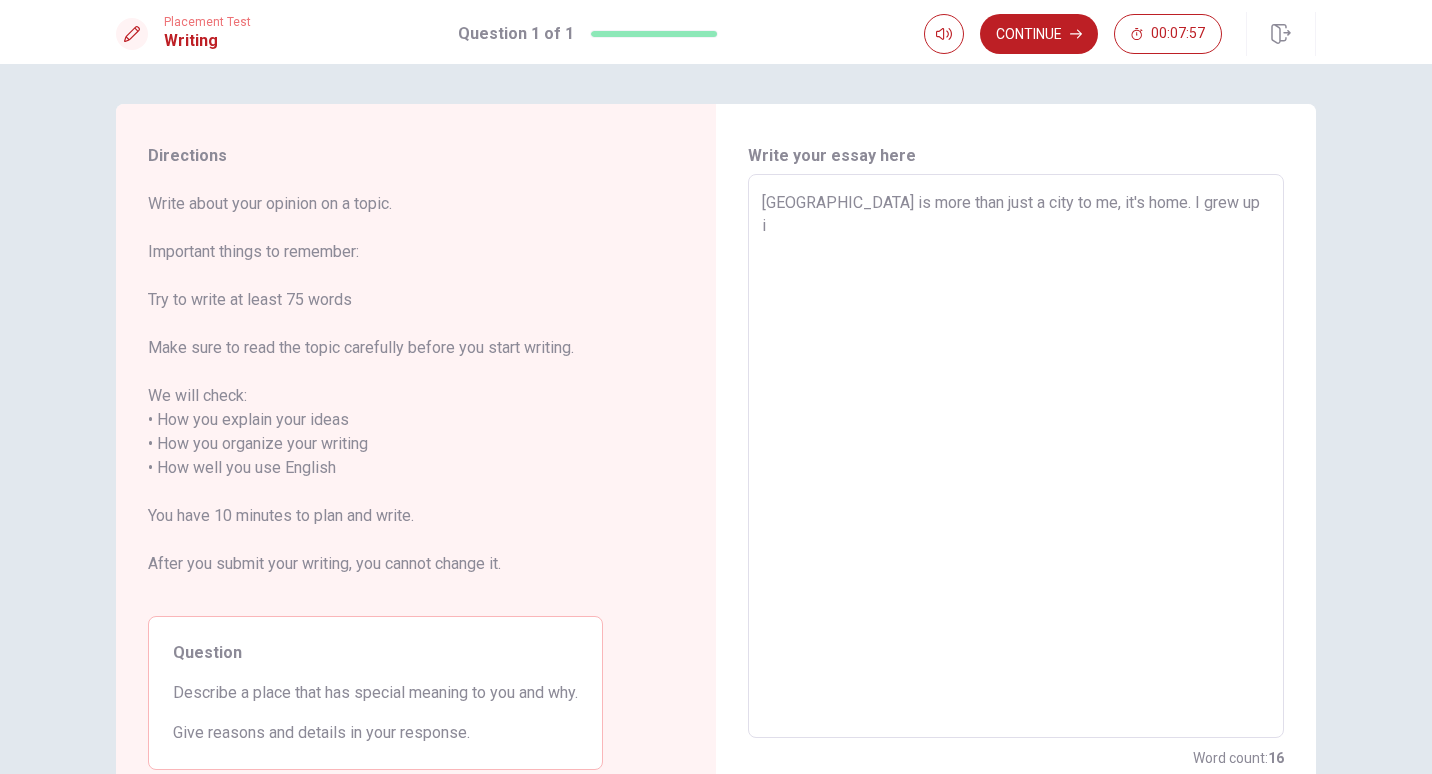 type on "[GEOGRAPHIC_DATA] is more than just a city to me, it's home. I grew up in" 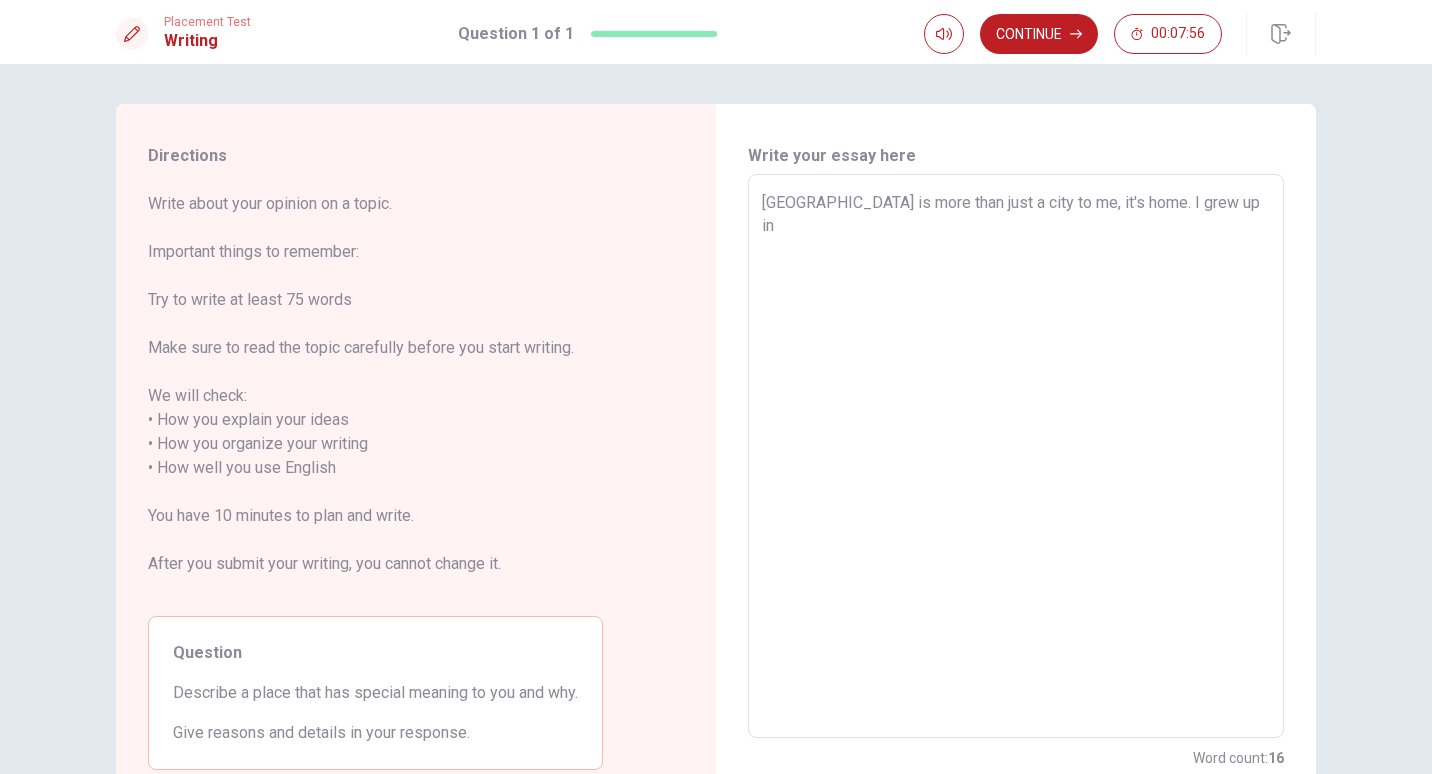 type on "x" 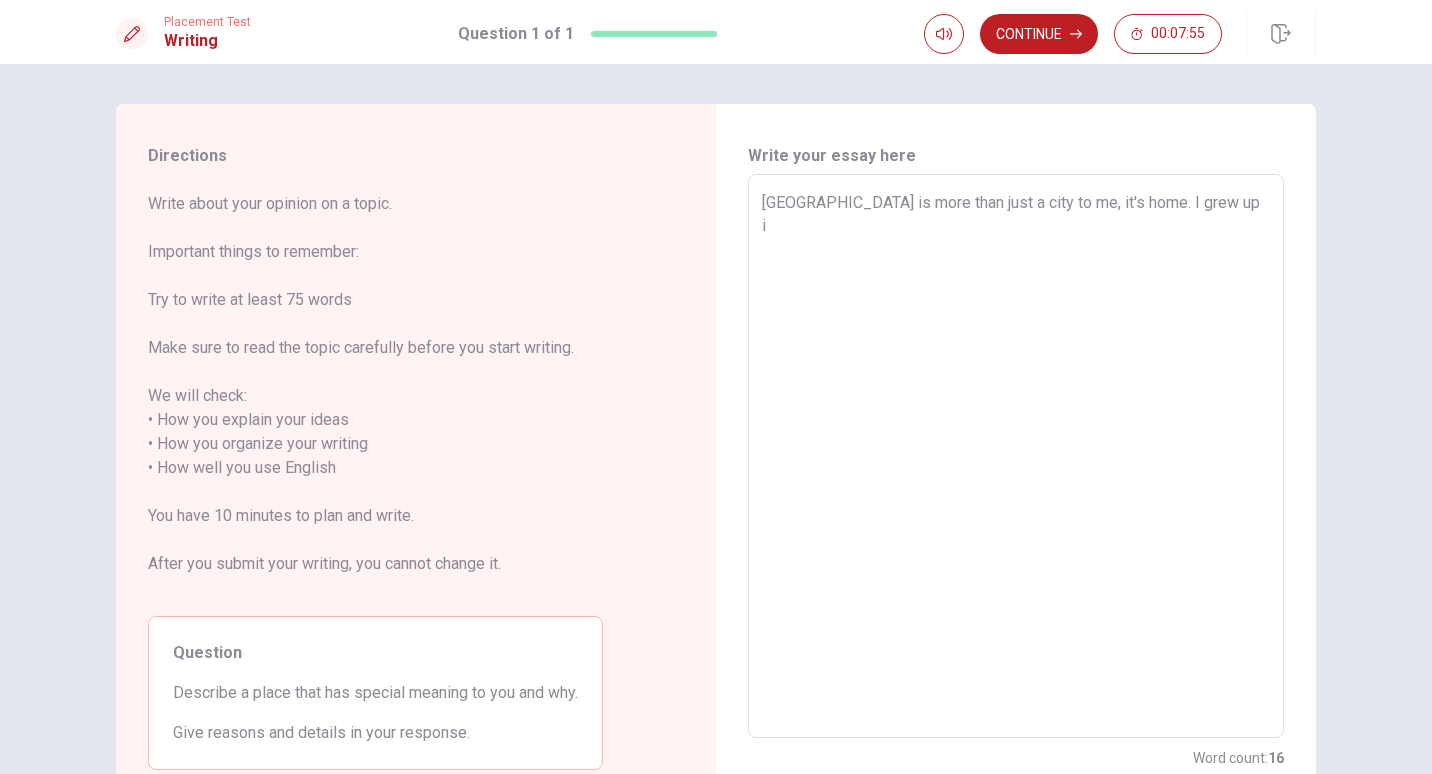 type on "x" 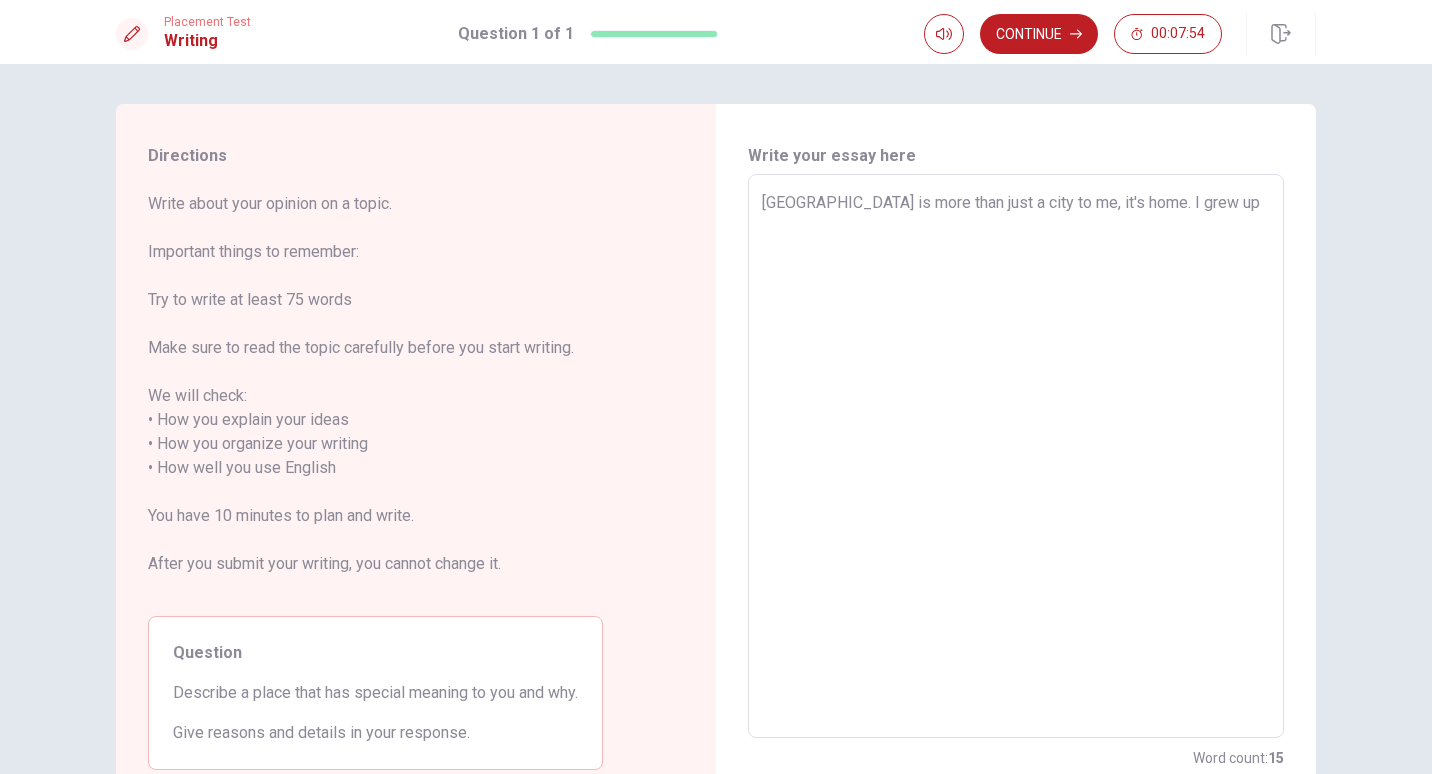 type on "x" 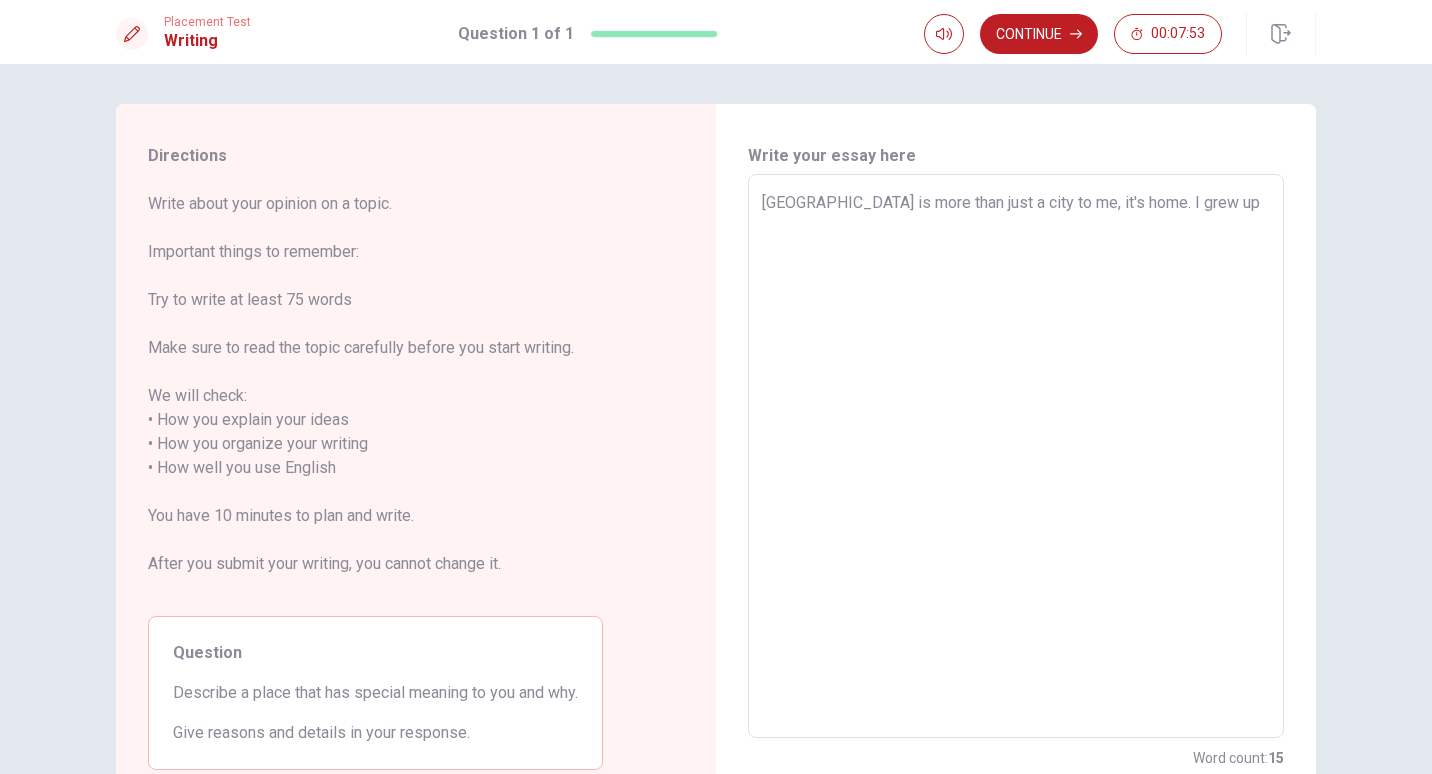 type on "[GEOGRAPHIC_DATA] is more than just a city to me, it's home. I grew up i" 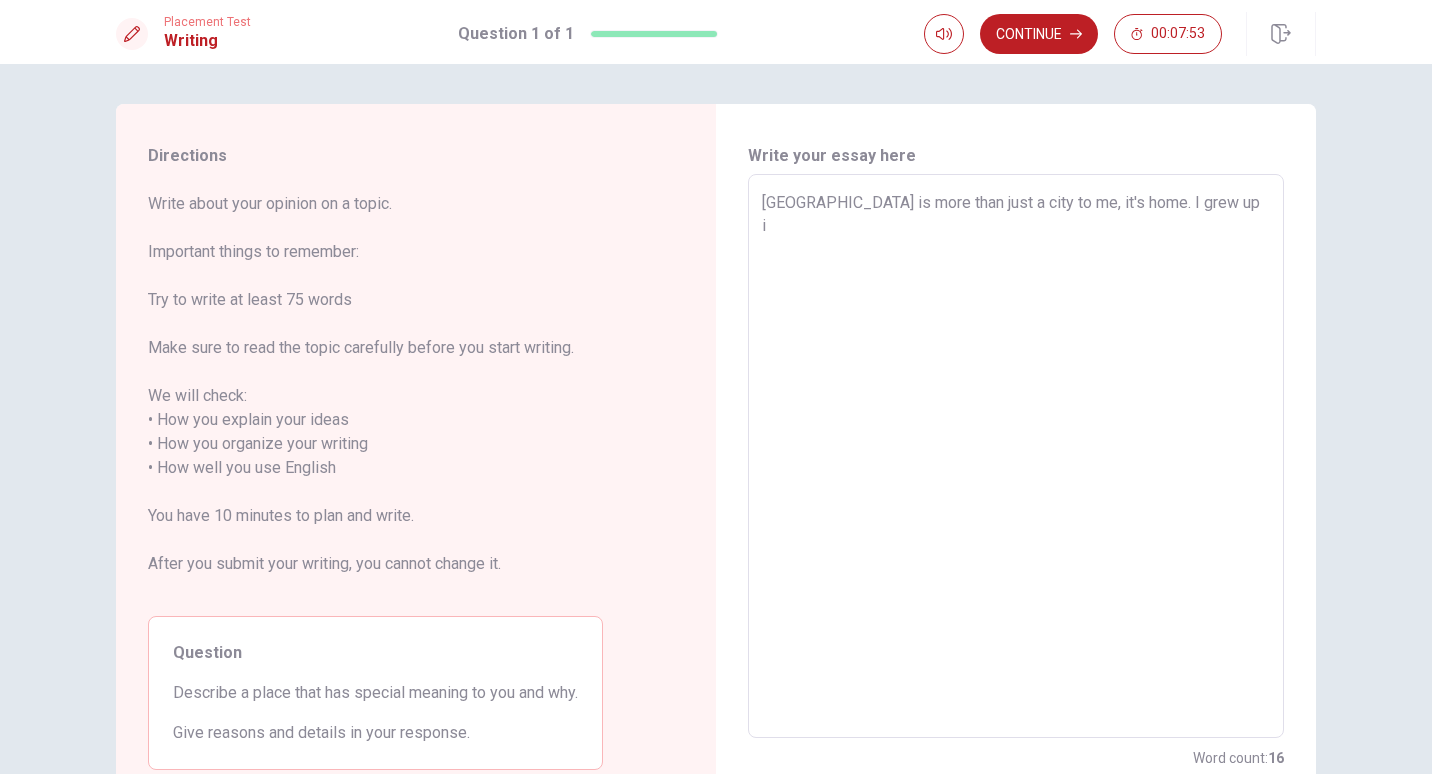 type on "x" 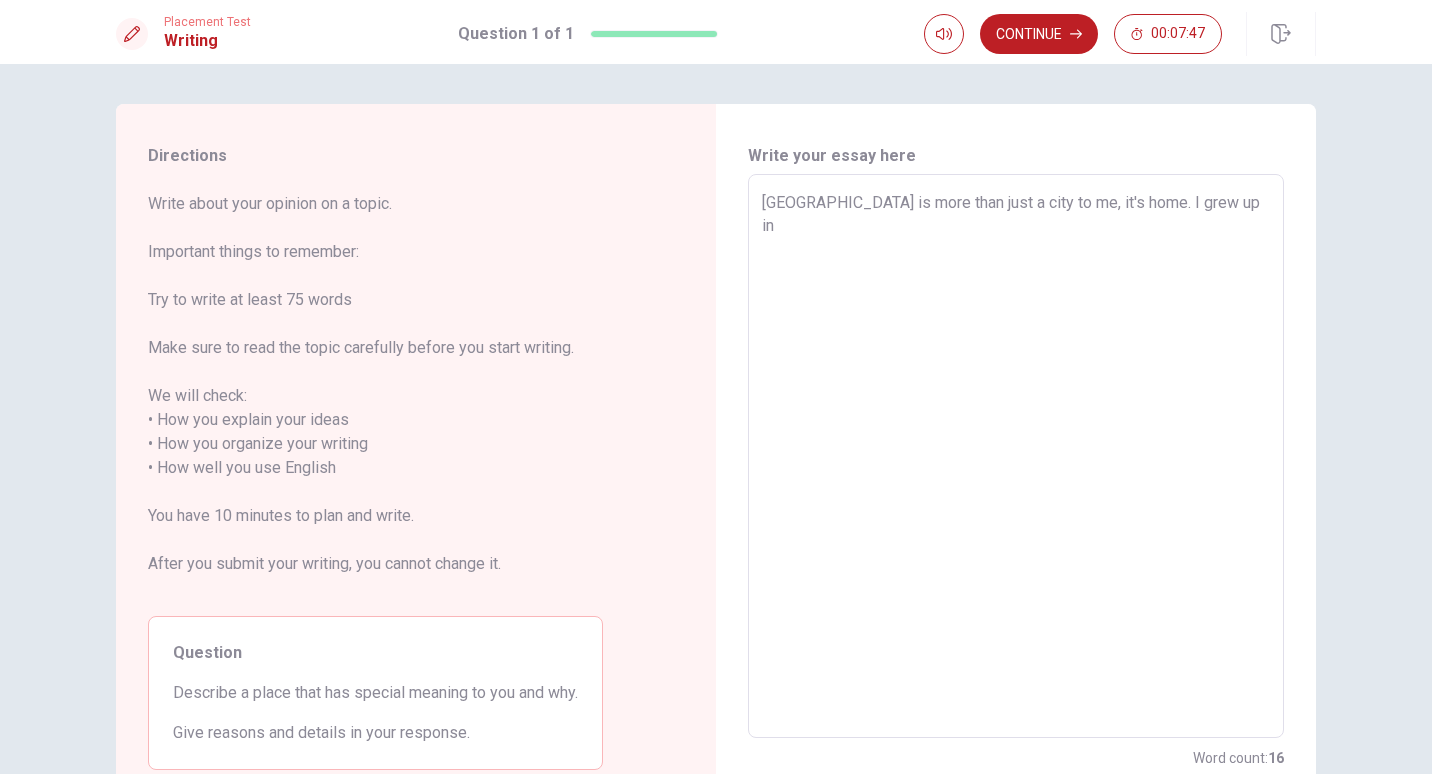type on "x" 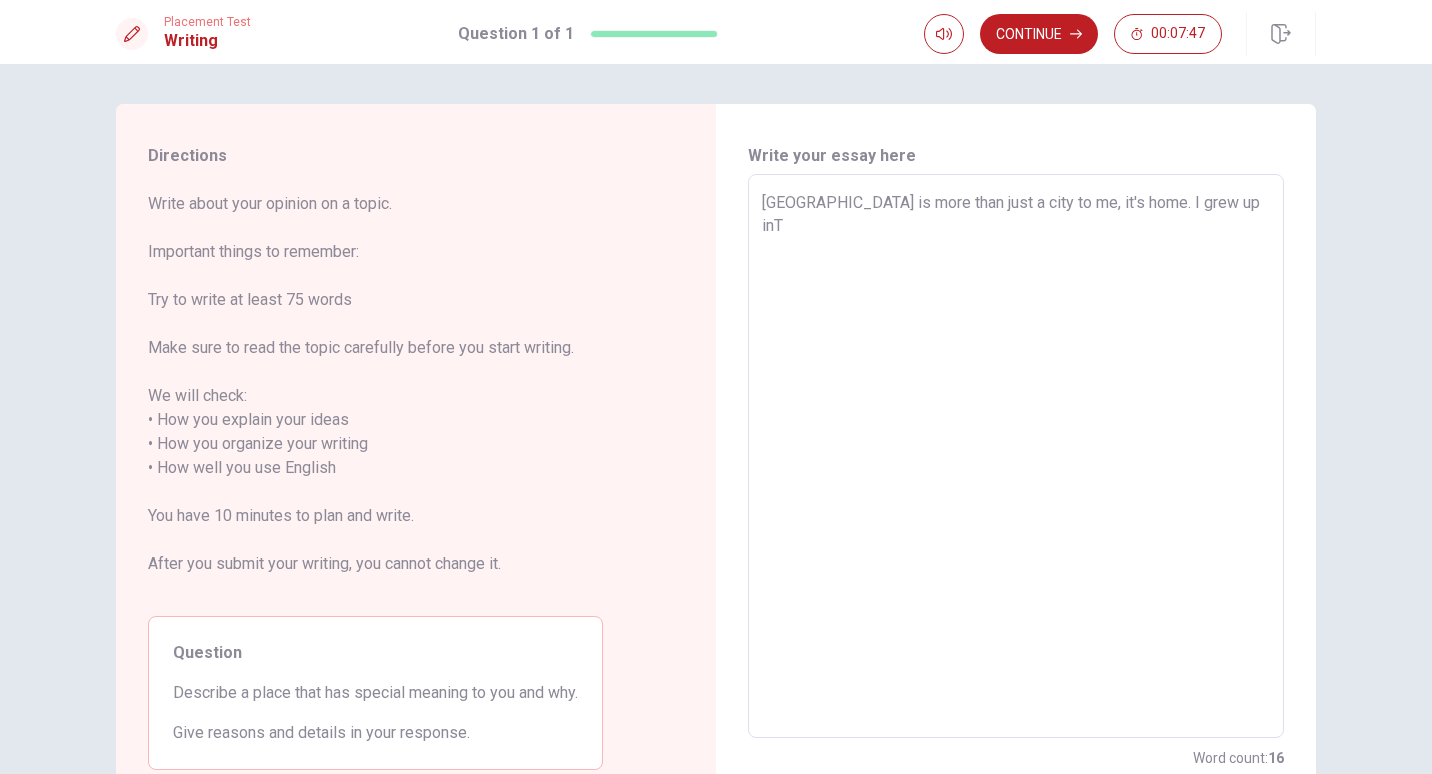 type on "x" 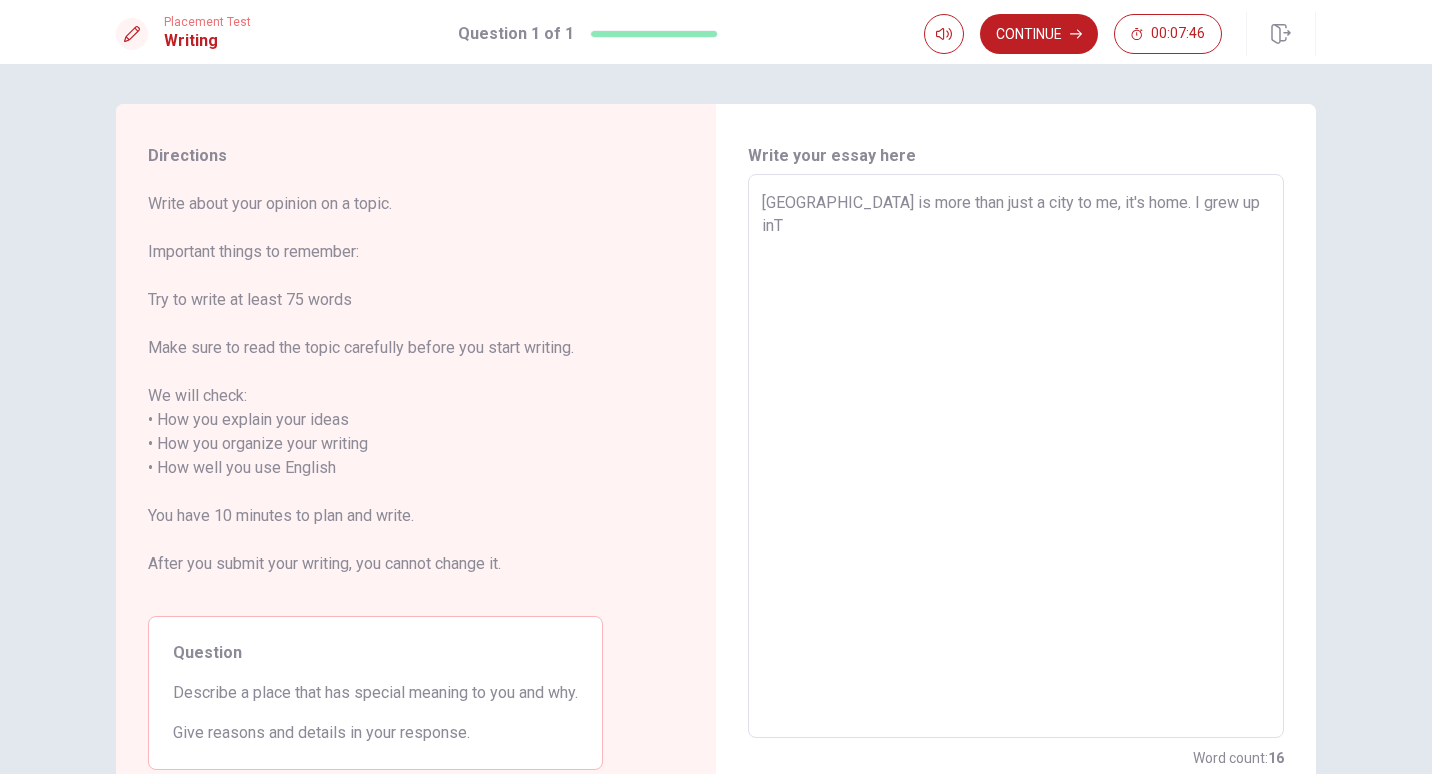 type on "[GEOGRAPHIC_DATA] is more than just a city to me, it's home. I grew up inTa" 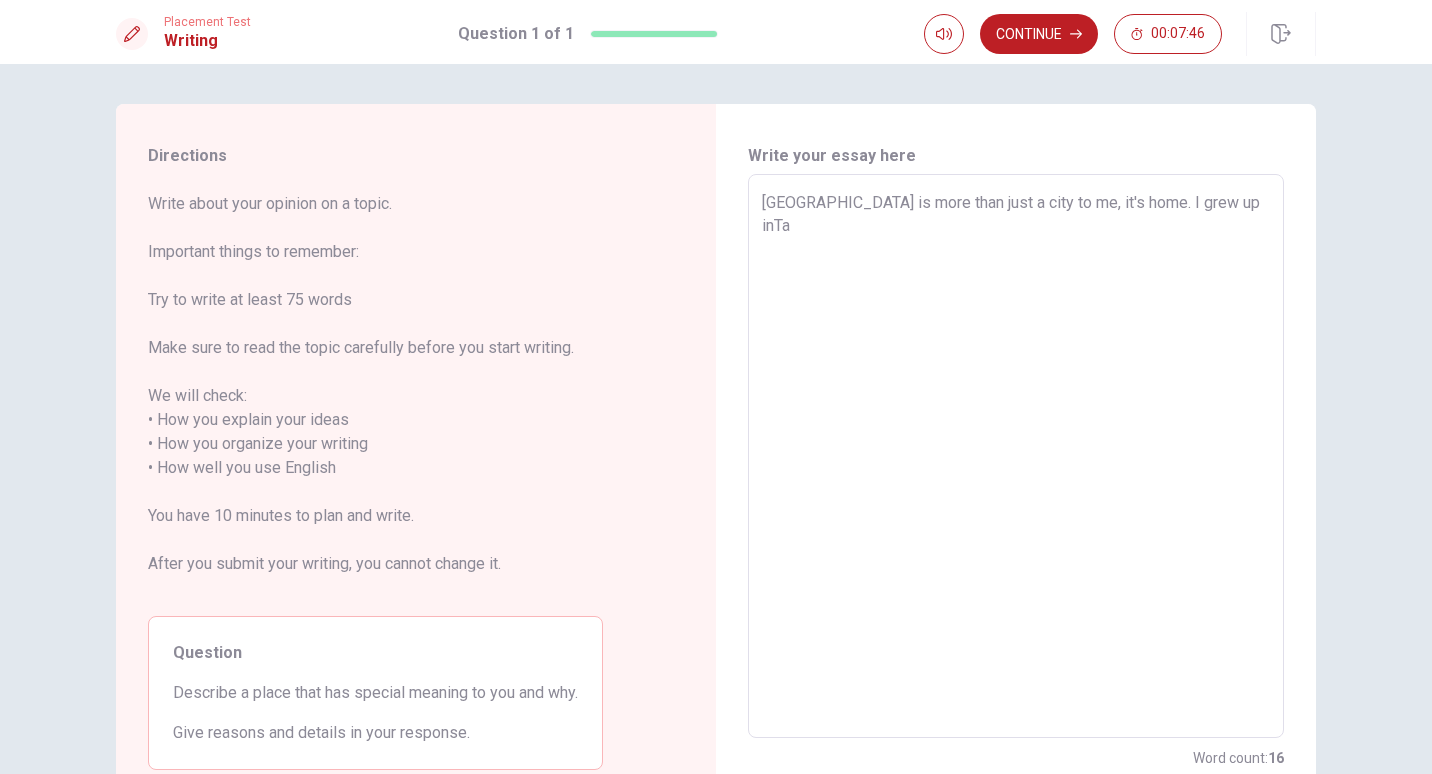 type on "x" 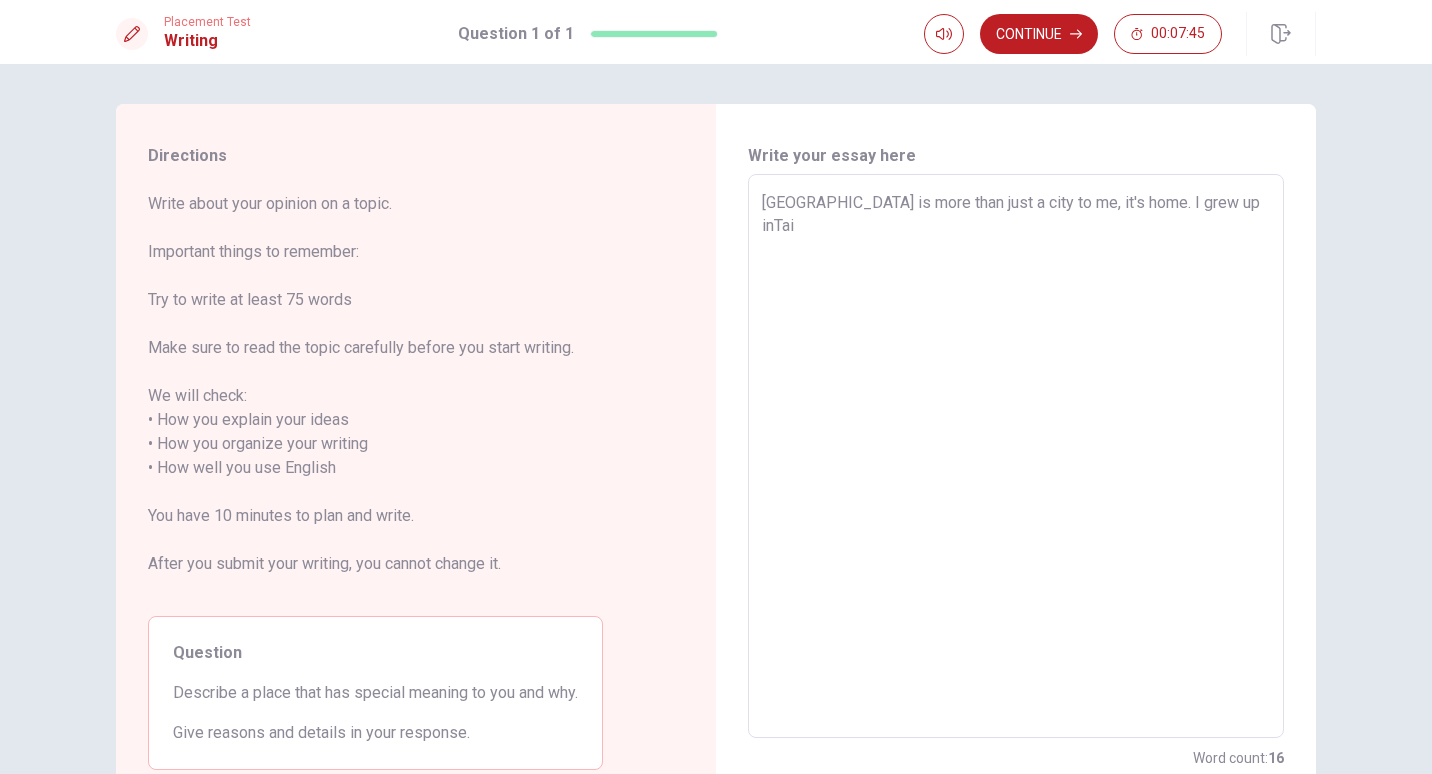 type on "x" 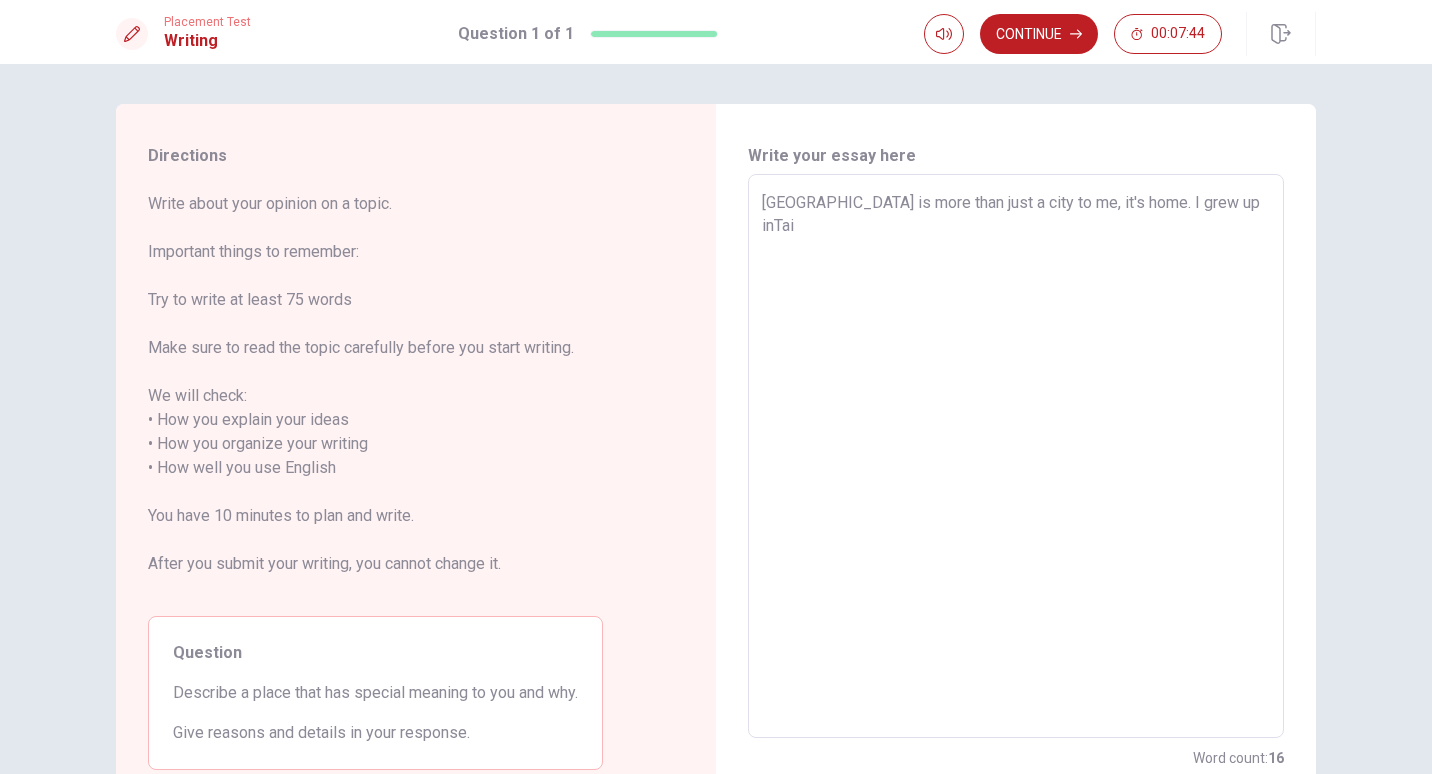type on "[GEOGRAPHIC_DATA] is more than just a city to me, it's home. I grew up inTa" 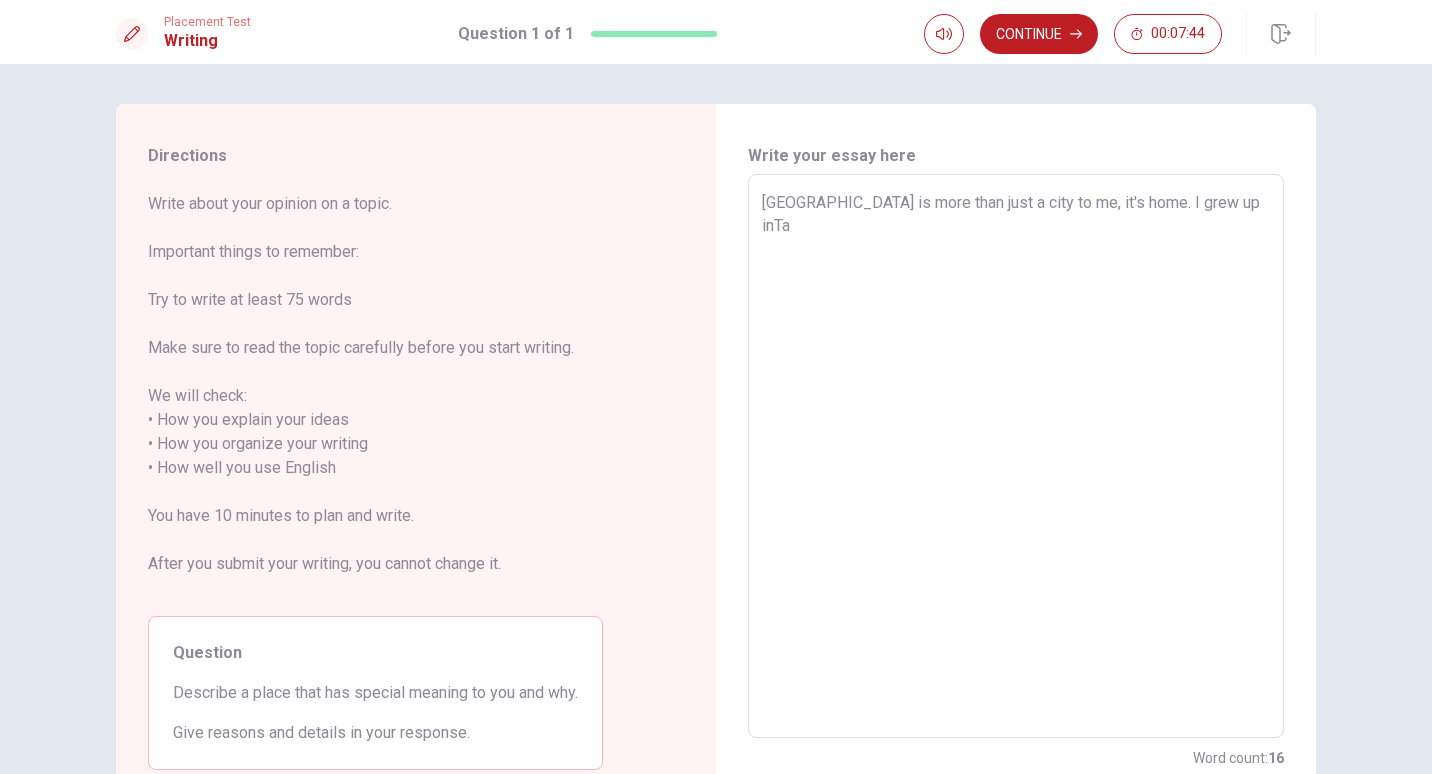type on "x" 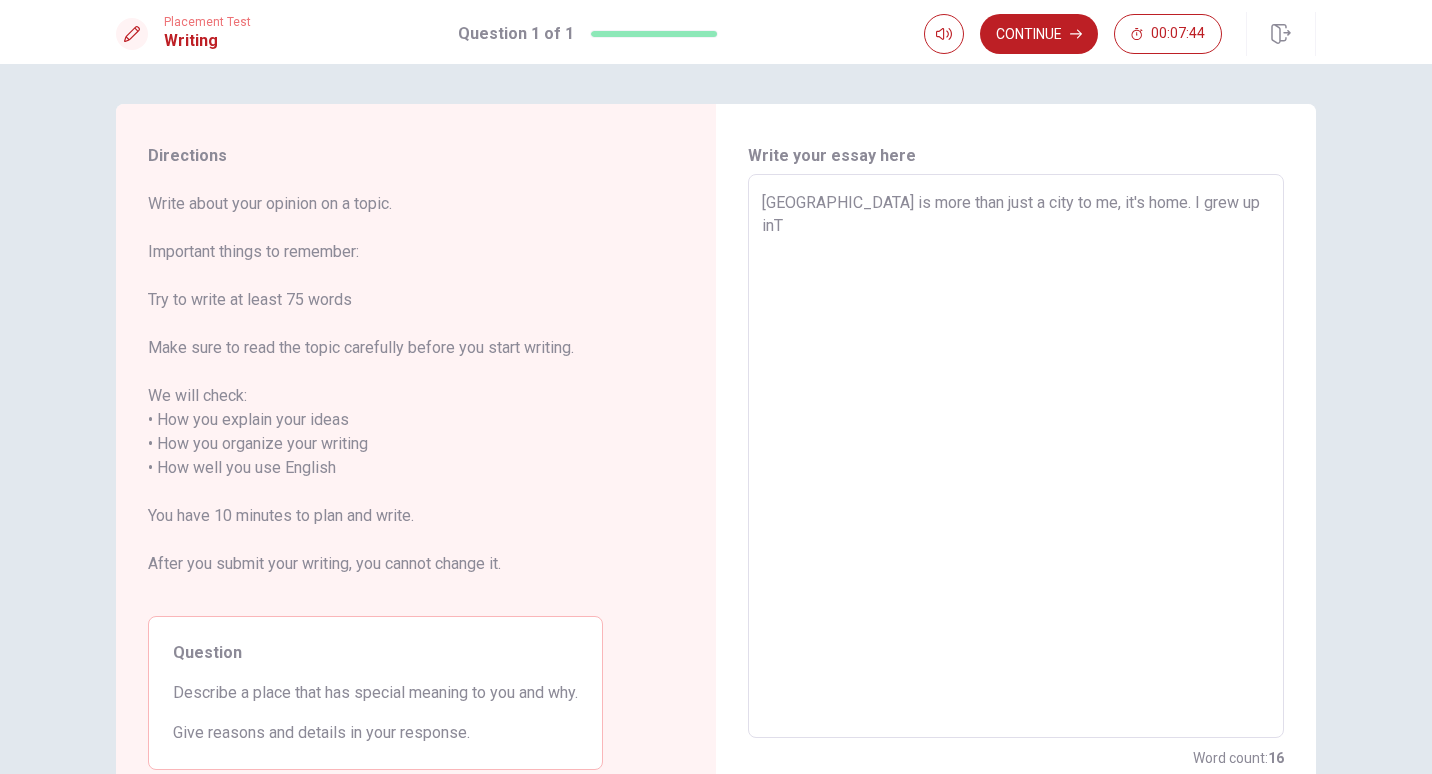 type on "x" 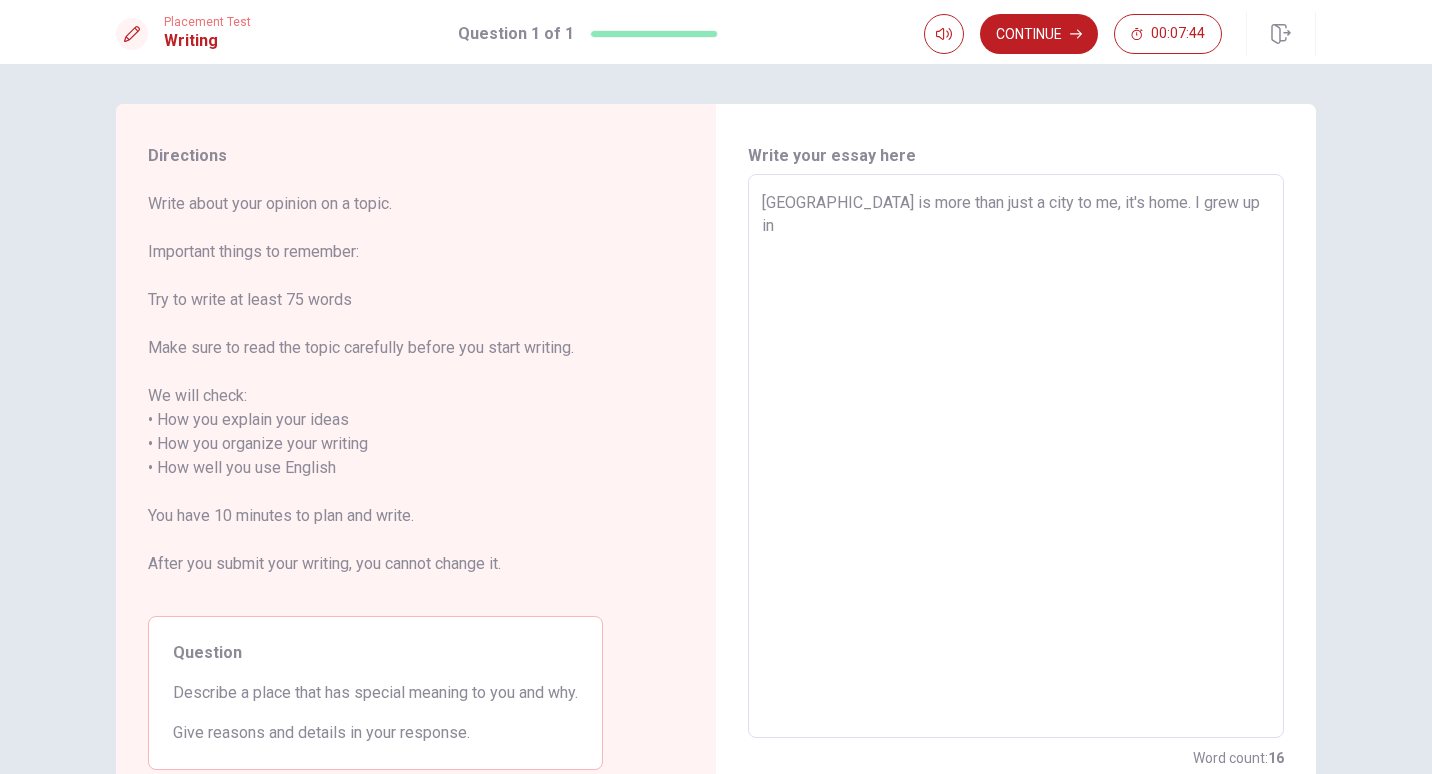 type on "x" 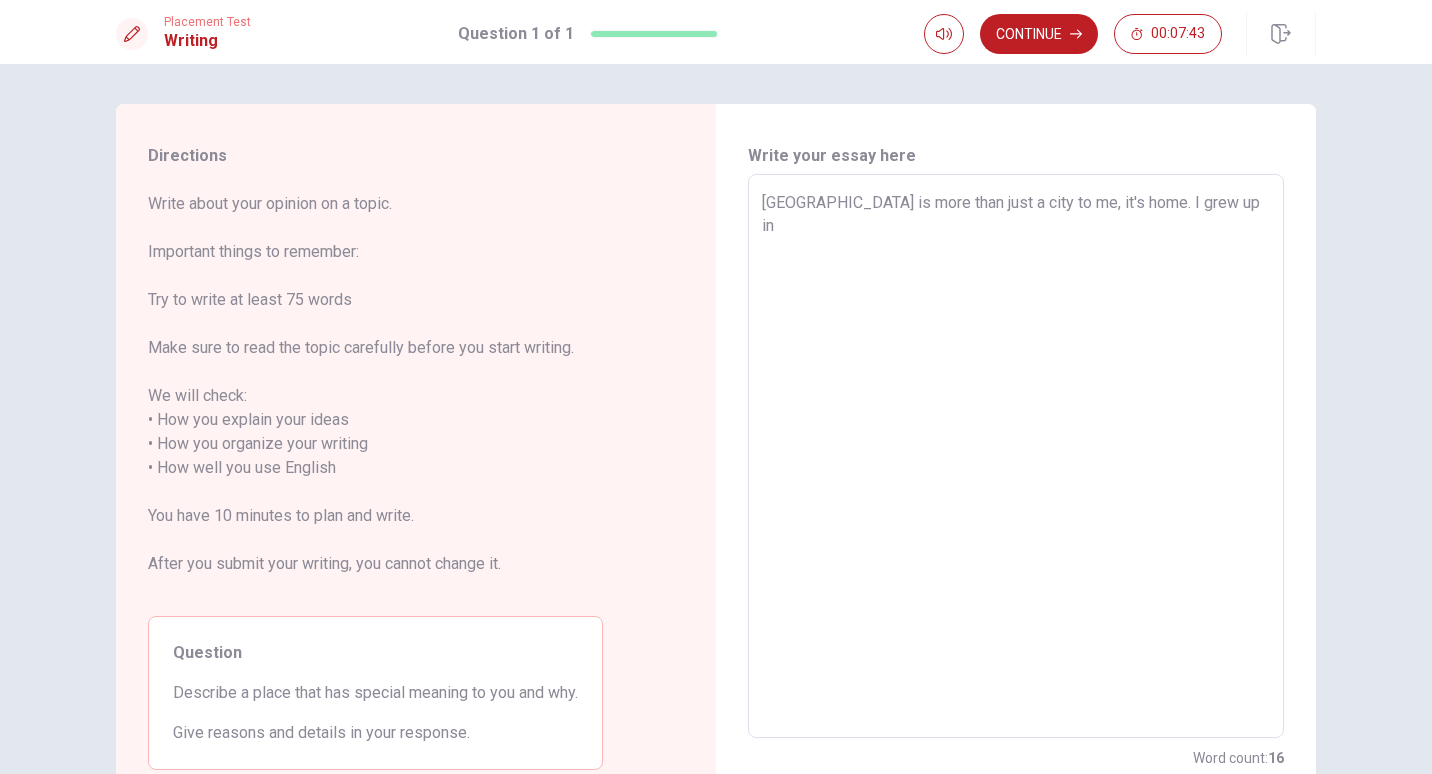 type 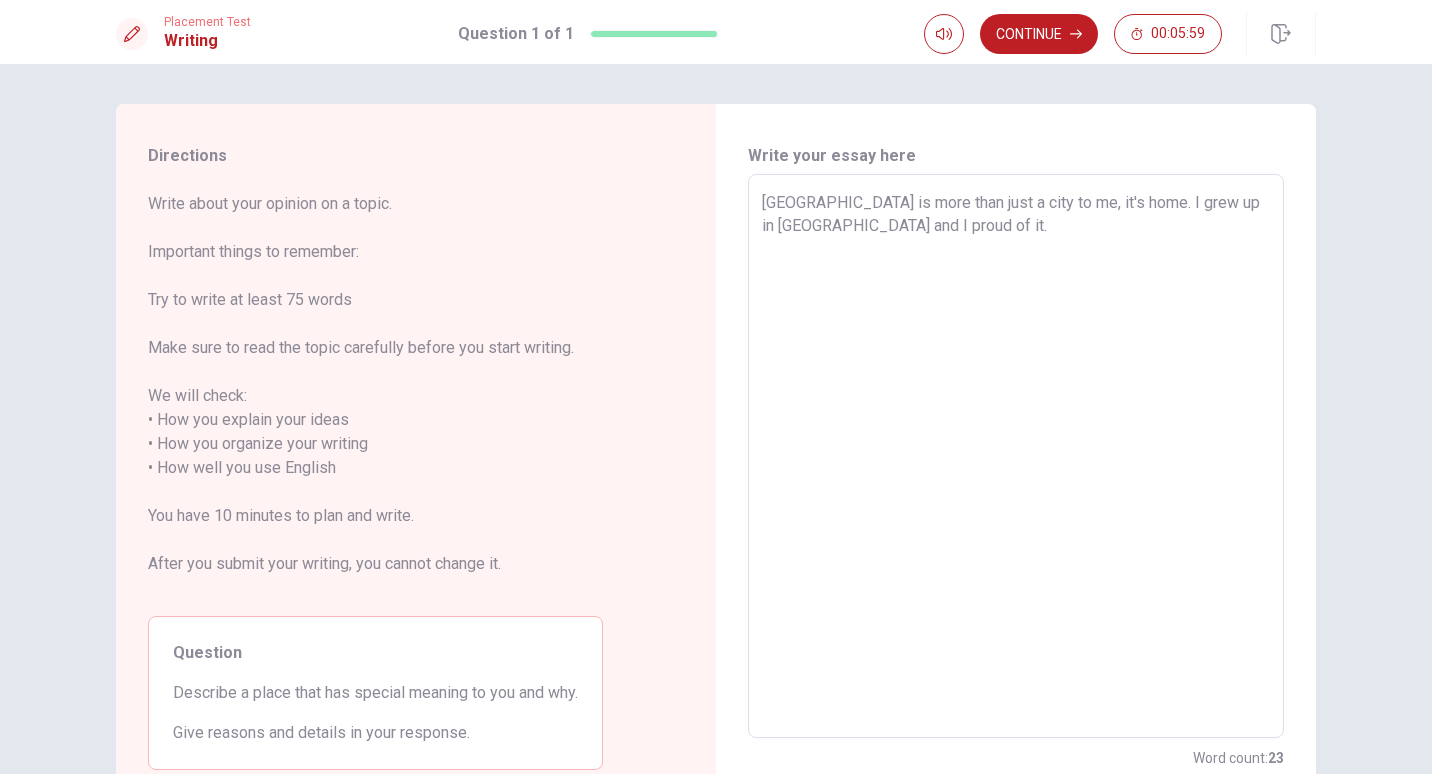 click on "[GEOGRAPHIC_DATA] is more than just a city to me, it's home. I grew up in [GEOGRAPHIC_DATA] and I proud of it." at bounding box center [1016, 456] 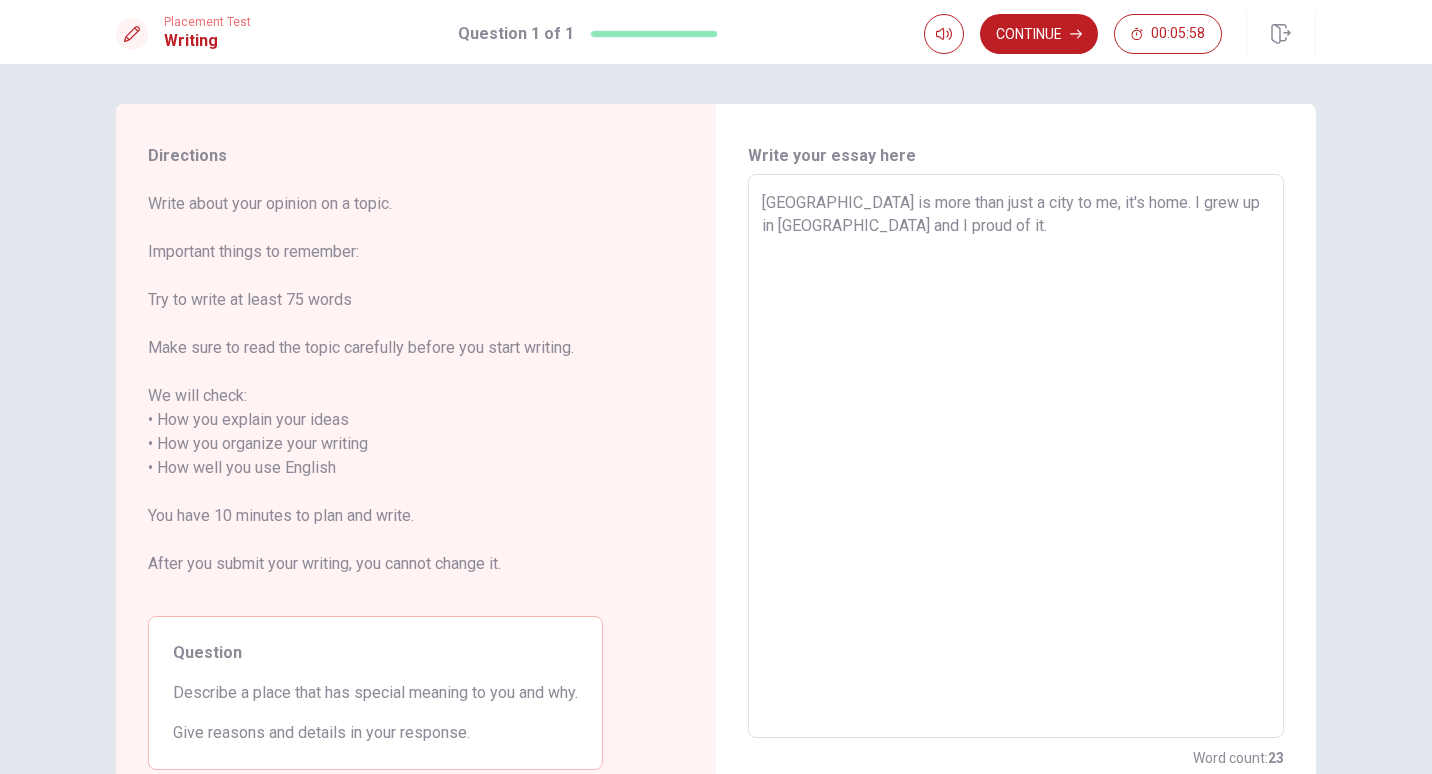 click on "[GEOGRAPHIC_DATA] is more than just a city to me, it's home. I grew up in [GEOGRAPHIC_DATA] and I proud of it." at bounding box center (1016, 456) 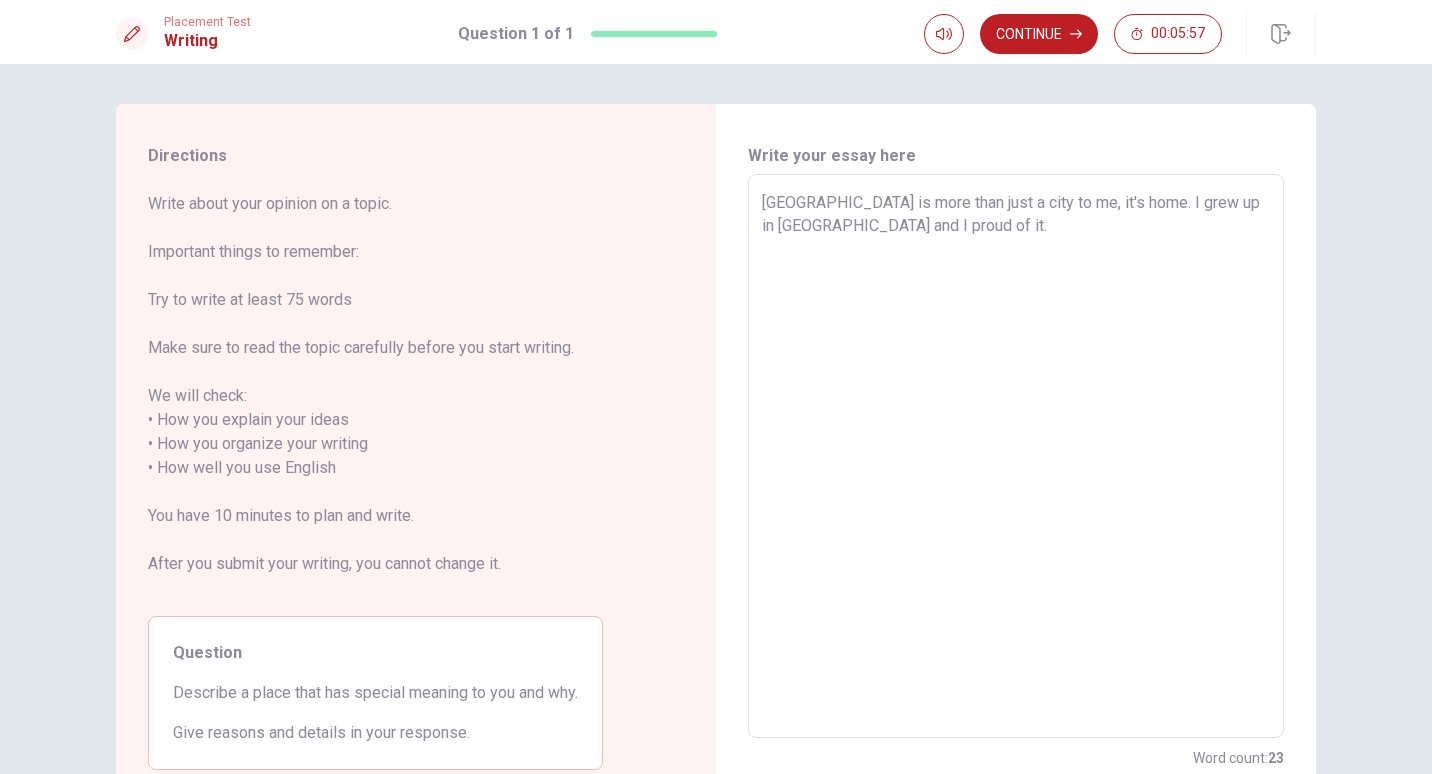 click on "[GEOGRAPHIC_DATA] is more than just a city to me, it's home. I grew up in [GEOGRAPHIC_DATA] and I proud of it." at bounding box center (1016, 456) 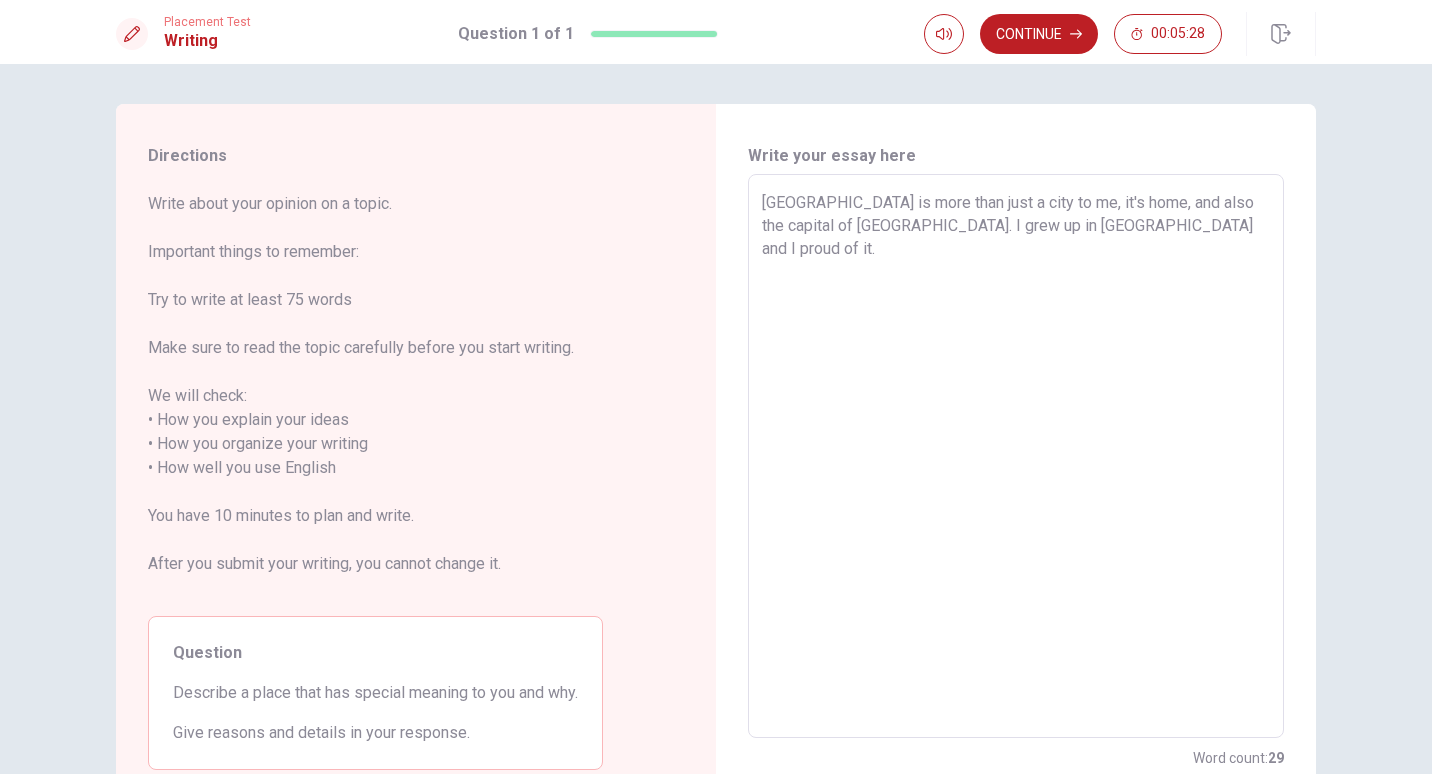 click on "[GEOGRAPHIC_DATA] is more than just a city to me, it's home, and also the capital of [GEOGRAPHIC_DATA]. I grew up in [GEOGRAPHIC_DATA] and I proud of it." at bounding box center (1016, 456) 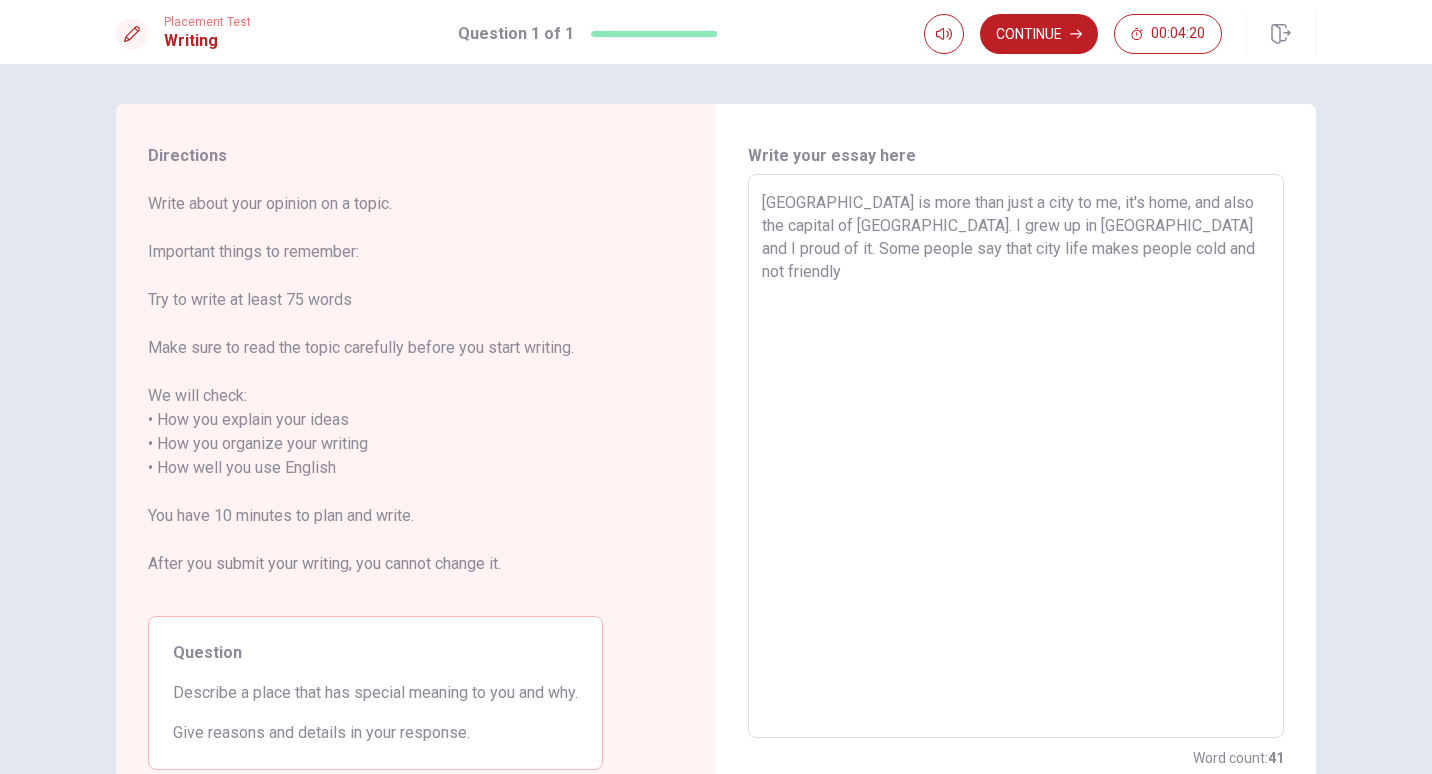 drag, startPoint x: 1114, startPoint y: 255, endPoint x: 1011, endPoint y: 248, distance: 103.23759 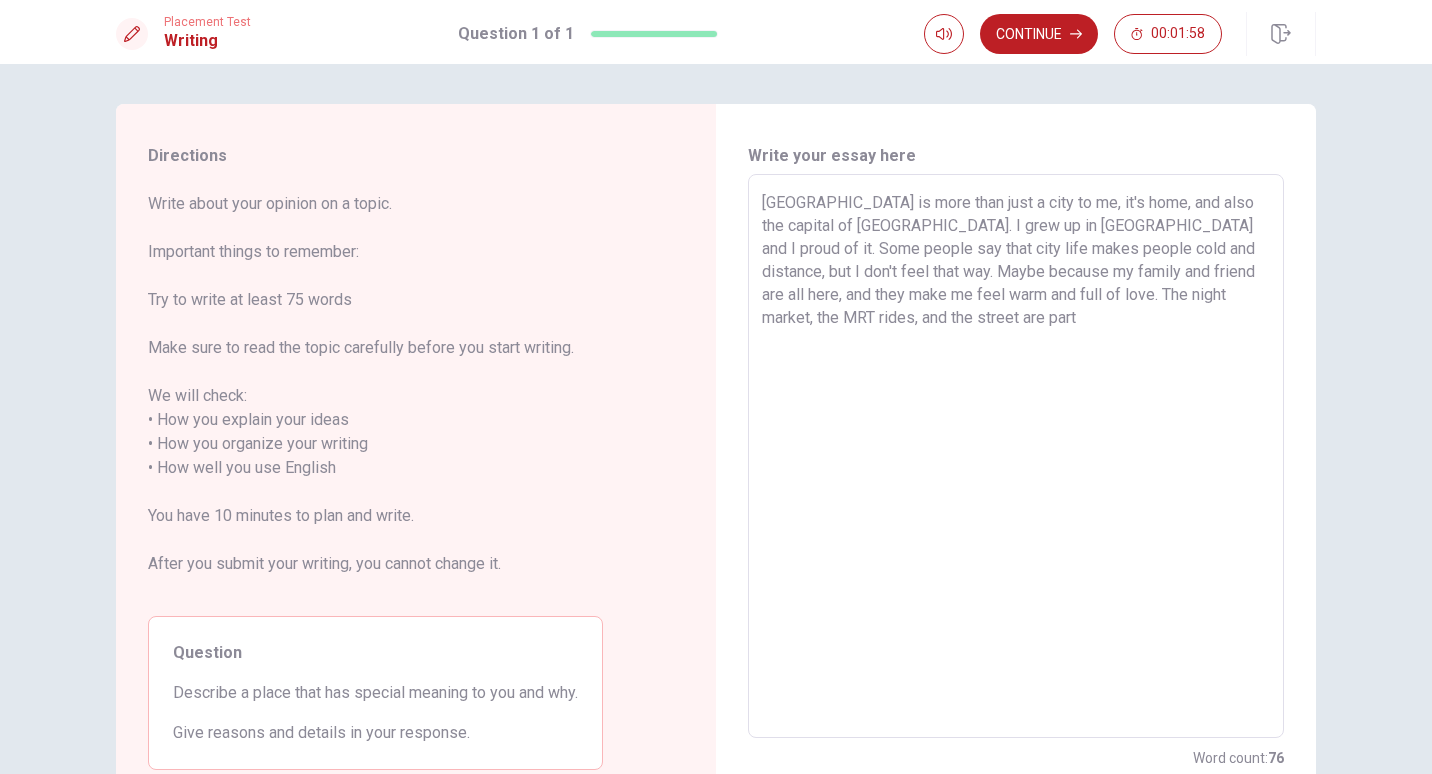 click on "[GEOGRAPHIC_DATA] is more than just a city to me, it's home, and also the capital of [GEOGRAPHIC_DATA]. I grew up in [GEOGRAPHIC_DATA] and I proud of it. Some people say that city life makes people cold and distance, but I don't feel that way. Maybe because my family and friend are all here, and they make me feel warm and full of love. The night market, the MRT rides, and the street are part   x ​" at bounding box center [1016, 456] 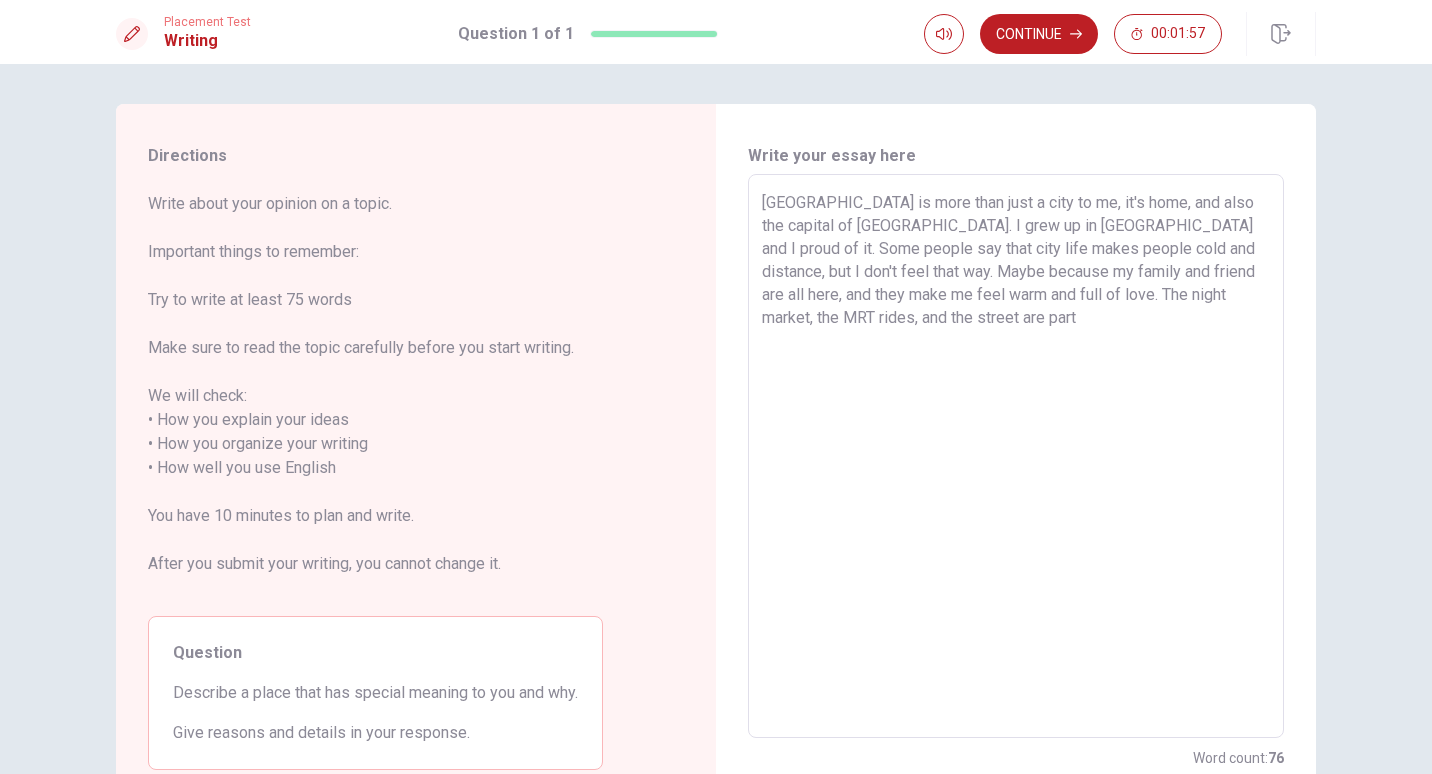 click on "[GEOGRAPHIC_DATA] is more than just a city to me, it's home, and also the capital of [GEOGRAPHIC_DATA]. I grew up in [GEOGRAPHIC_DATA] and I proud of it. Some people say that city life makes people cold and distance, but I don't feel that way. Maybe because my family and friend are all here, and they make me feel warm and full of love. The night market, the MRT rides, and the street are part" at bounding box center (1016, 456) 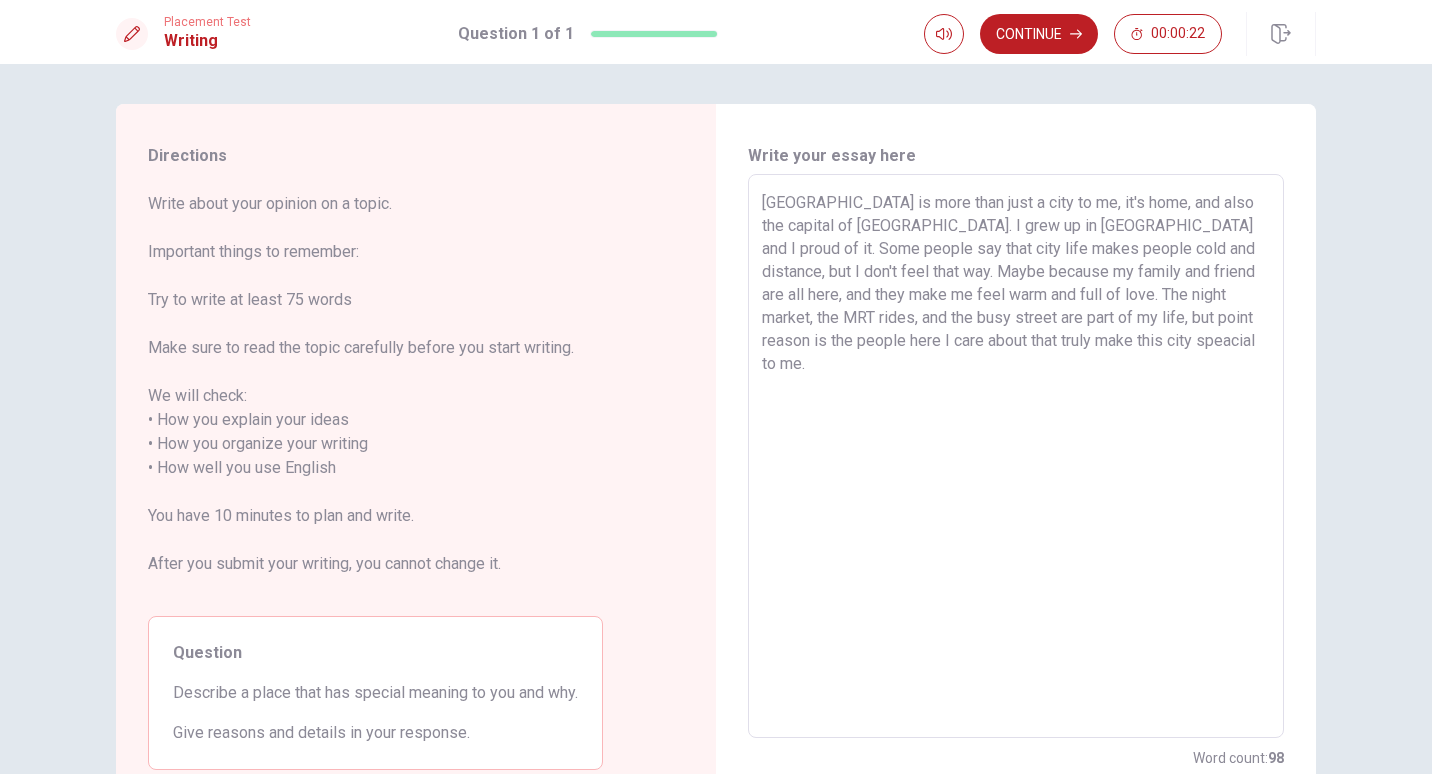 click on "[GEOGRAPHIC_DATA] is more than just a city to me, it's home, and also the capital of [GEOGRAPHIC_DATA]. I grew up in [GEOGRAPHIC_DATA] and I proud of it. Some people say that city life makes people cold and distance, but I don't feel that way. Maybe because my family and friend are all here, and they make me feel warm and full of love. The night market, the MRT rides, and the busy street are part of my life, but point reason is the people here I care about that truly make this city speacial to me." at bounding box center [1016, 456] 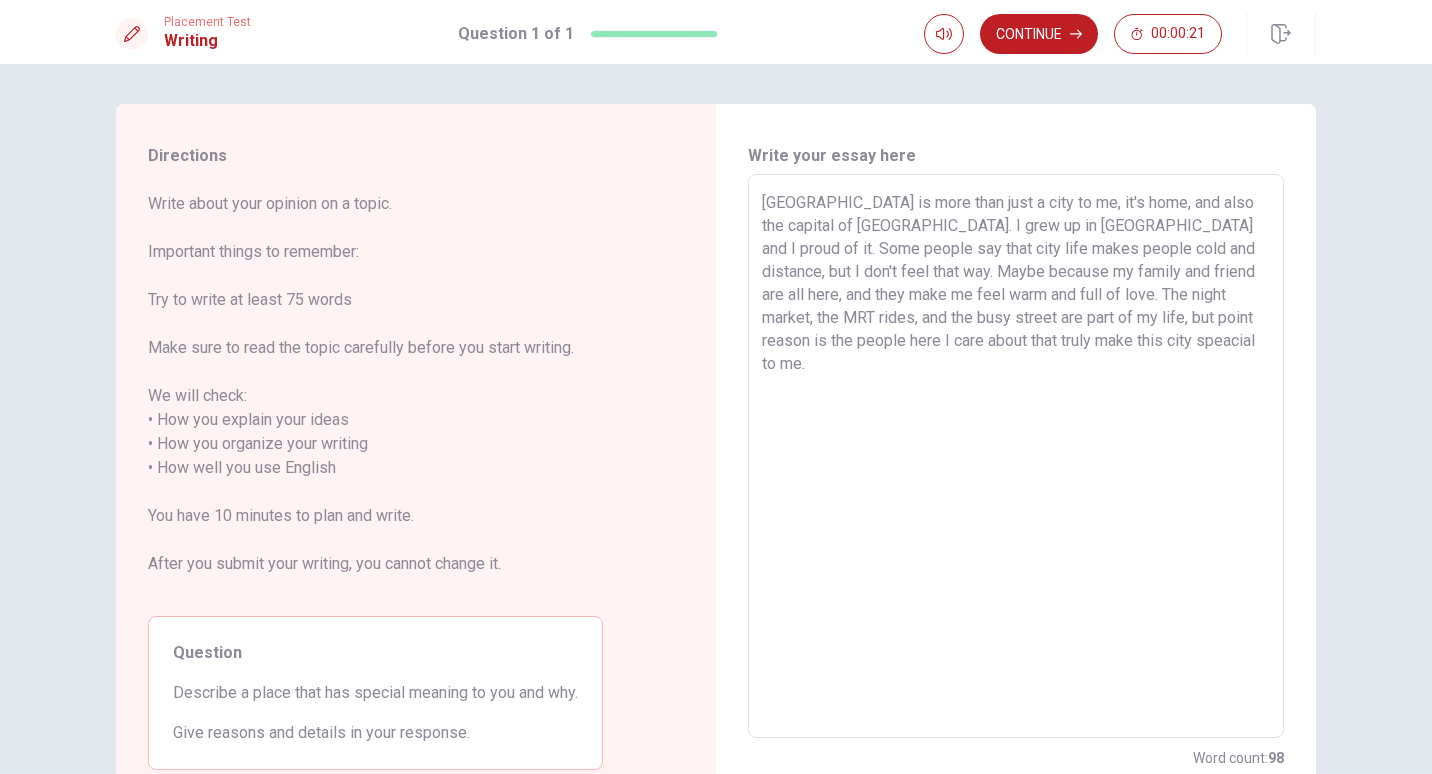 click on "[GEOGRAPHIC_DATA] is more than just a city to me, it's home, and also the capital of [GEOGRAPHIC_DATA]. I grew up in [GEOGRAPHIC_DATA] and I proud of it. Some people say that city life makes people cold and distance, but I don't feel that way. Maybe because my family and friend are all here, and they make me feel warm and full of love. The night market, the MRT rides, and the busy street are part of my life, but point reason is the people here I care about that truly make this city speacial to me." at bounding box center [1016, 456] 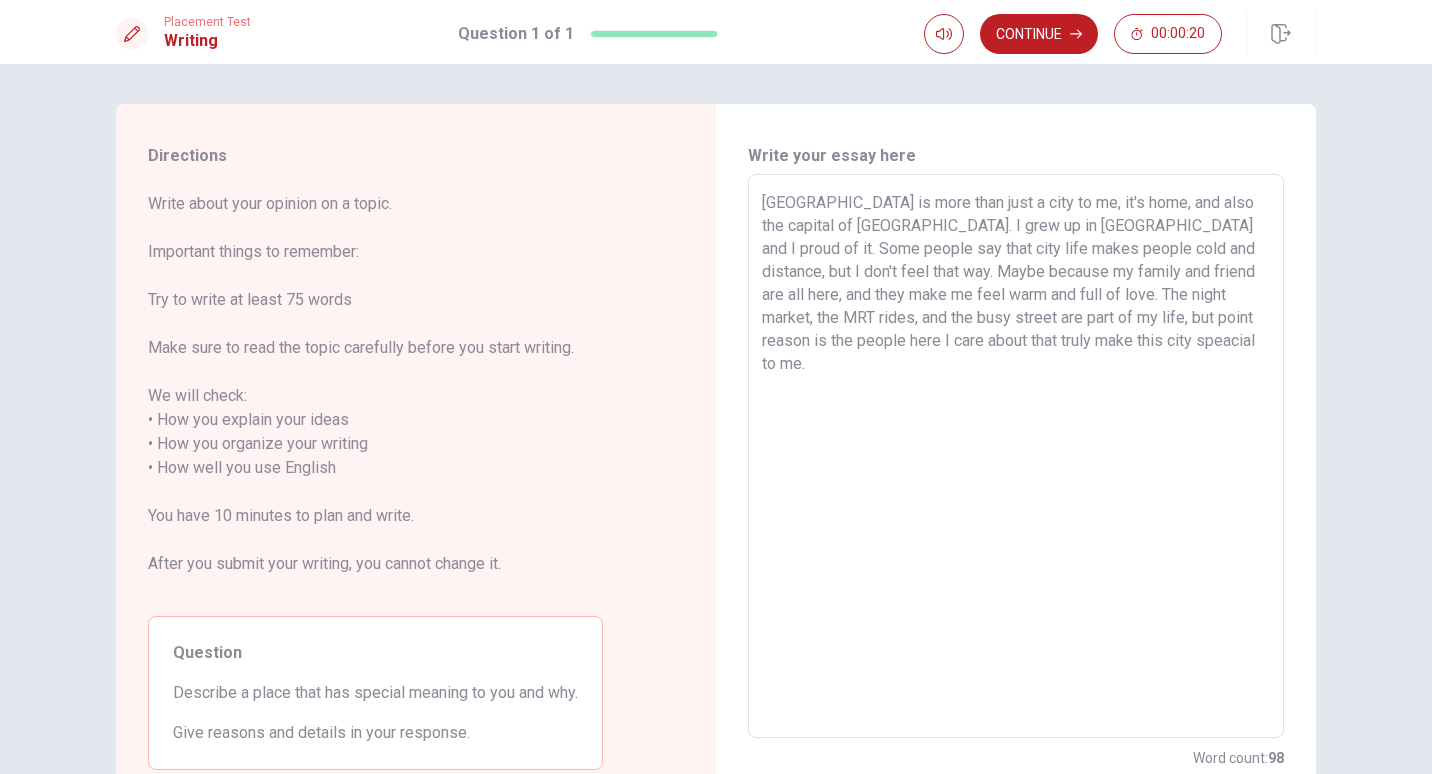 click on "[GEOGRAPHIC_DATA] is more than just a city to me, it's home, and also the capital of [GEOGRAPHIC_DATA]. I grew up in [GEOGRAPHIC_DATA] and I proud of it. Some people say that city life makes people cold and distance, but I don't feel that way. Maybe because my family and friend are all here, and they make me feel warm and full of love. The night market, the MRT rides, and the busy street are part of my life, but point reason is the people here I care about that truly make this city speacial to me." at bounding box center (1016, 456) 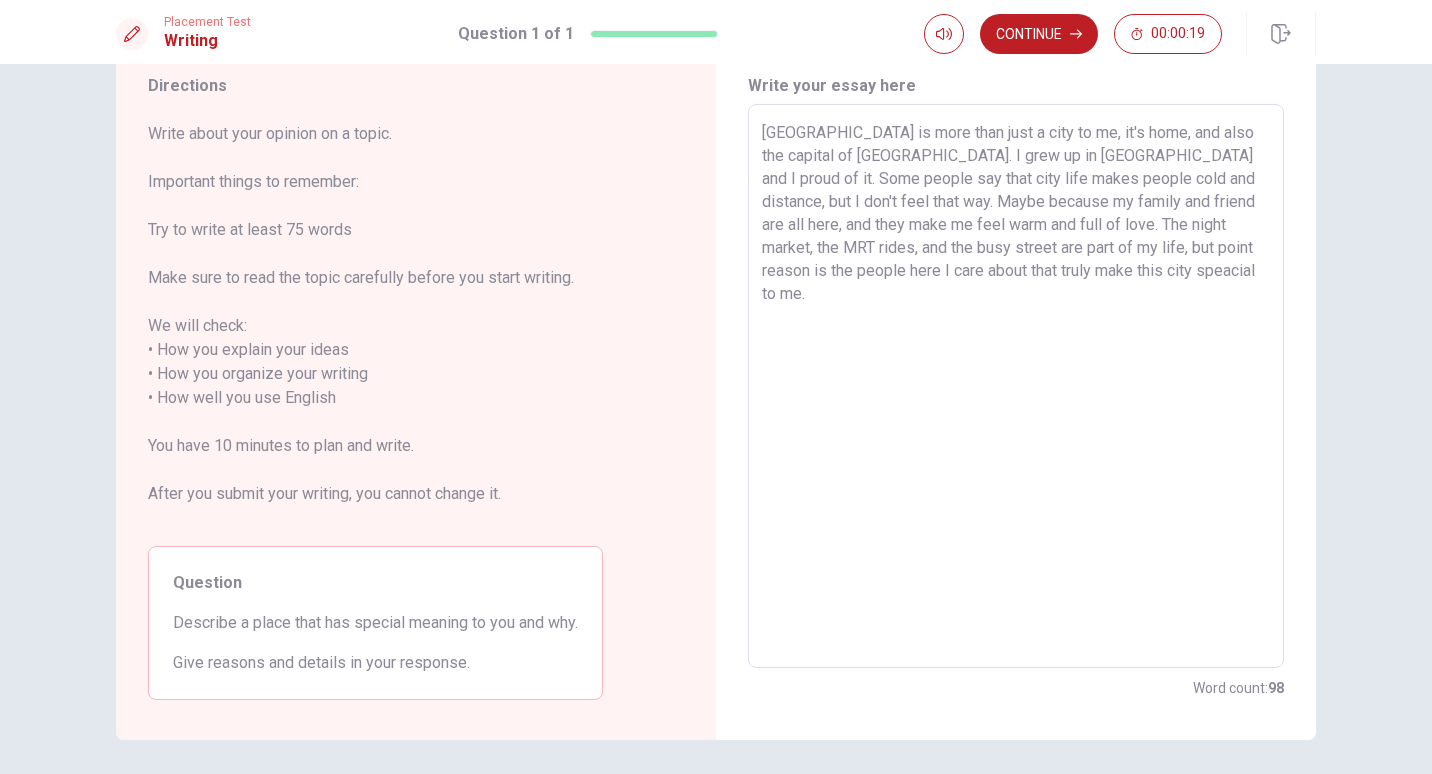 scroll, scrollTop: 0, scrollLeft: 0, axis: both 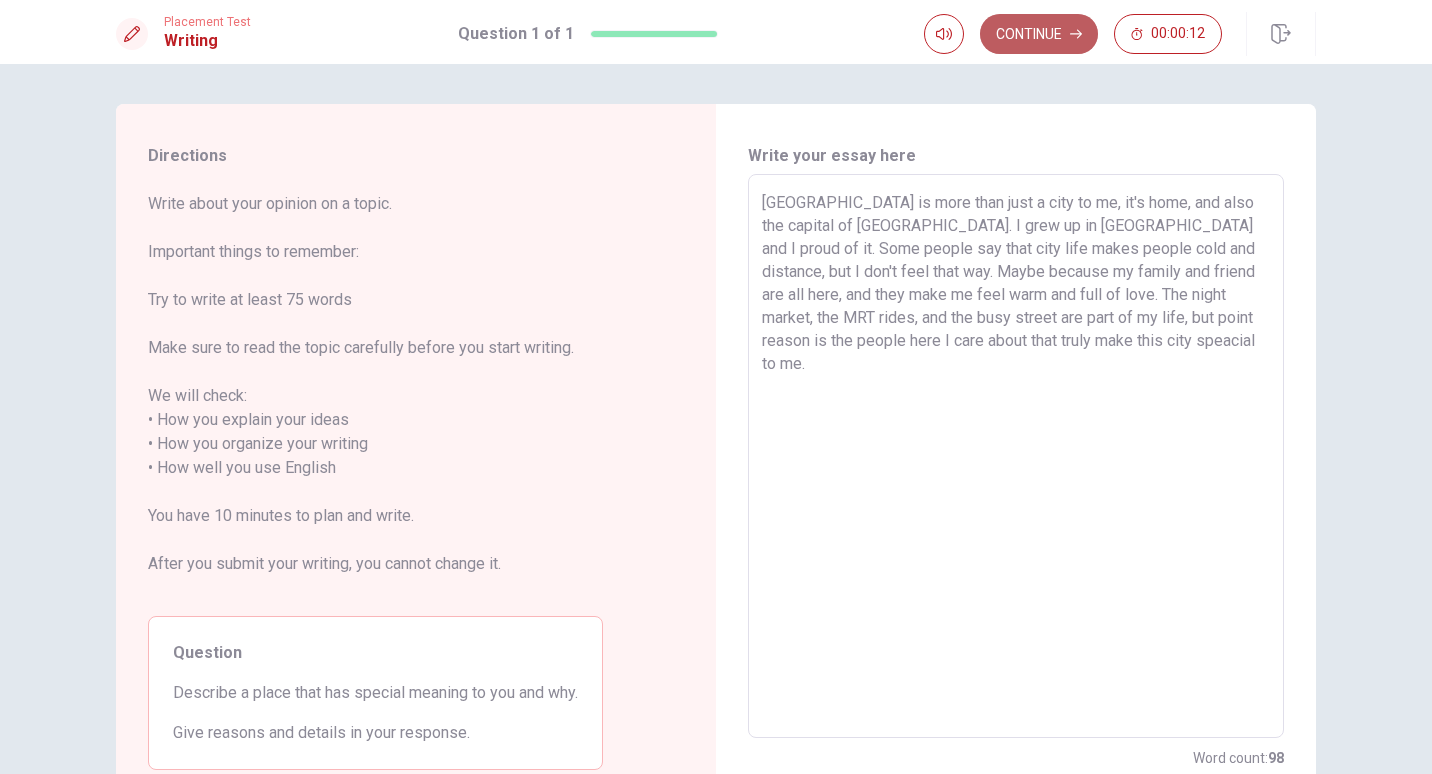 click 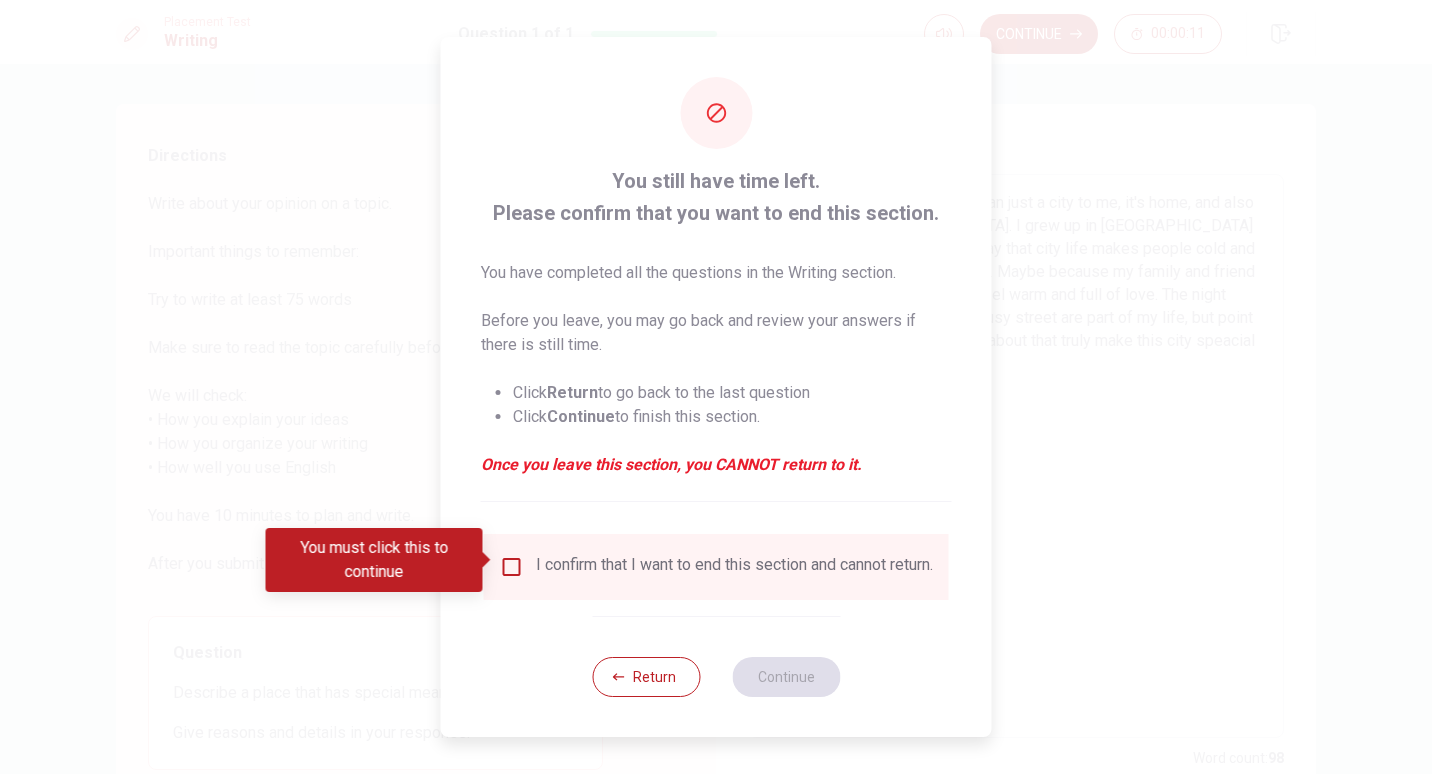 drag, startPoint x: 504, startPoint y: 553, endPoint x: 588, endPoint y: 602, distance: 97.24711 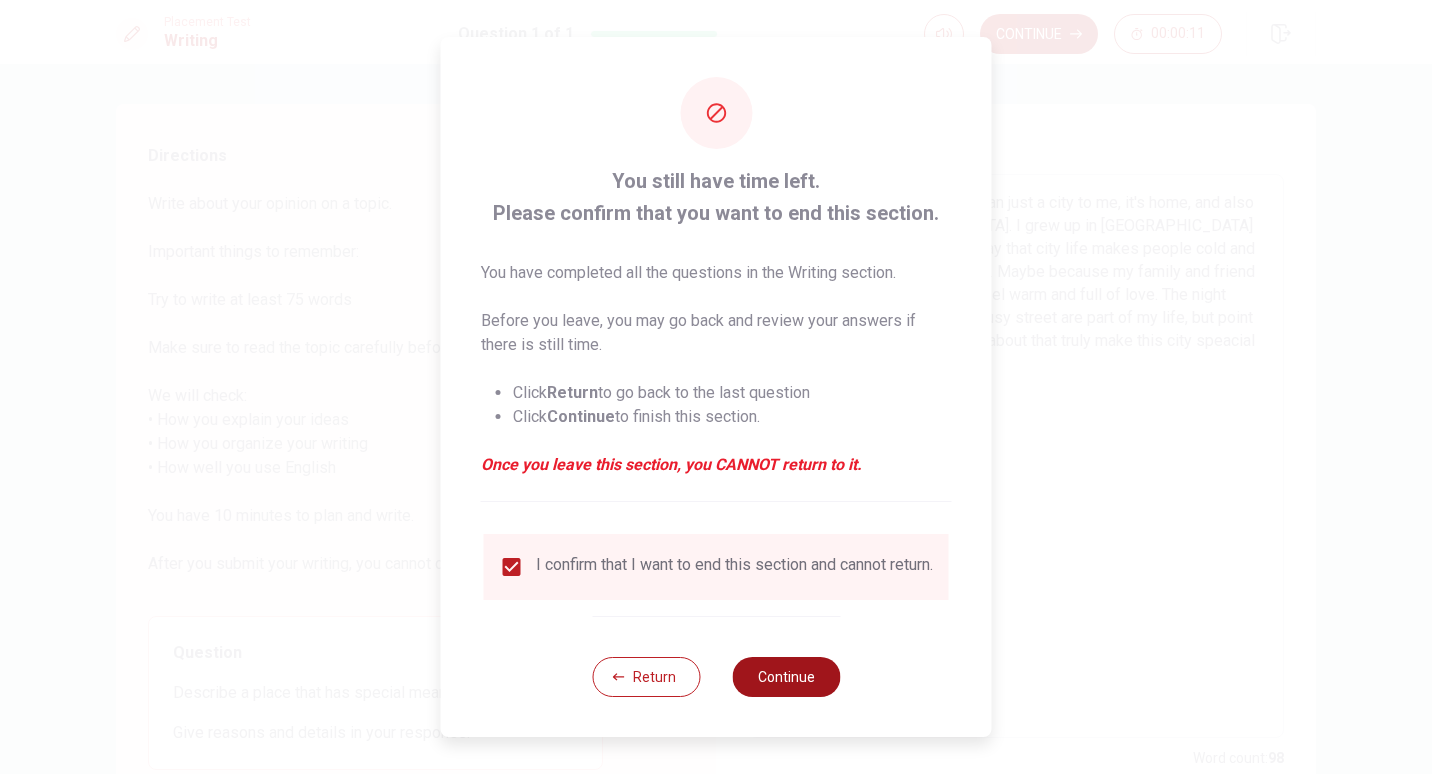 click on "Continue" at bounding box center [786, 677] 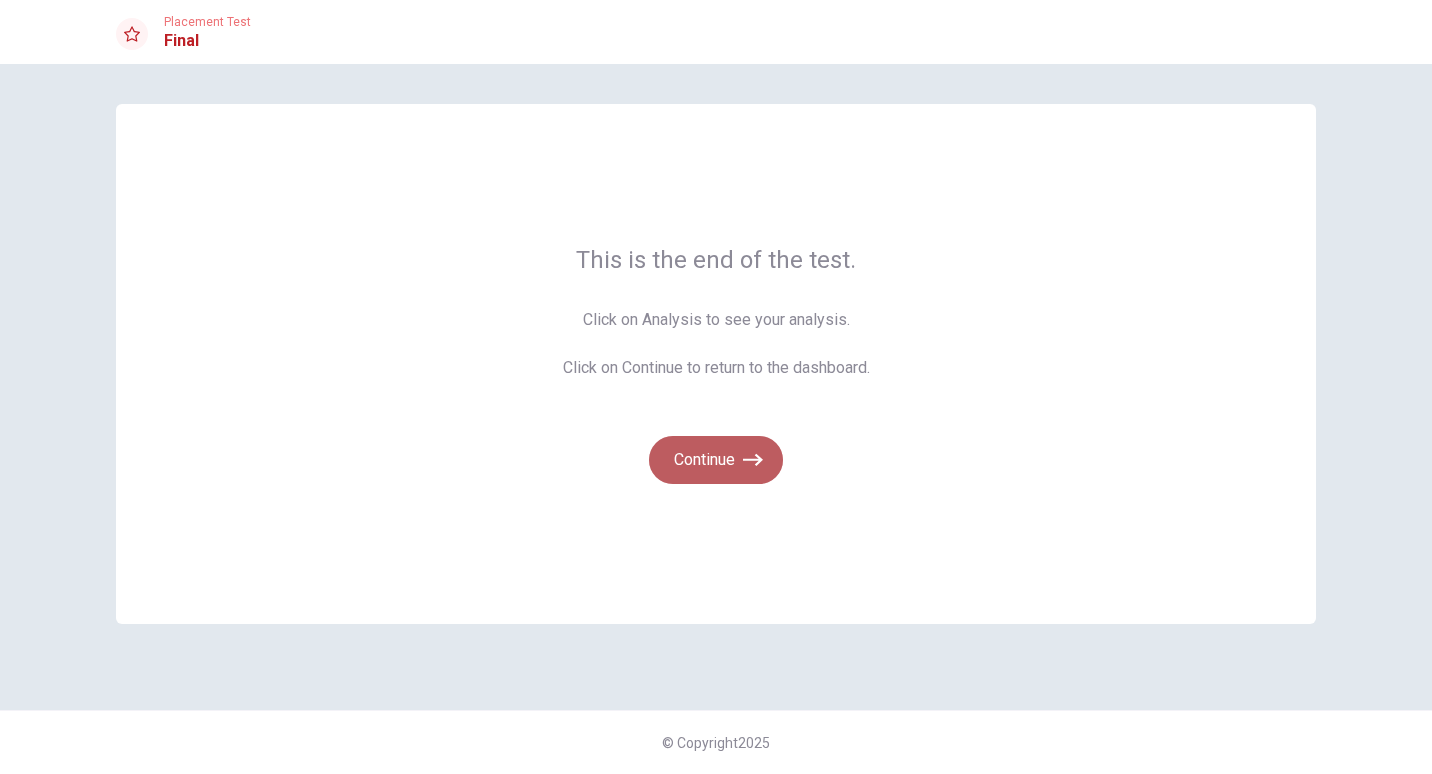 click on "Continue" at bounding box center (716, 460) 